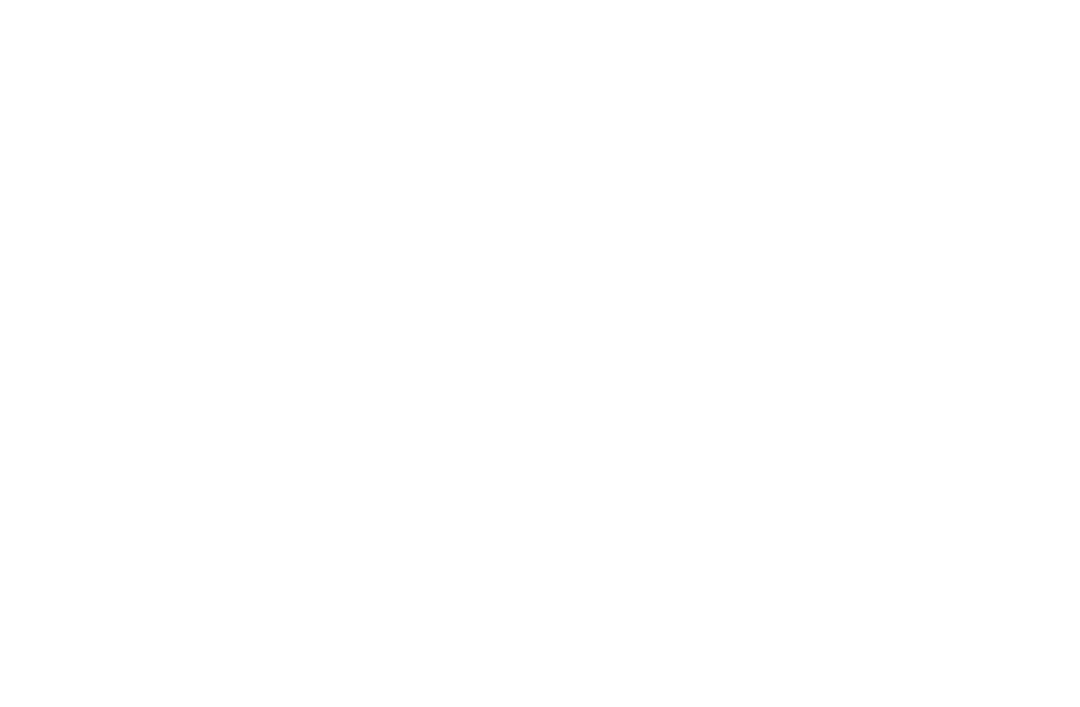 scroll, scrollTop: 0, scrollLeft: 0, axis: both 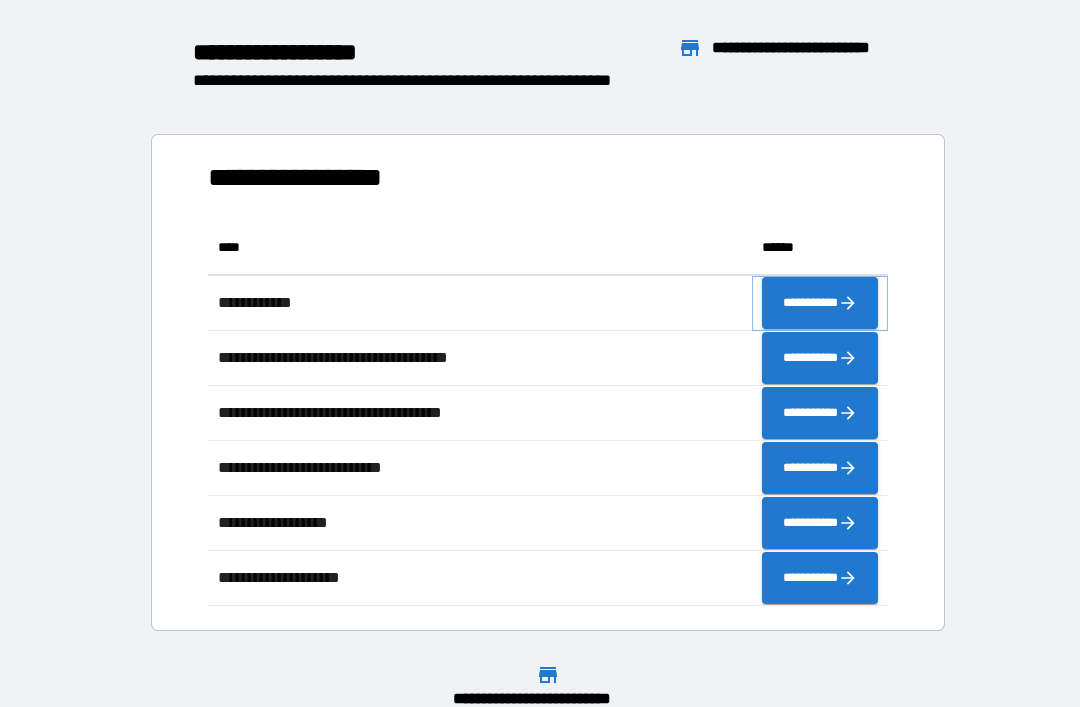 click 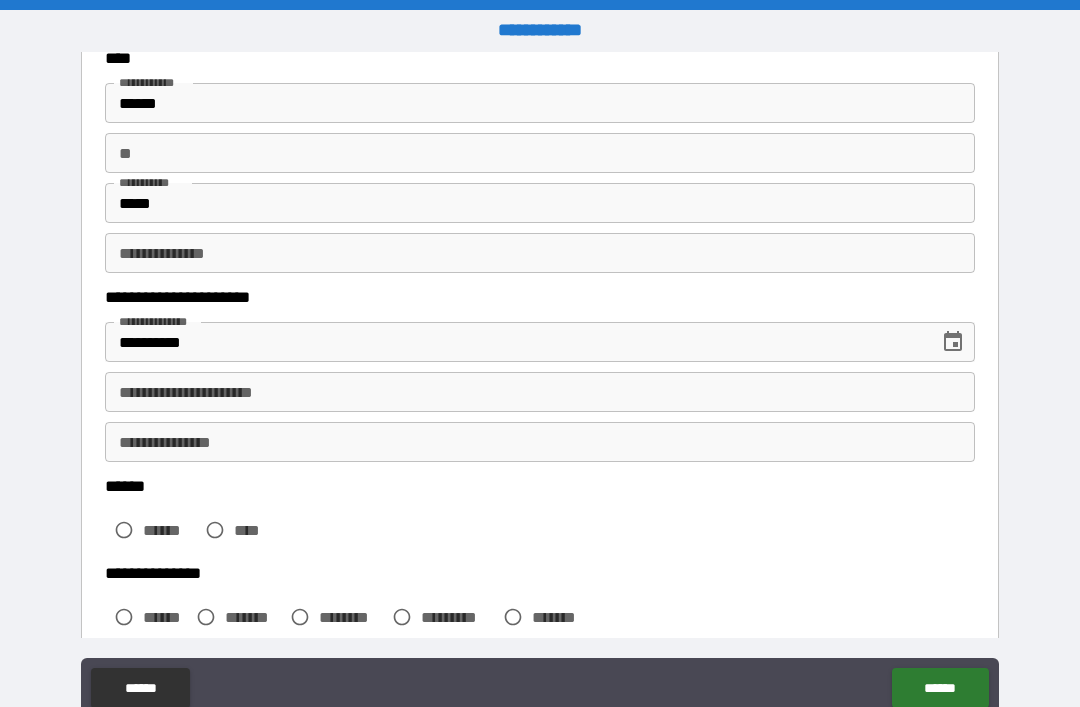 scroll, scrollTop: 151, scrollLeft: 0, axis: vertical 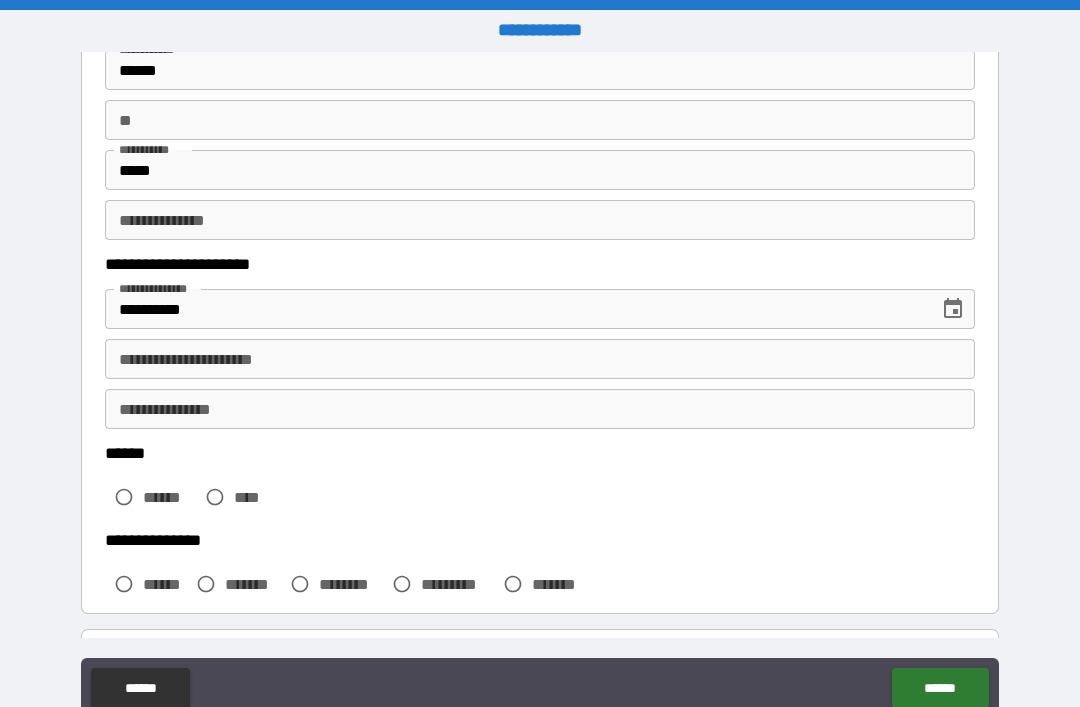 click on "**********" at bounding box center [540, 359] 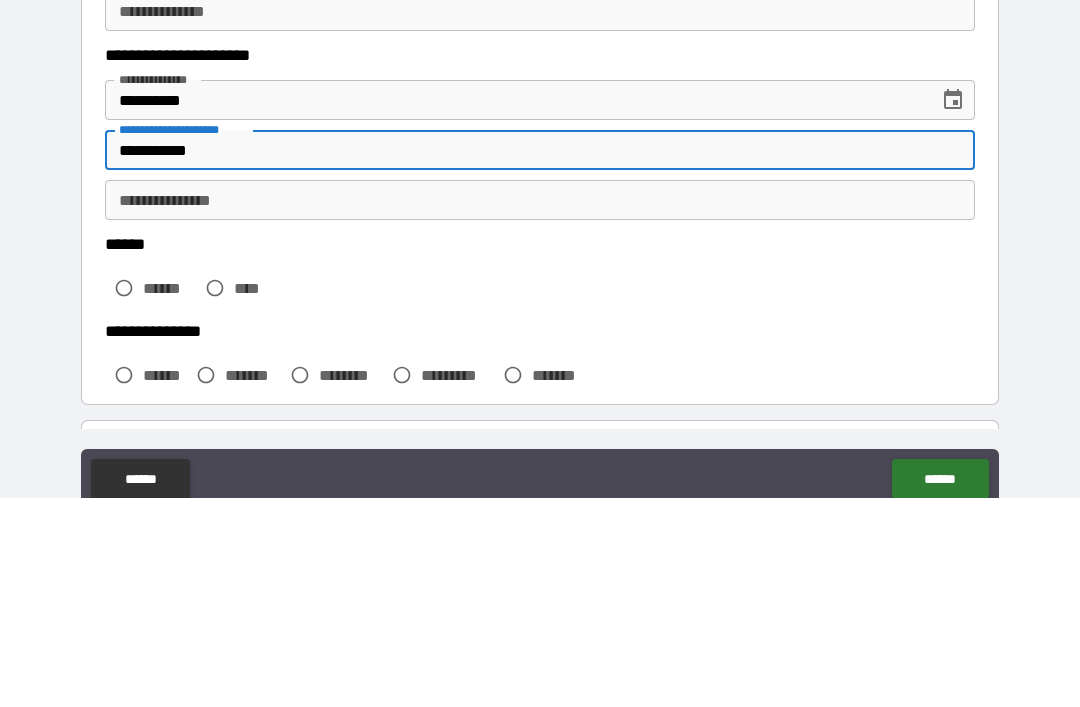 type on "**********" 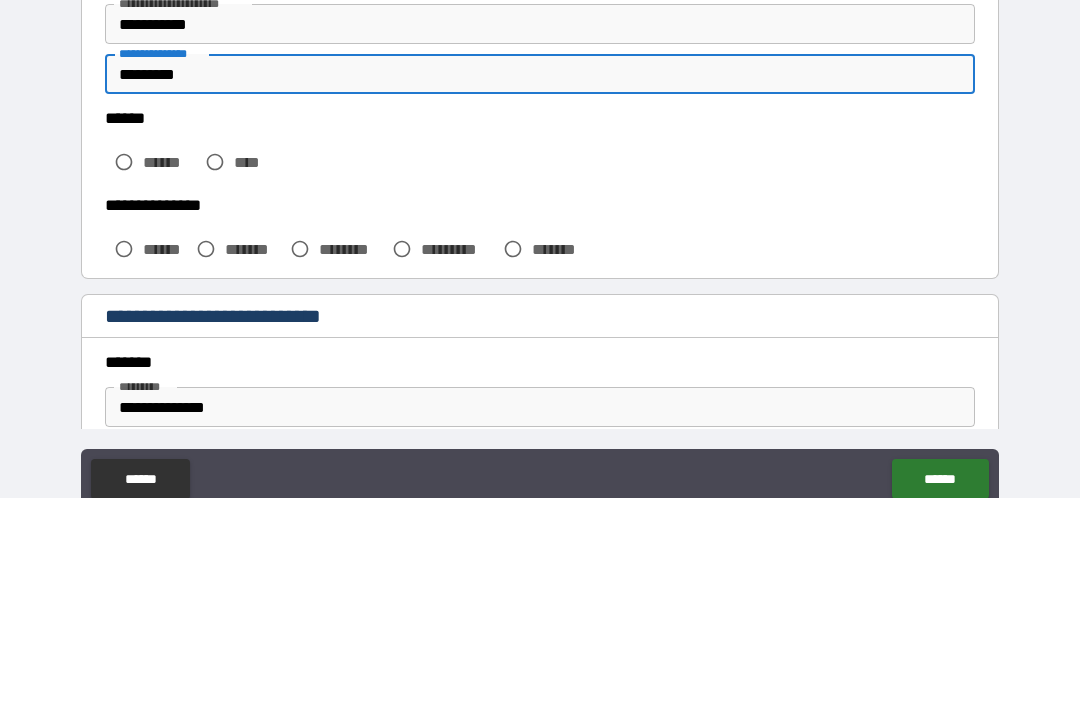 scroll, scrollTop: 318, scrollLeft: 0, axis: vertical 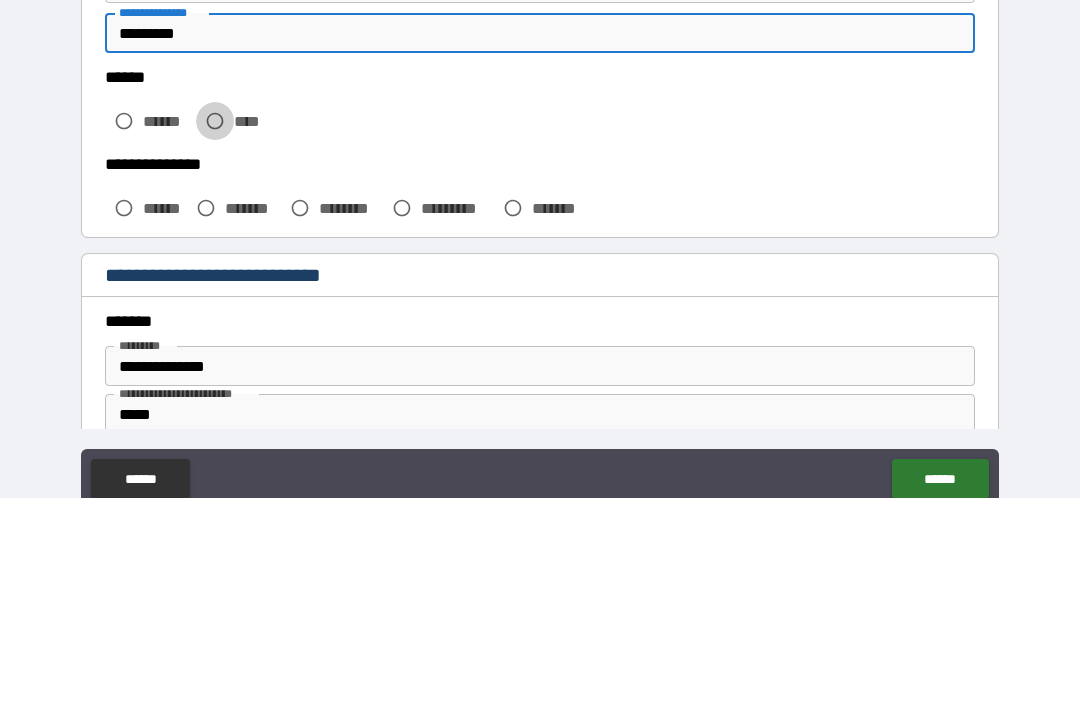 type on "*********" 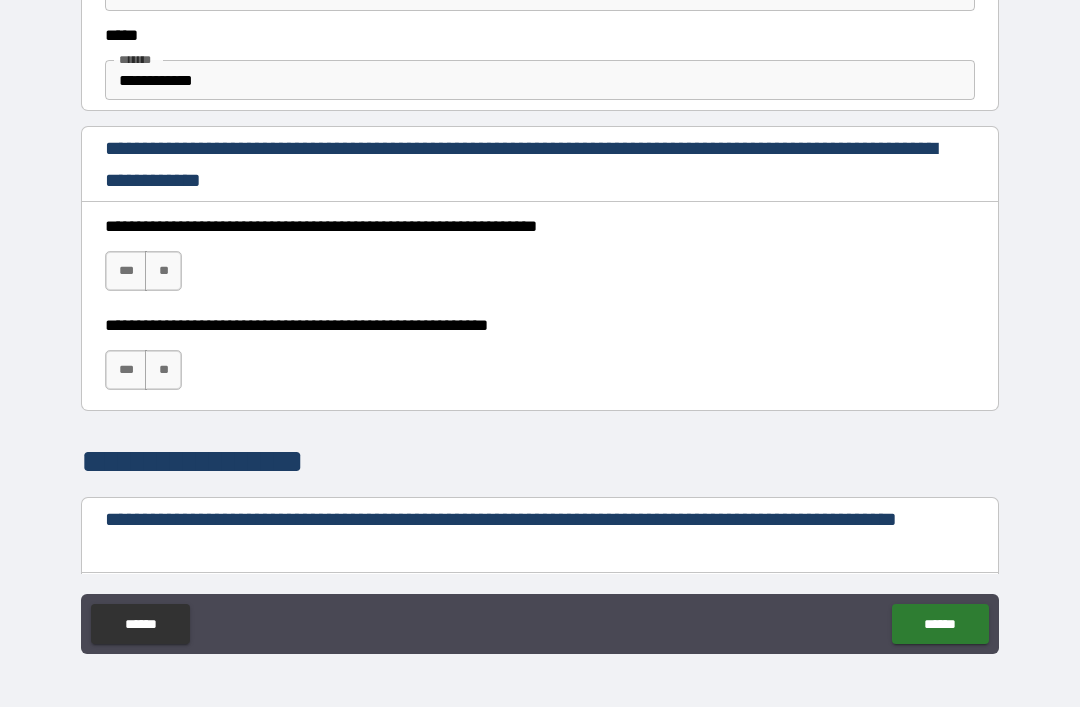 scroll, scrollTop: 1226, scrollLeft: 0, axis: vertical 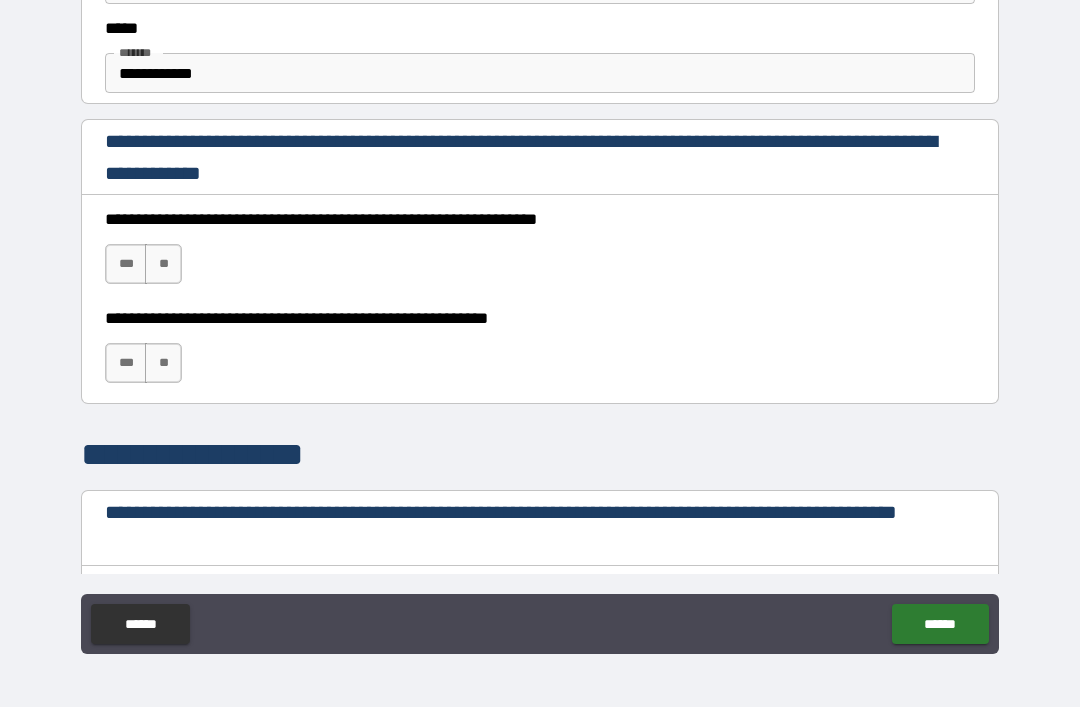 click on "***" at bounding box center [126, 264] 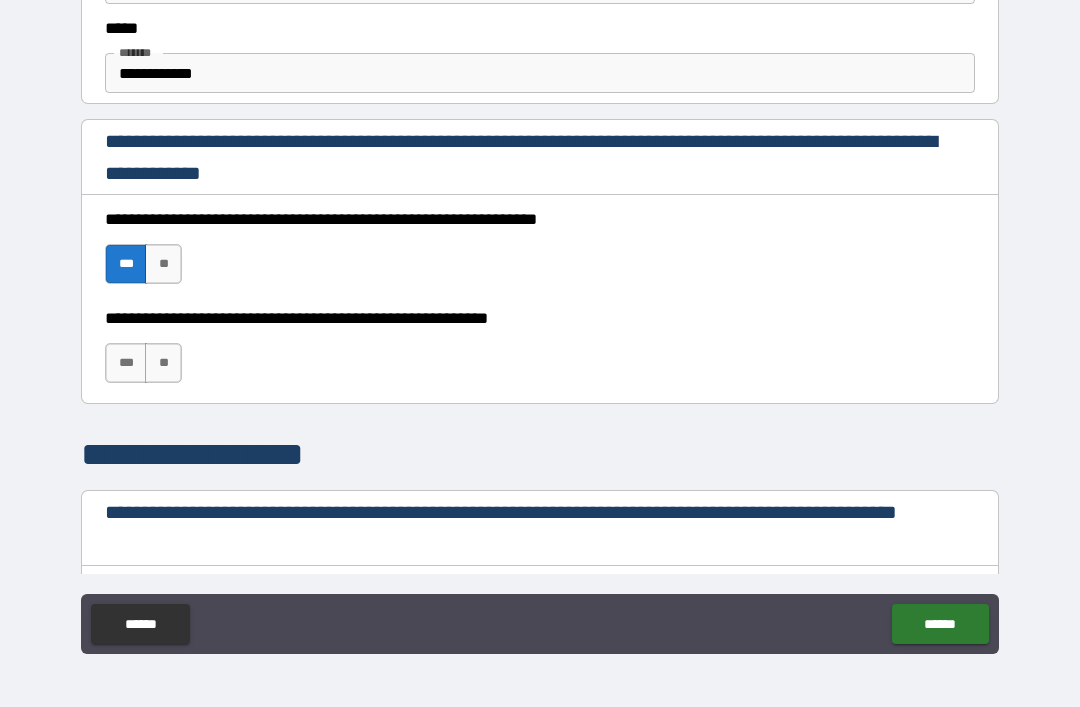 click on "***" at bounding box center [126, 363] 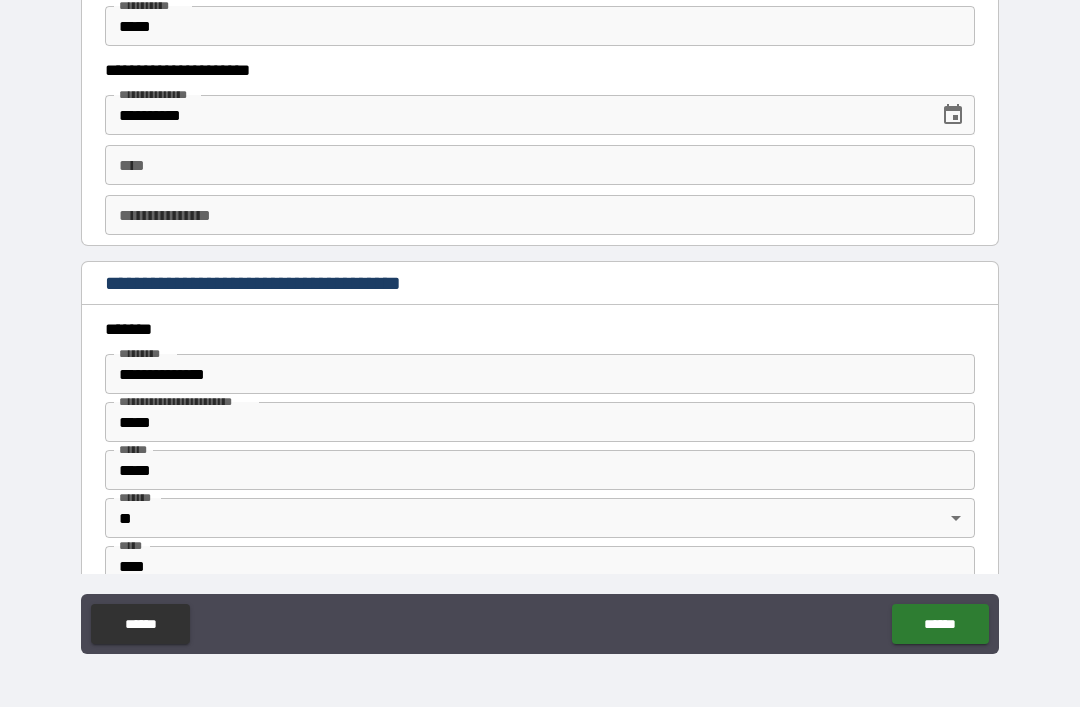 click on "**********" at bounding box center [540, 324] 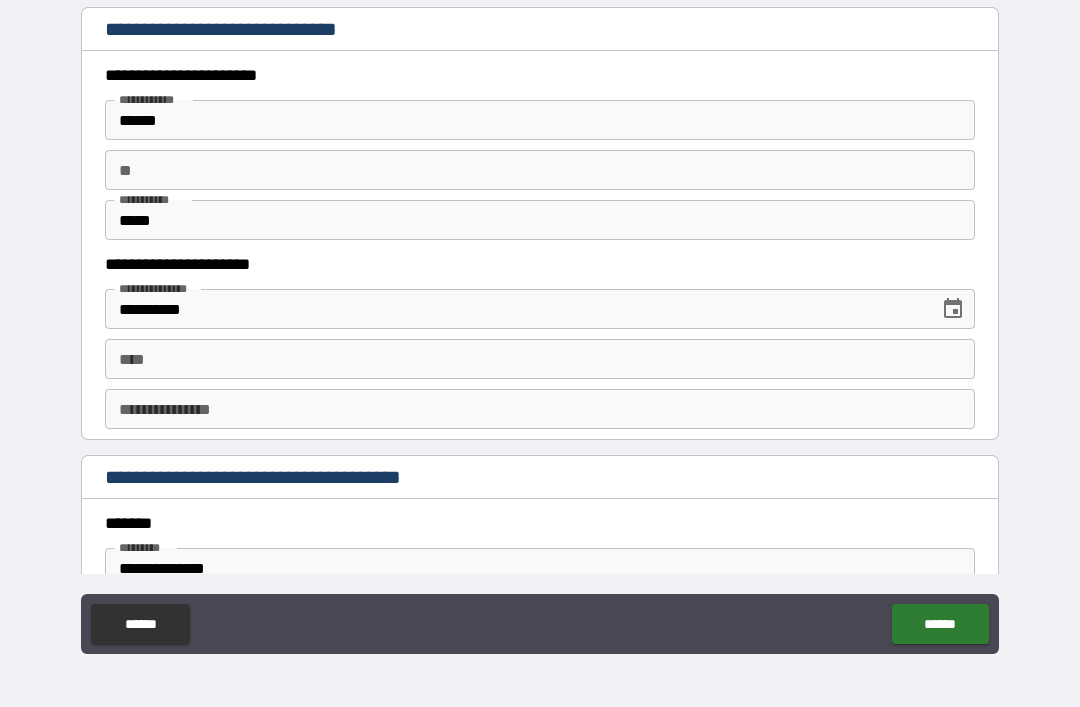 scroll, scrollTop: 1896, scrollLeft: 0, axis: vertical 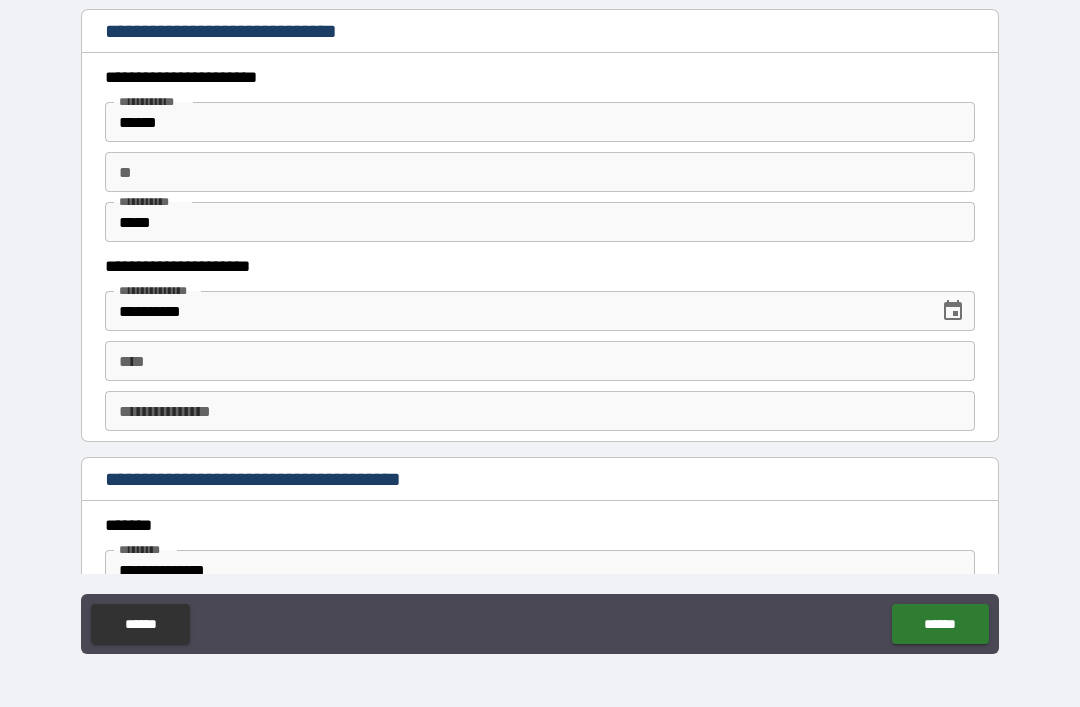 click on "****" at bounding box center (540, 361) 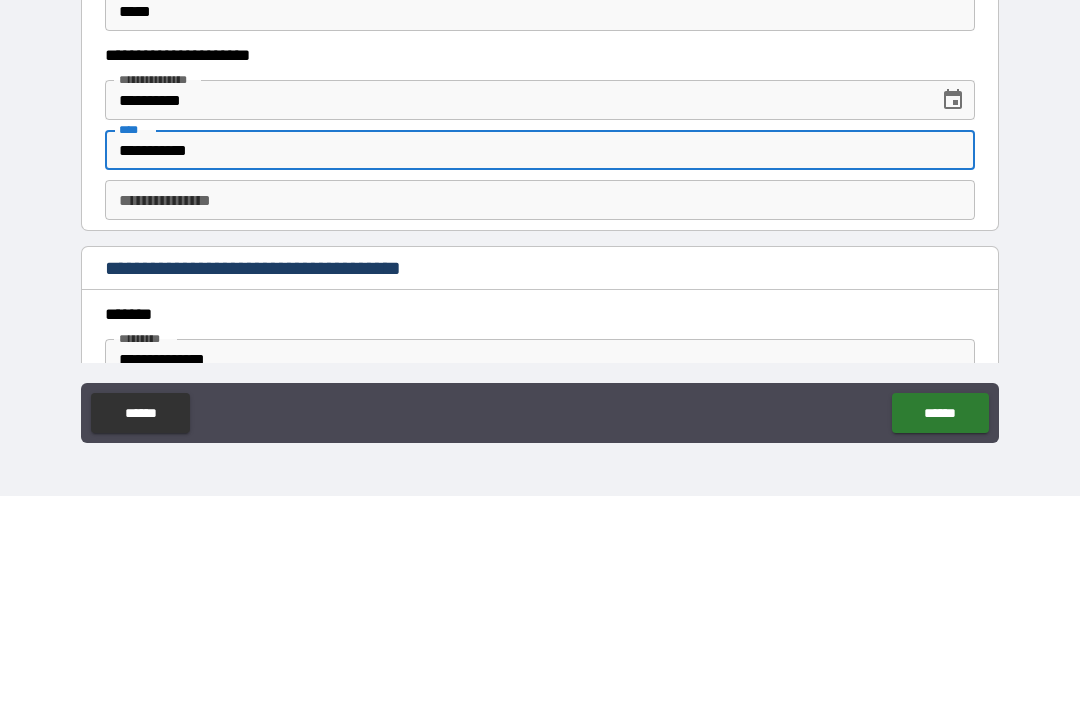 type on "**********" 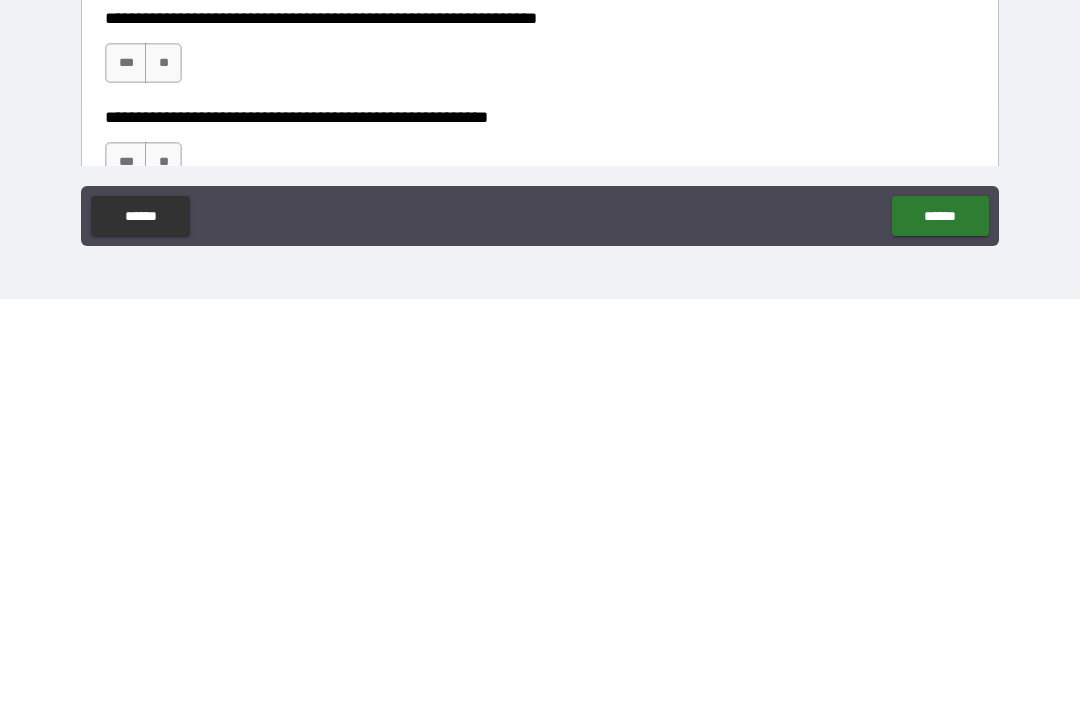 scroll, scrollTop: 2654, scrollLeft: 0, axis: vertical 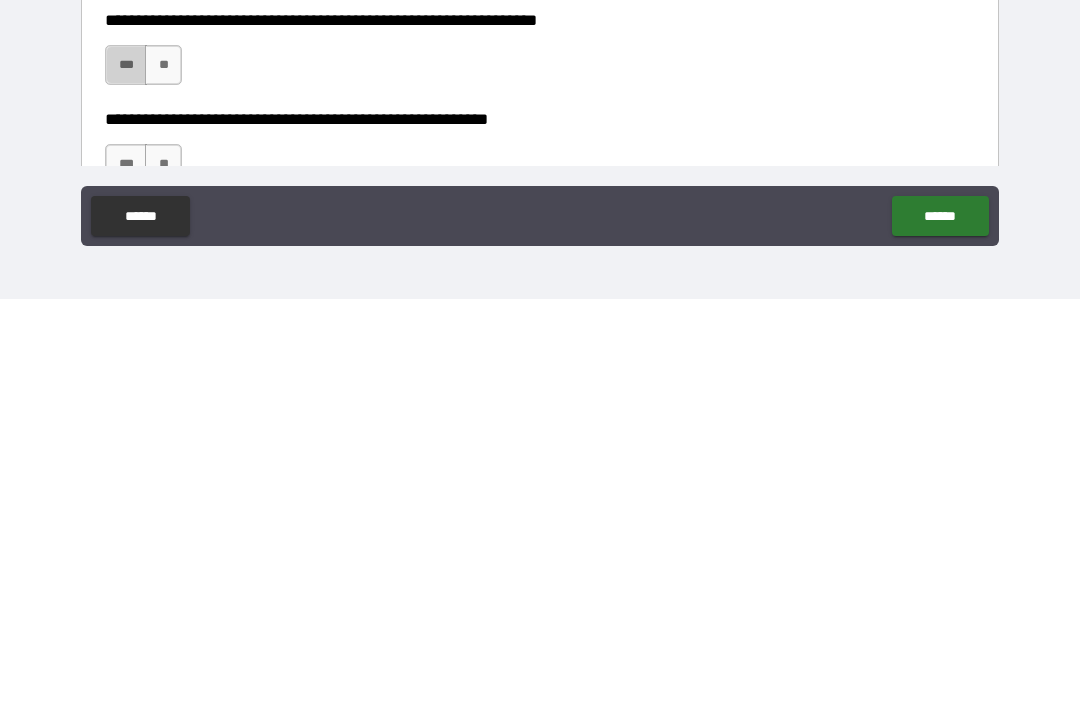 type on "*********" 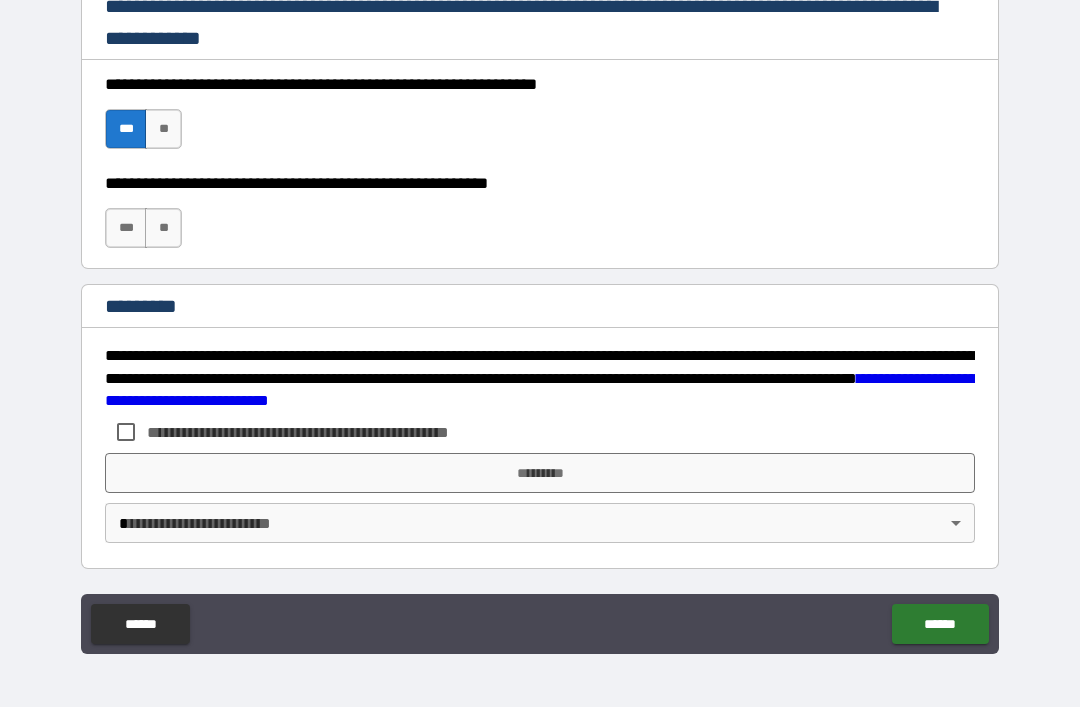 scroll, scrollTop: 2998, scrollLeft: 0, axis: vertical 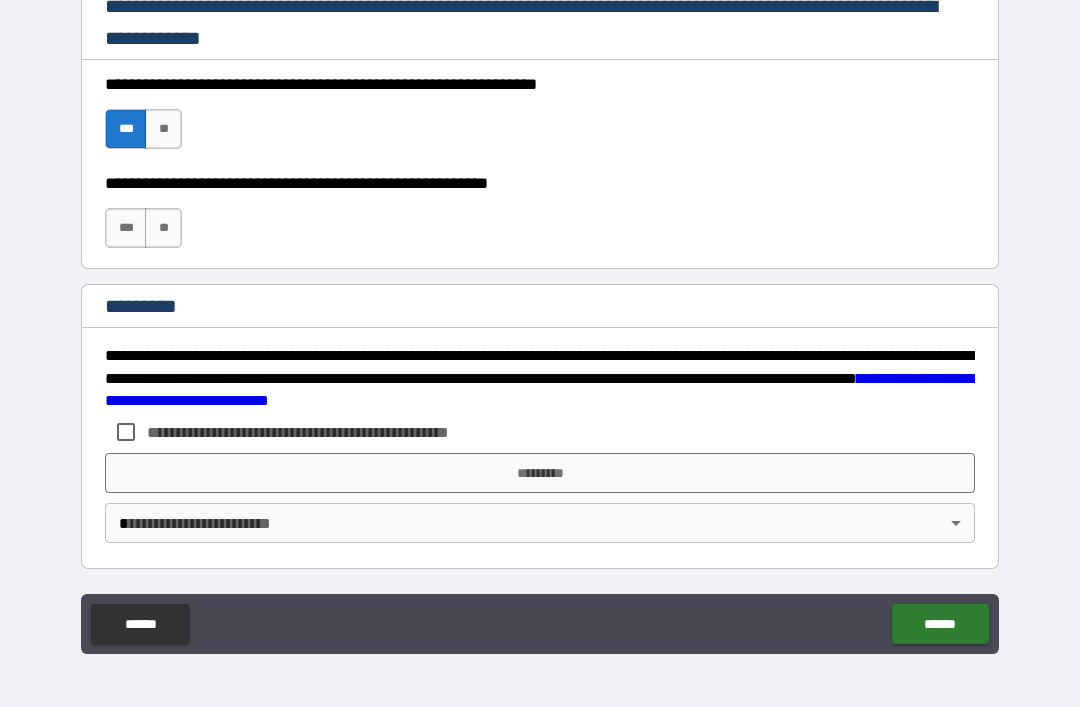 click on "***" at bounding box center (126, 228) 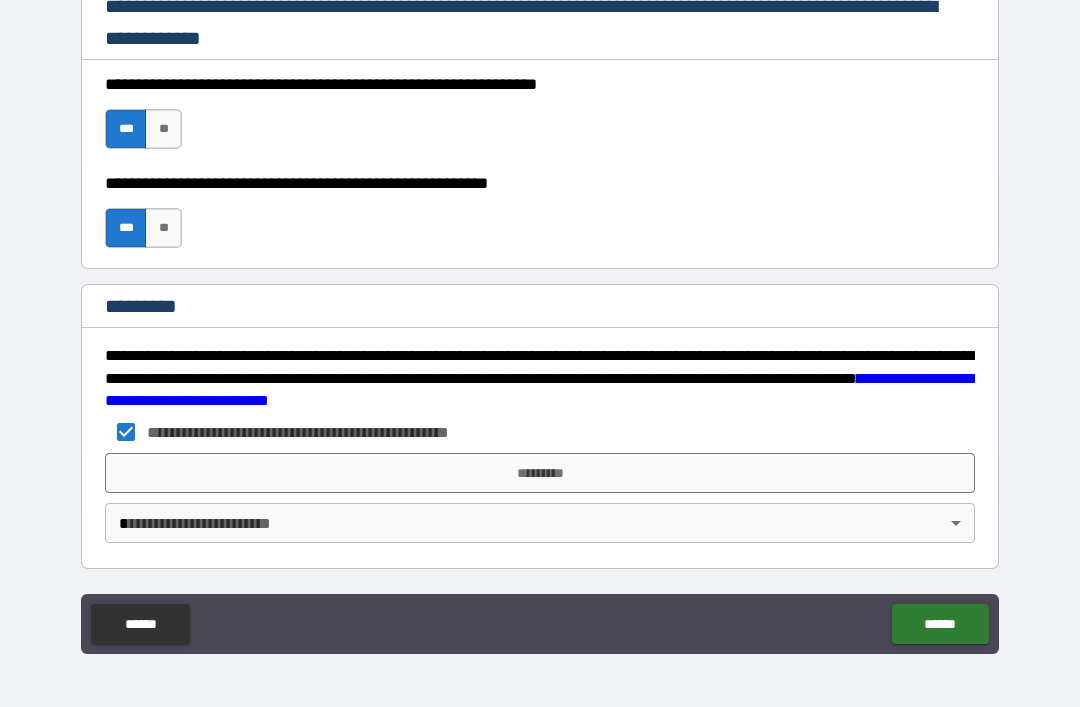 scroll, scrollTop: 2998, scrollLeft: 0, axis: vertical 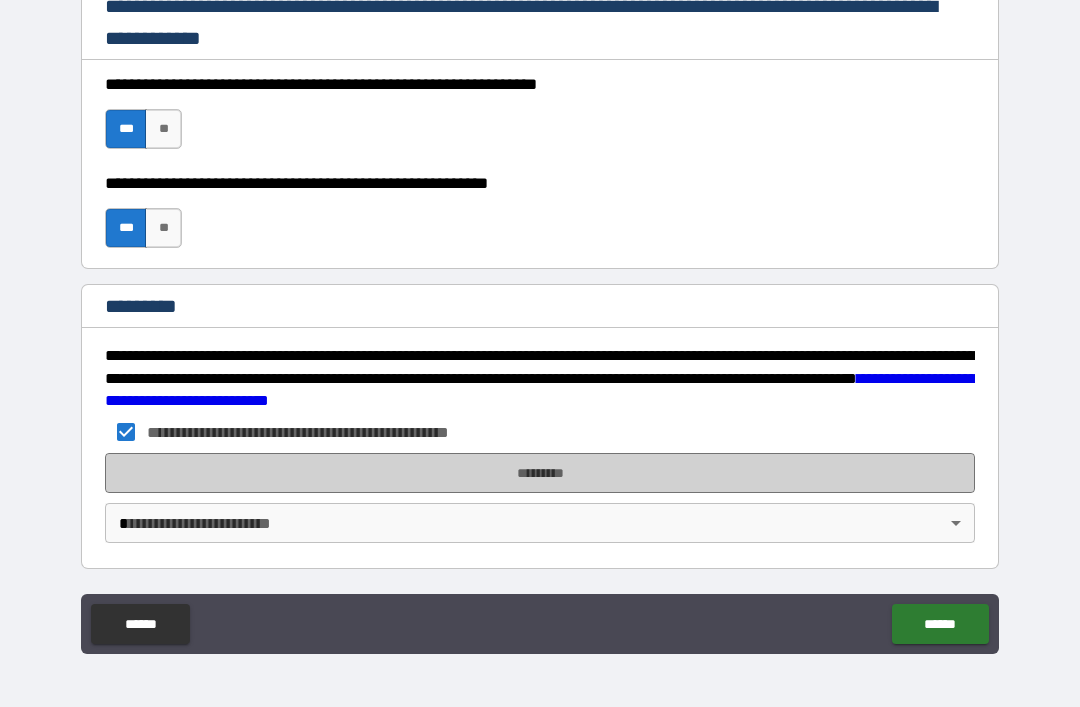 click on "*********" at bounding box center [540, 473] 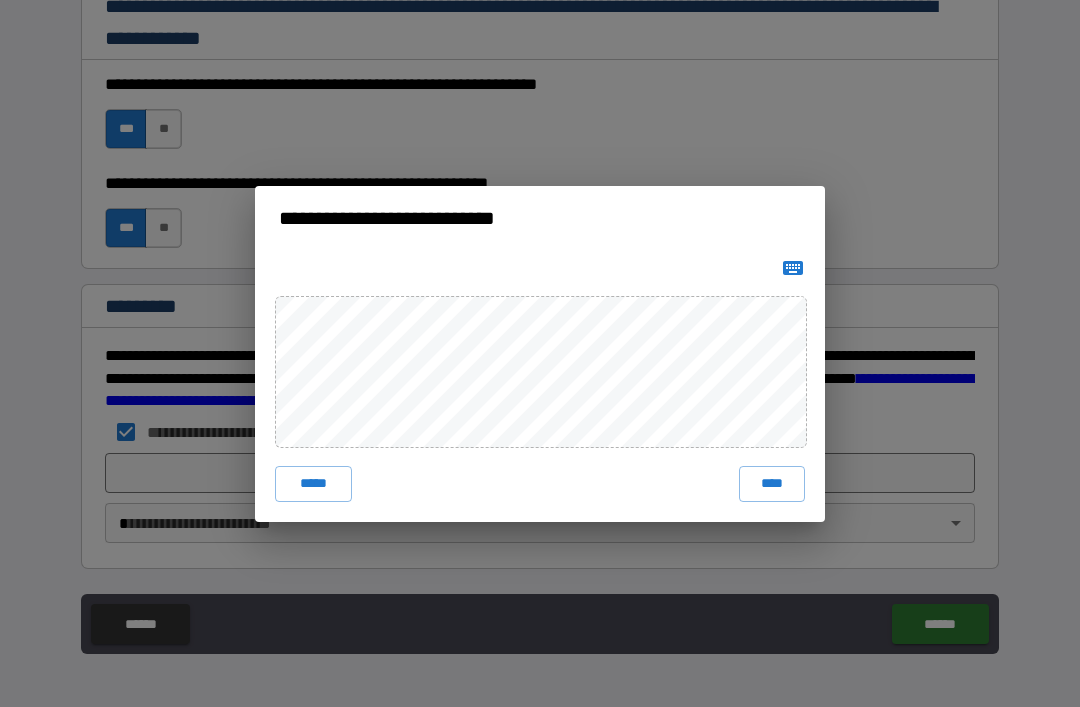 click on "****" at bounding box center (772, 484) 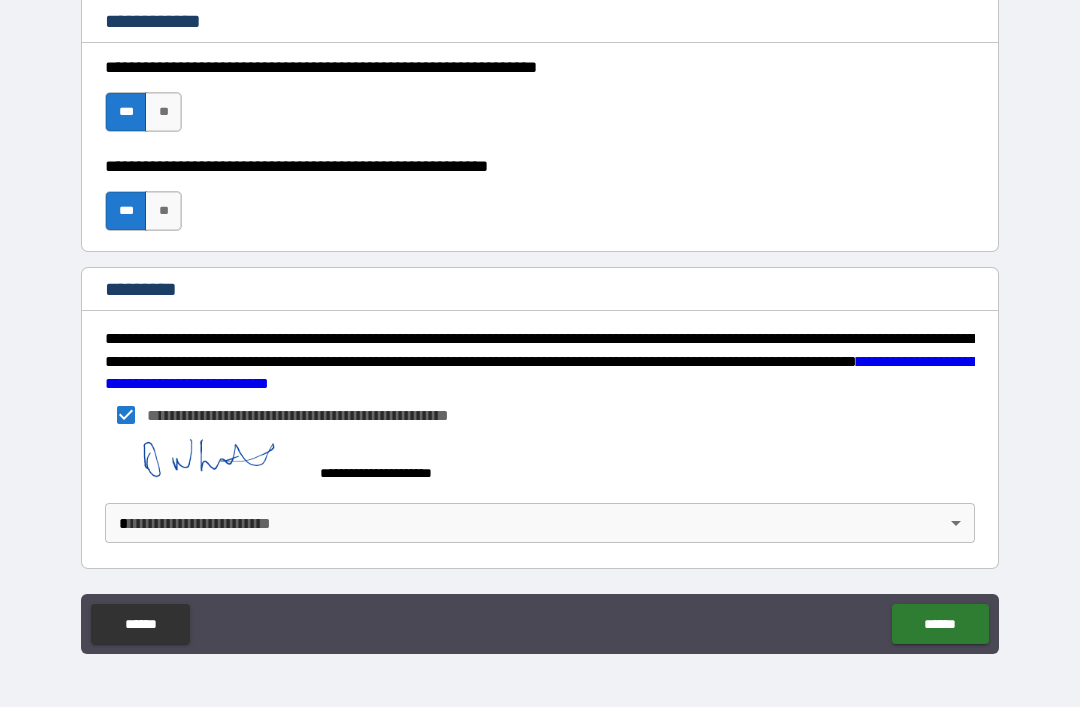 scroll, scrollTop: 3015, scrollLeft: 0, axis: vertical 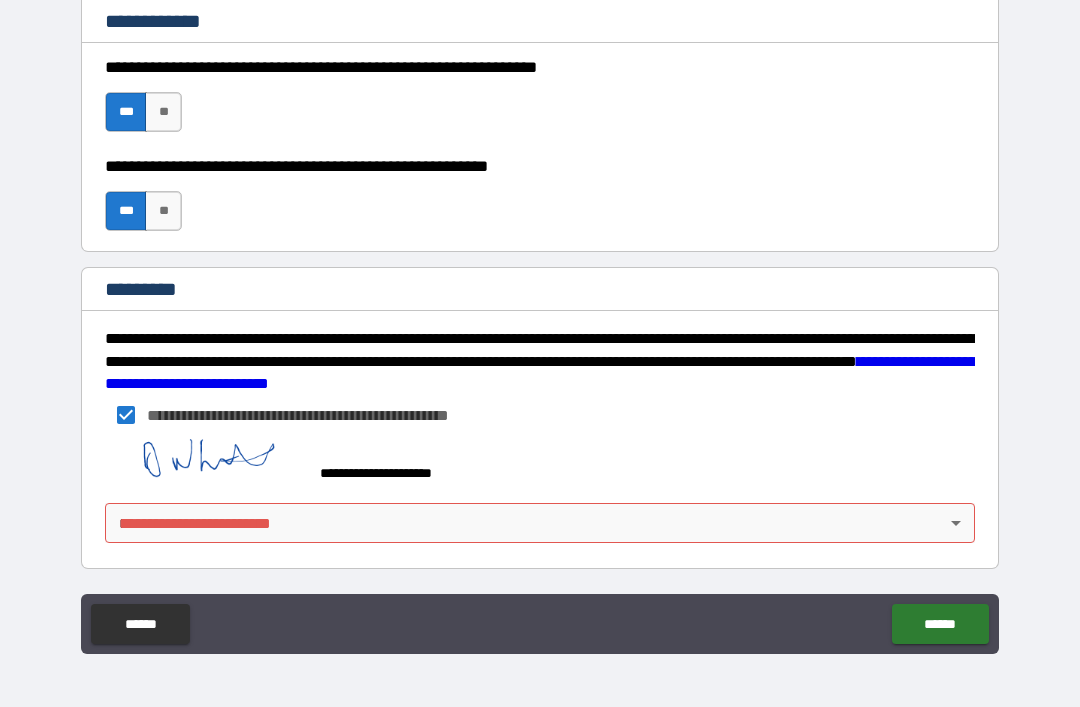 click on "**********" at bounding box center [540, 321] 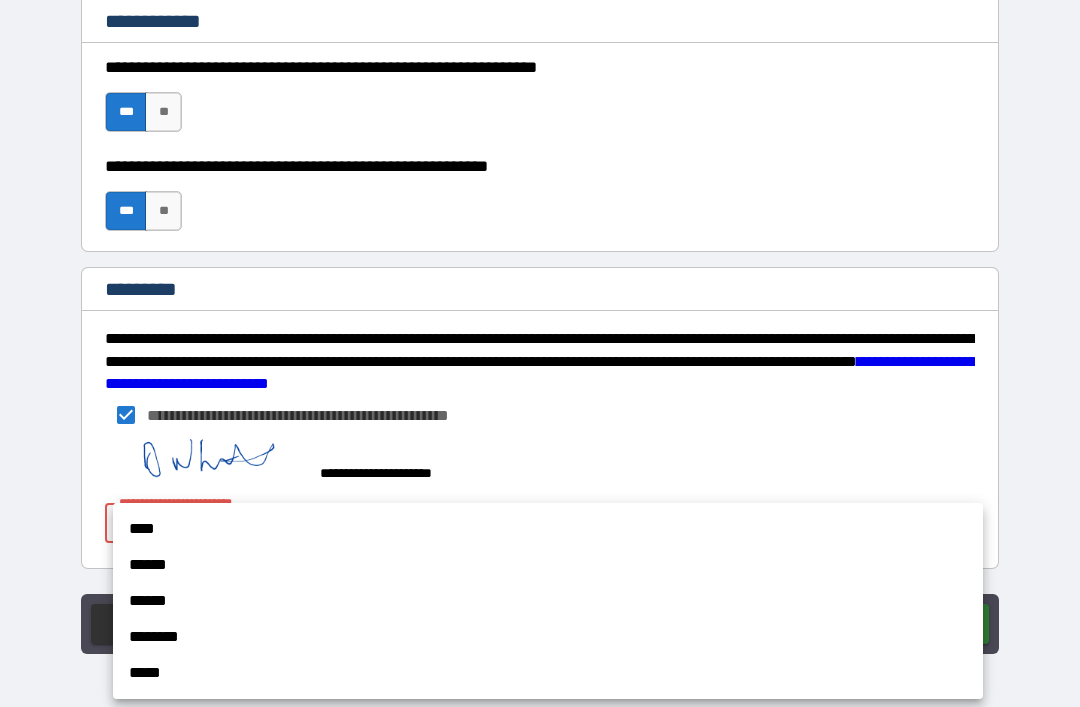 click on "****" at bounding box center (548, 529) 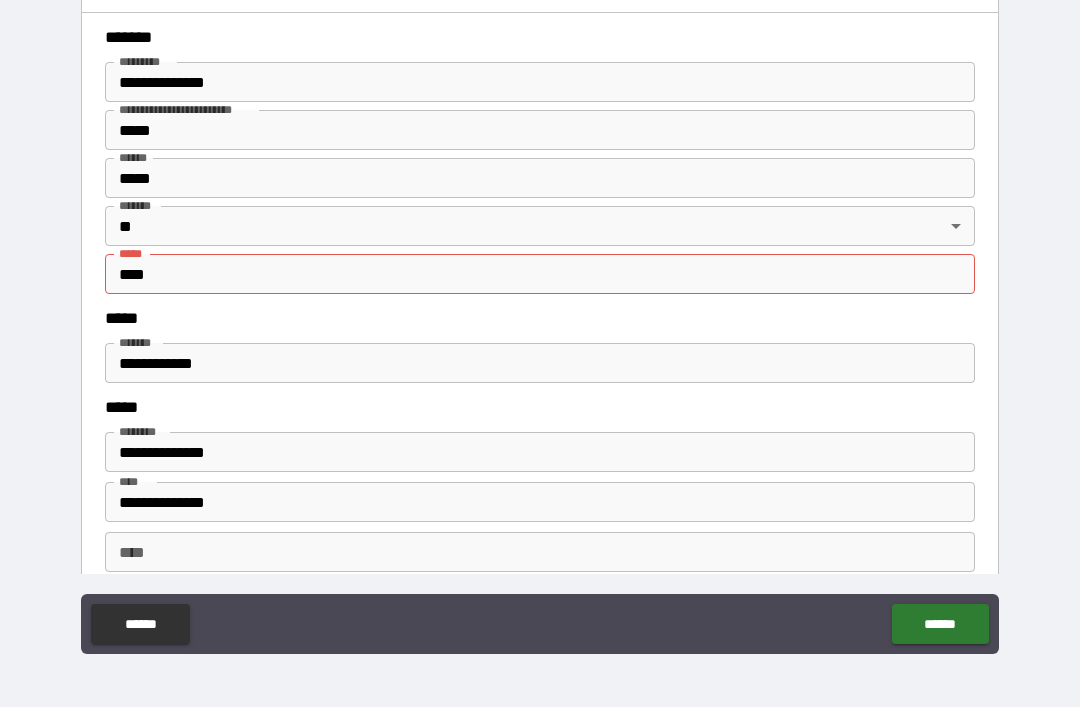 scroll, scrollTop: 2381, scrollLeft: 0, axis: vertical 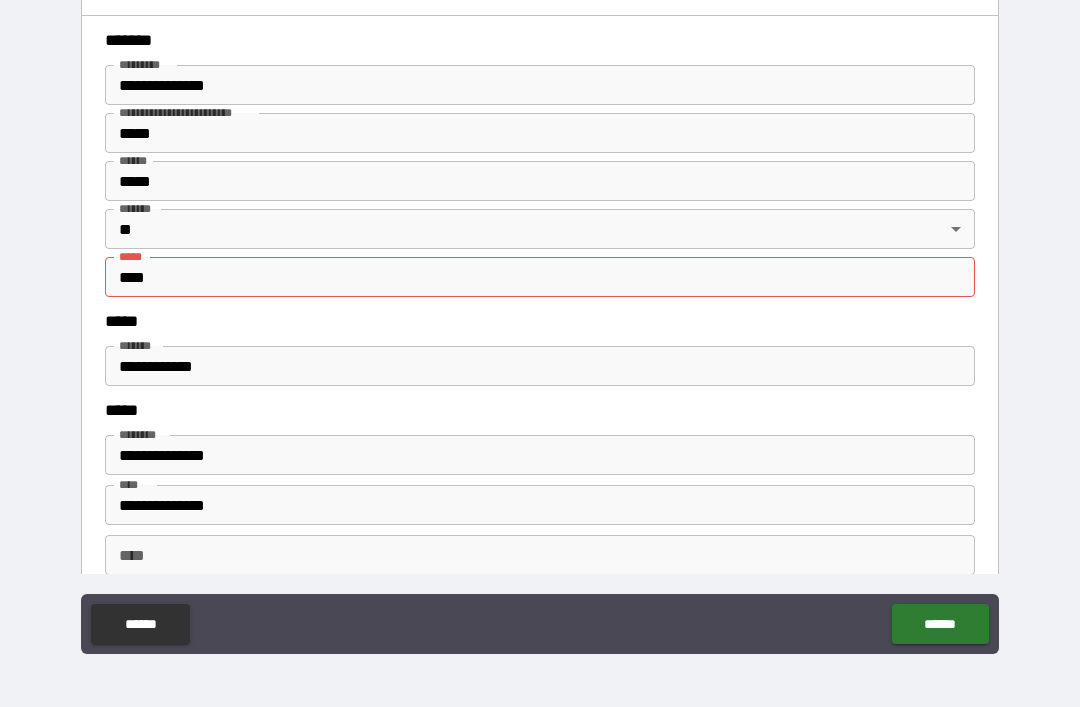 click on "****" at bounding box center [540, 277] 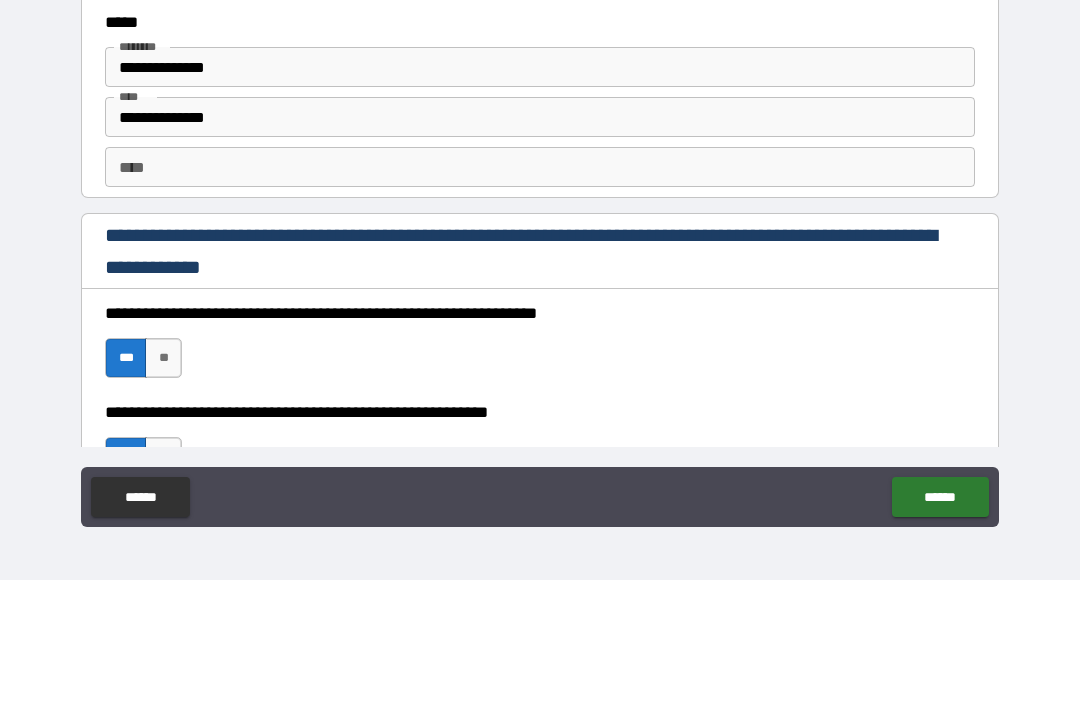 scroll, scrollTop: 2657, scrollLeft: 0, axis: vertical 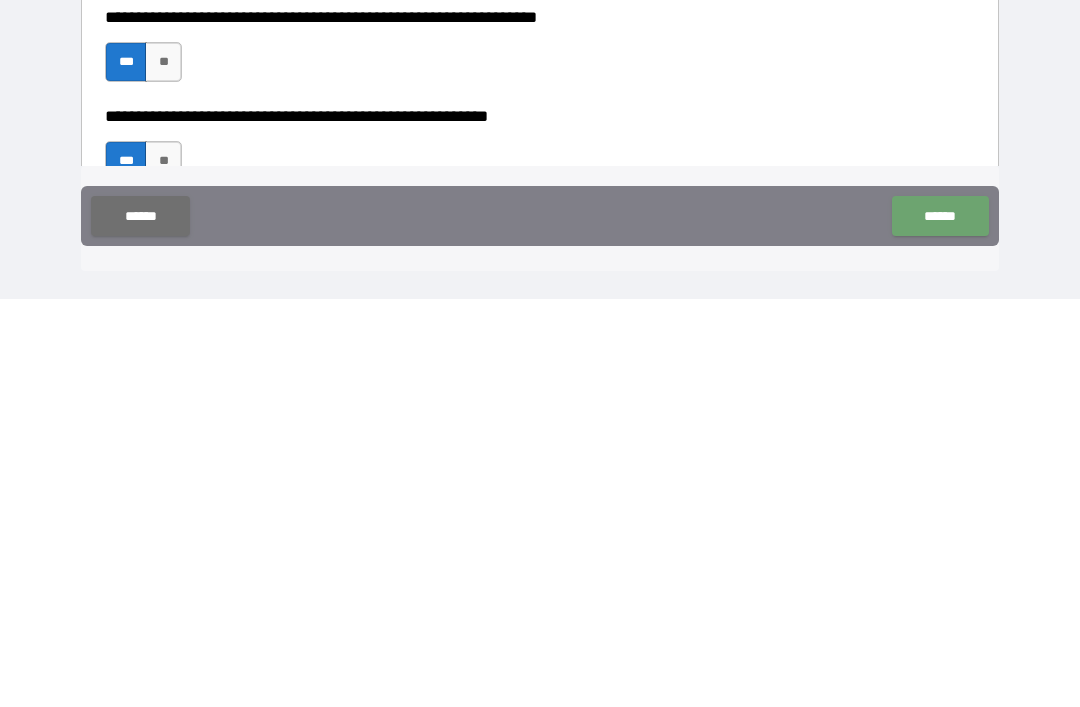 type on "*****" 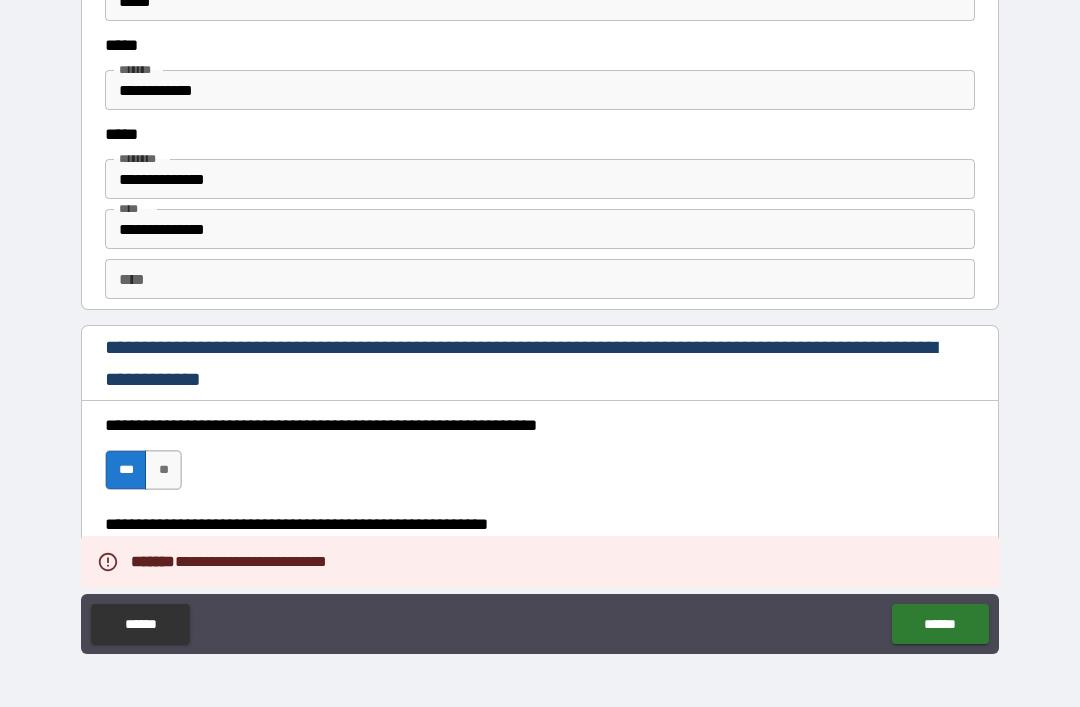 click on "**********" at bounding box center (540, 559) 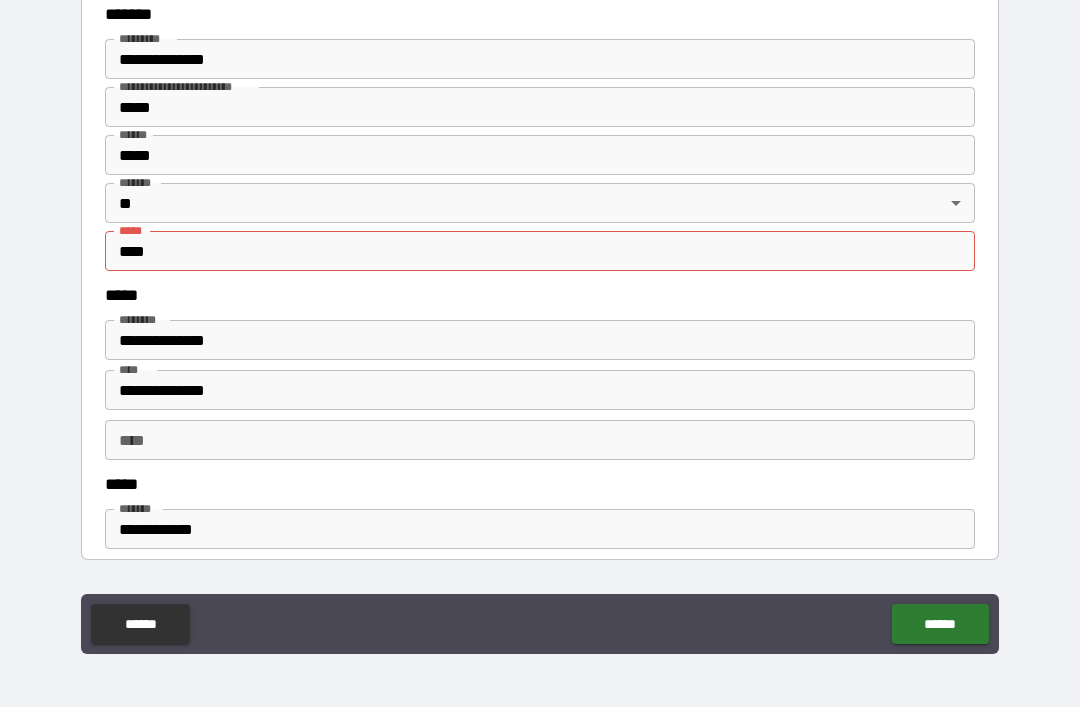 scroll, scrollTop: 764, scrollLeft: 0, axis: vertical 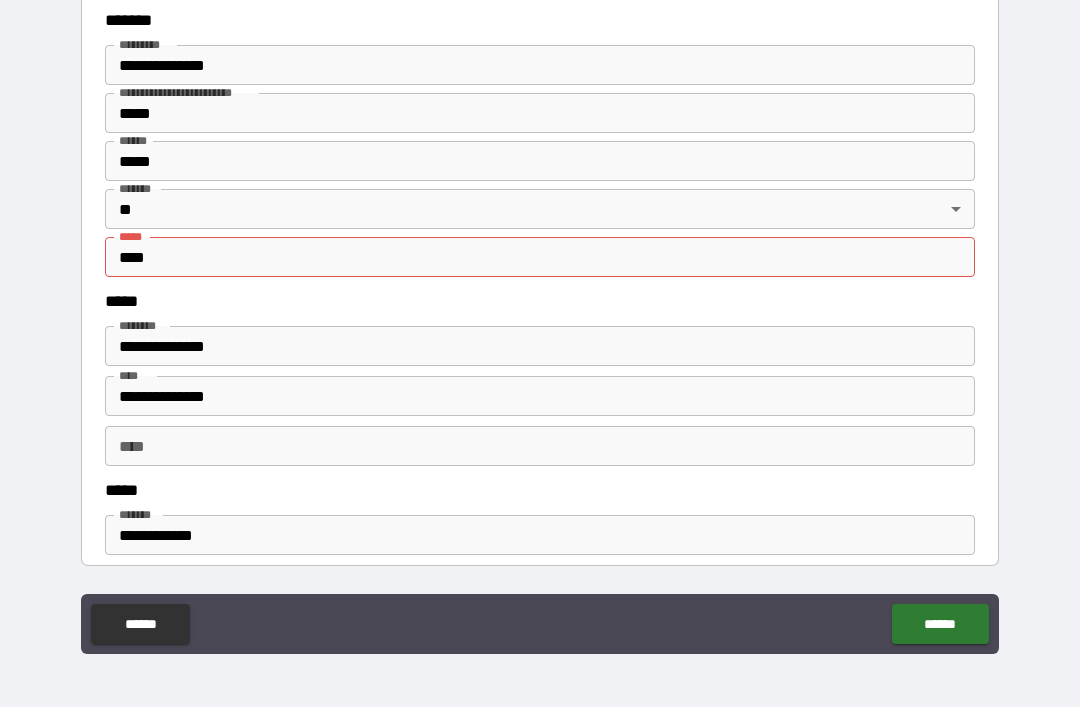 click on "****" at bounding box center (540, 257) 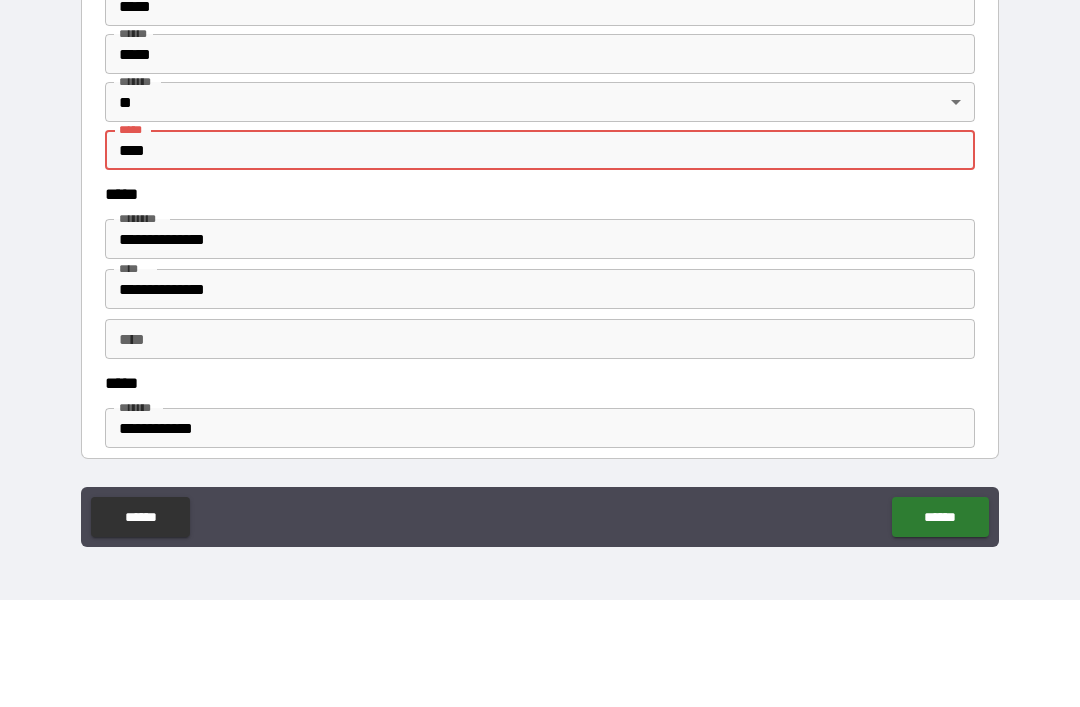 type on "*****" 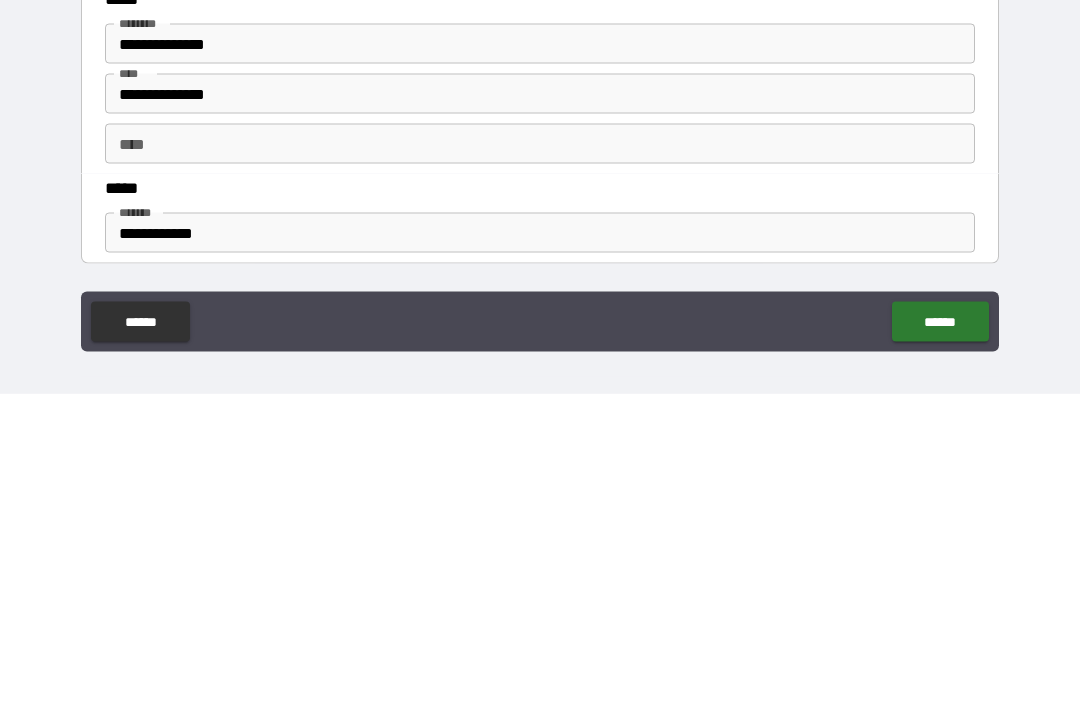 scroll, scrollTop: 64, scrollLeft: 0, axis: vertical 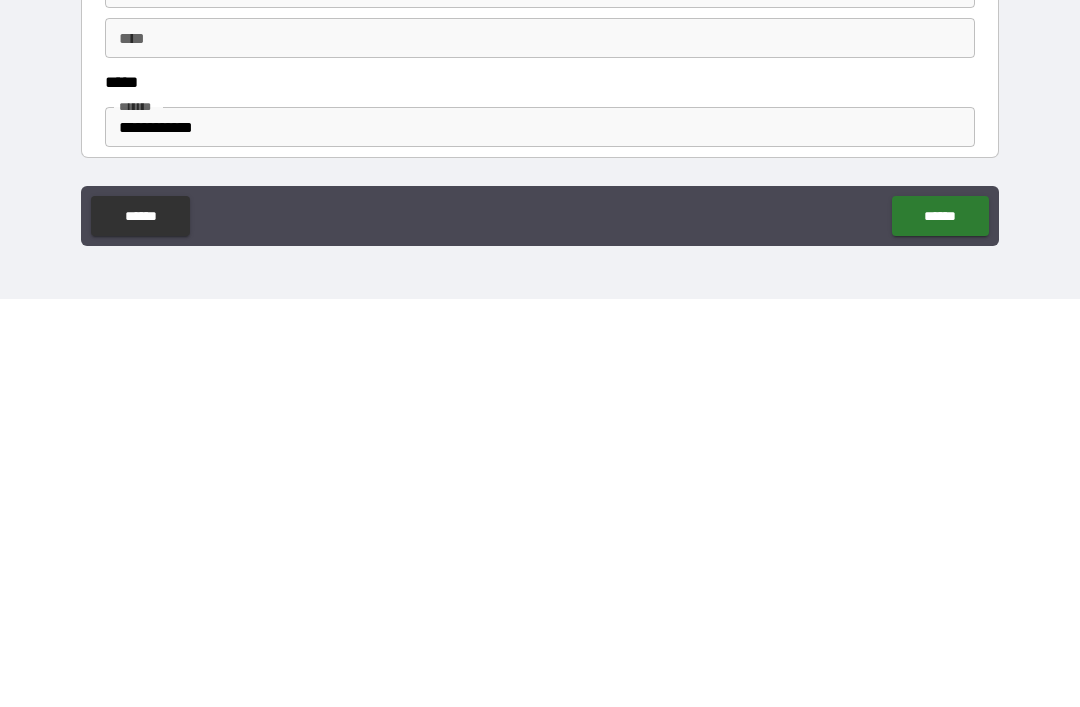 click on "******" at bounding box center [940, 624] 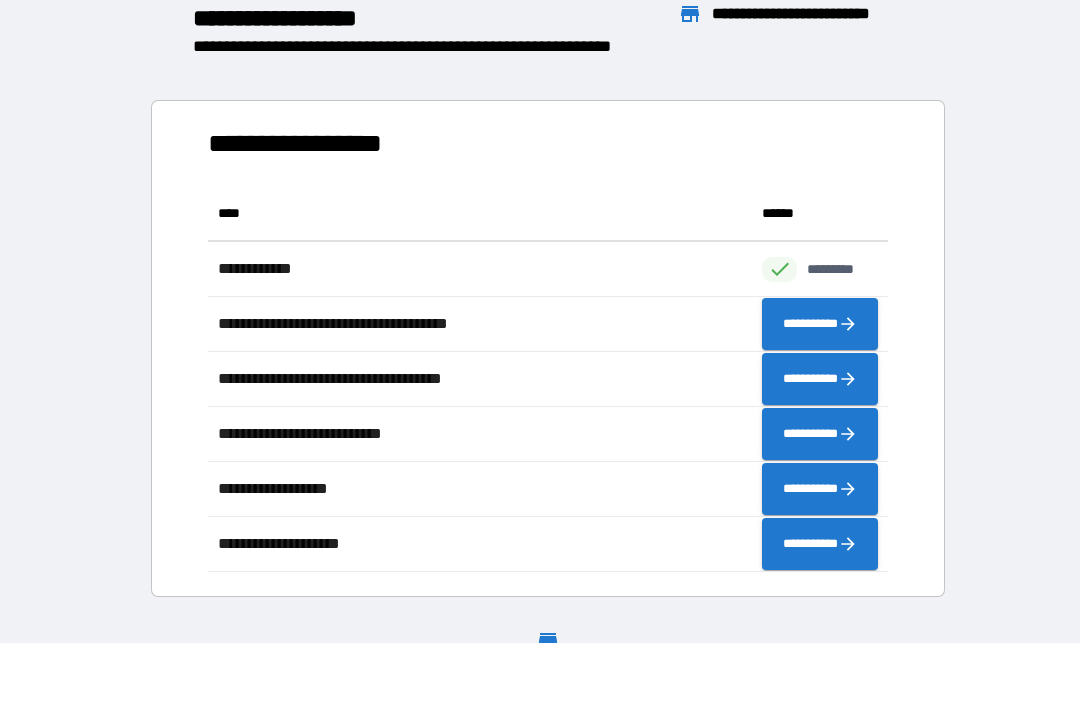 scroll, scrollTop: 1, scrollLeft: 1, axis: both 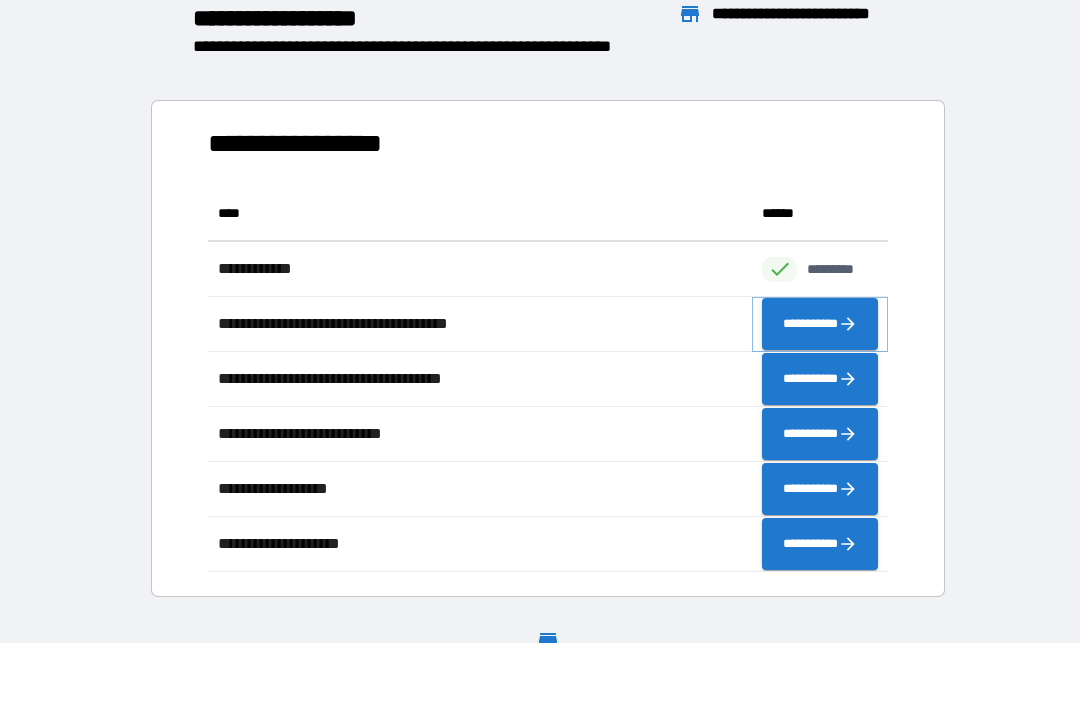 click on "**********" at bounding box center [820, 324] 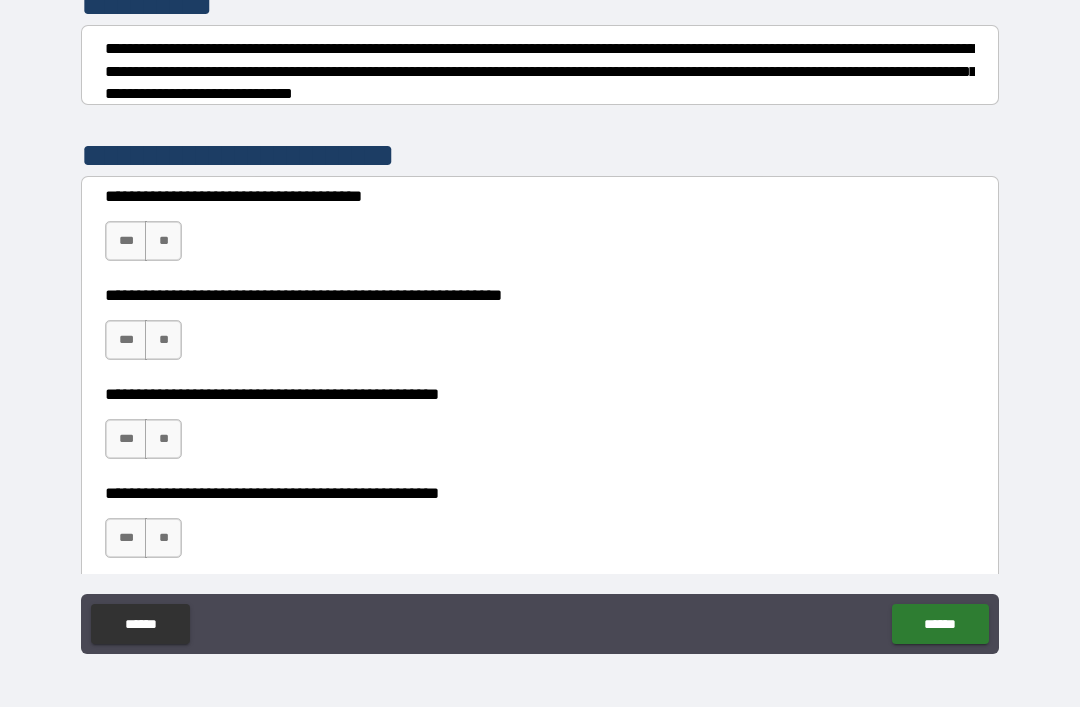 scroll, scrollTop: 280, scrollLeft: 0, axis: vertical 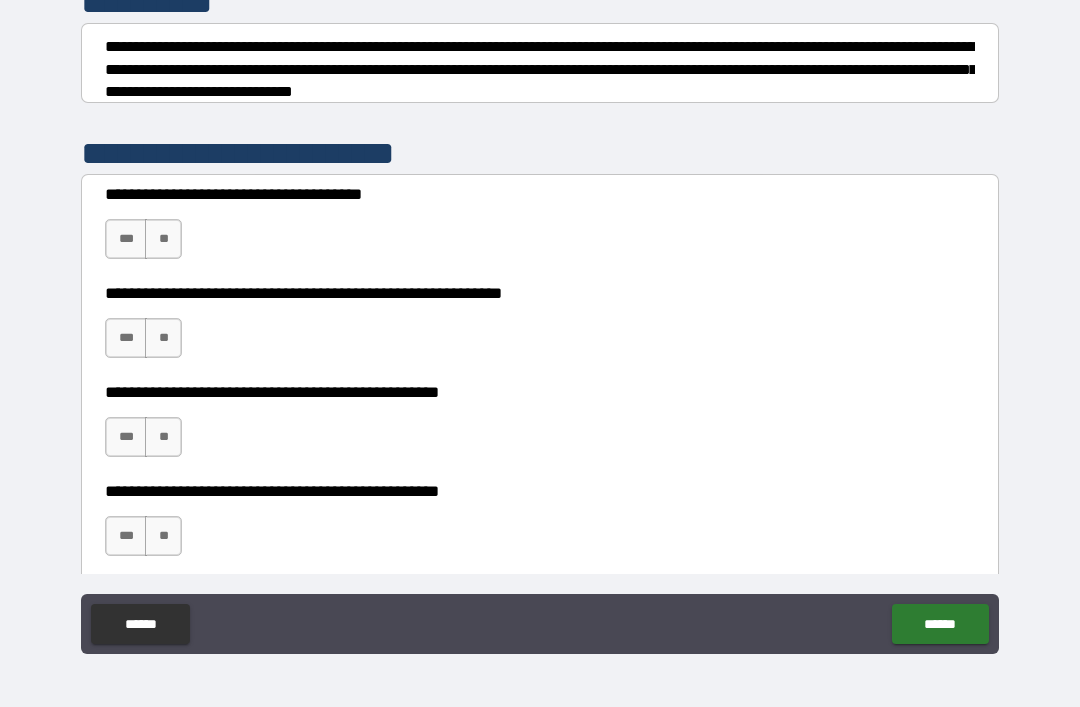 click on "**" at bounding box center (163, 239) 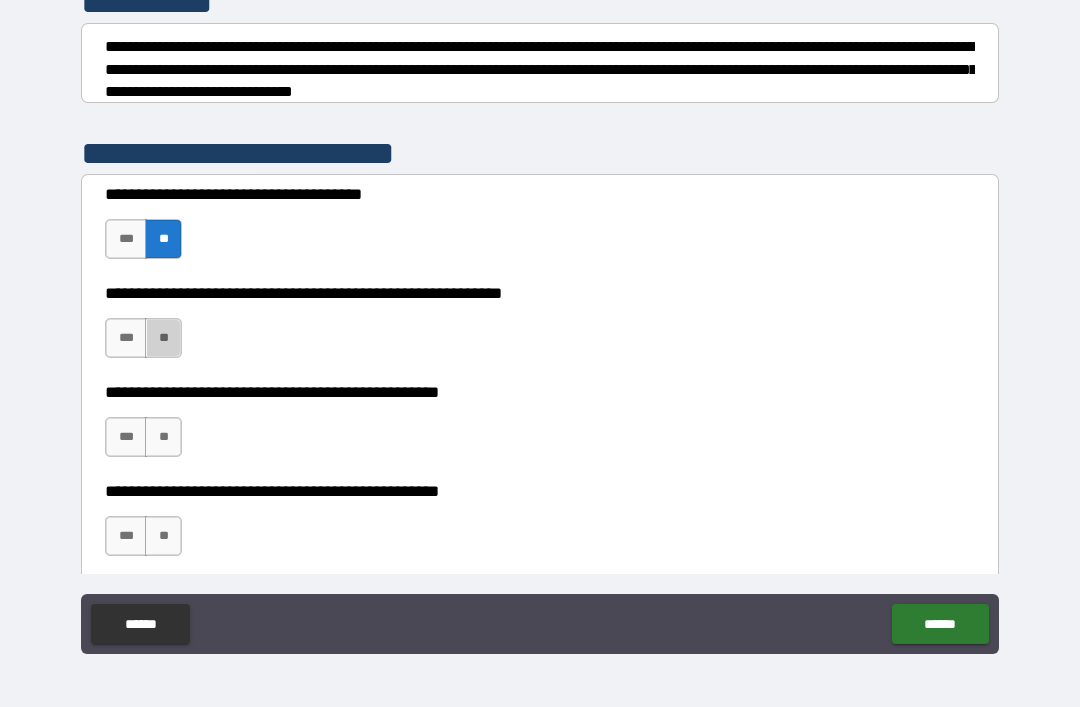 click on "**" at bounding box center (163, 338) 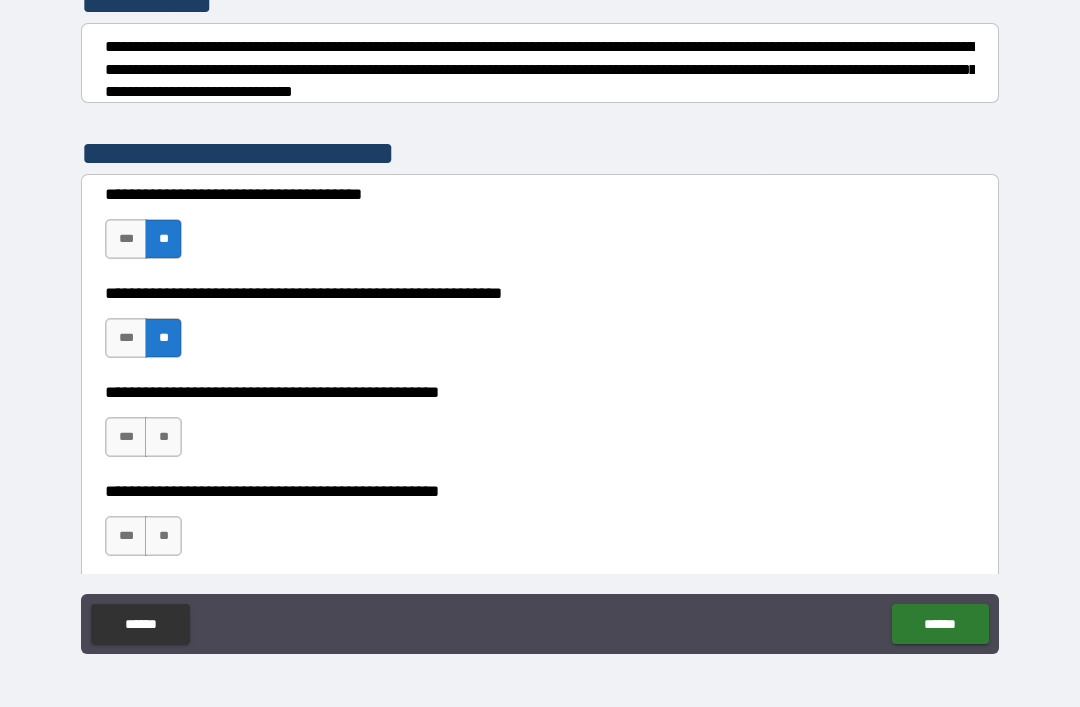 click on "**" at bounding box center (163, 437) 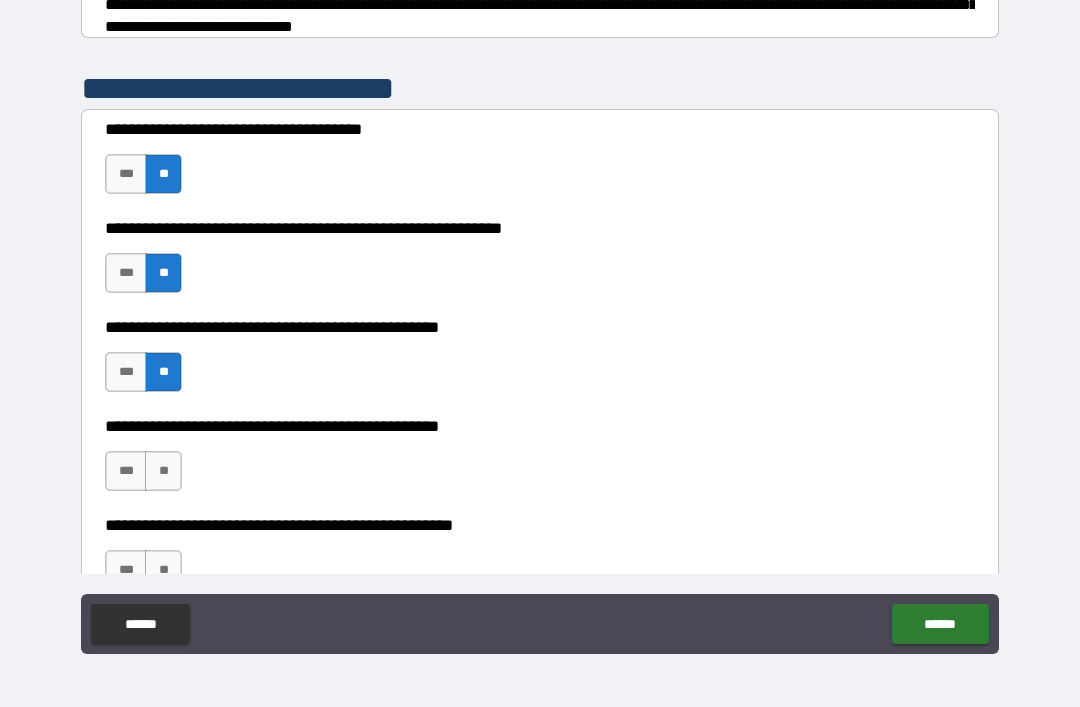 scroll, scrollTop: 349, scrollLeft: 0, axis: vertical 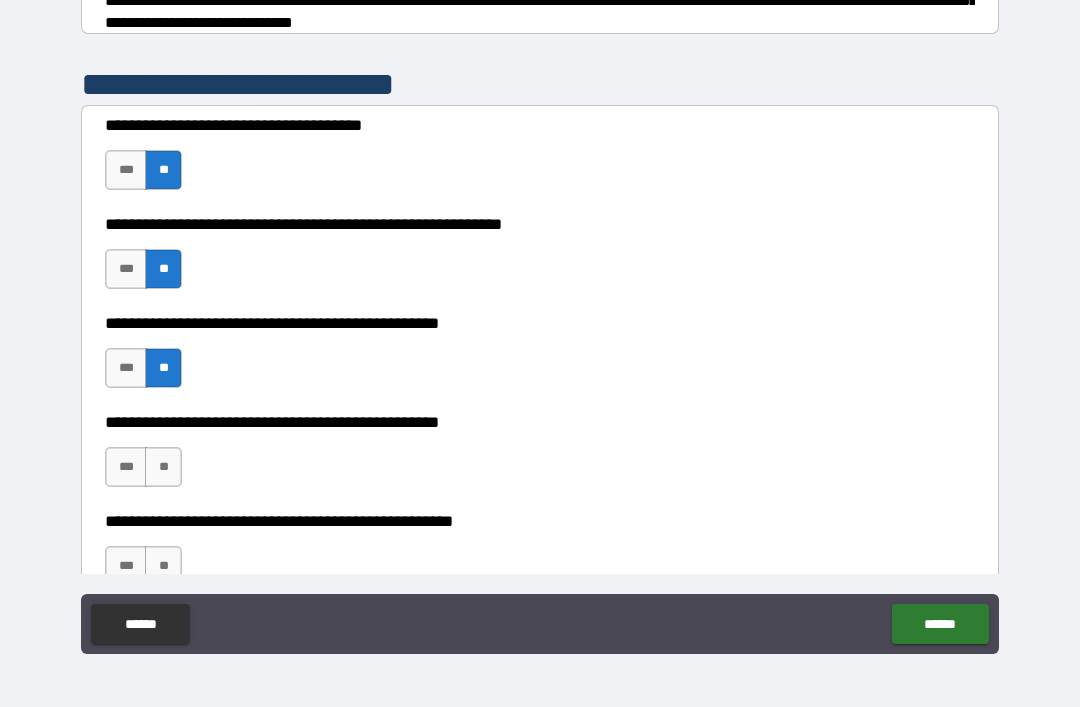 click on "**" at bounding box center (163, 467) 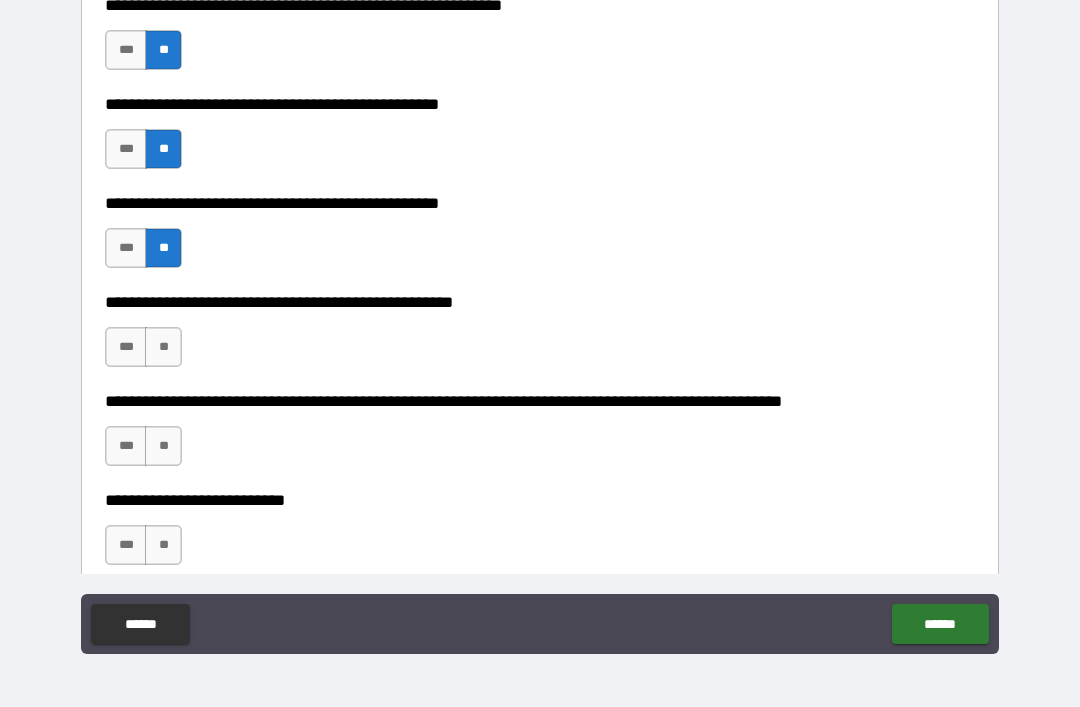 scroll, scrollTop: 572, scrollLeft: 0, axis: vertical 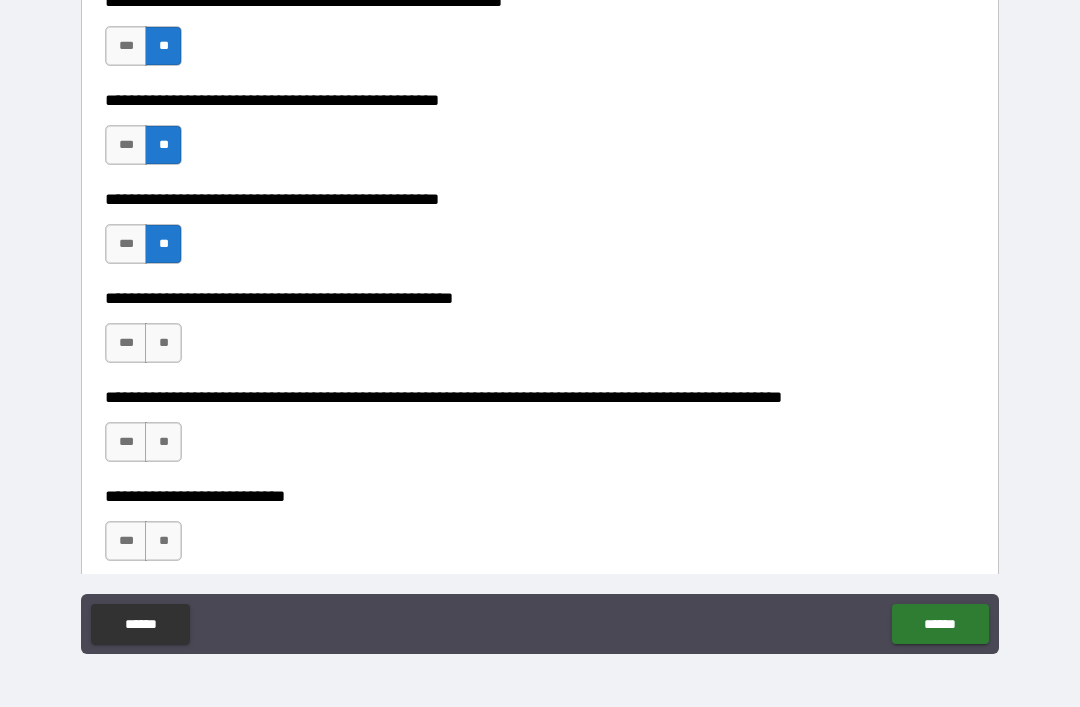 click on "**" at bounding box center [163, 343] 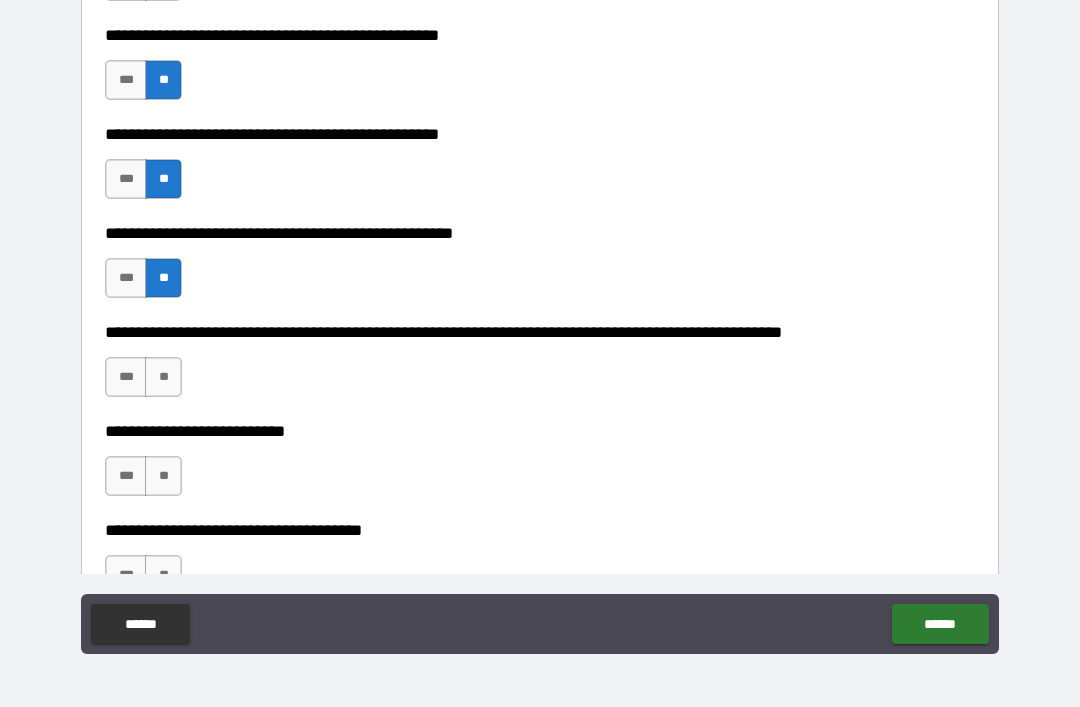 scroll, scrollTop: 642, scrollLeft: 0, axis: vertical 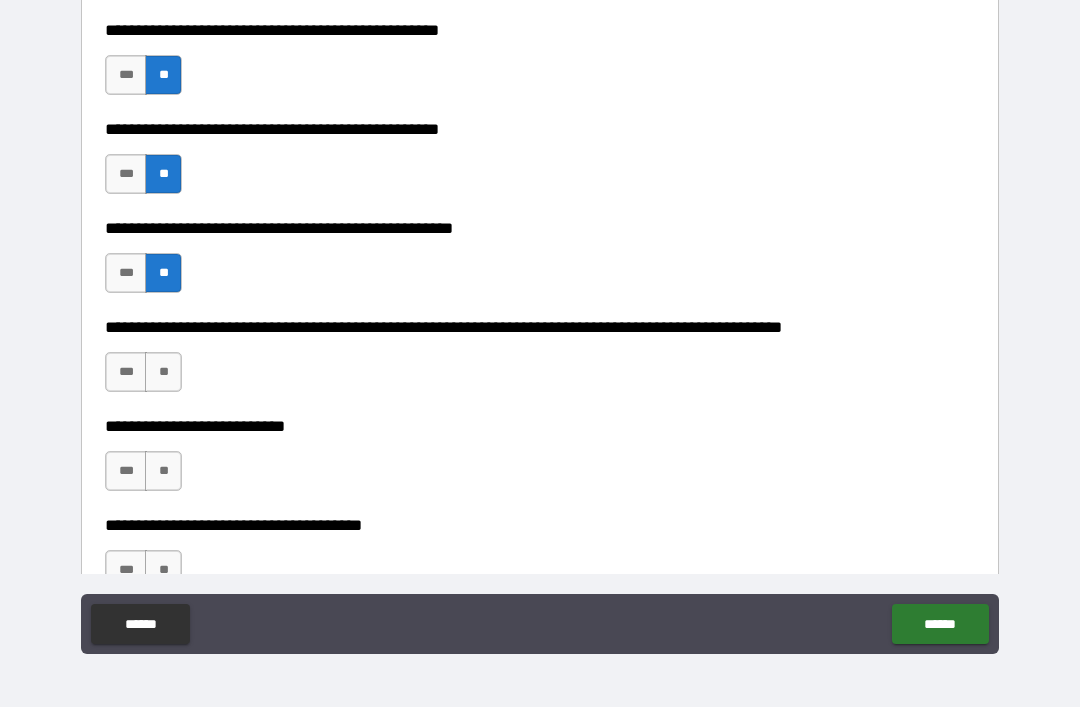 click on "**" at bounding box center (163, 372) 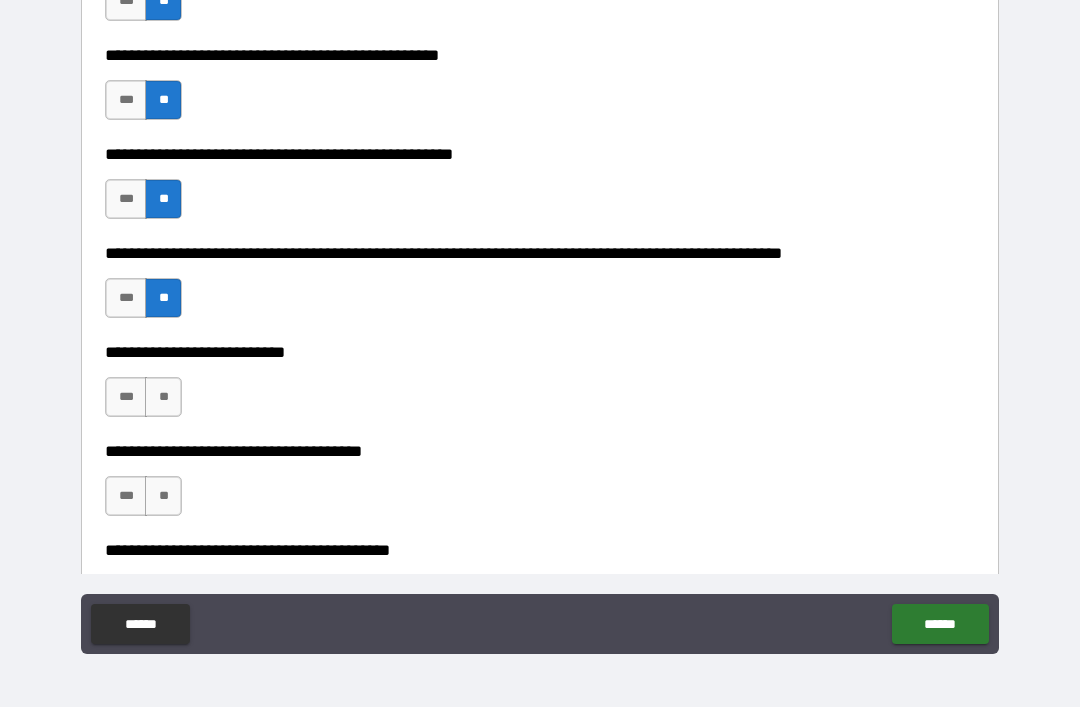 scroll, scrollTop: 719, scrollLeft: 0, axis: vertical 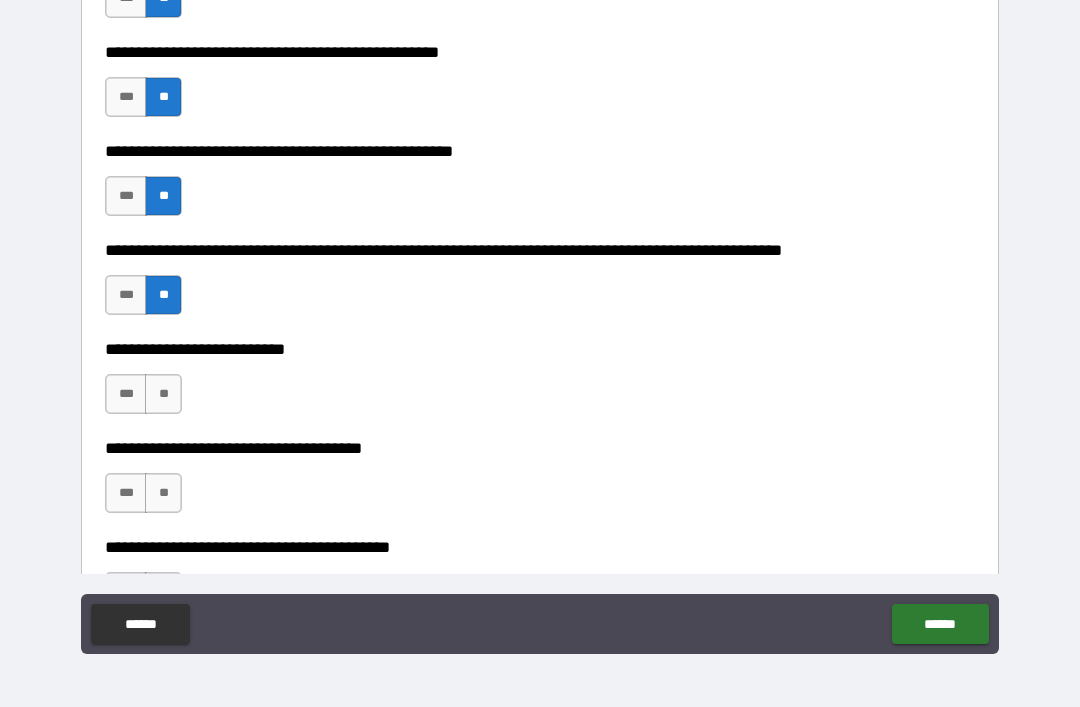 click on "**" at bounding box center [163, 394] 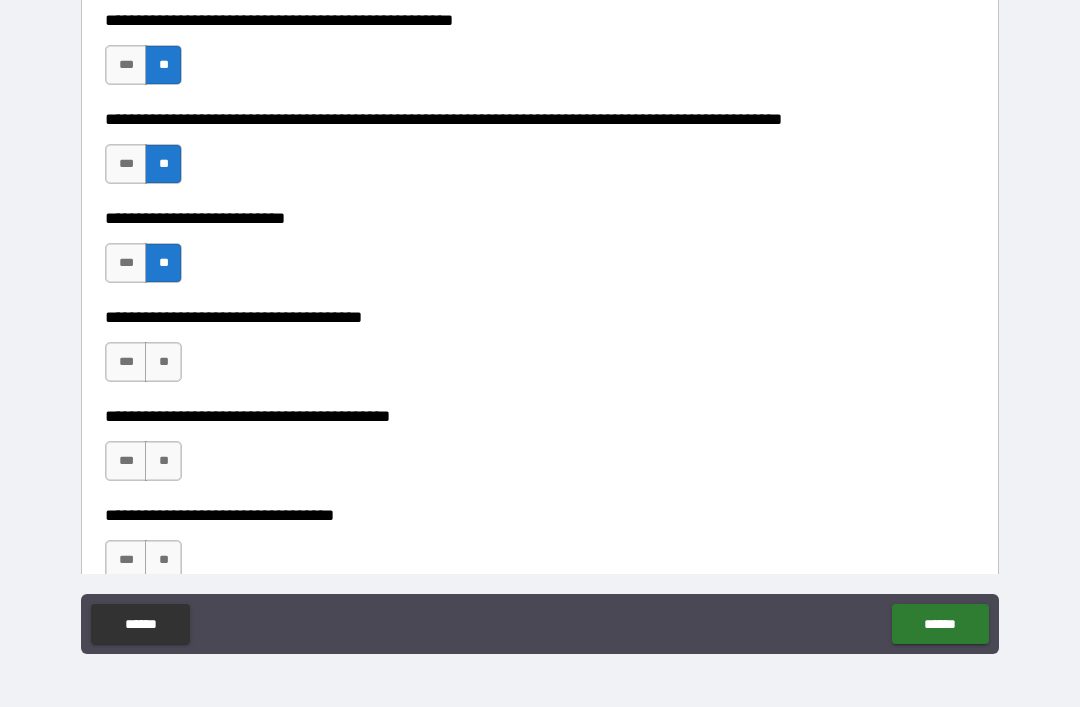 scroll, scrollTop: 853, scrollLeft: 0, axis: vertical 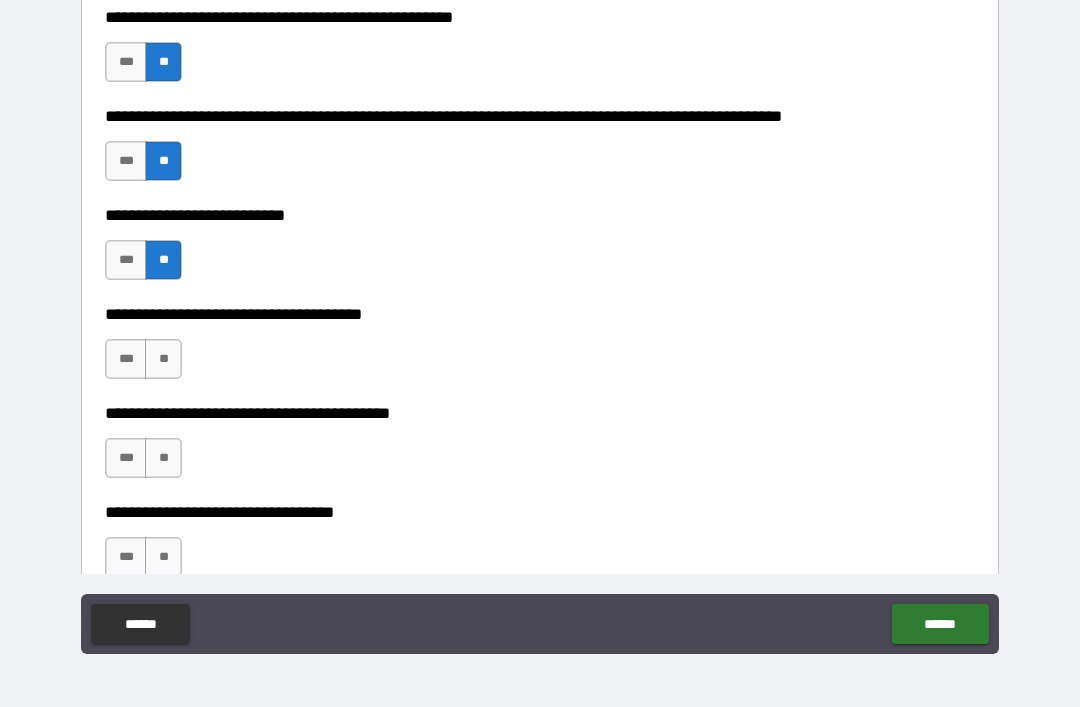 click on "**" at bounding box center (163, 458) 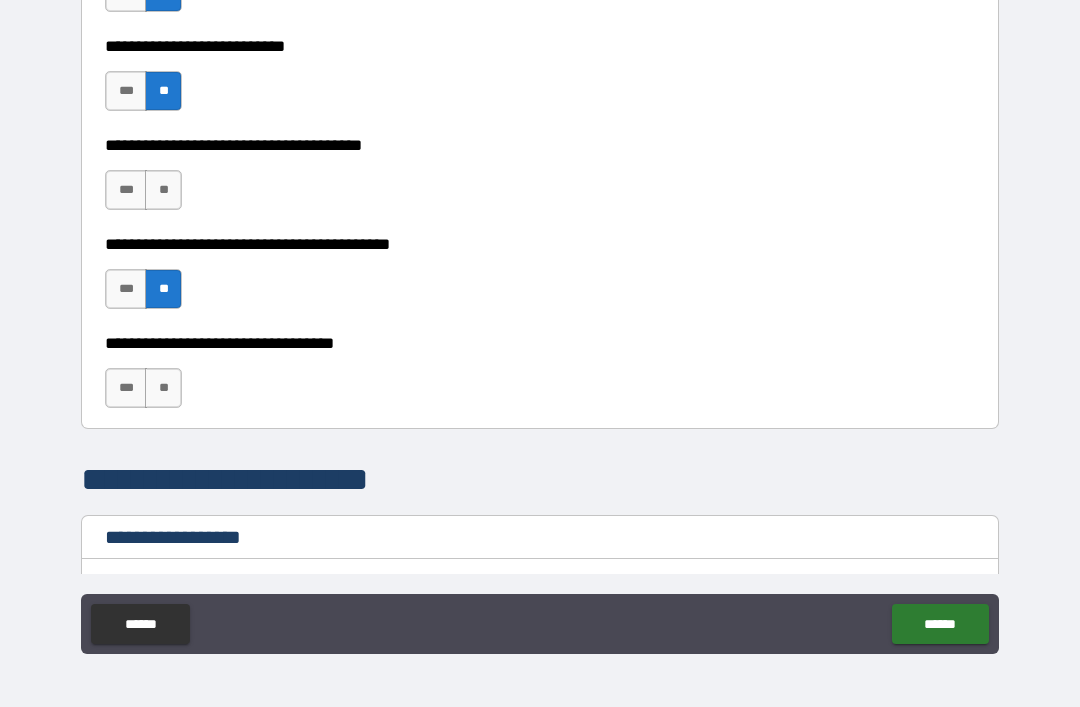 scroll, scrollTop: 1024, scrollLeft: 0, axis: vertical 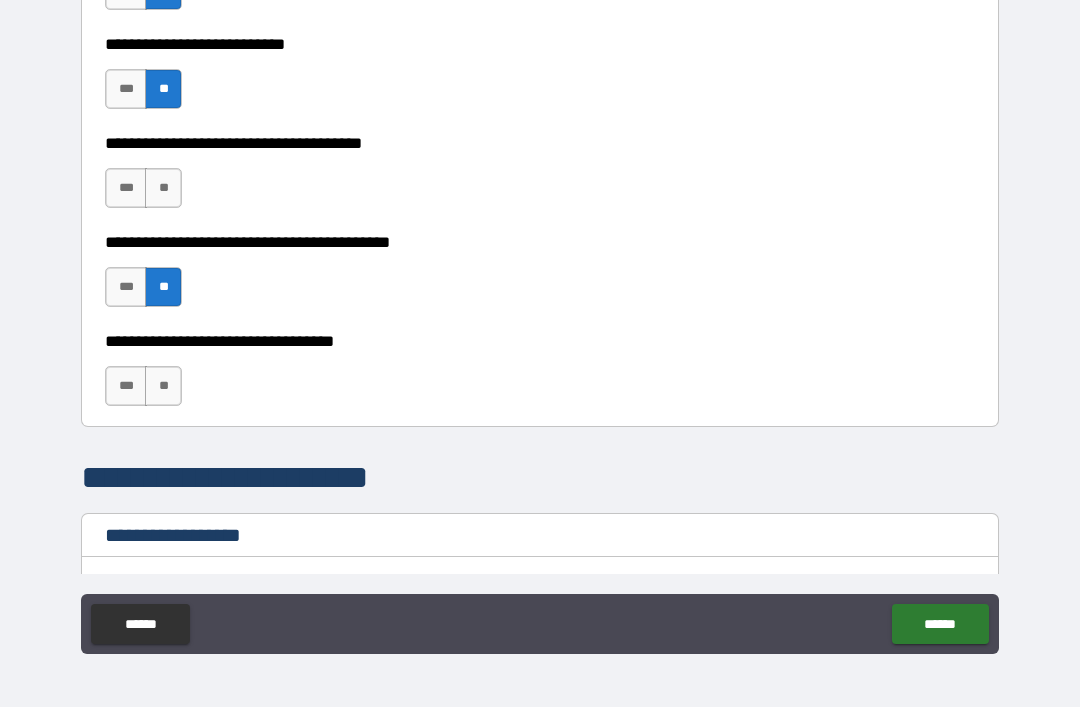 click on "**" at bounding box center (163, 386) 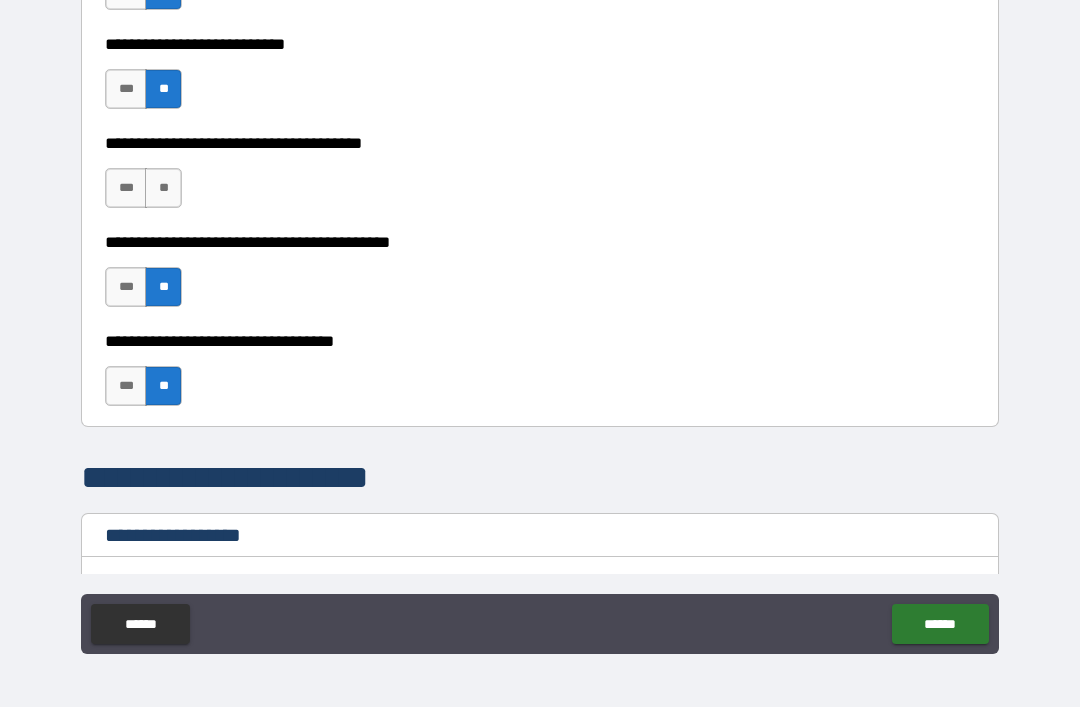 click on "***" at bounding box center (126, 188) 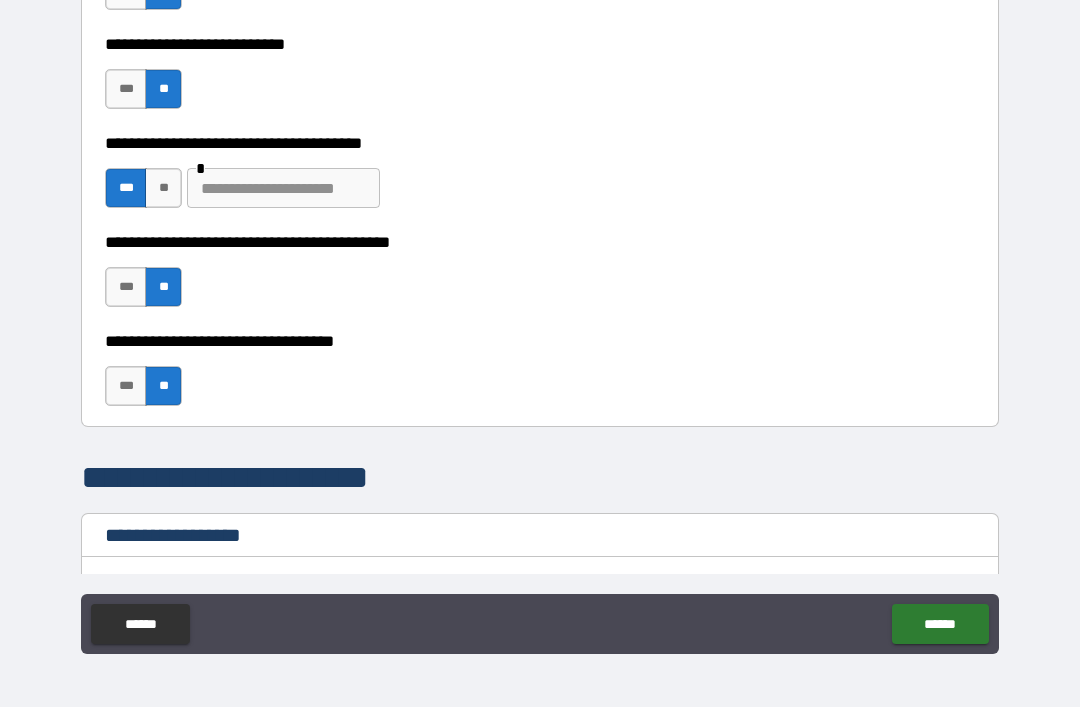 click at bounding box center (283, 188) 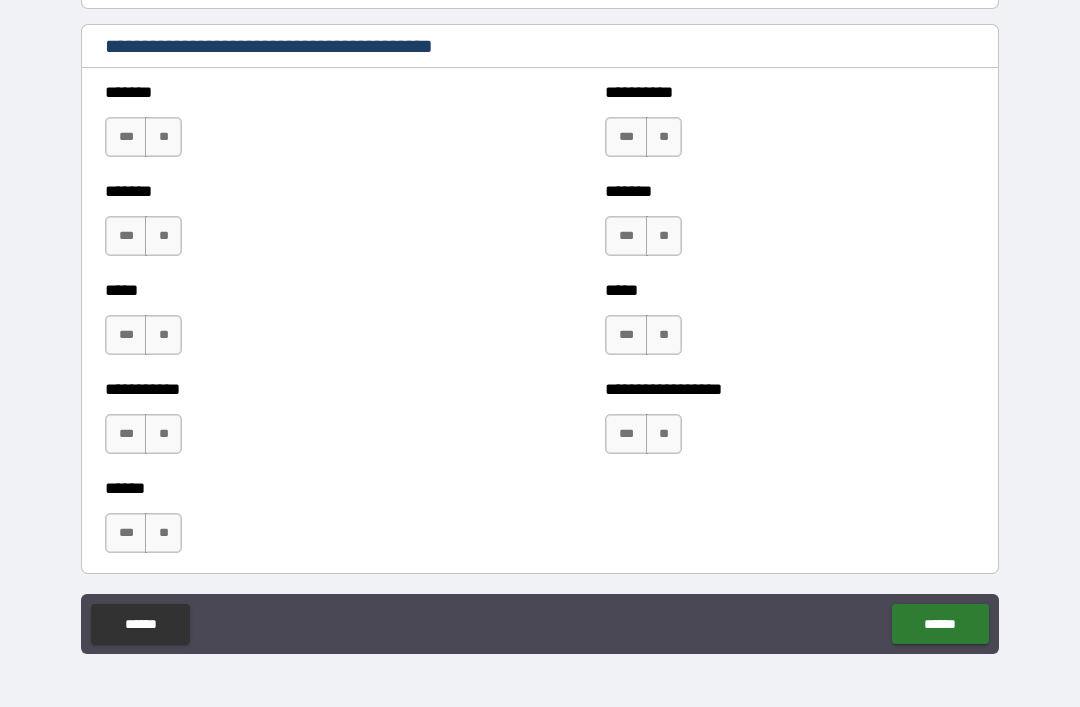 scroll, scrollTop: 1786, scrollLeft: 0, axis: vertical 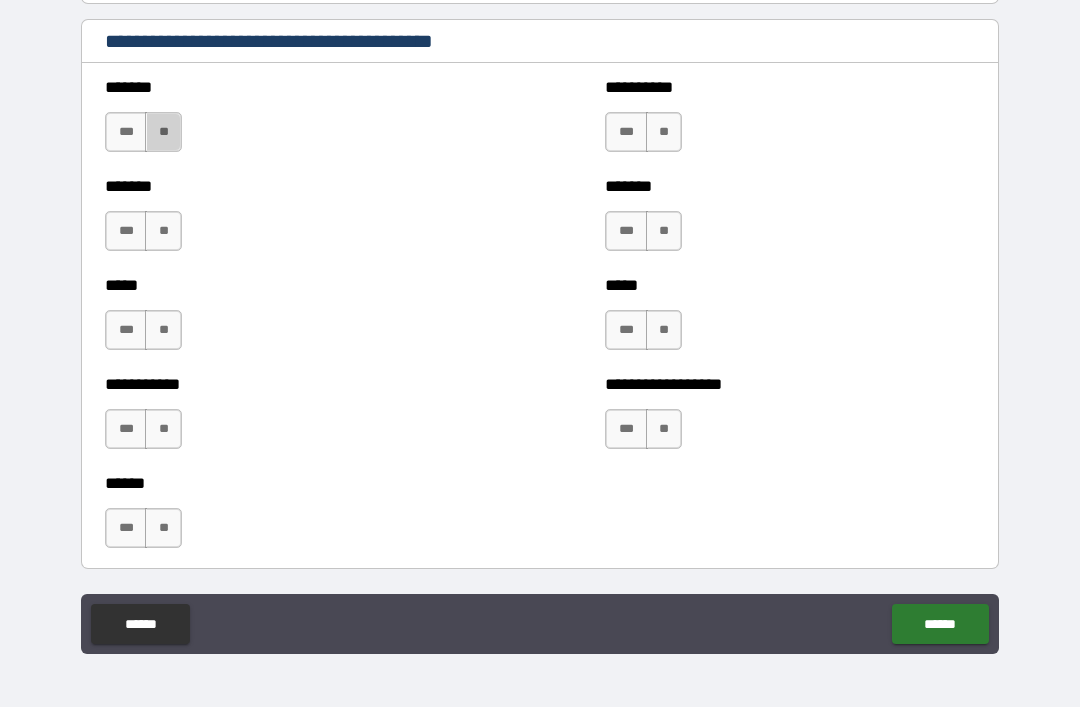 type on "****" 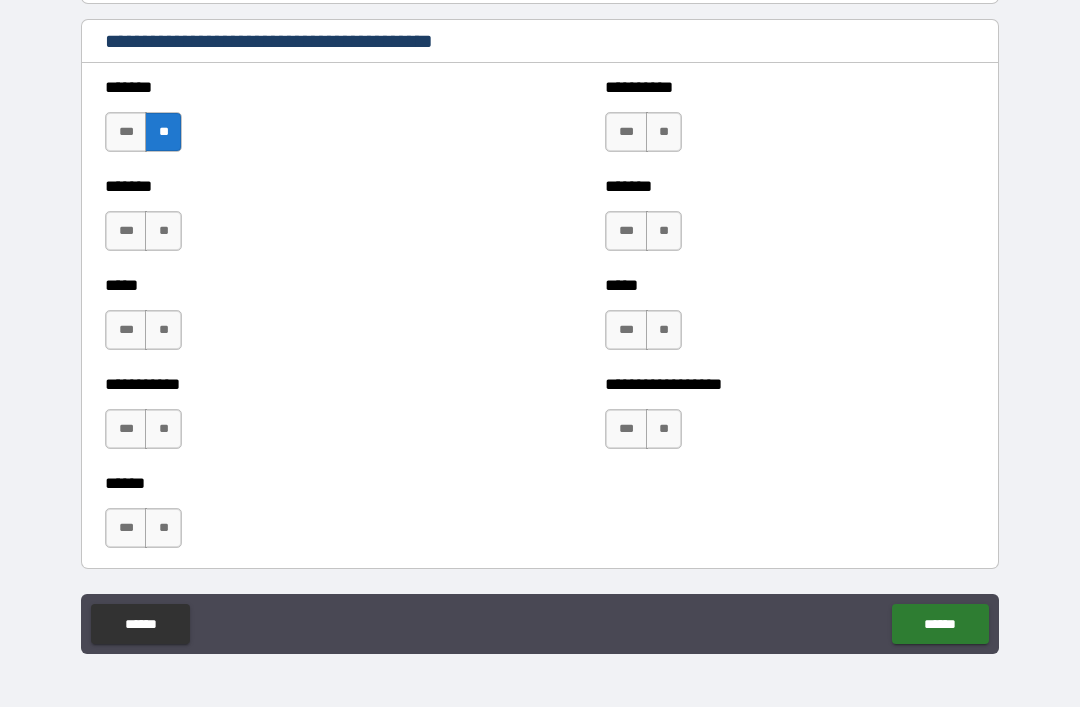 click on "**" at bounding box center [163, 231] 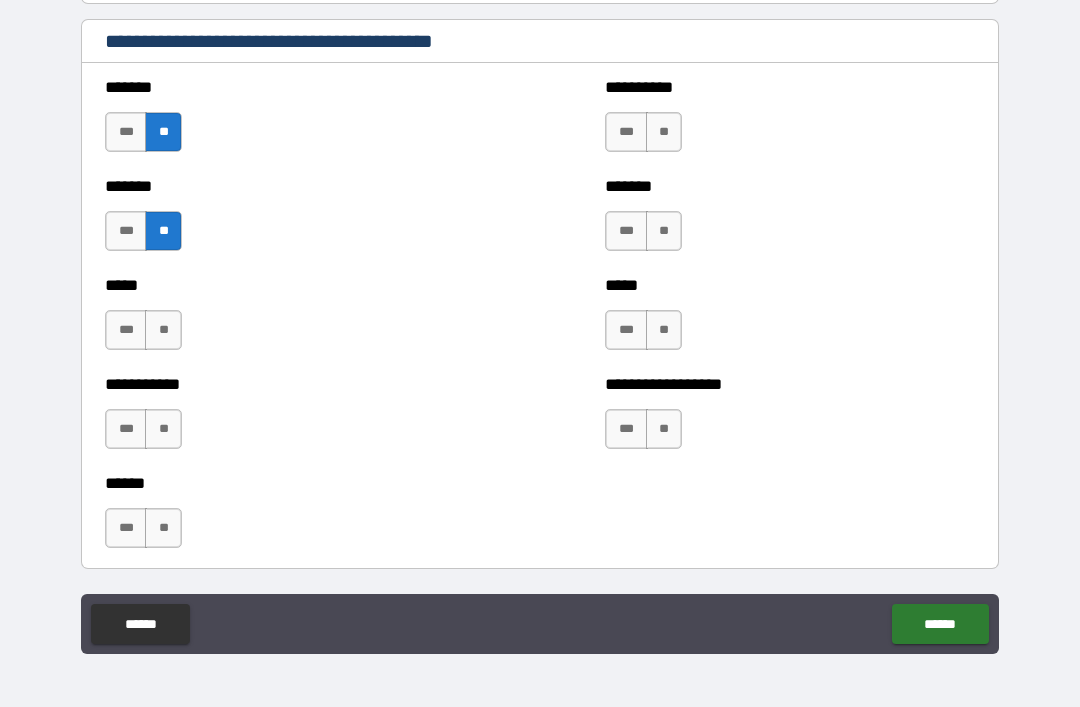 click on "**" at bounding box center (163, 330) 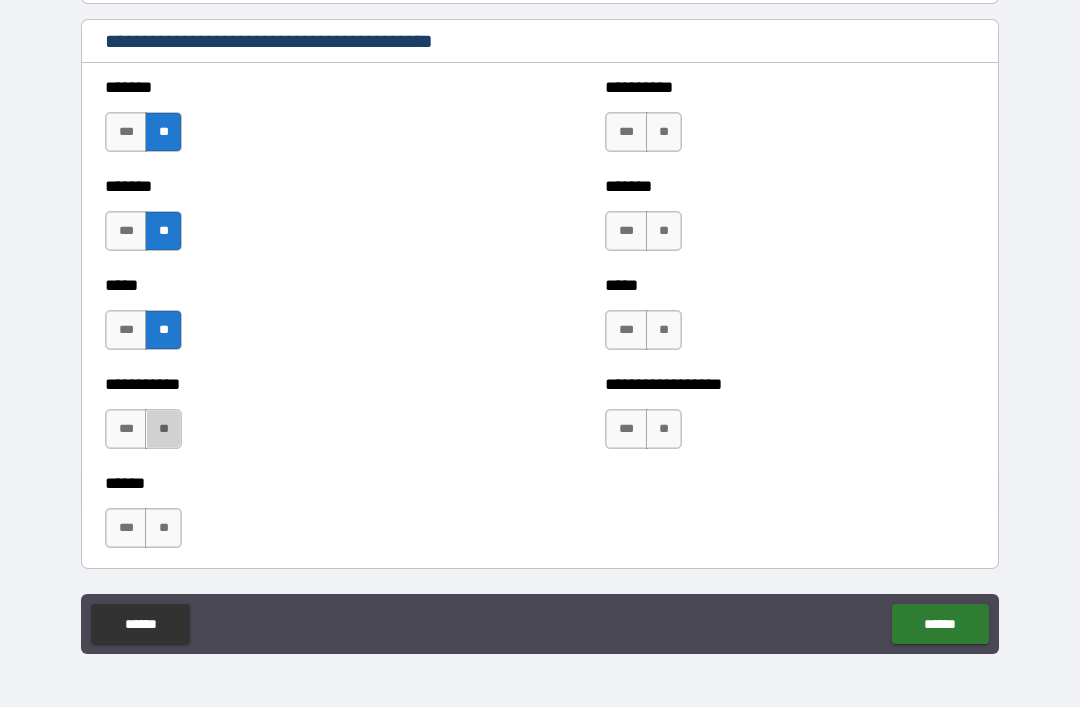 click on "**" at bounding box center [163, 429] 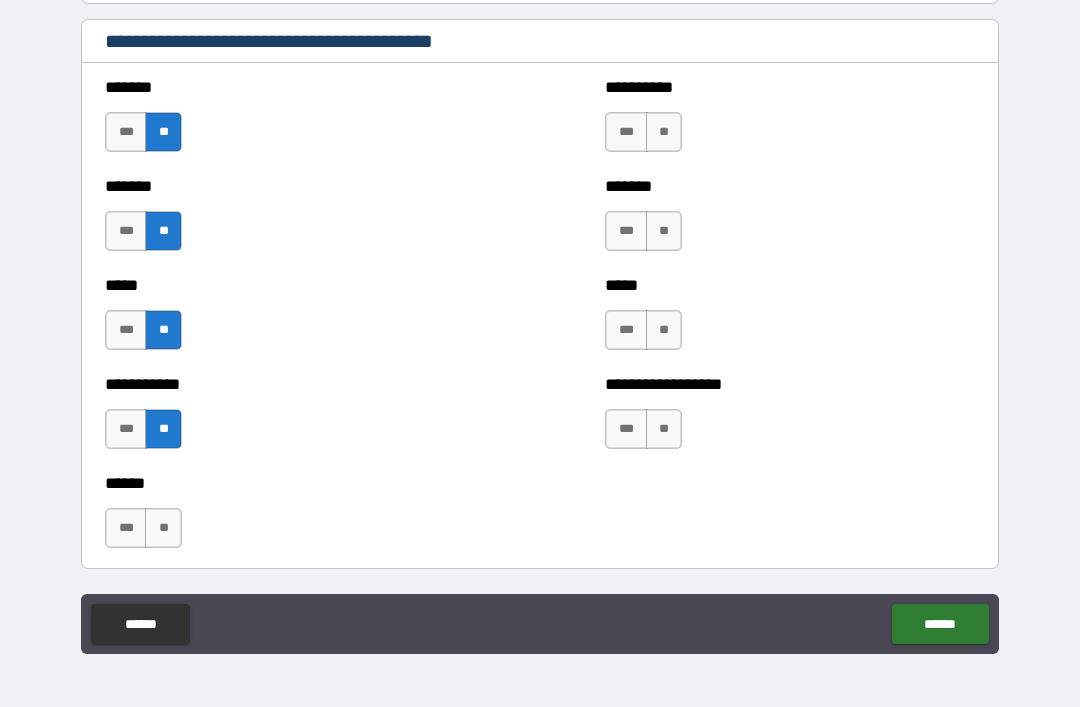 click on "**" at bounding box center [664, 132] 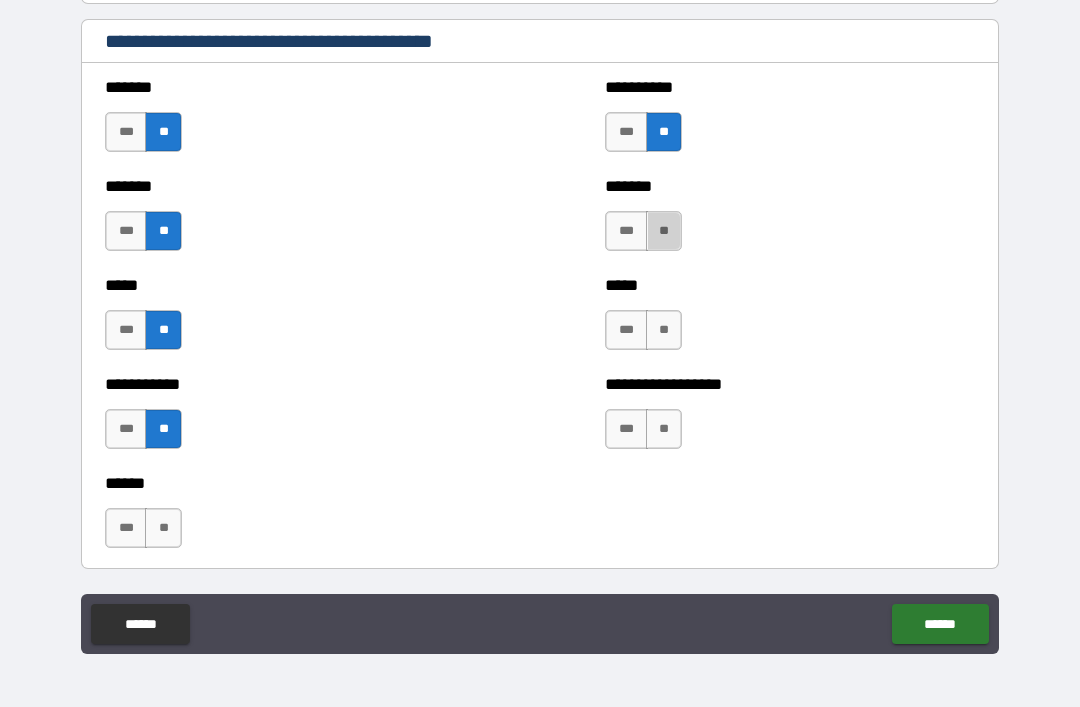 click on "**" at bounding box center (664, 231) 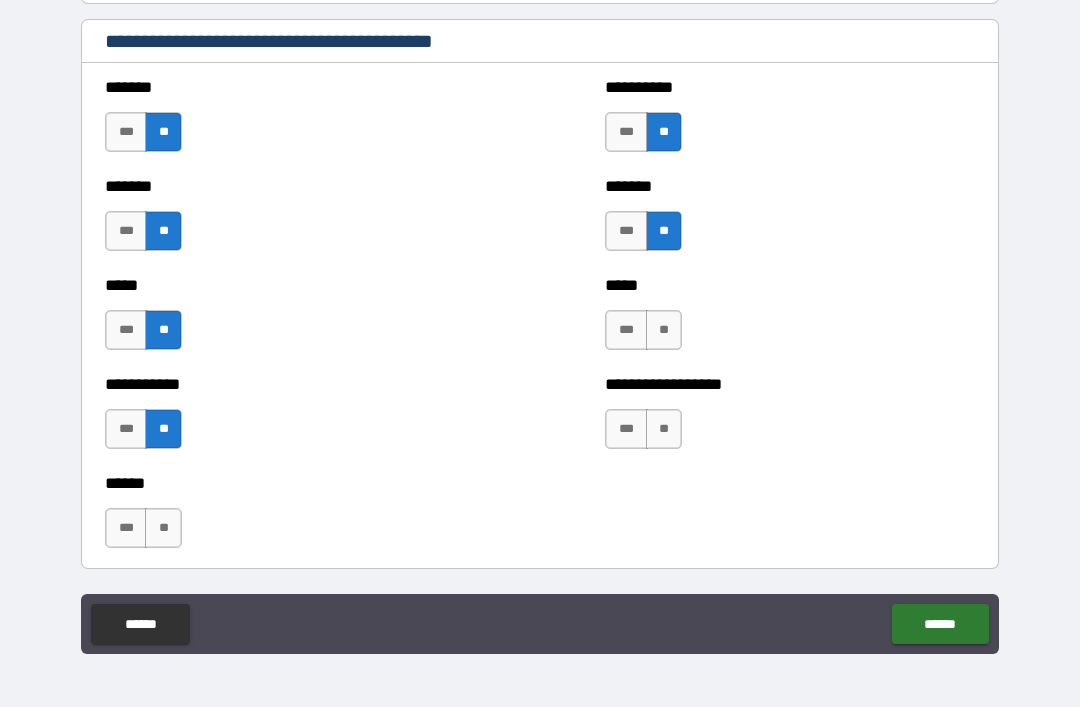 click on "**" at bounding box center (664, 330) 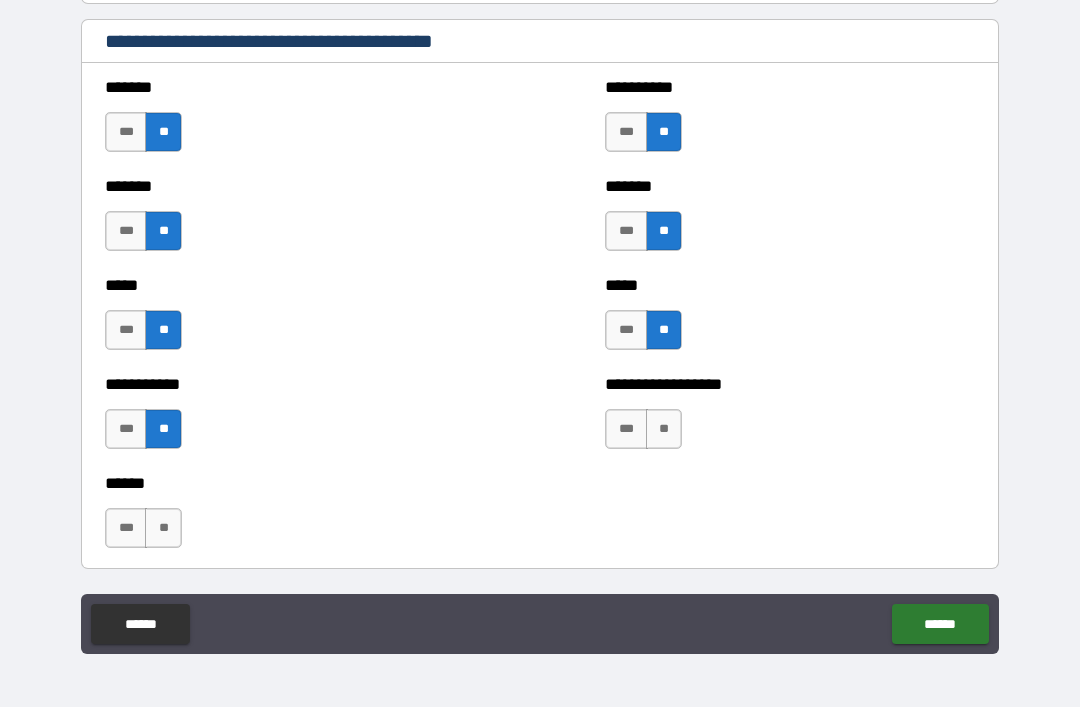 click on "**" at bounding box center (664, 429) 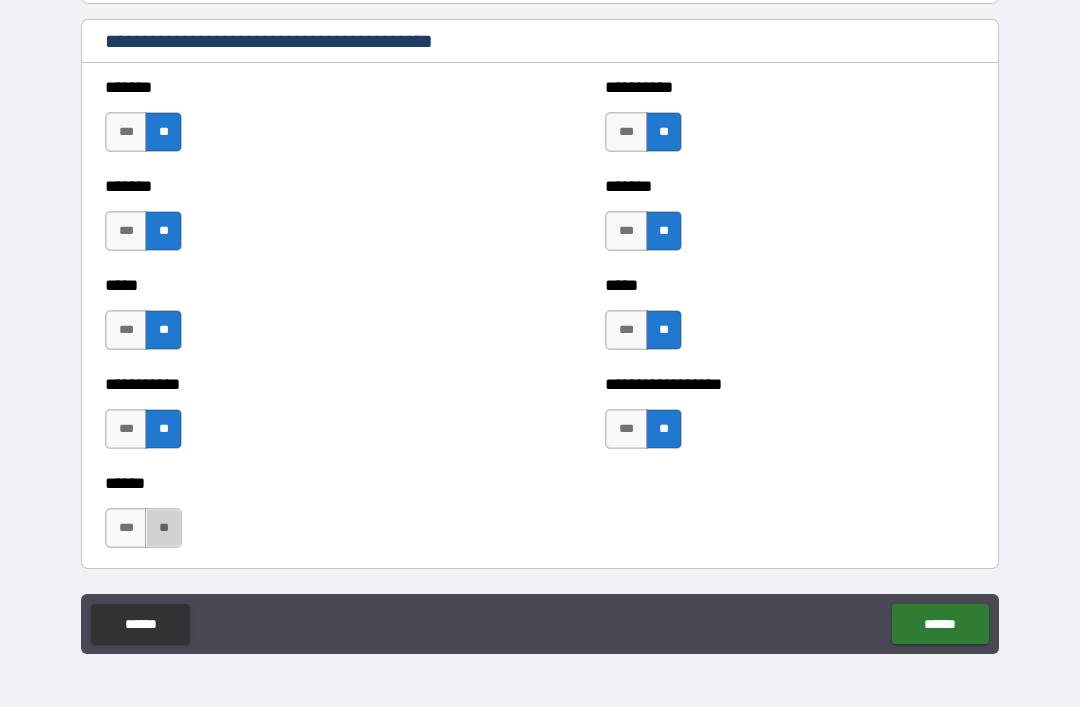 click on "**" at bounding box center [163, 528] 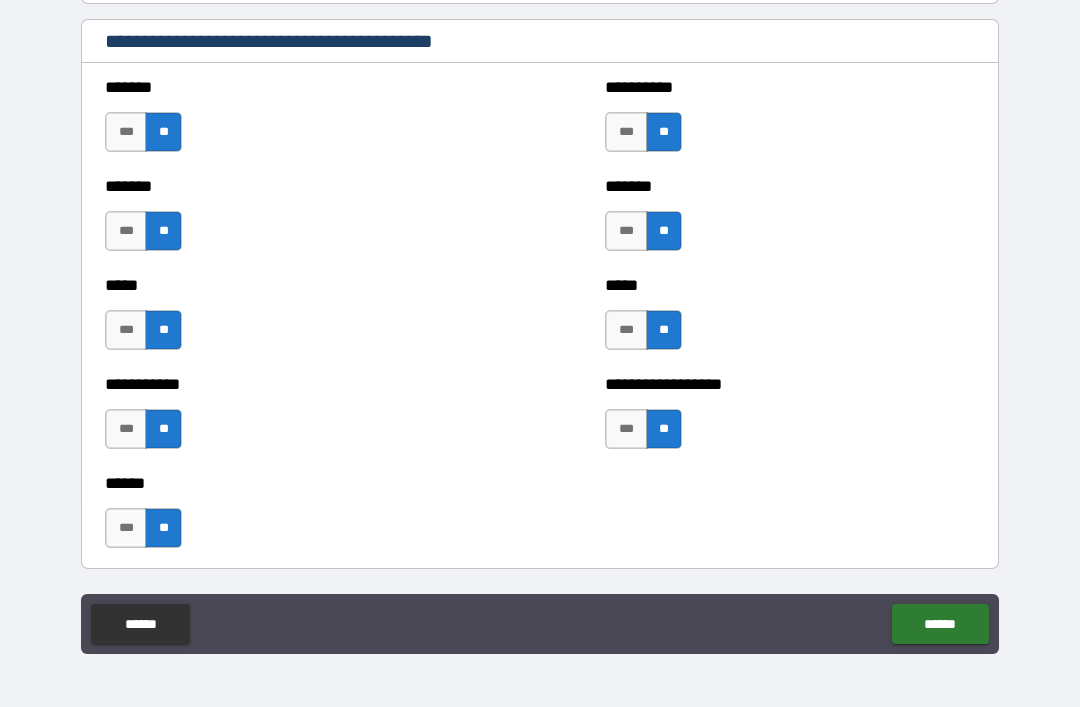 click on "******" at bounding box center (940, 624) 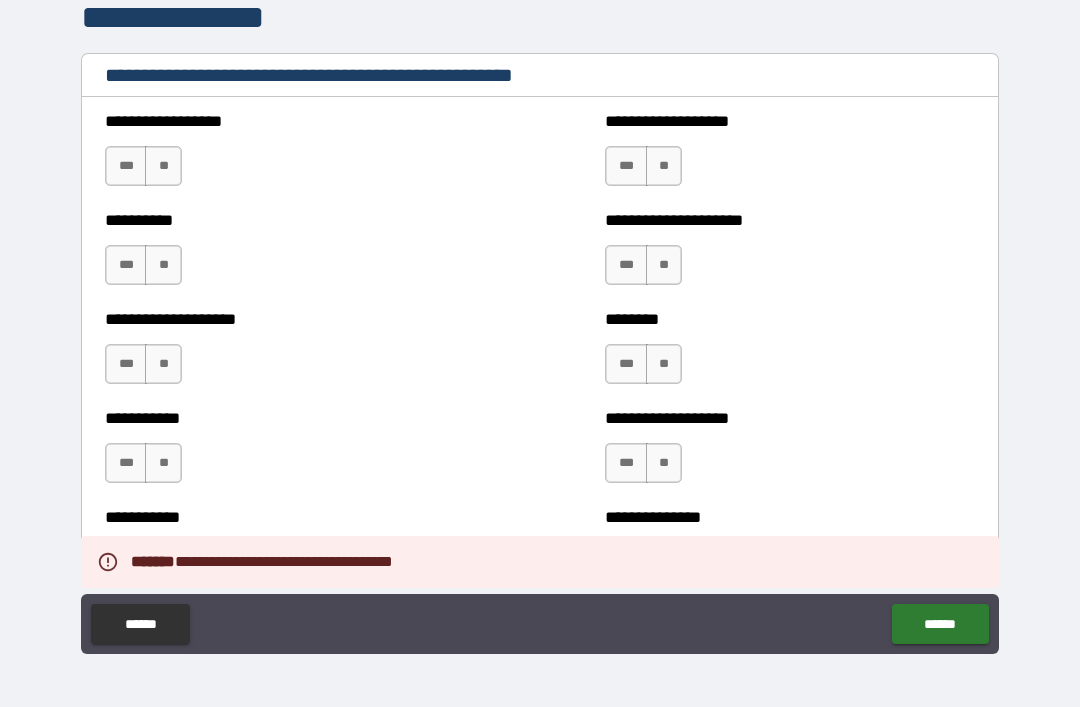 scroll, scrollTop: 2387, scrollLeft: 0, axis: vertical 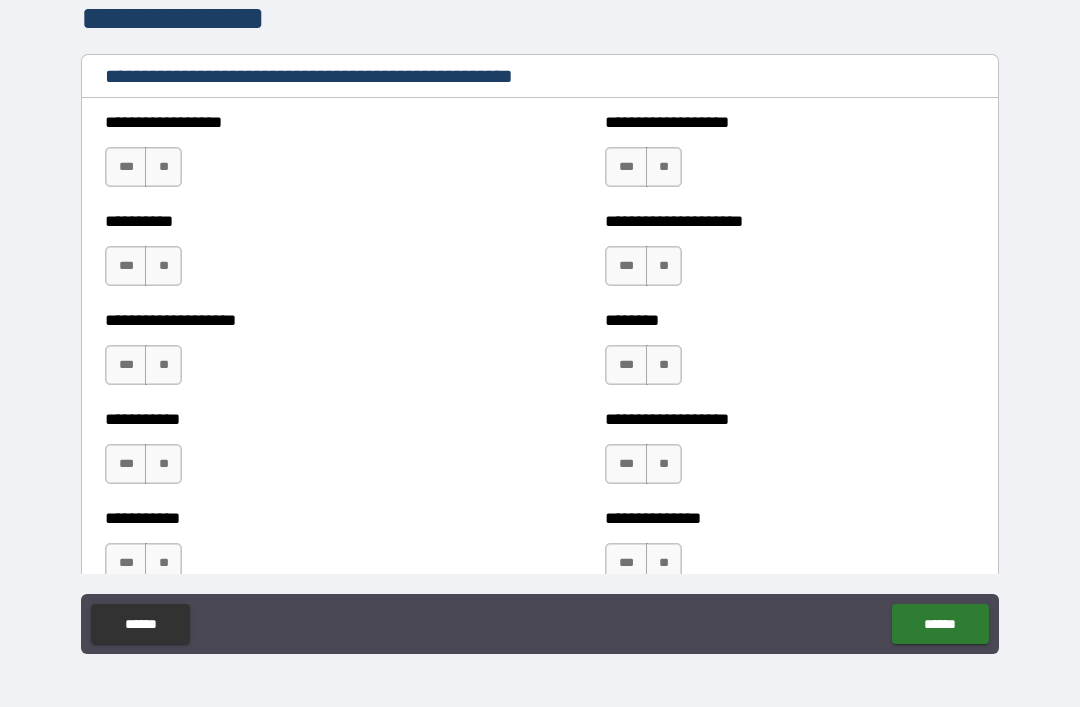 click on "**" at bounding box center (163, 167) 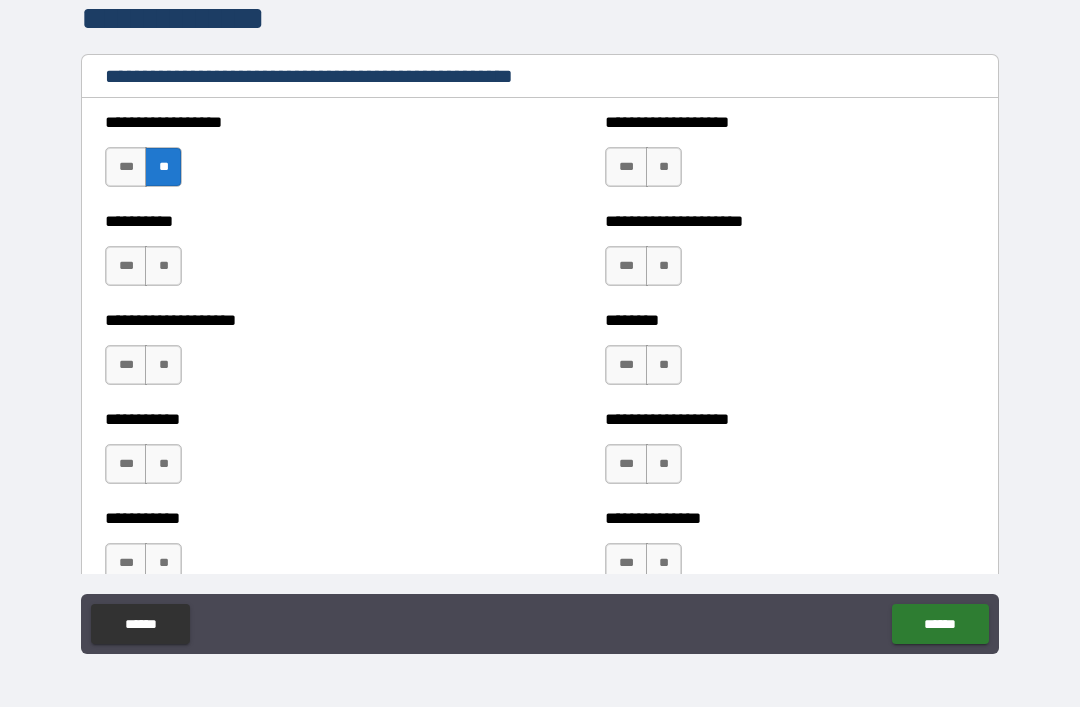 click on "**" at bounding box center (163, 266) 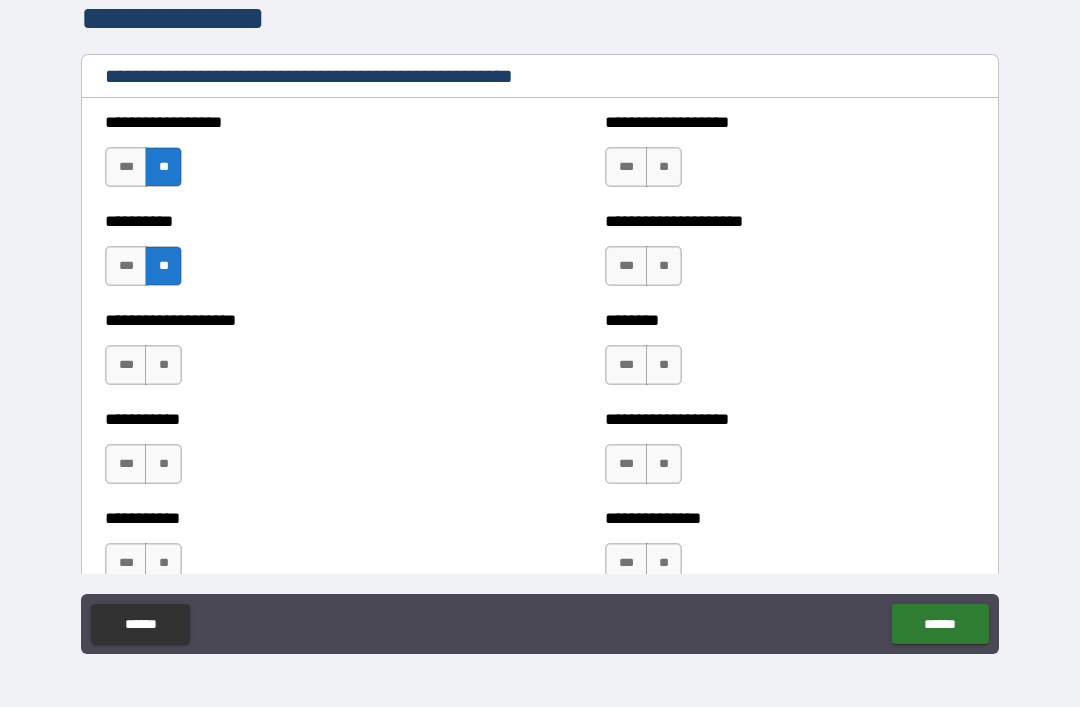 click on "**" at bounding box center (163, 365) 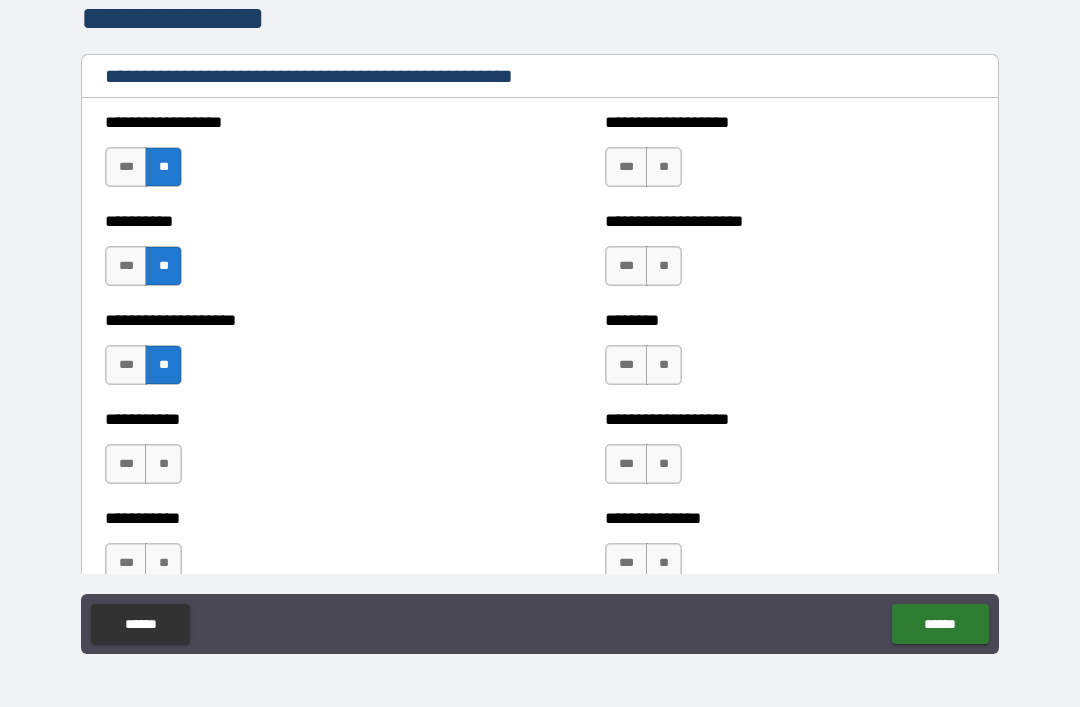 click on "**" at bounding box center (163, 464) 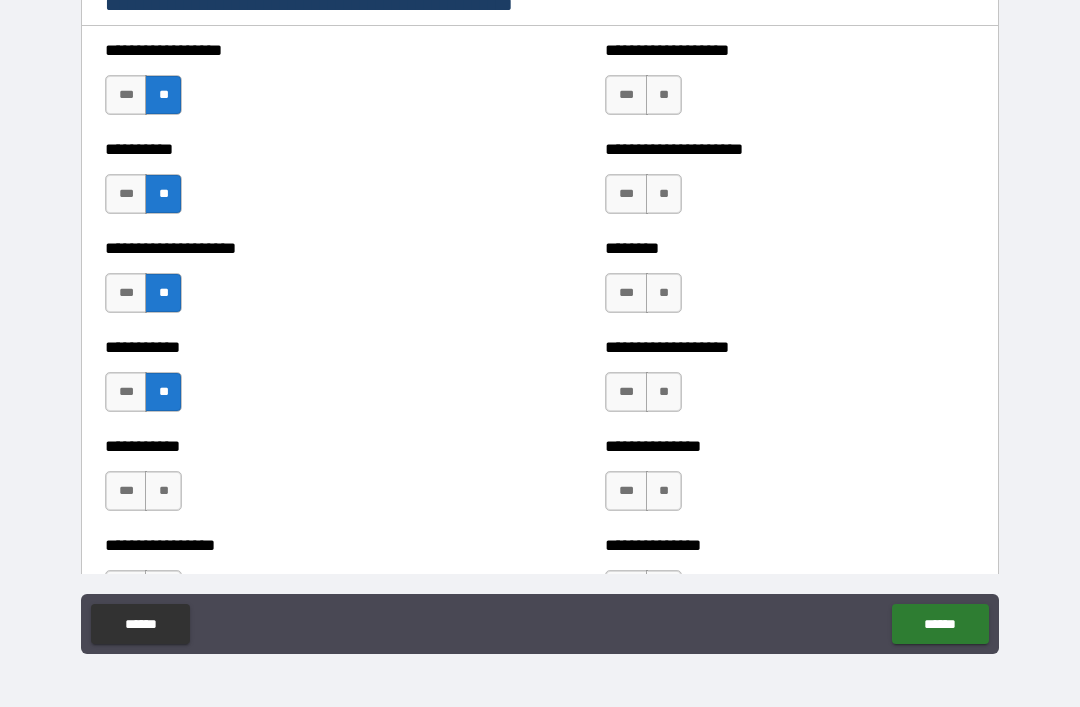 scroll, scrollTop: 2471, scrollLeft: 0, axis: vertical 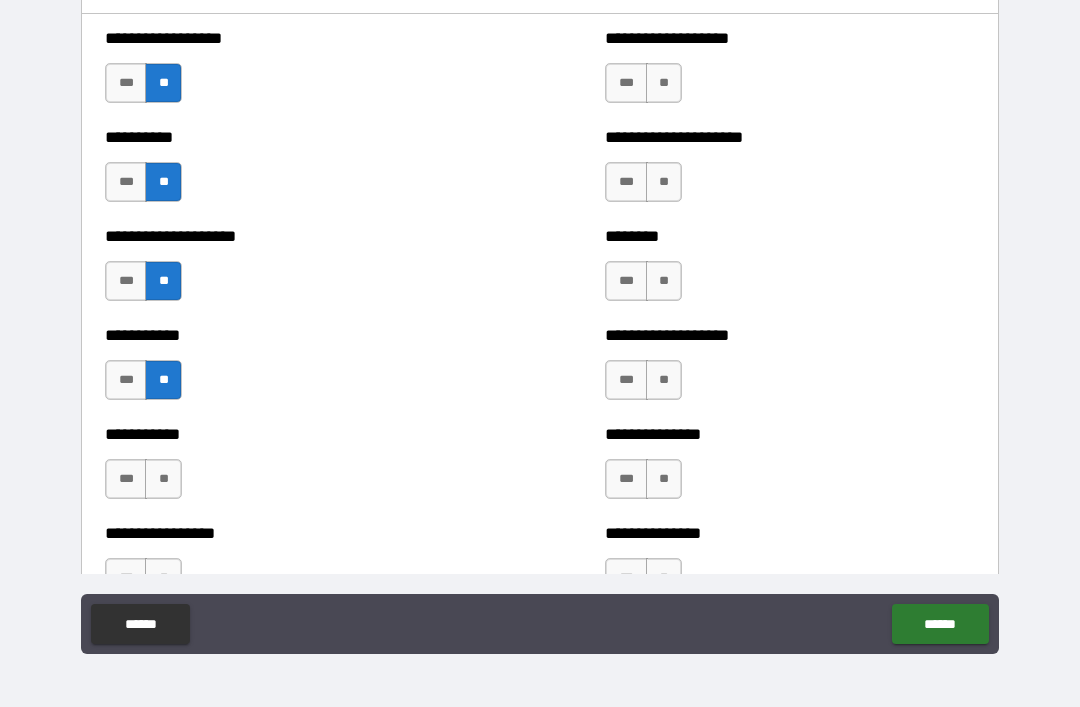 click on "**" at bounding box center (163, 479) 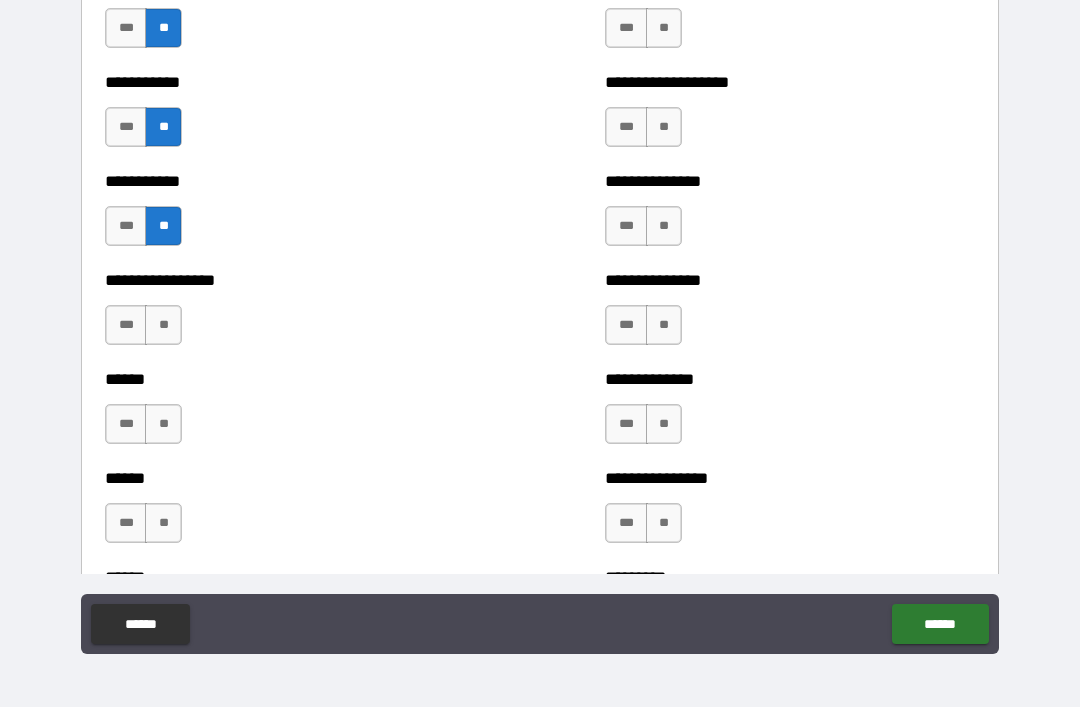 scroll, scrollTop: 2727, scrollLeft: 0, axis: vertical 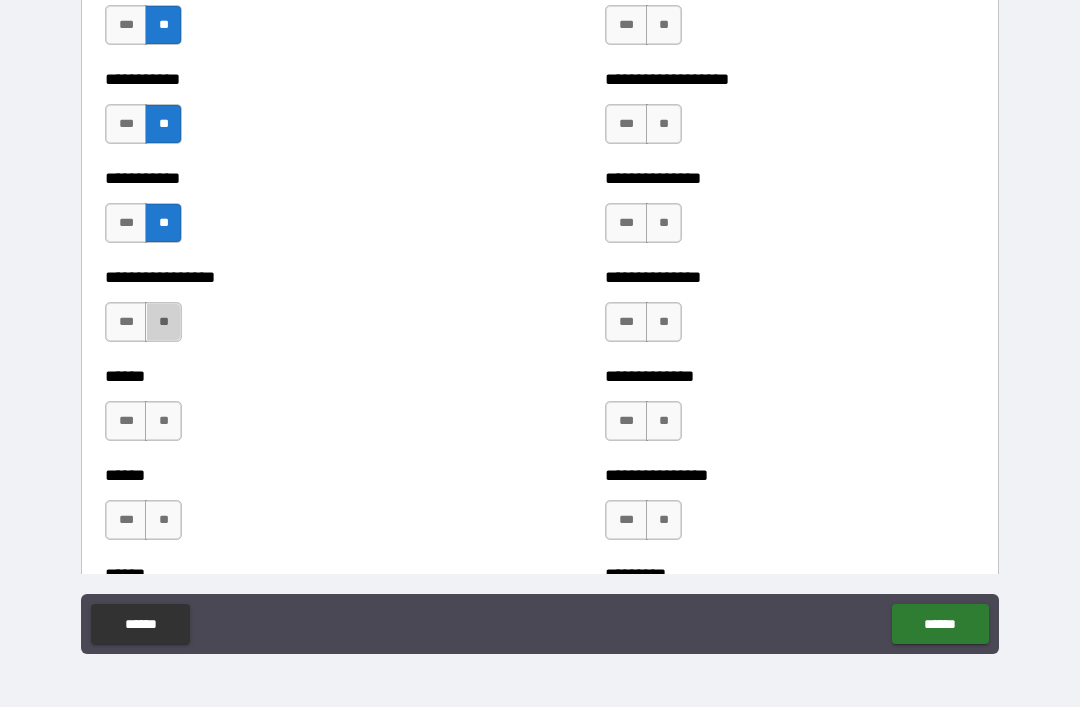 click on "**" at bounding box center (163, 322) 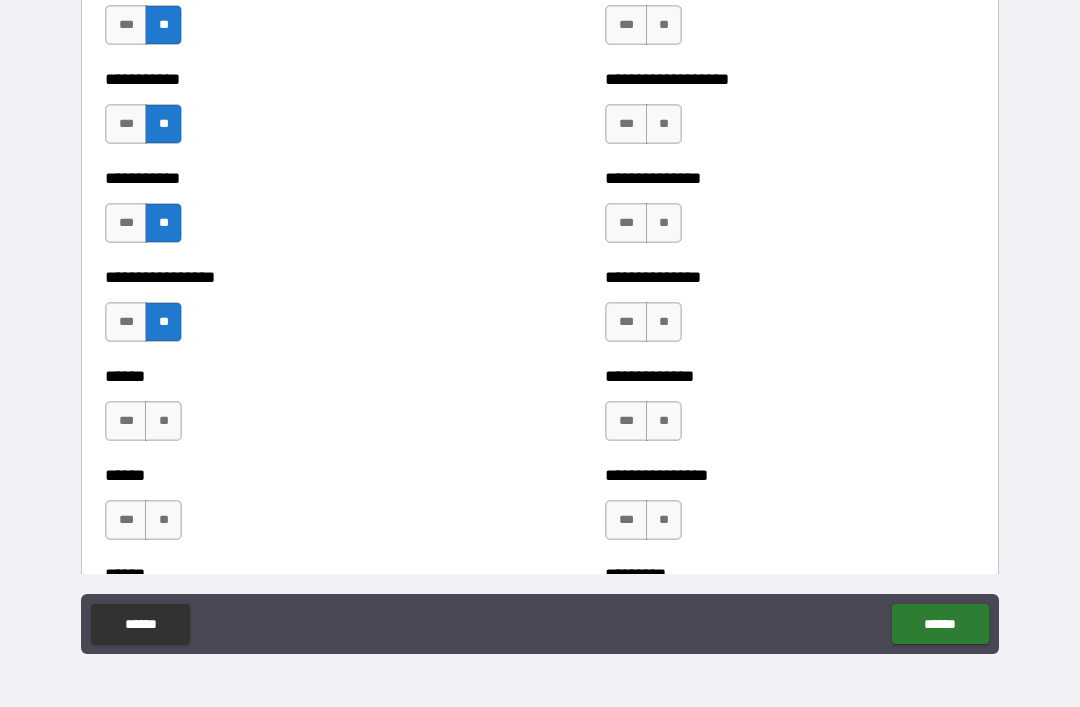 click on "**" at bounding box center (163, 421) 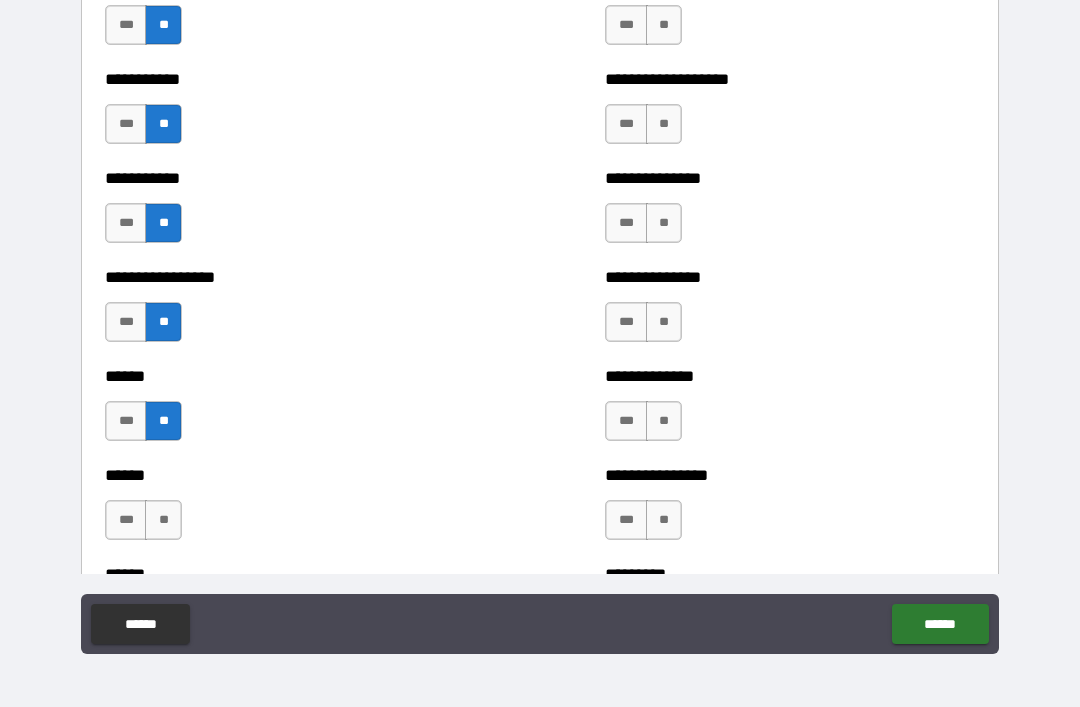 click on "**" at bounding box center (163, 520) 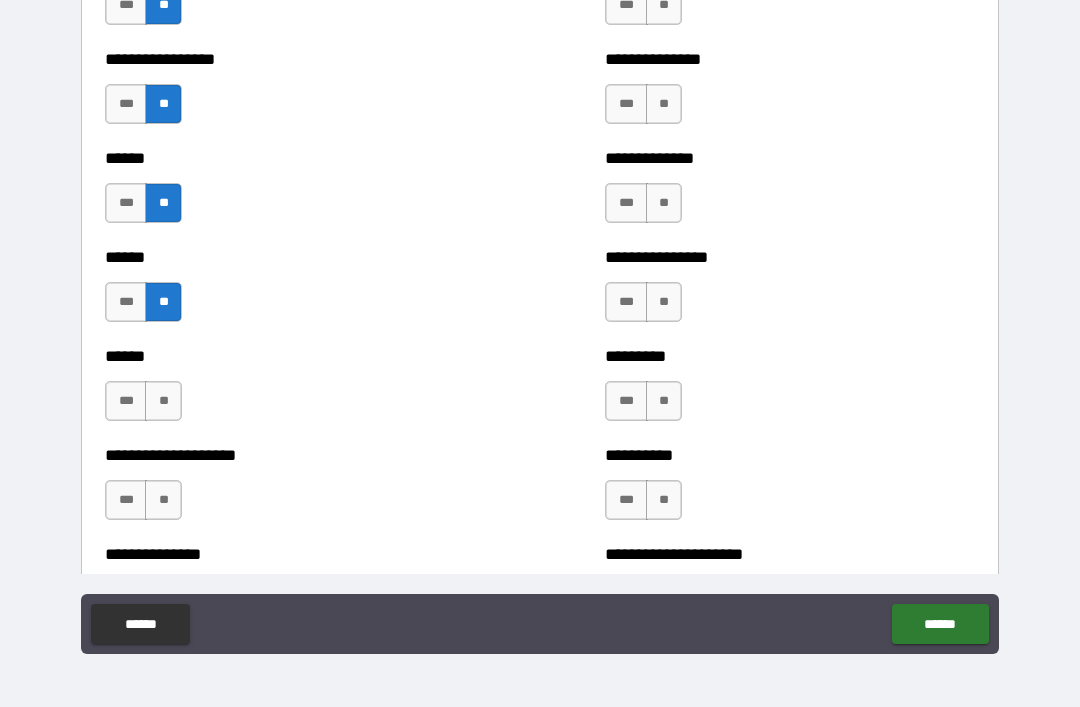scroll, scrollTop: 2949, scrollLeft: 0, axis: vertical 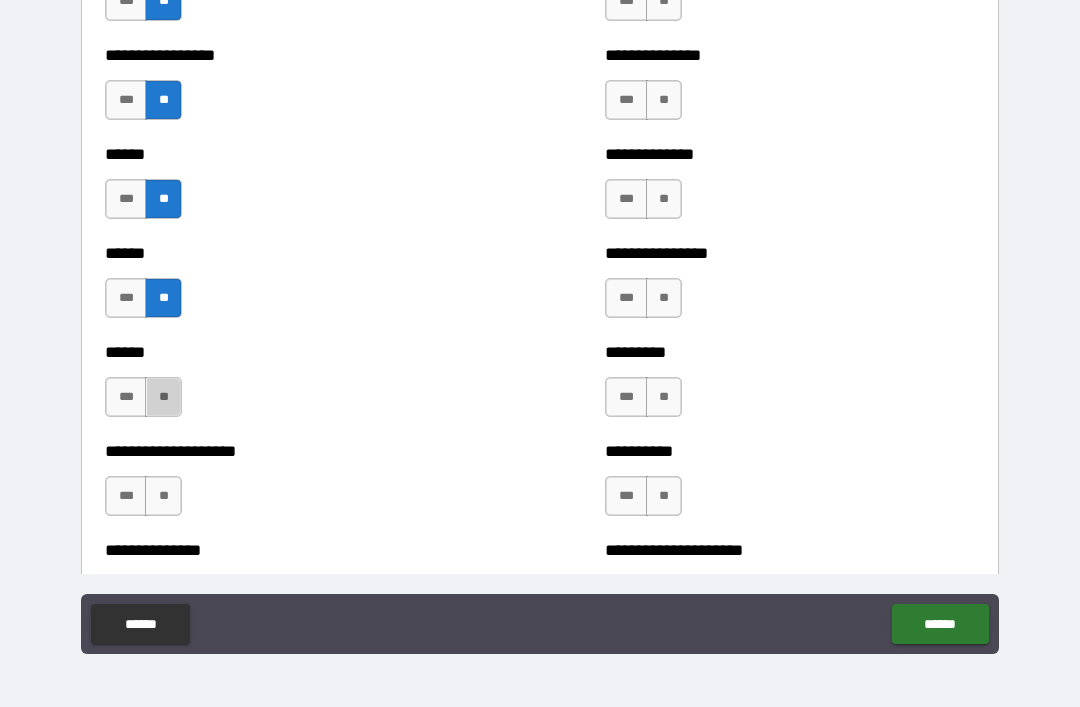 click on "**" at bounding box center [163, 397] 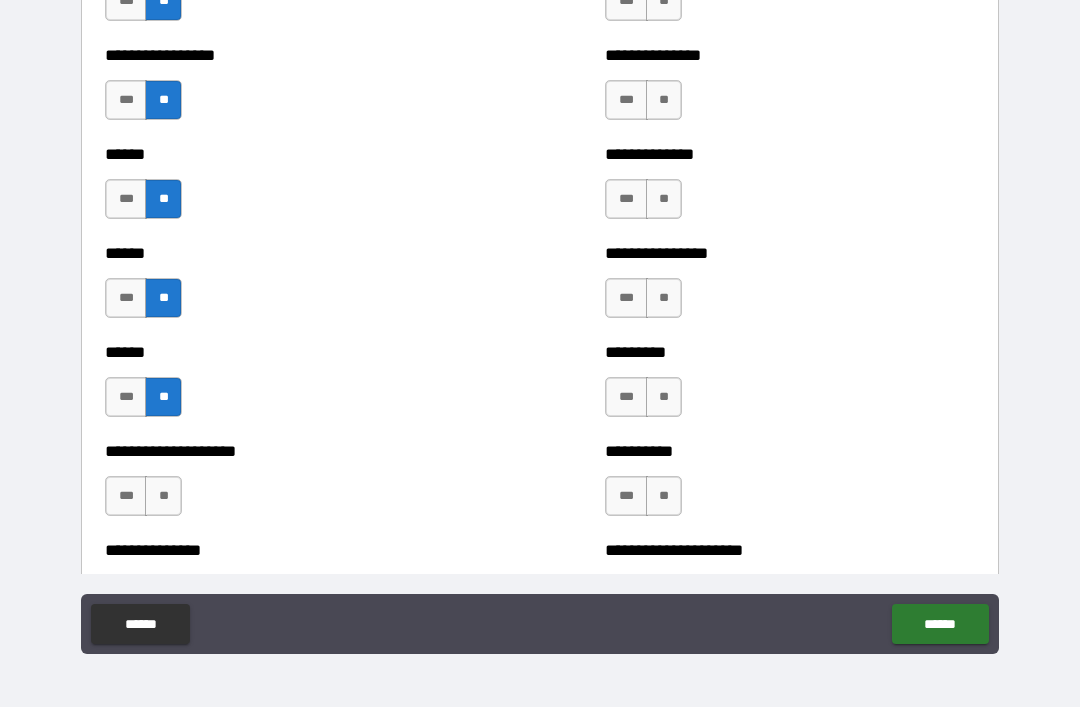 click on "**" at bounding box center (163, 496) 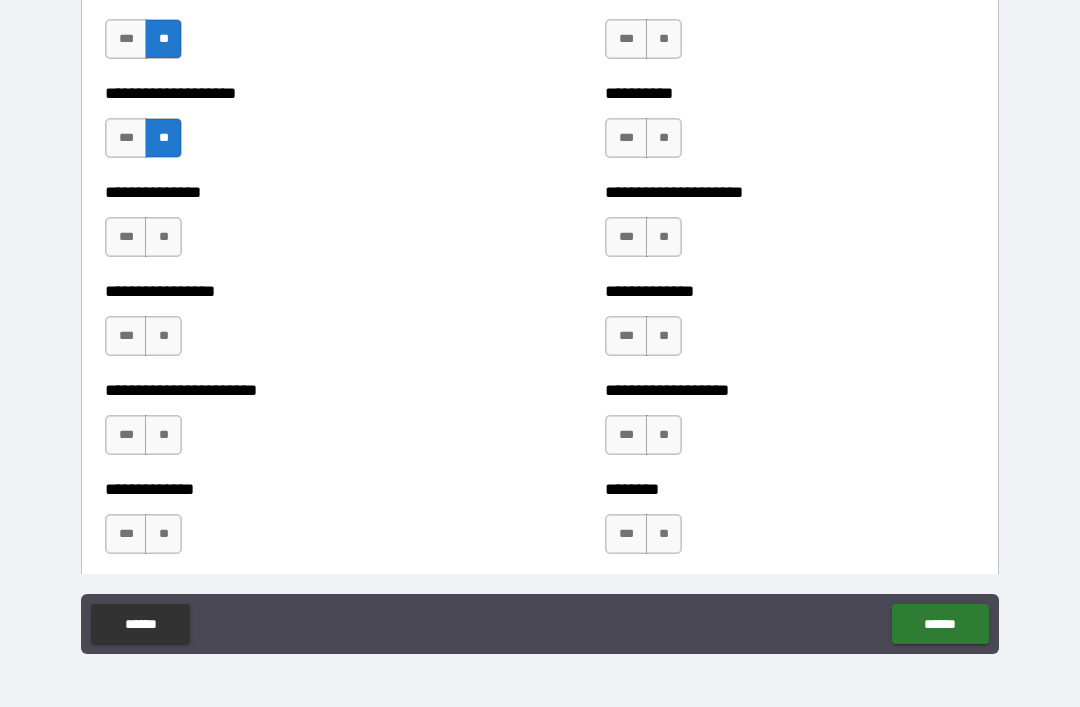scroll, scrollTop: 3316, scrollLeft: 0, axis: vertical 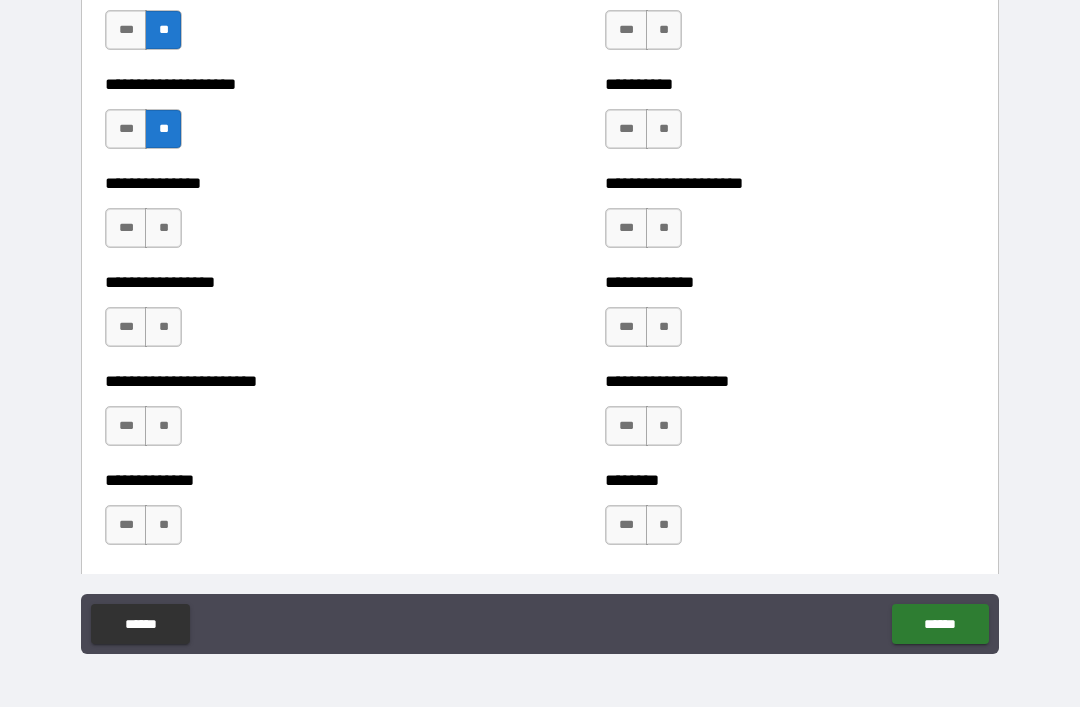 click on "**" at bounding box center [163, 228] 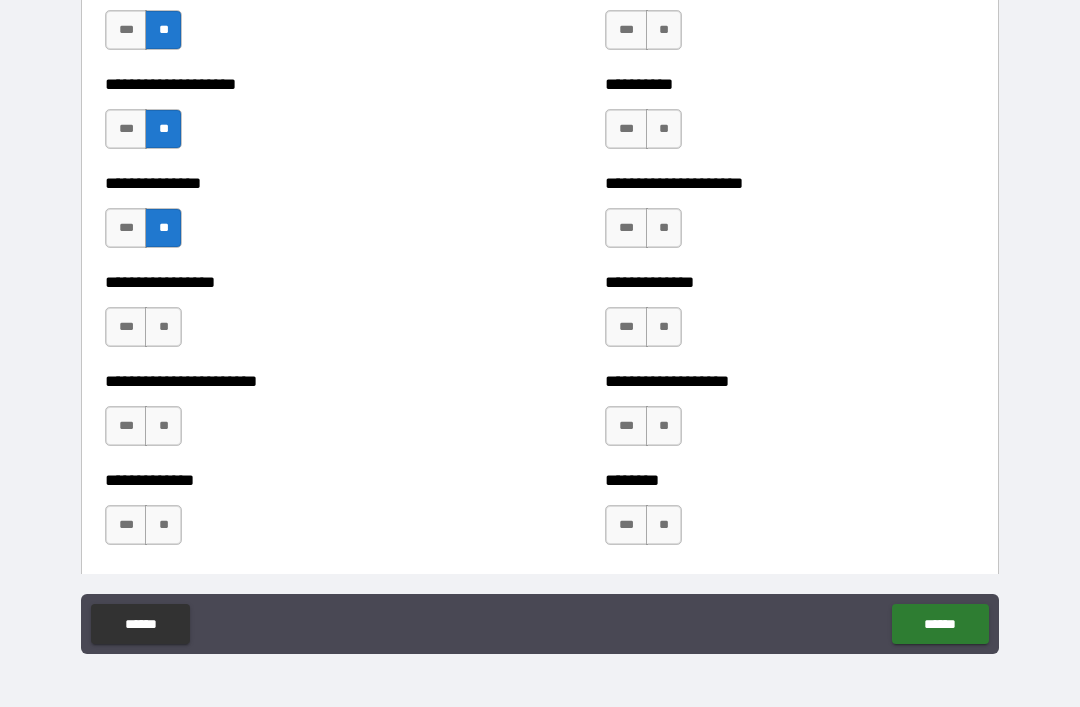click on "**" at bounding box center [163, 327] 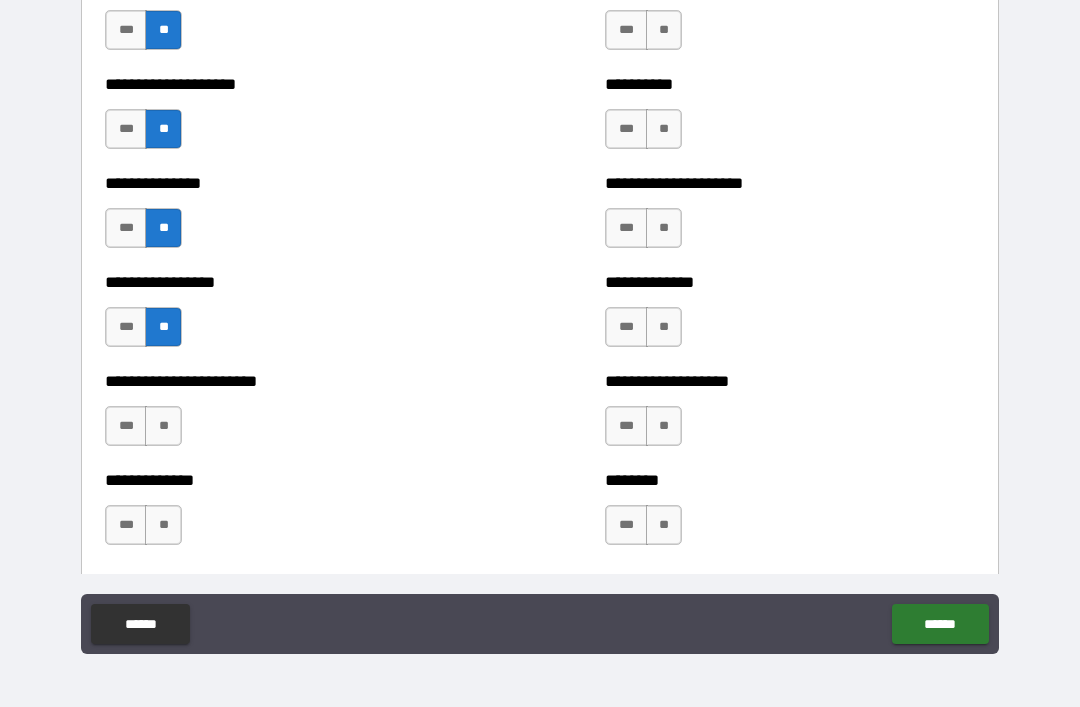 click on "**" at bounding box center [163, 426] 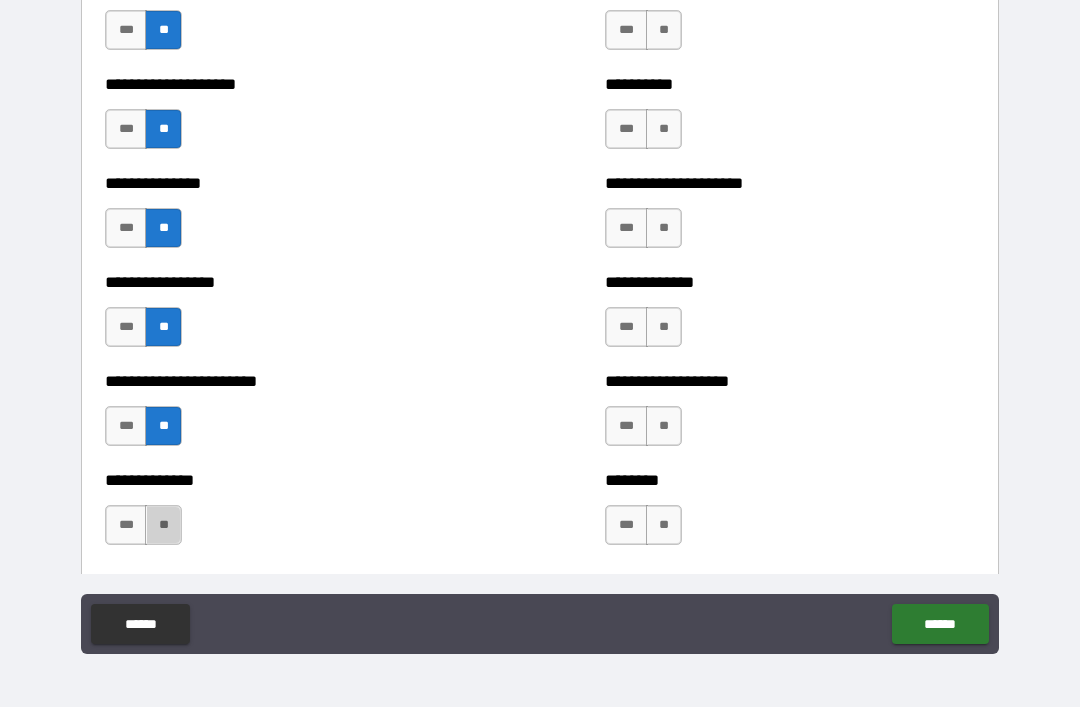 click on "**" at bounding box center (163, 525) 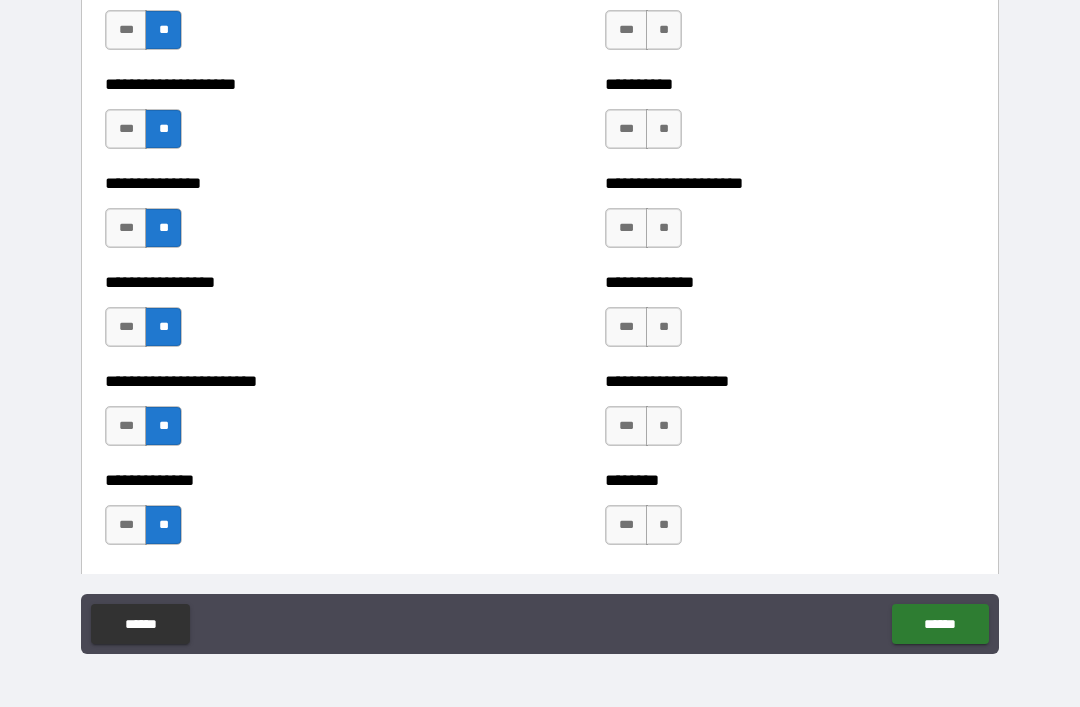 click on "**" at bounding box center [664, 525] 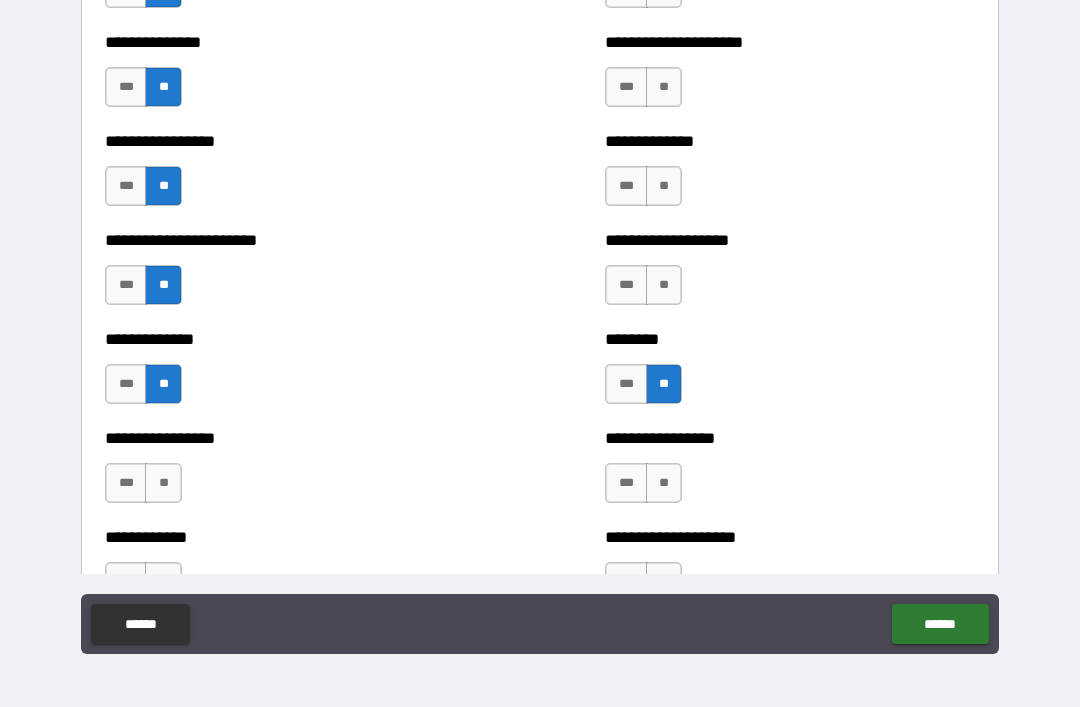 scroll, scrollTop: 3458, scrollLeft: 0, axis: vertical 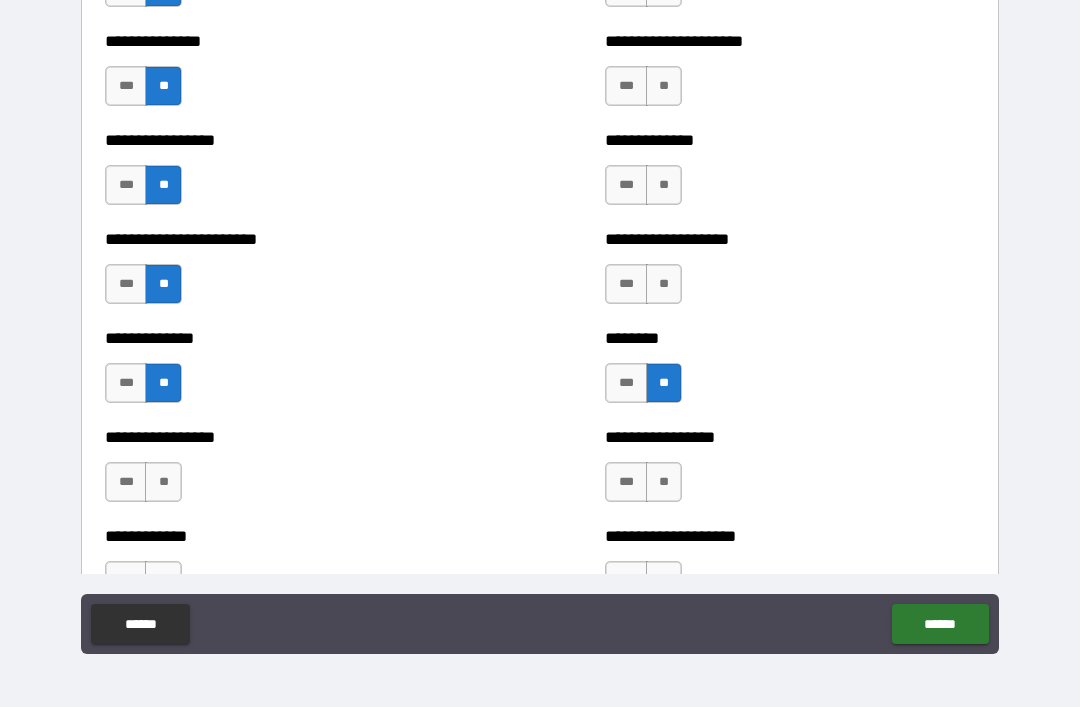 click on "**" at bounding box center [163, 482] 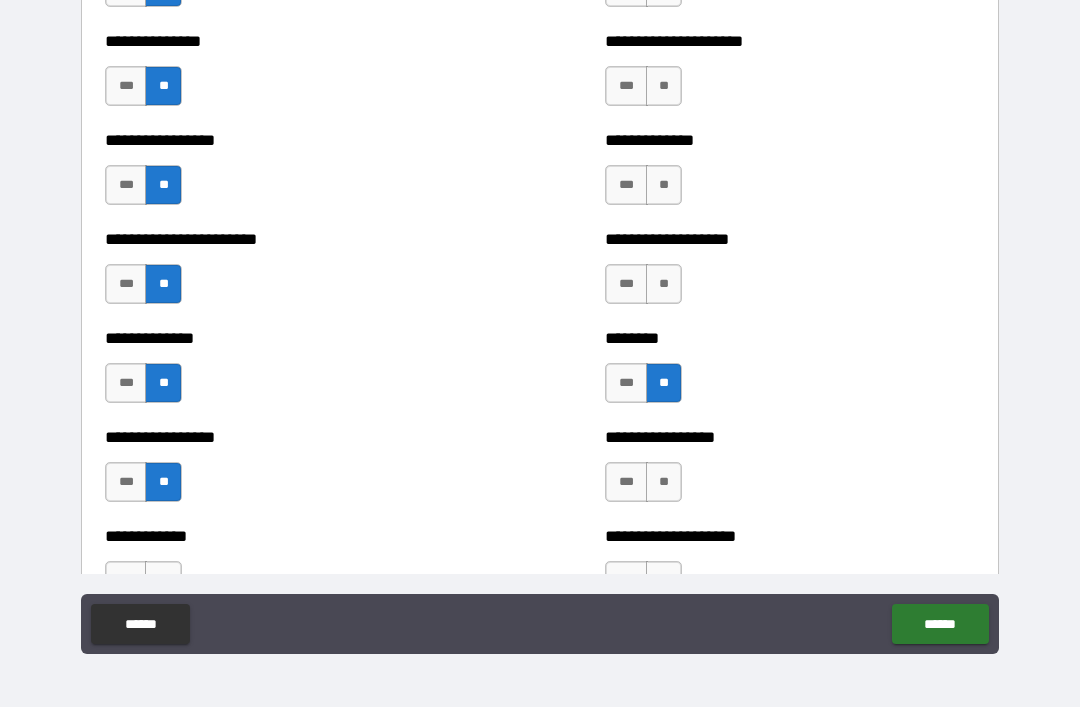click on "**" at bounding box center (664, 482) 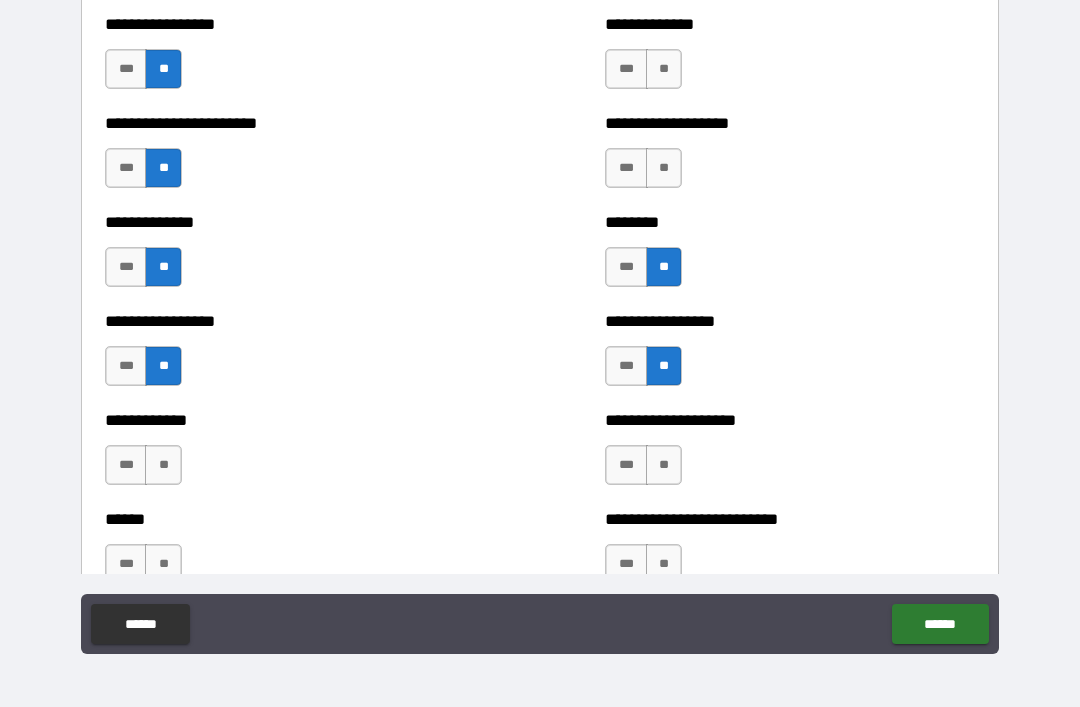scroll, scrollTop: 3575, scrollLeft: 0, axis: vertical 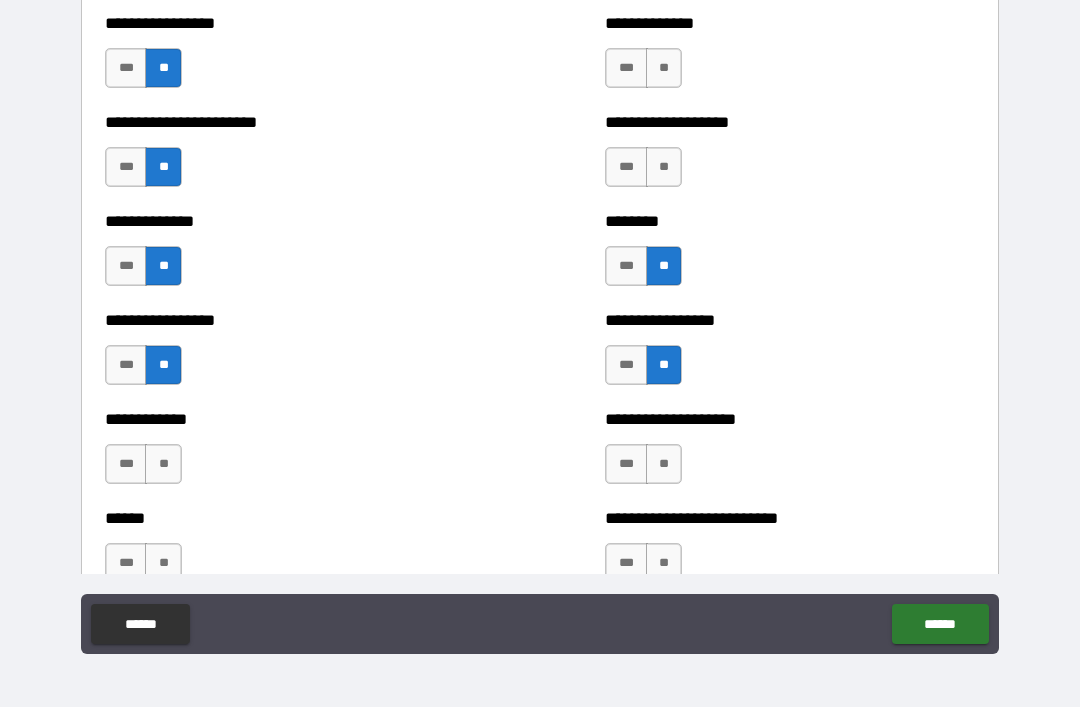 click on "**" at bounding box center (163, 464) 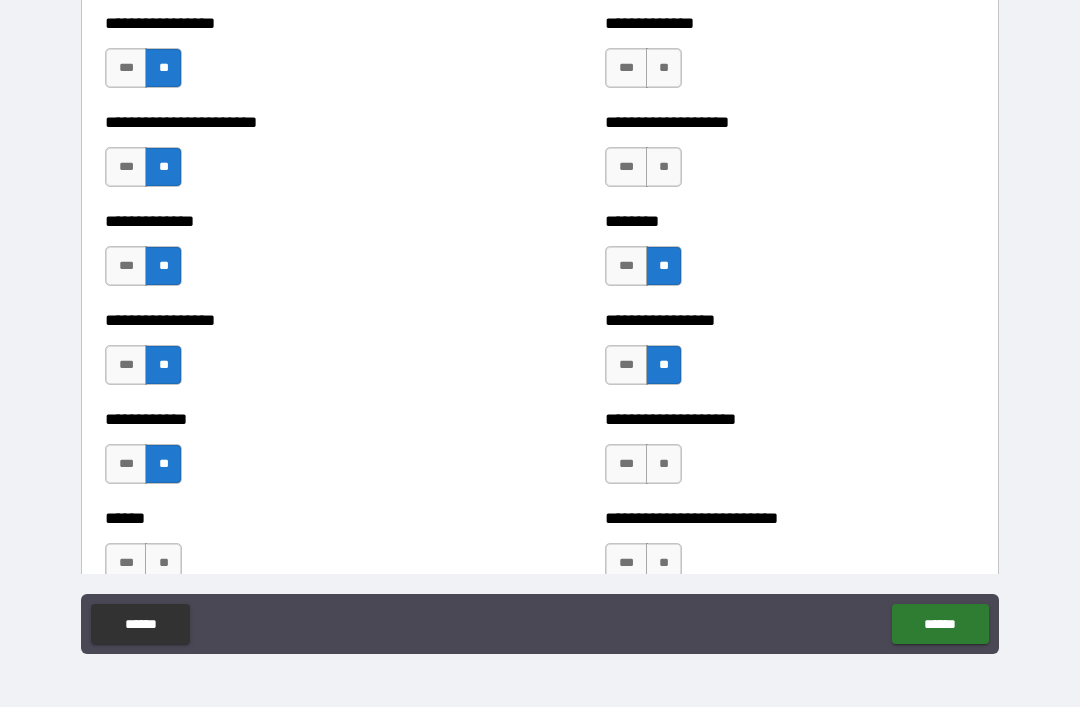 click on "**" at bounding box center [664, 464] 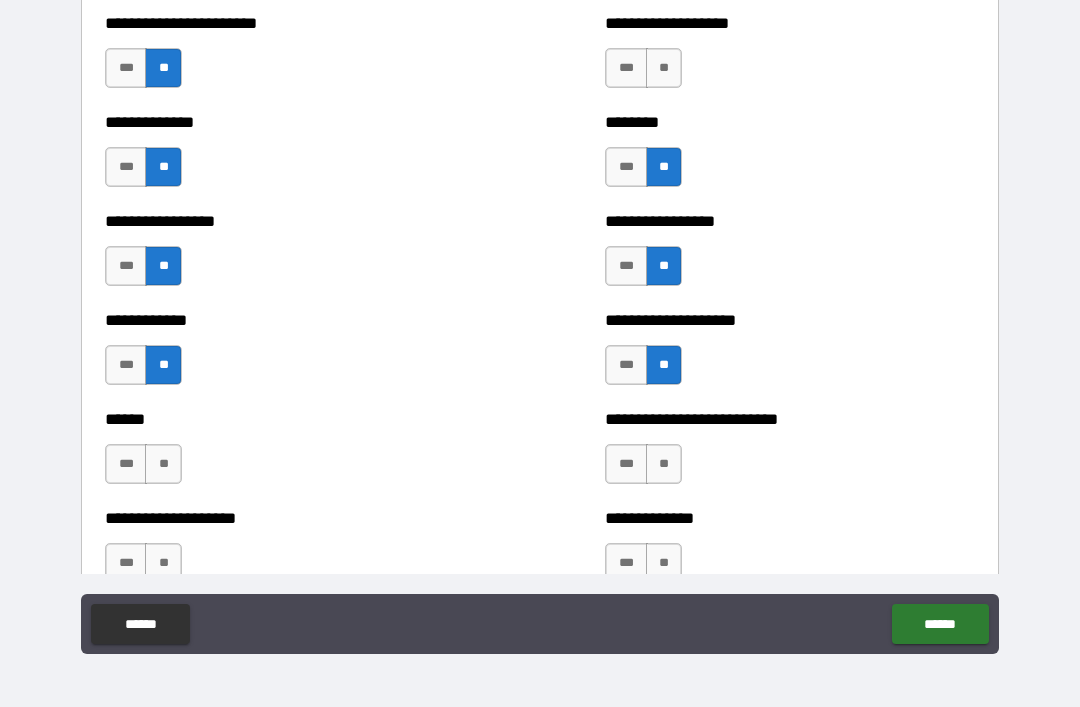 scroll, scrollTop: 3680, scrollLeft: 0, axis: vertical 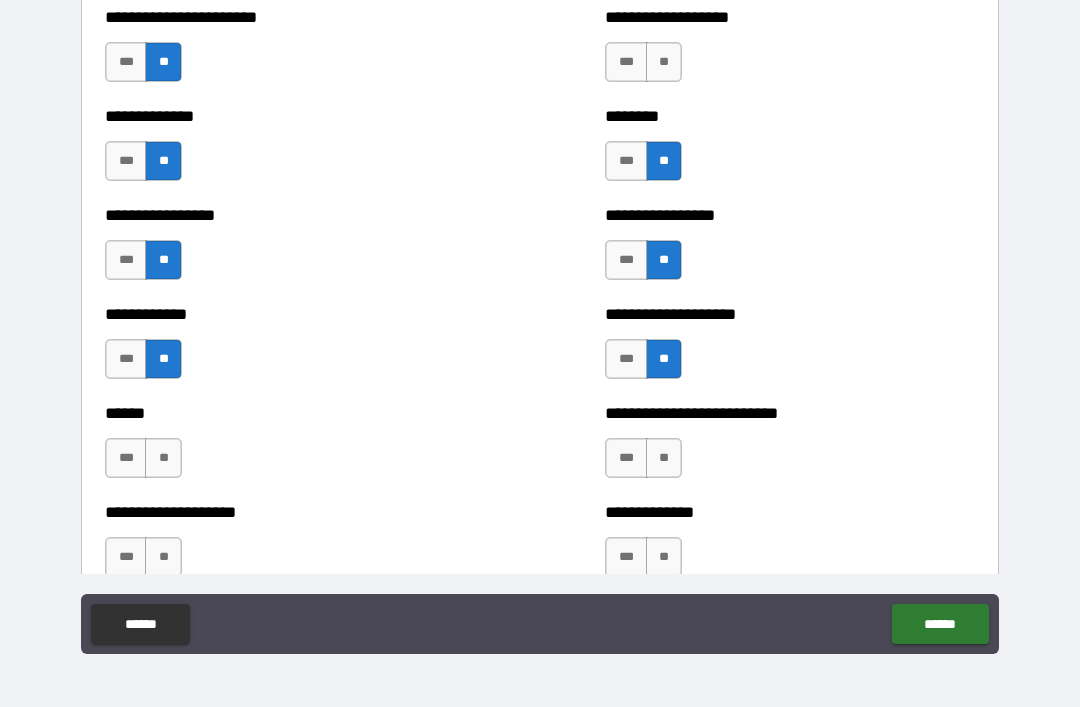 click on "**" at bounding box center [163, 458] 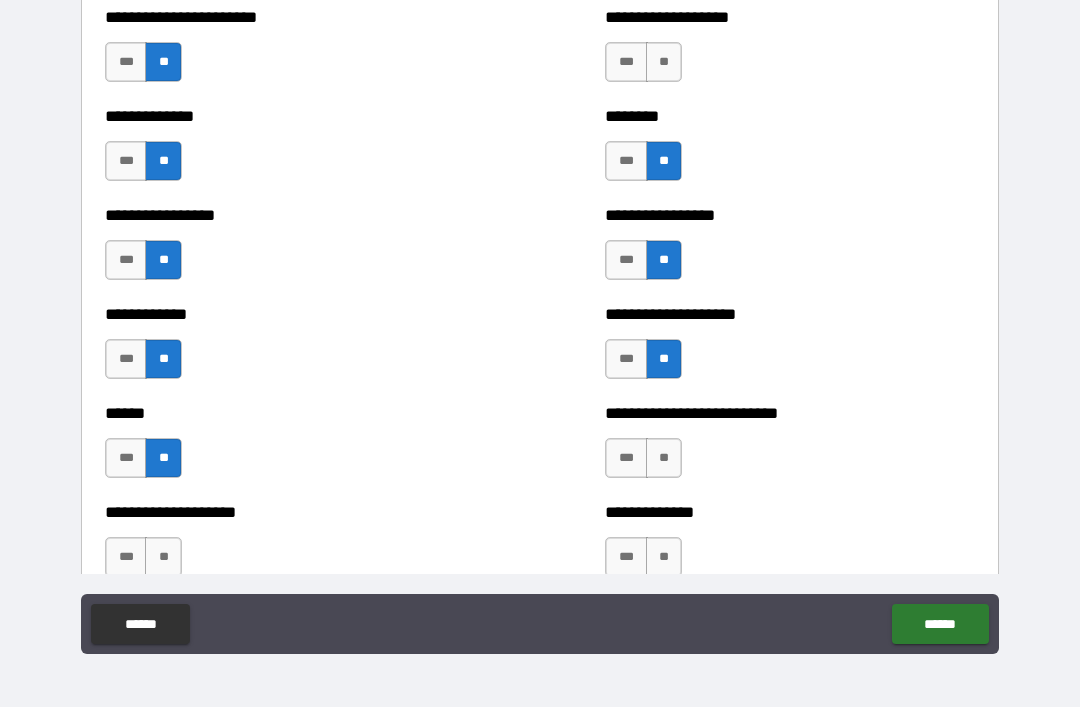 click on "**" at bounding box center (664, 458) 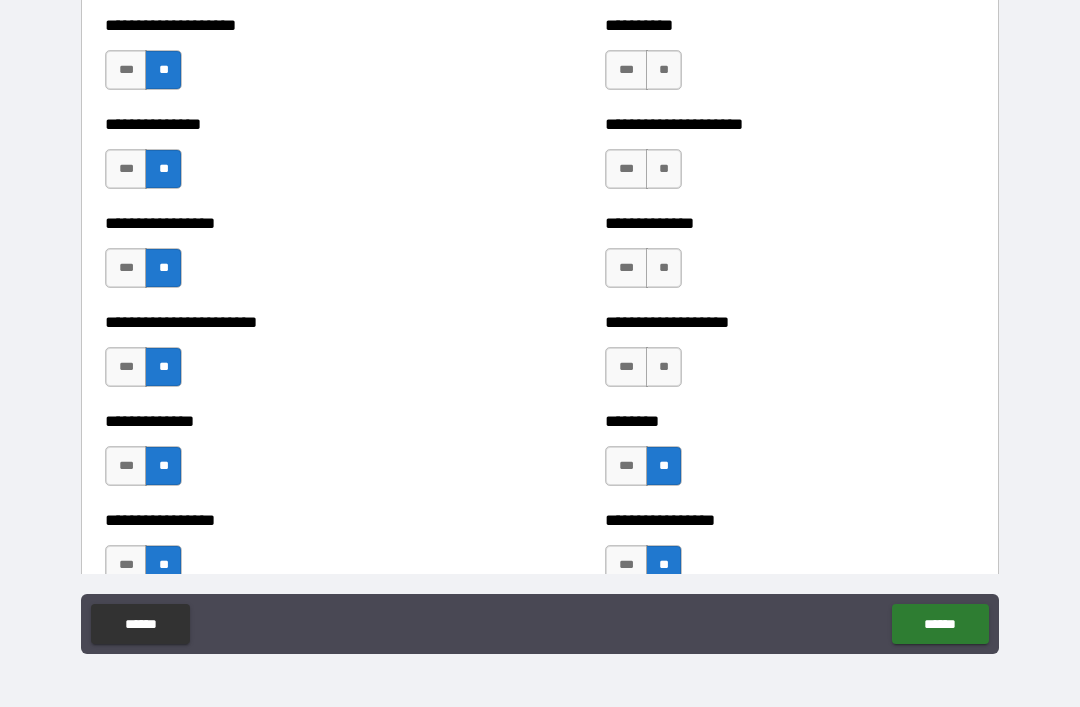scroll, scrollTop: 3375, scrollLeft: 0, axis: vertical 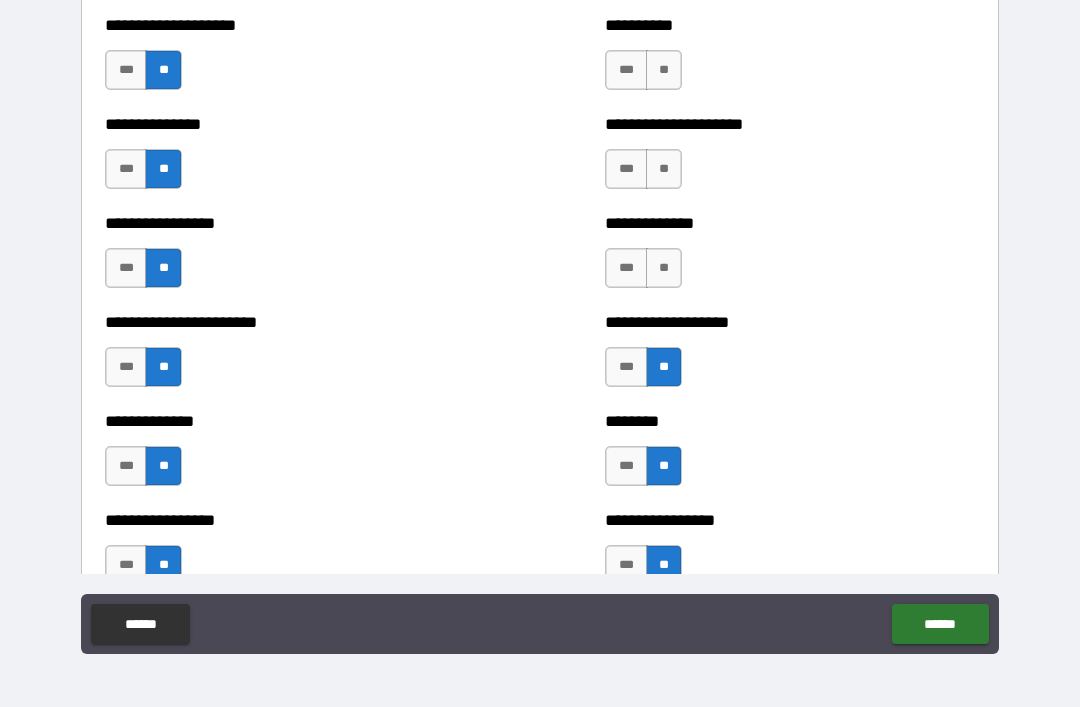 click on "**" at bounding box center (664, 268) 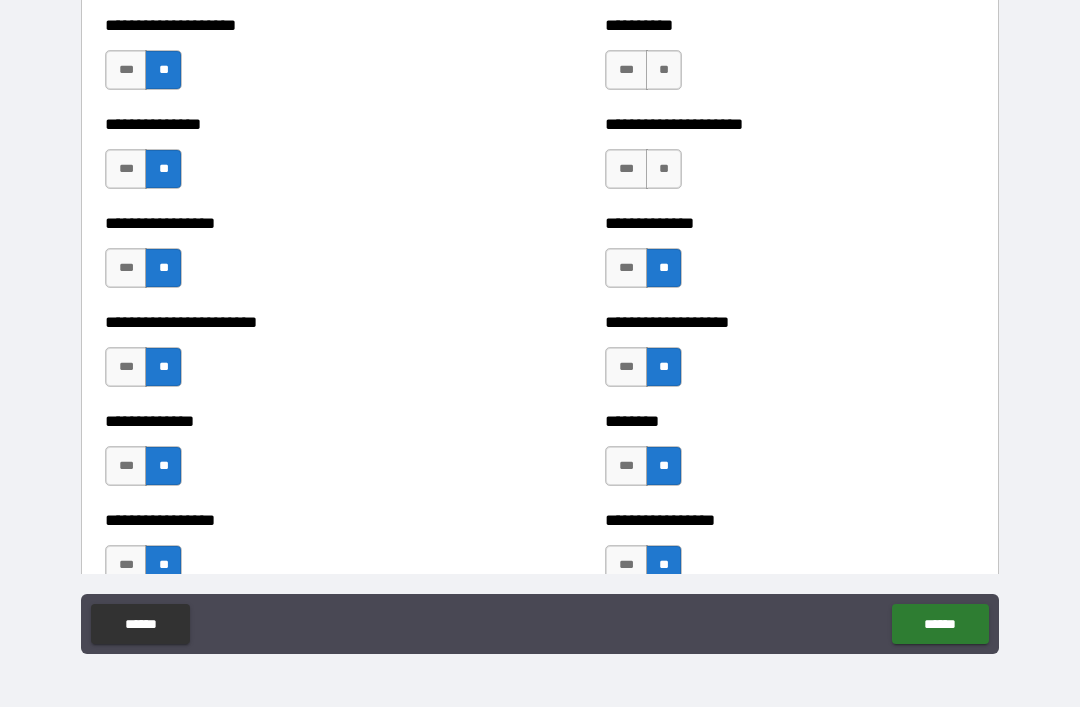 click on "**" at bounding box center (664, 169) 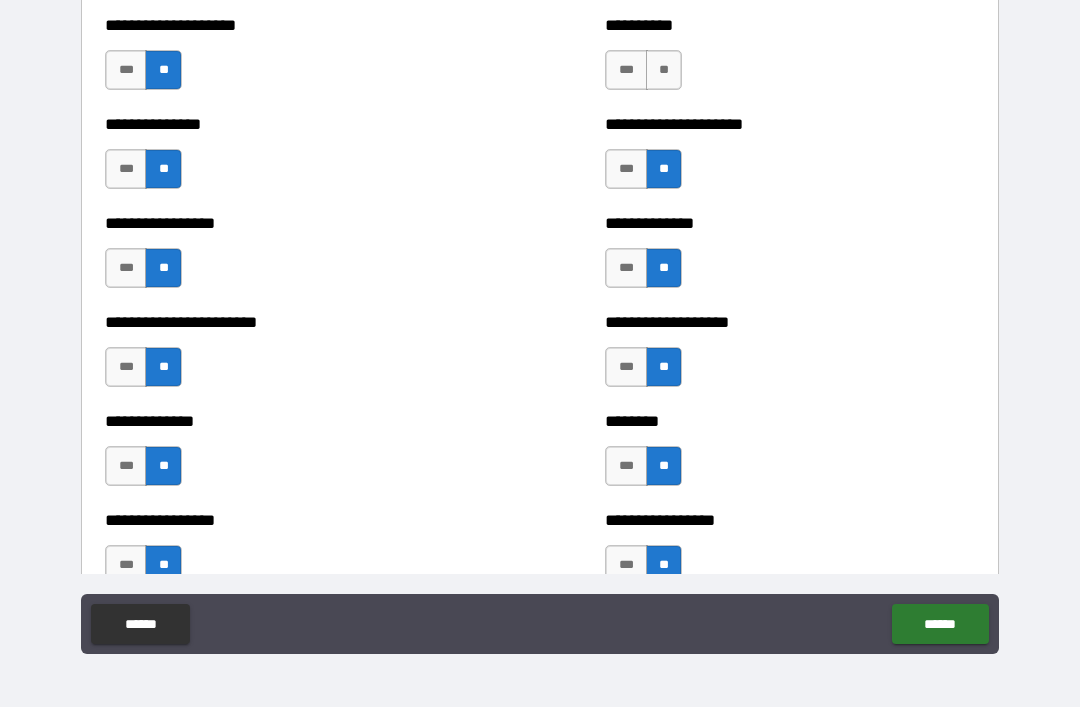 click on "**" at bounding box center [664, 70] 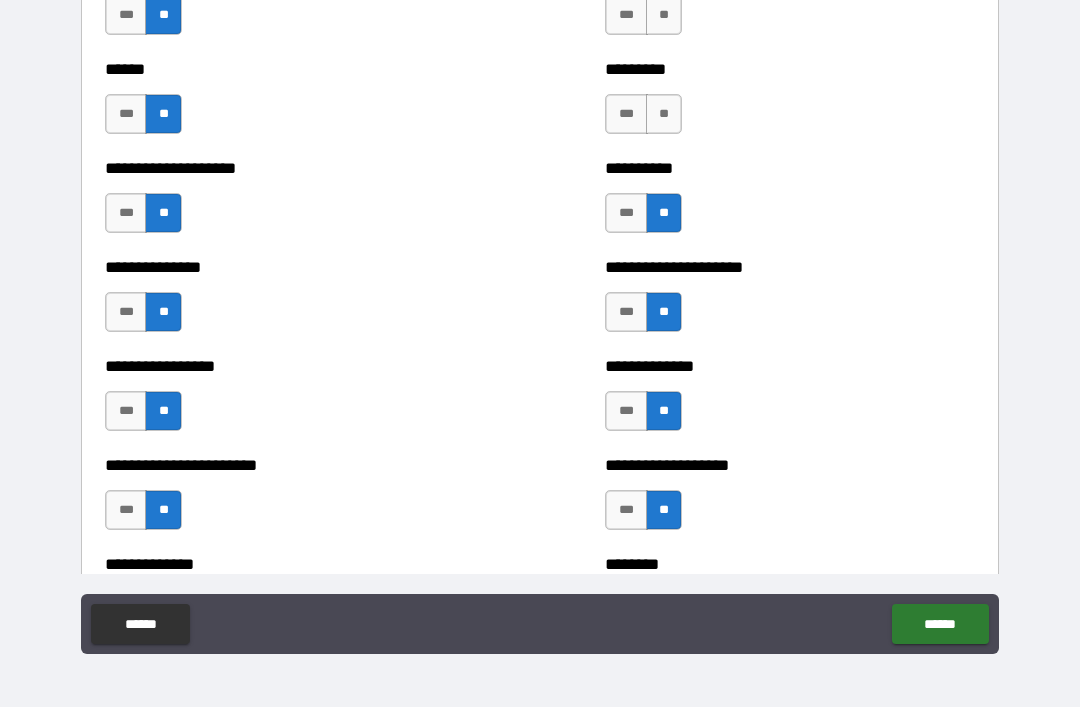 scroll, scrollTop: 3227, scrollLeft: 0, axis: vertical 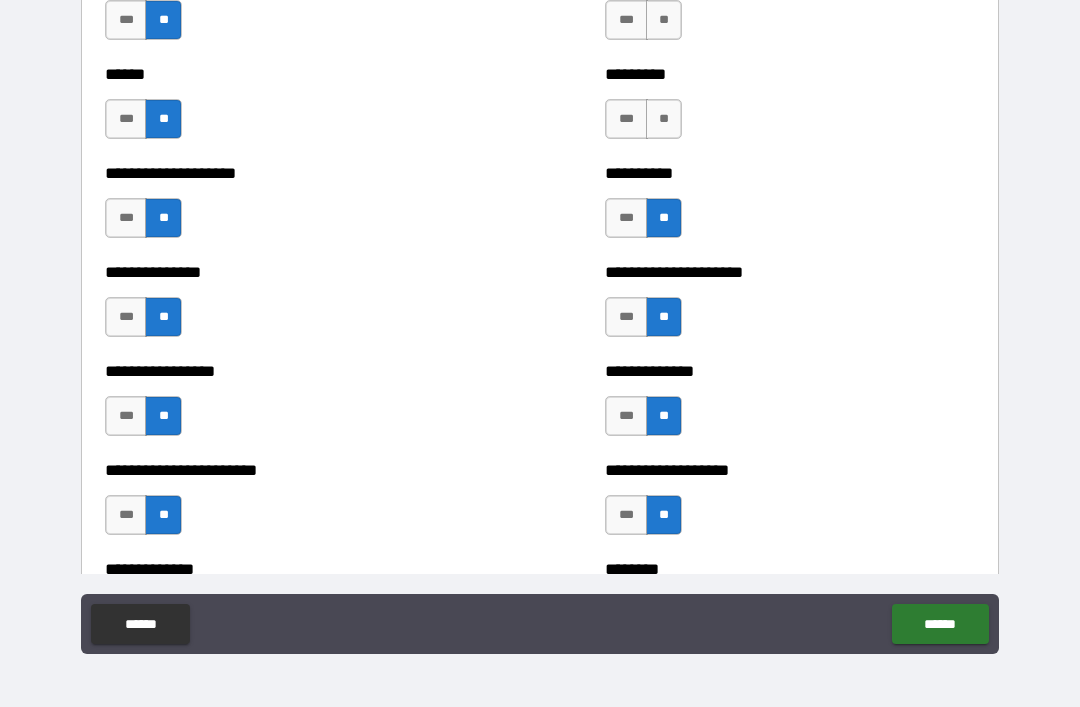 click on "**" at bounding box center [664, 119] 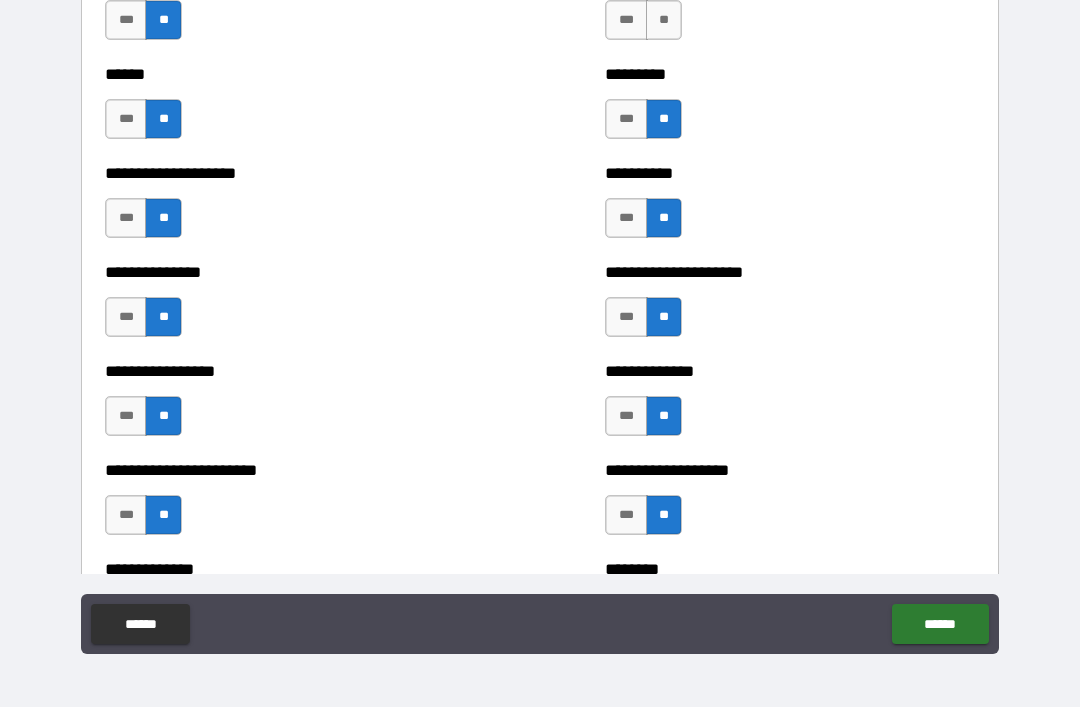 click on "**" at bounding box center [664, 20] 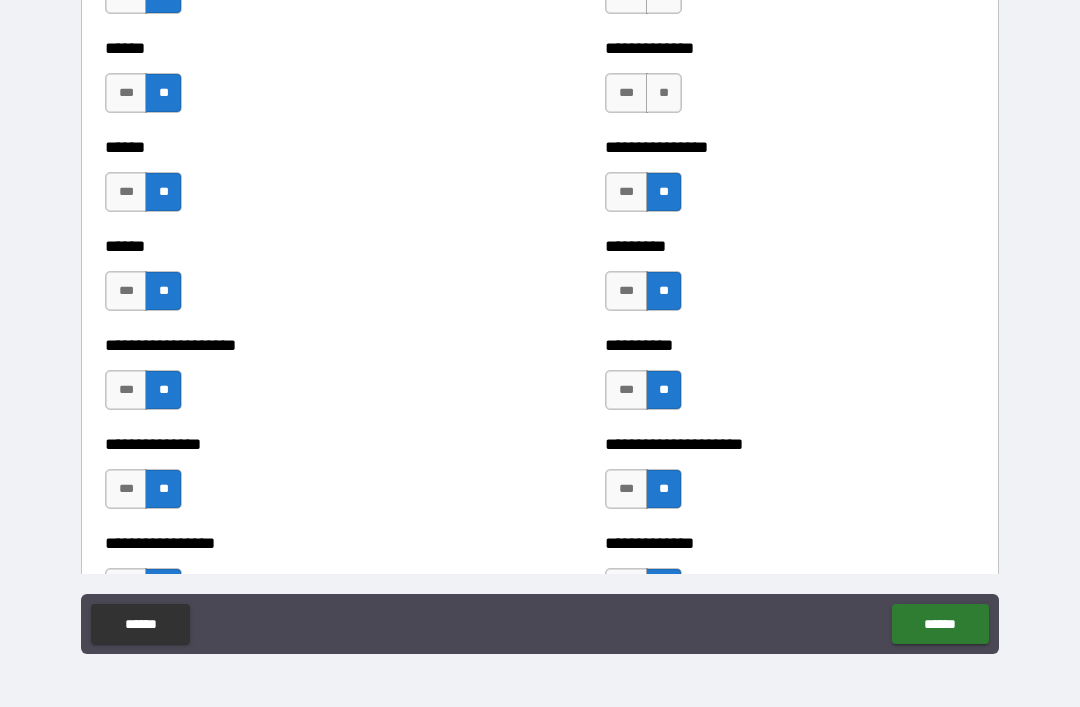 scroll, scrollTop: 3044, scrollLeft: 0, axis: vertical 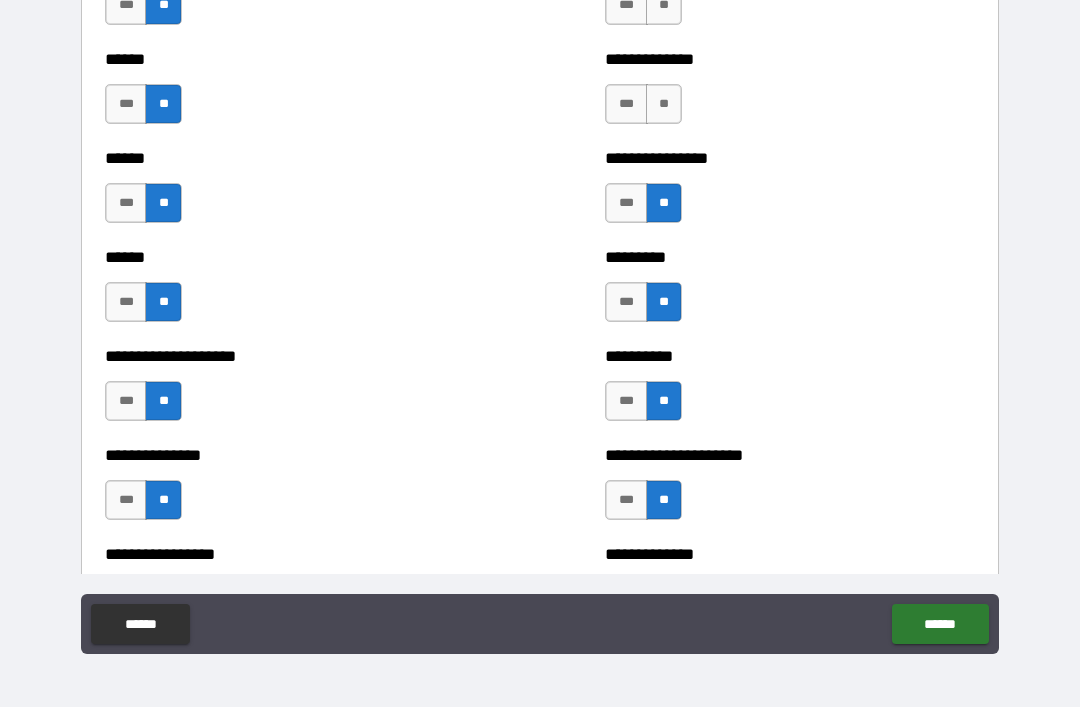 click on "**" at bounding box center [664, 104] 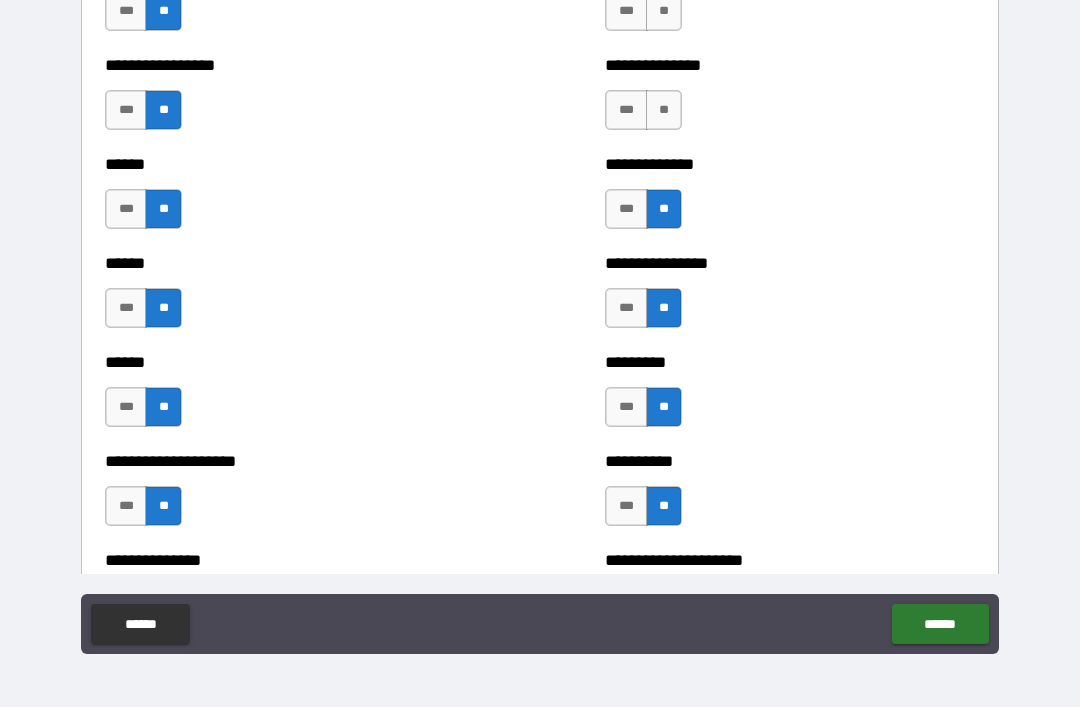 scroll, scrollTop: 2934, scrollLeft: 0, axis: vertical 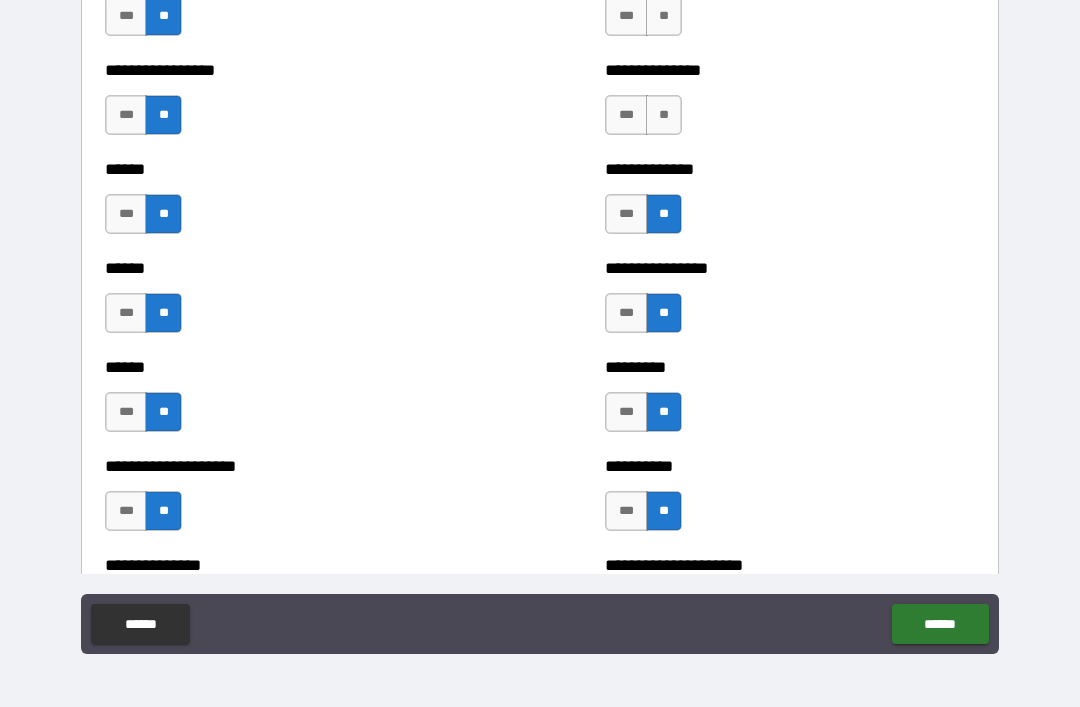 click on "**" at bounding box center [664, 115] 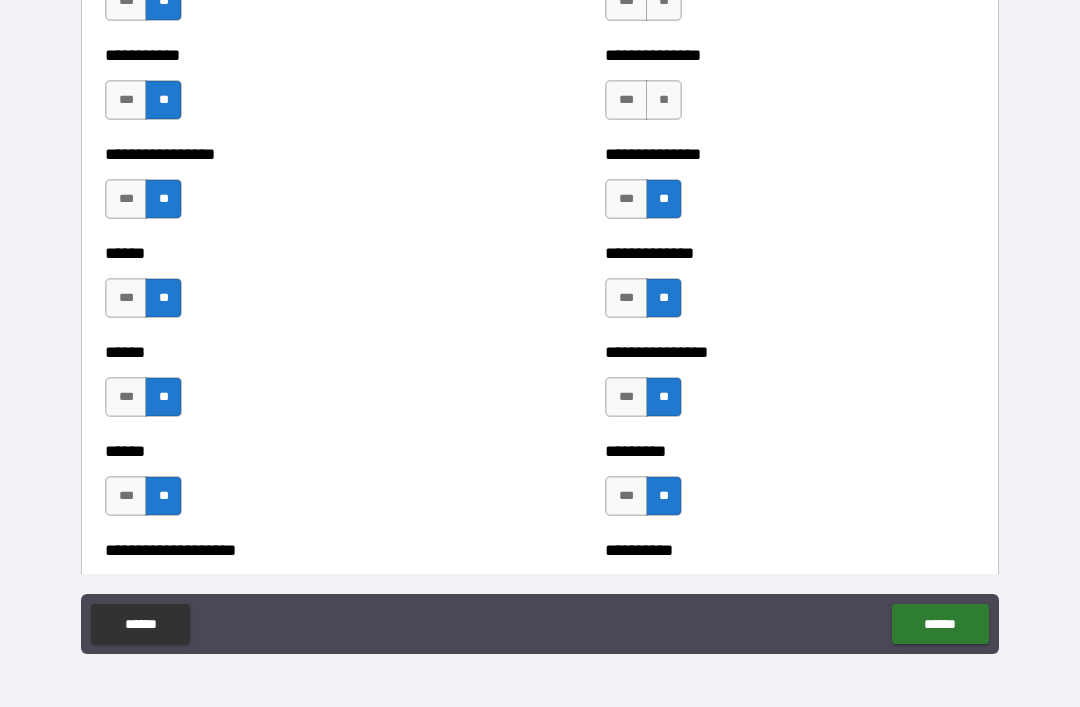 scroll, scrollTop: 2849, scrollLeft: 0, axis: vertical 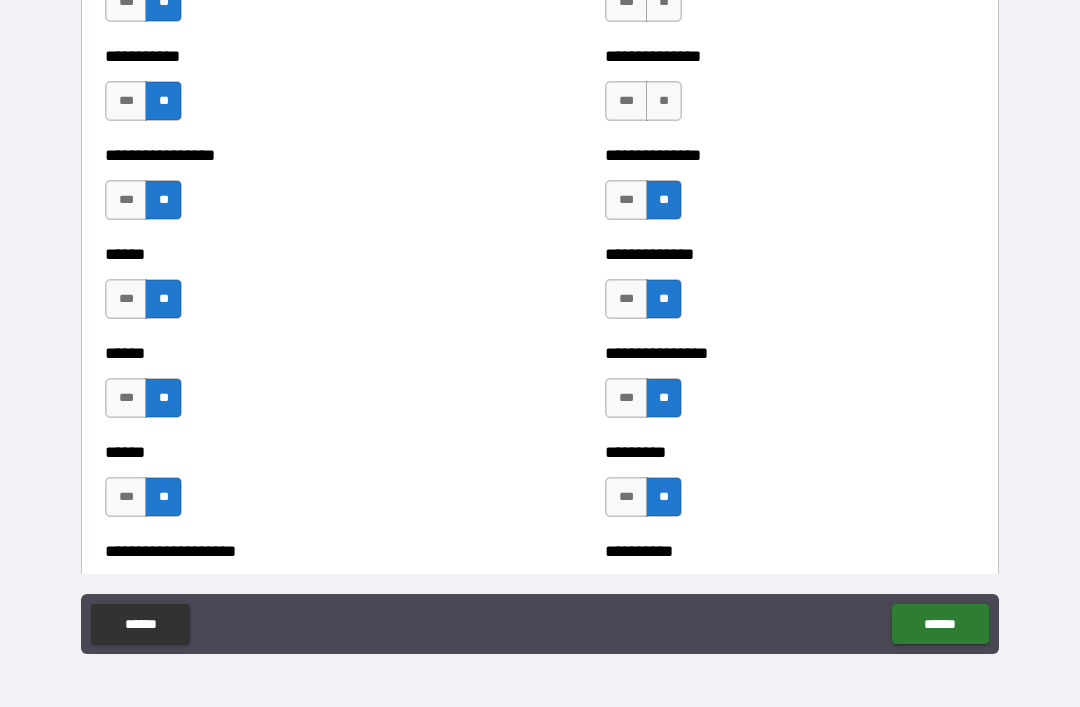click on "**" at bounding box center [664, 101] 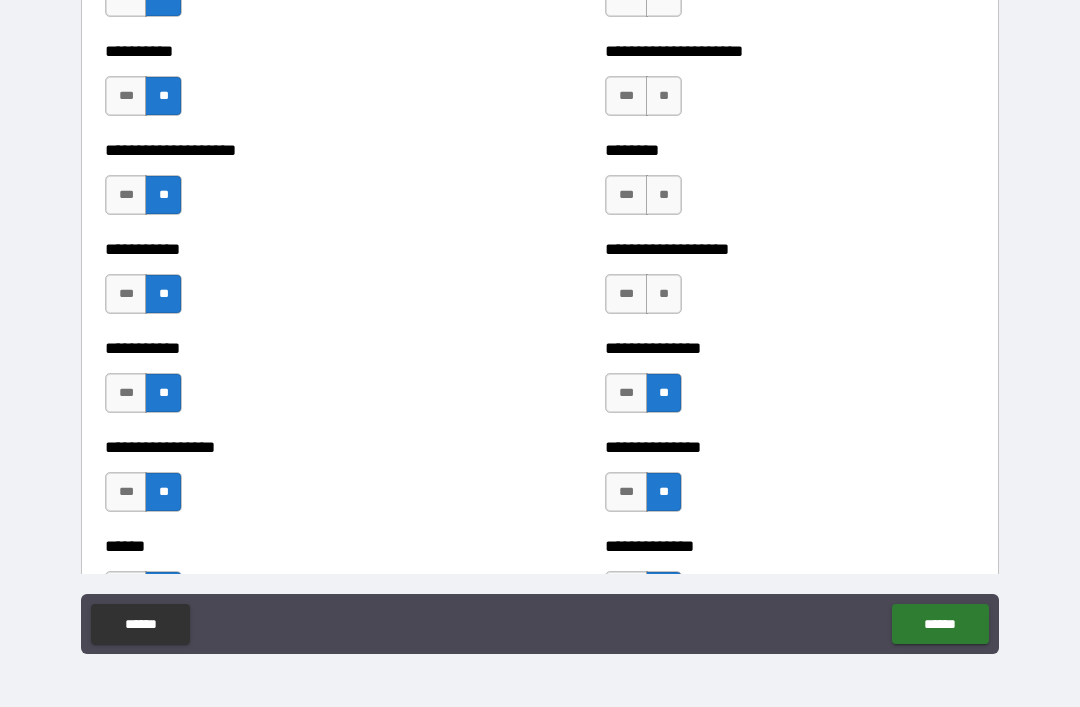 scroll, scrollTop: 2546, scrollLeft: 0, axis: vertical 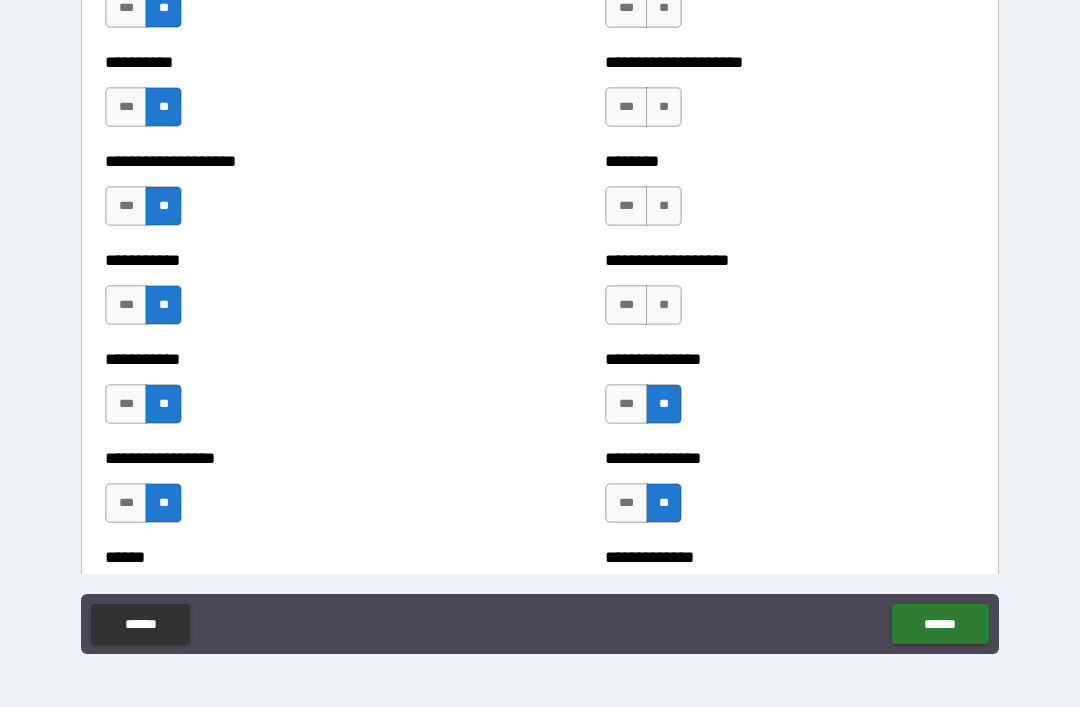 click on "**" at bounding box center [664, 305] 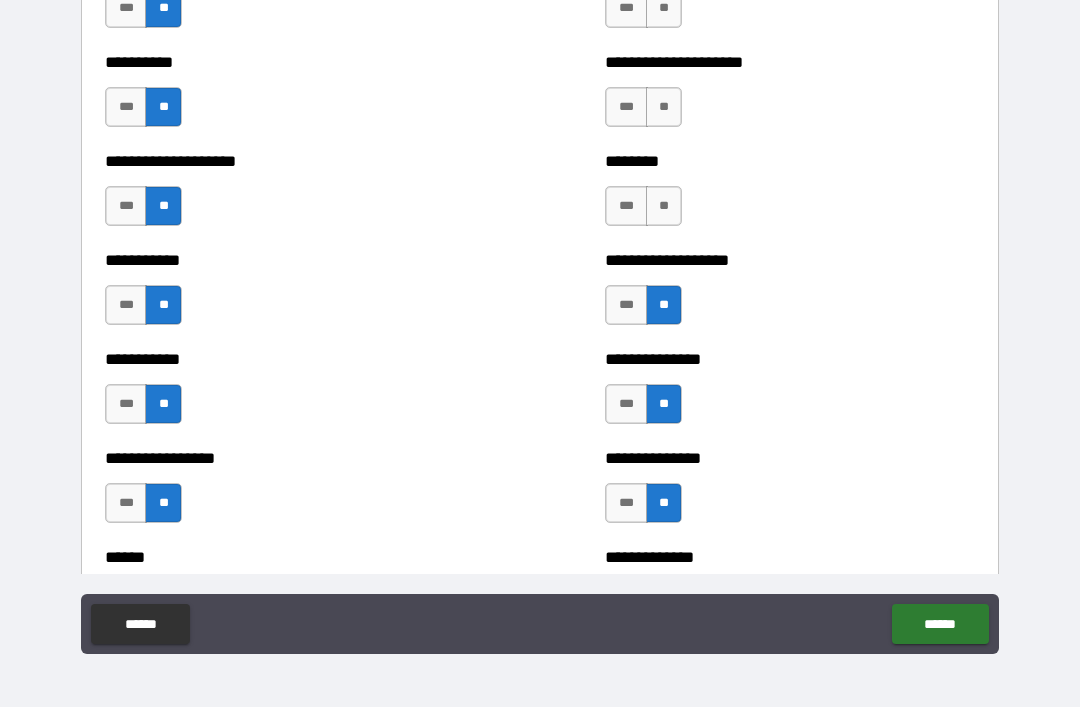click on "**" at bounding box center (664, 206) 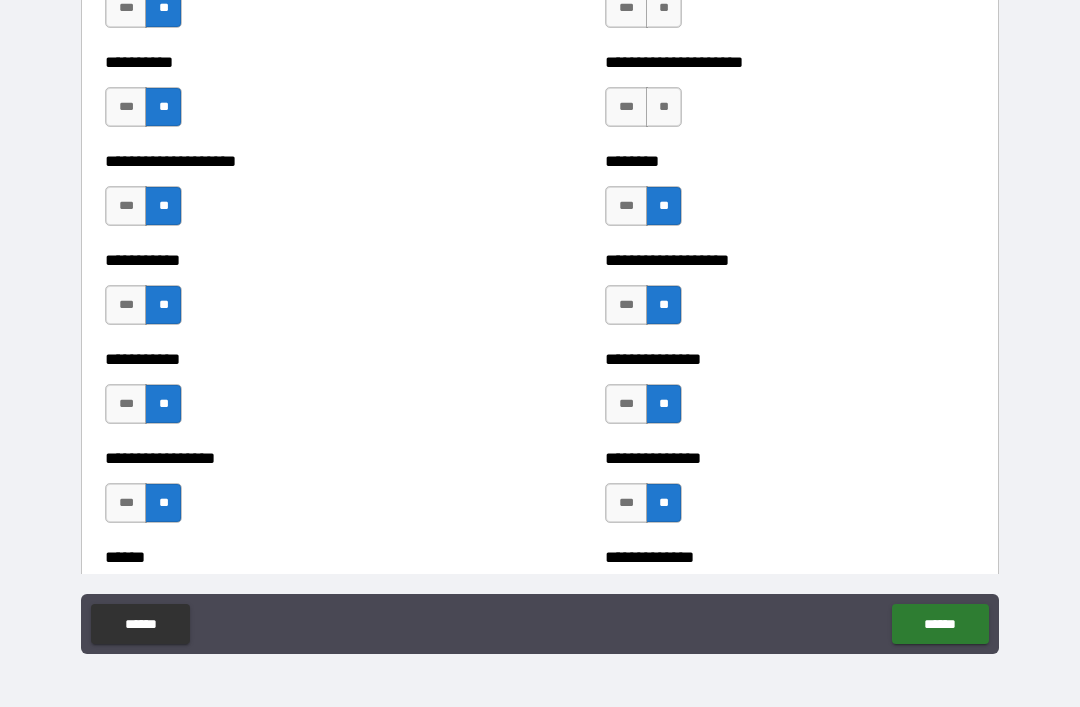 click on "**" at bounding box center [664, 107] 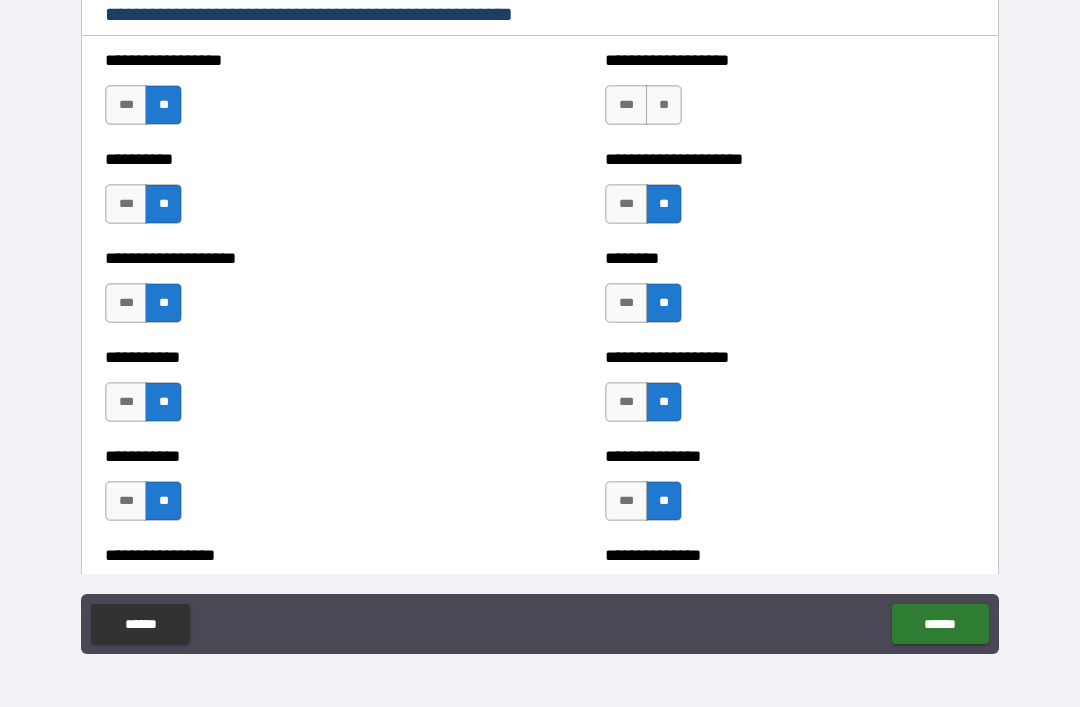 scroll, scrollTop: 2423, scrollLeft: 0, axis: vertical 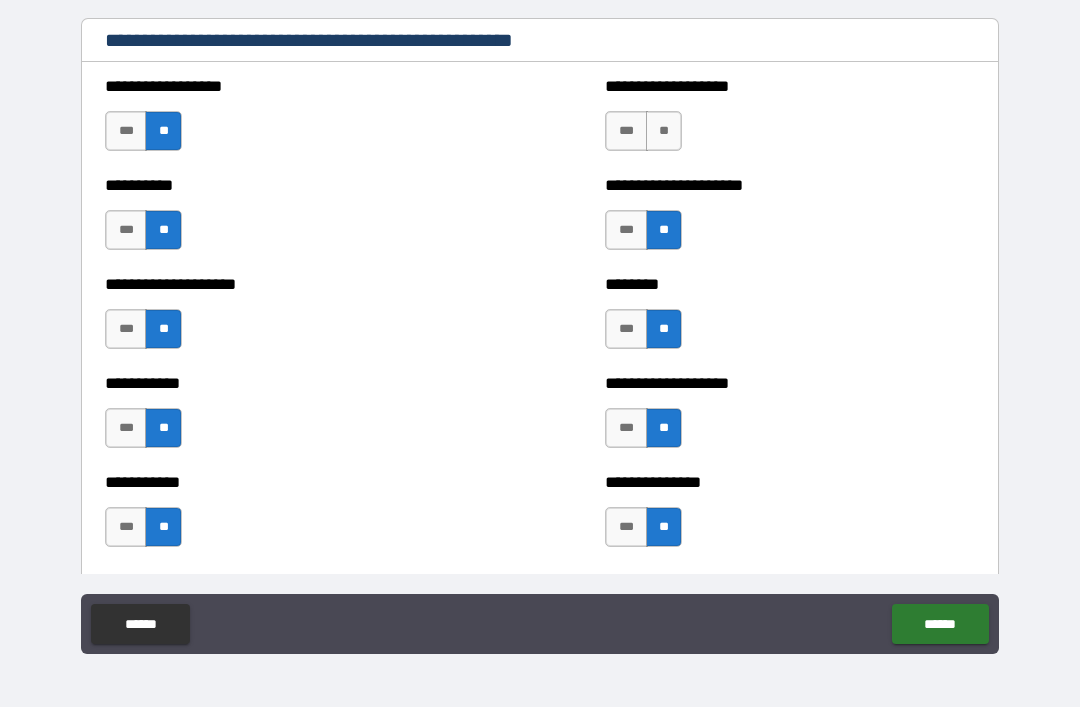 click on "**" at bounding box center [664, 131] 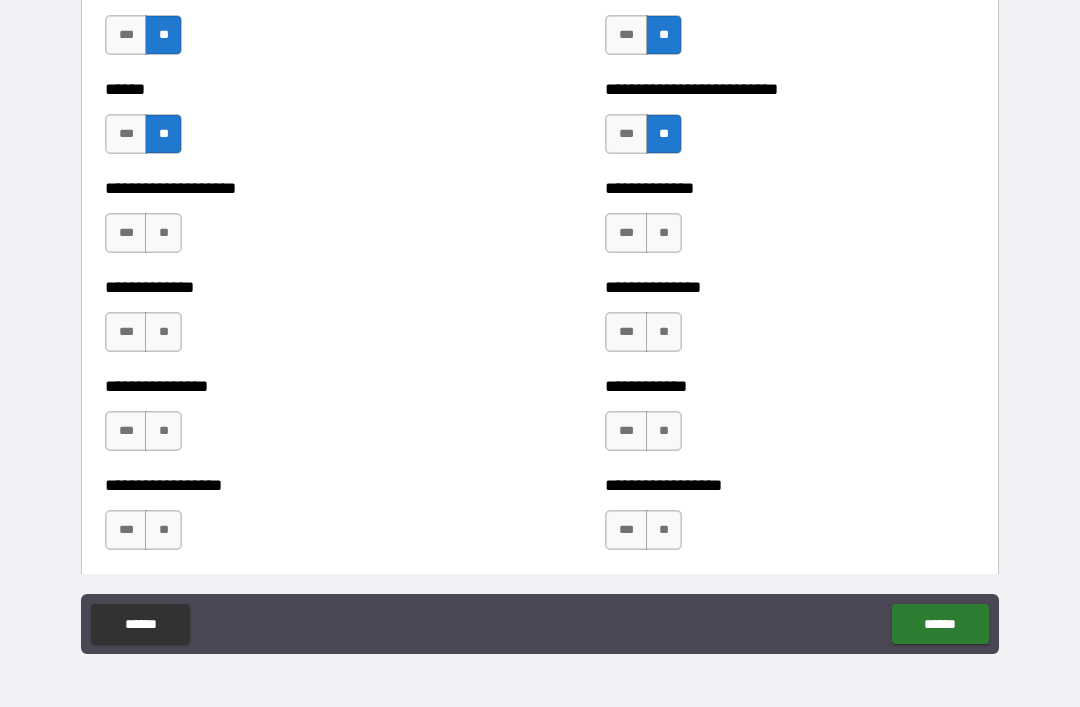 scroll, scrollTop: 4009, scrollLeft: 0, axis: vertical 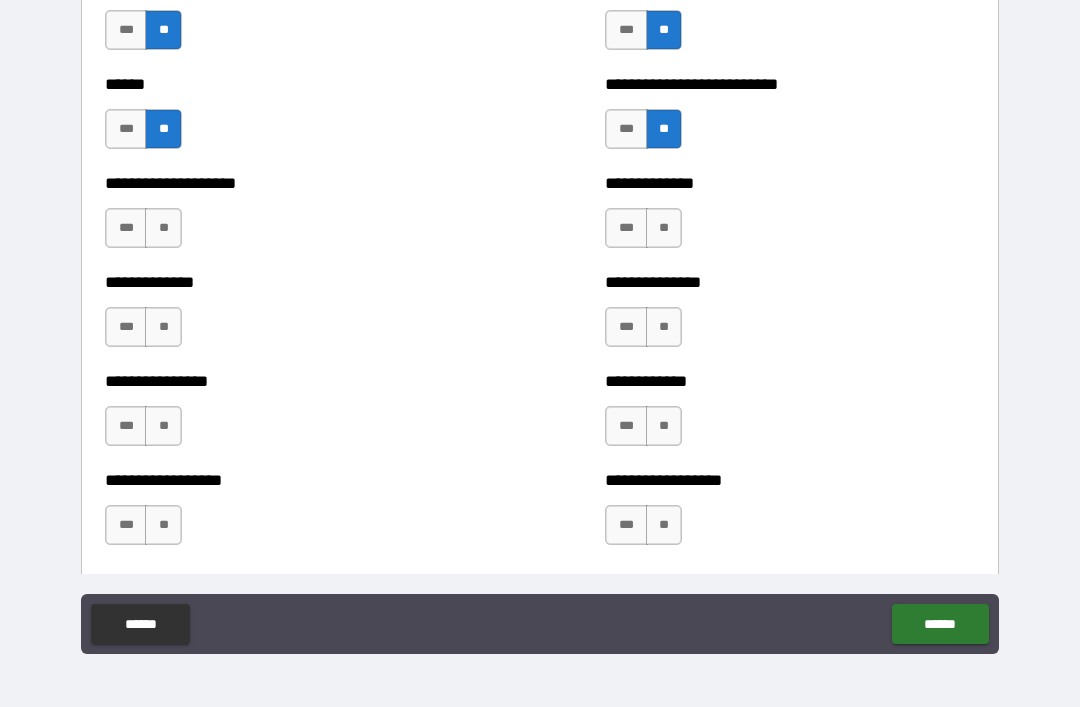 click on "**" at bounding box center (163, 228) 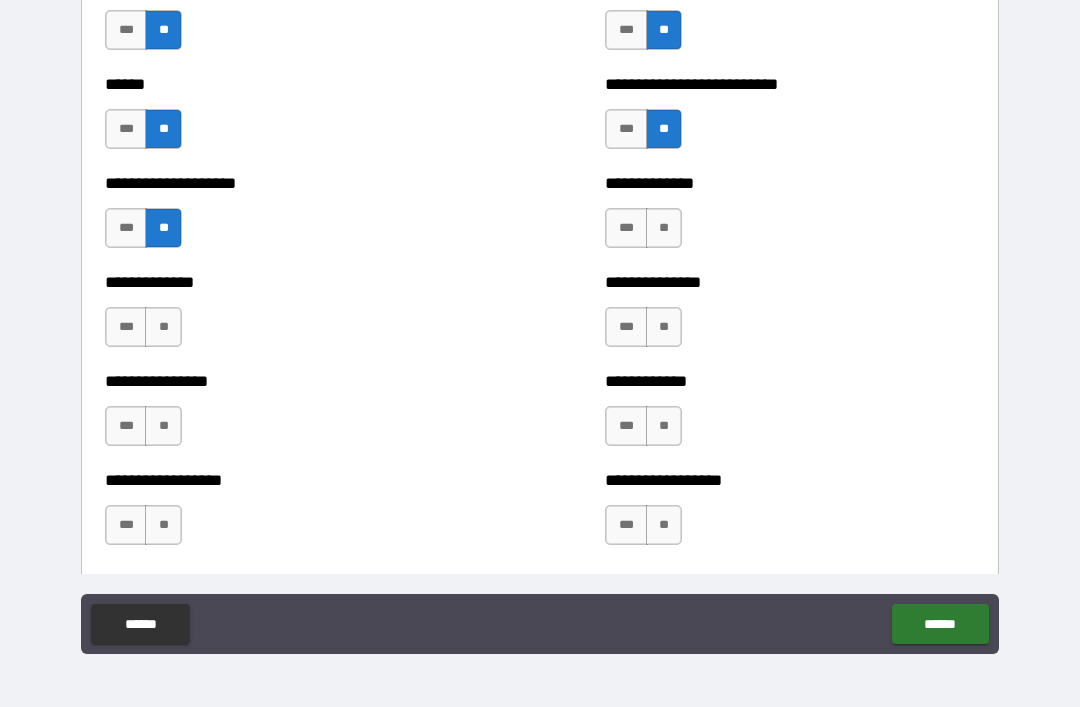 click on "**" at bounding box center (163, 327) 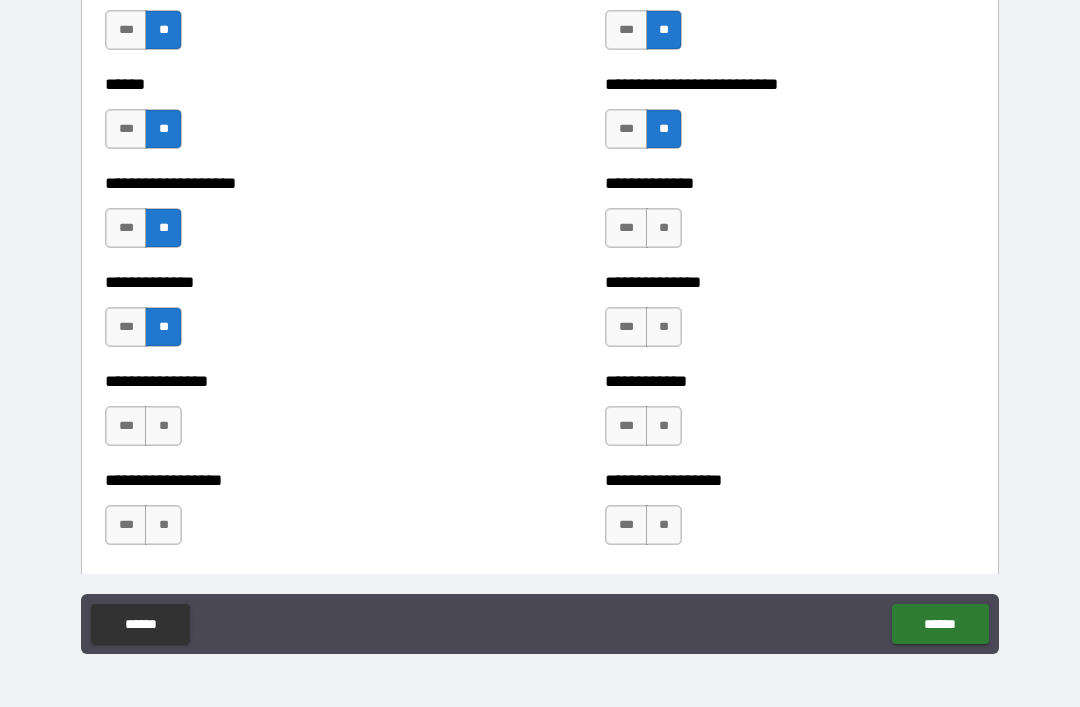 click on "**" at bounding box center (163, 426) 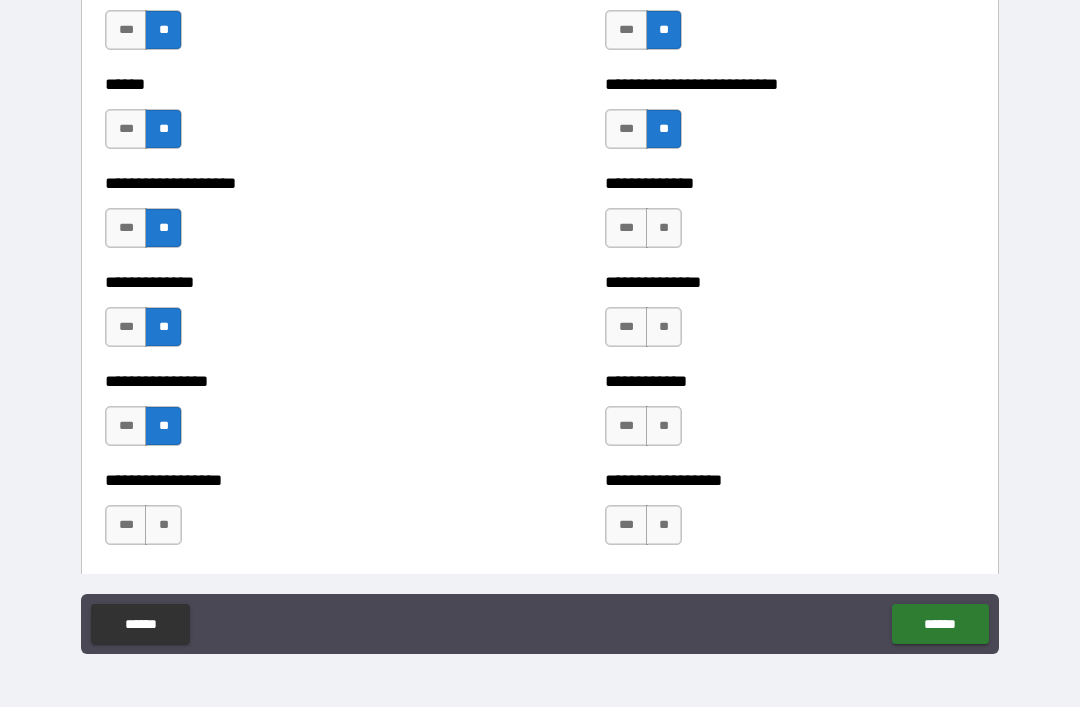 click on "**" at bounding box center (163, 525) 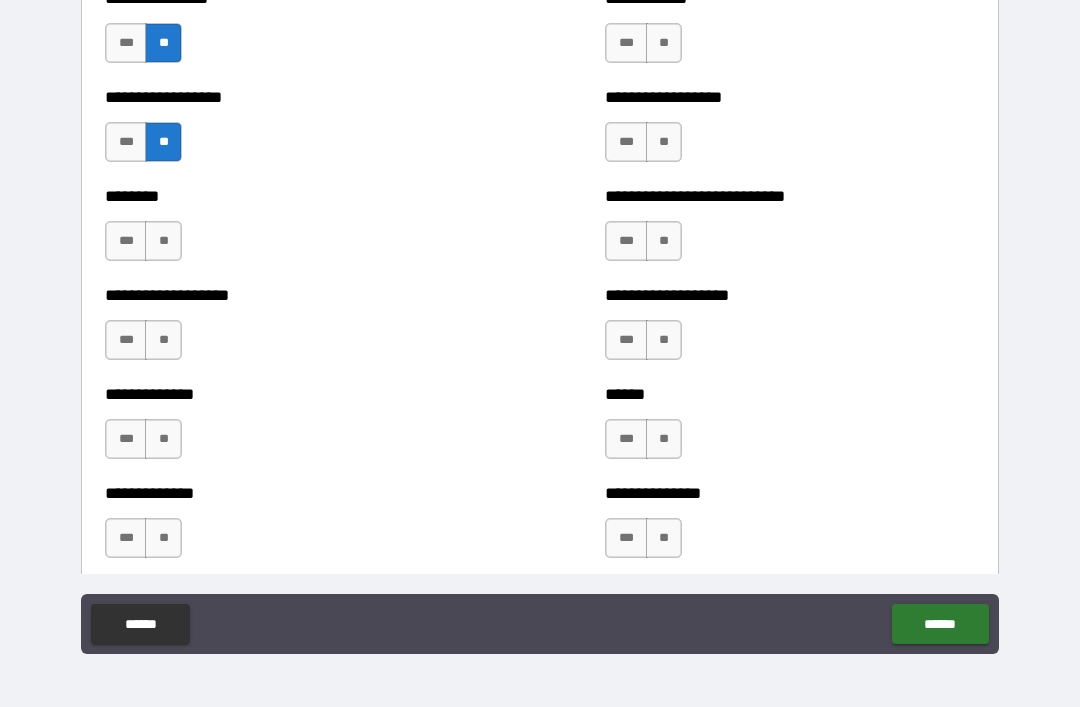 scroll, scrollTop: 4395, scrollLeft: 0, axis: vertical 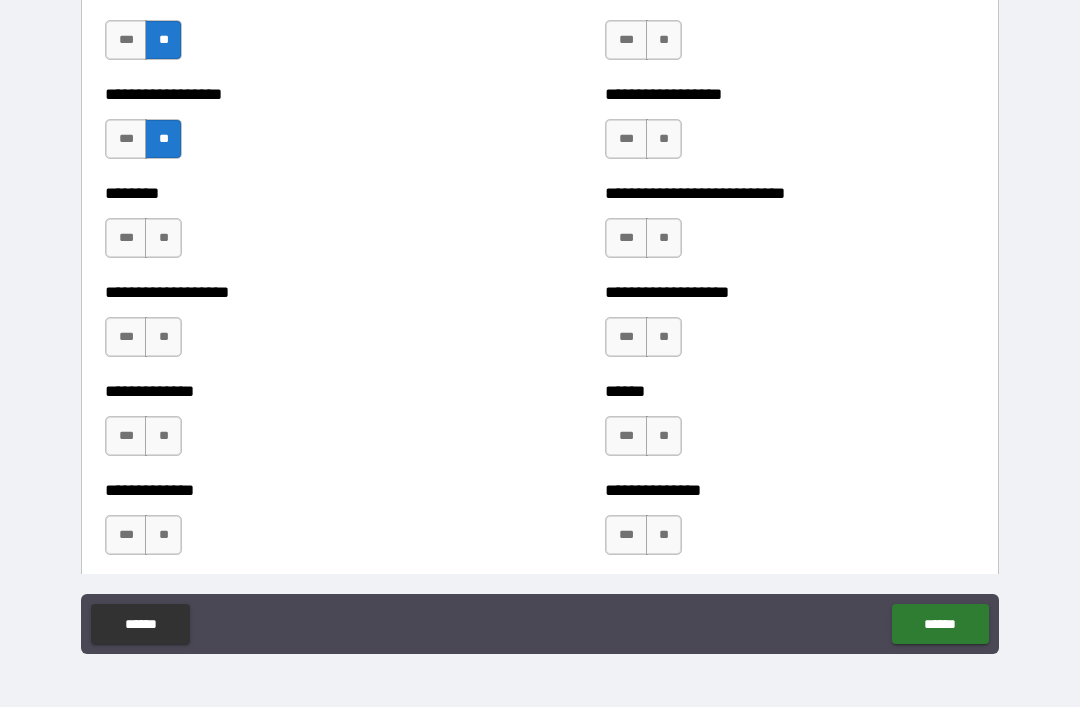click on "**" at bounding box center [163, 238] 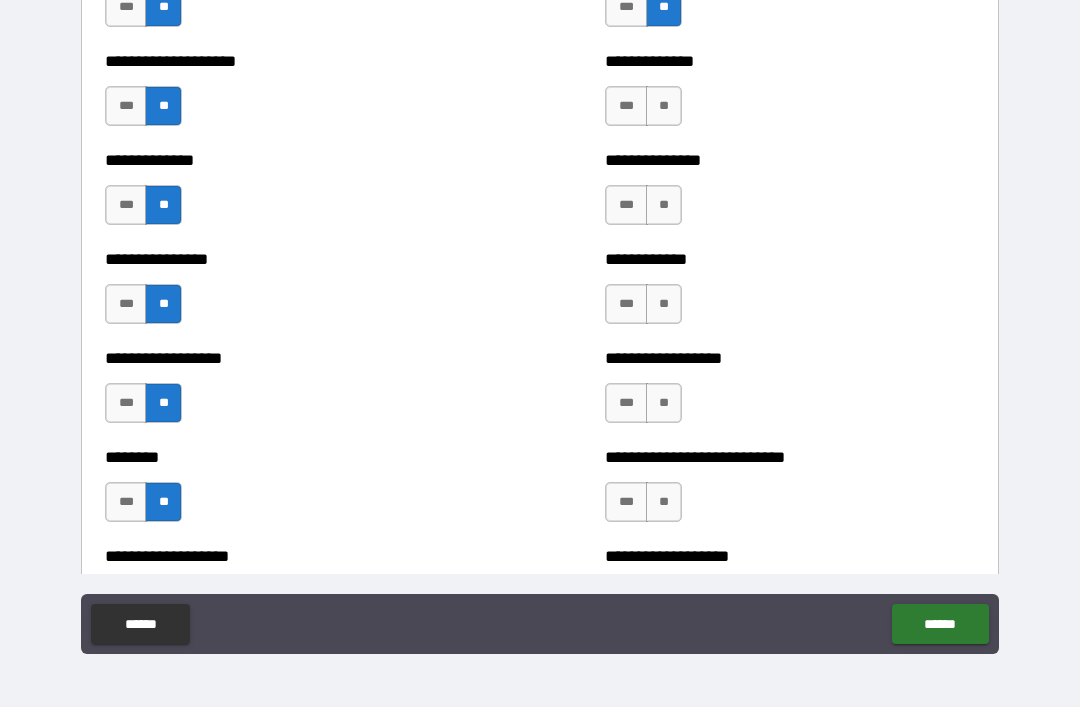 scroll, scrollTop: 4120, scrollLeft: 0, axis: vertical 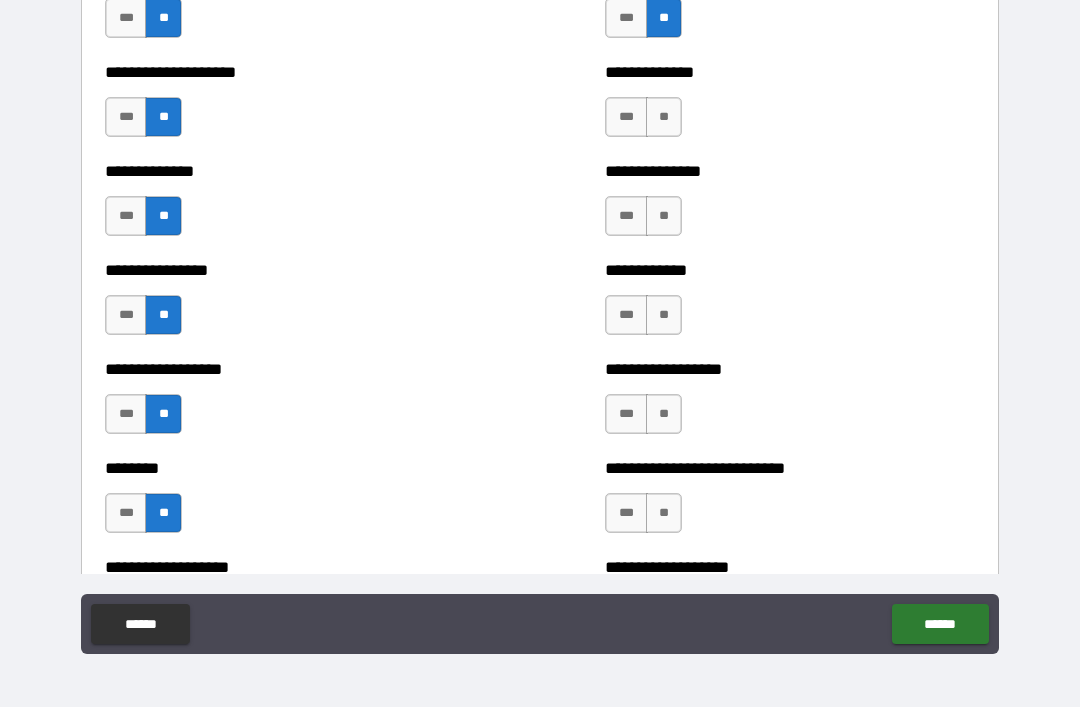 click on "**" at bounding box center [664, 117] 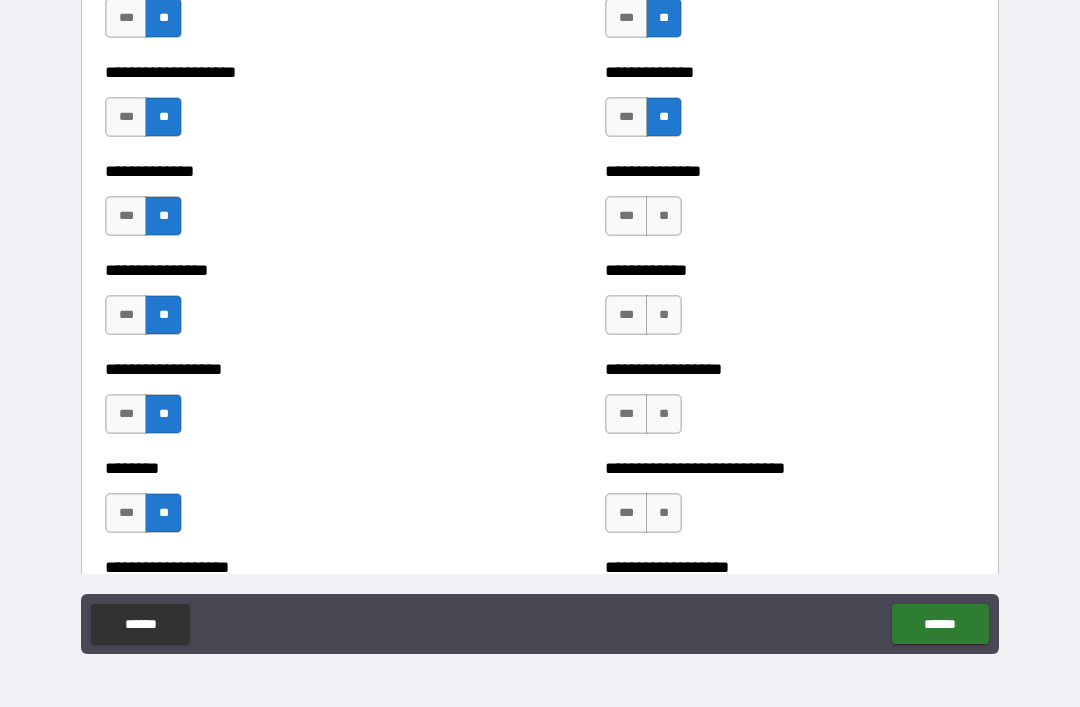 click on "**" at bounding box center [664, 216] 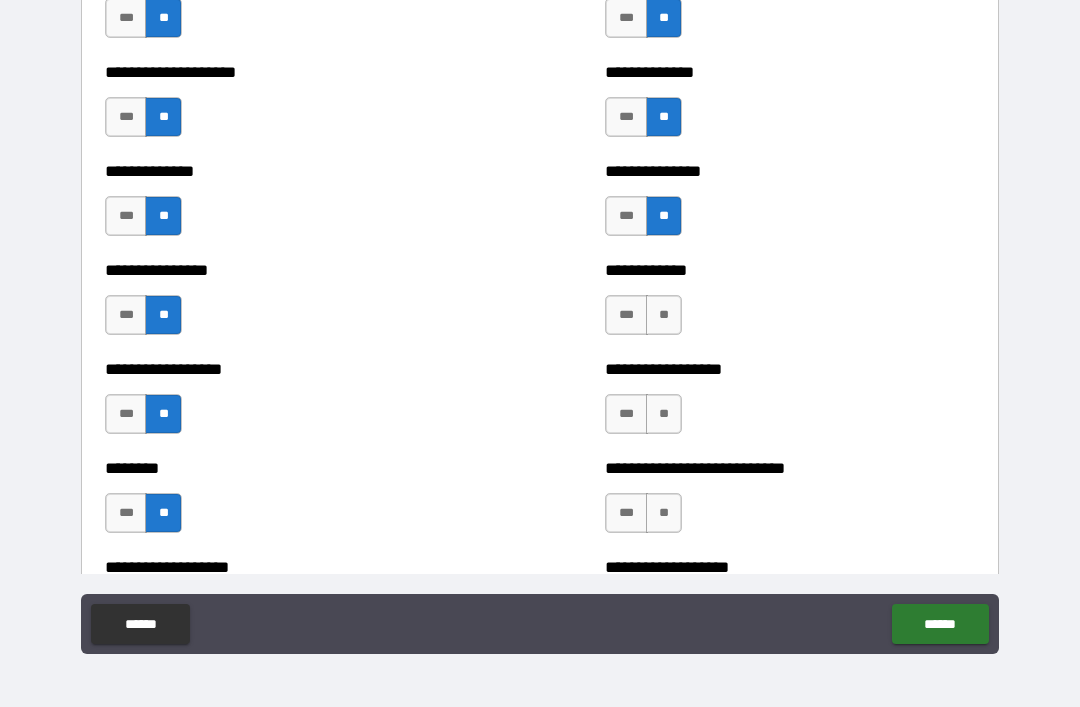 click on "**" at bounding box center [664, 315] 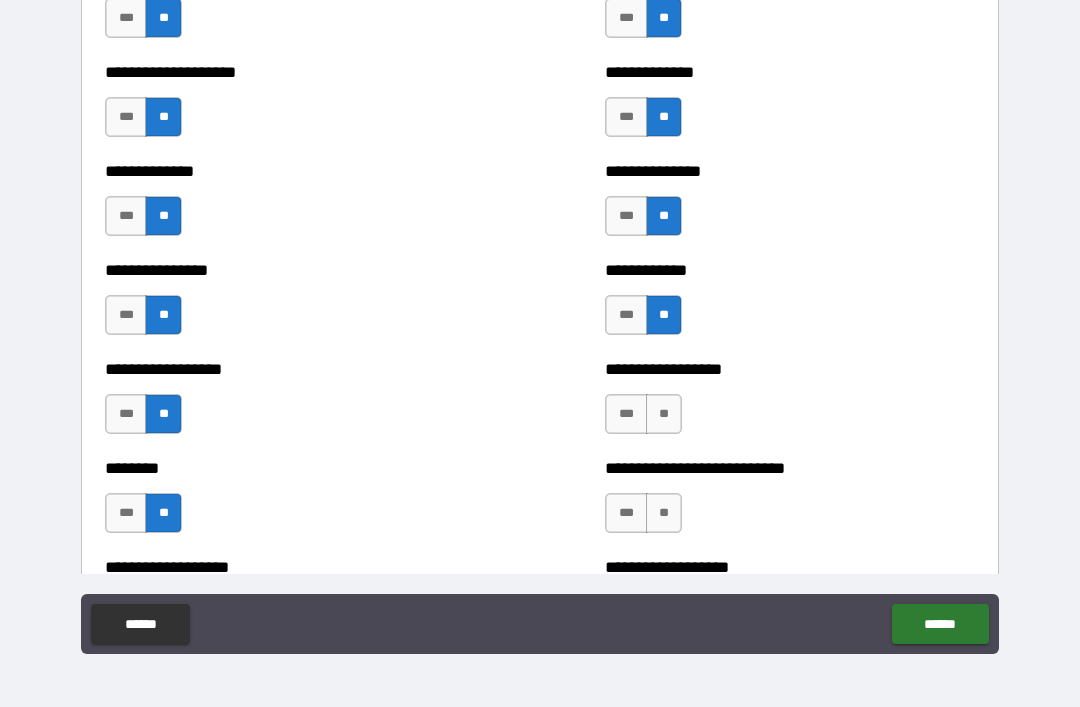 click on "**" at bounding box center (664, 414) 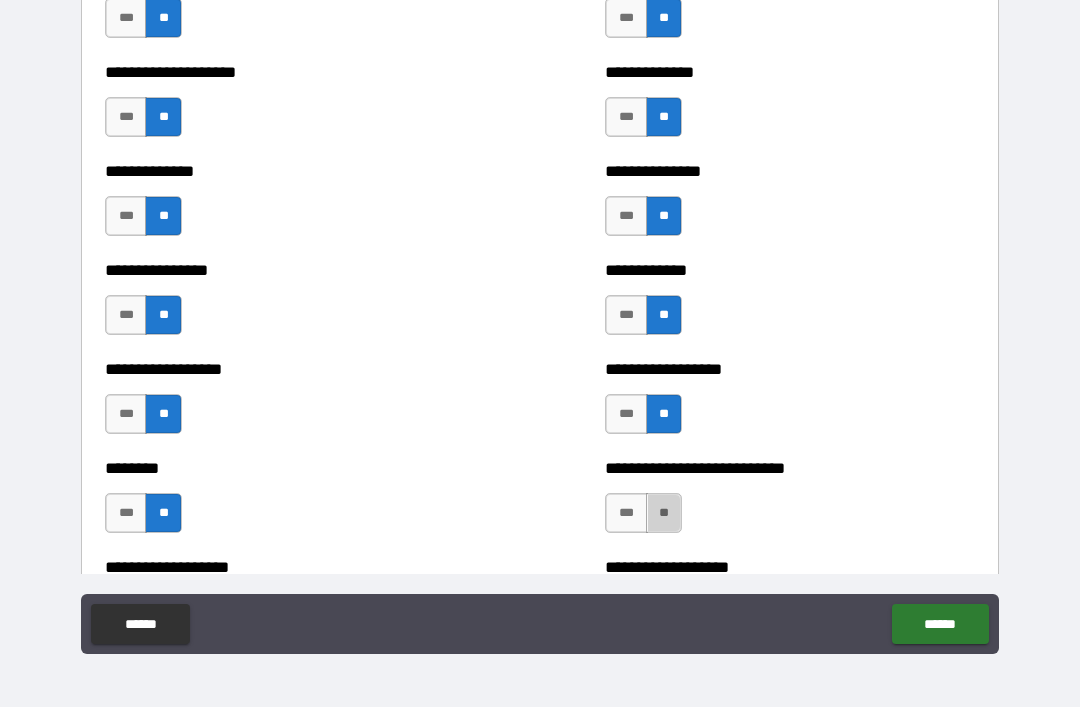 click on "**" at bounding box center (664, 513) 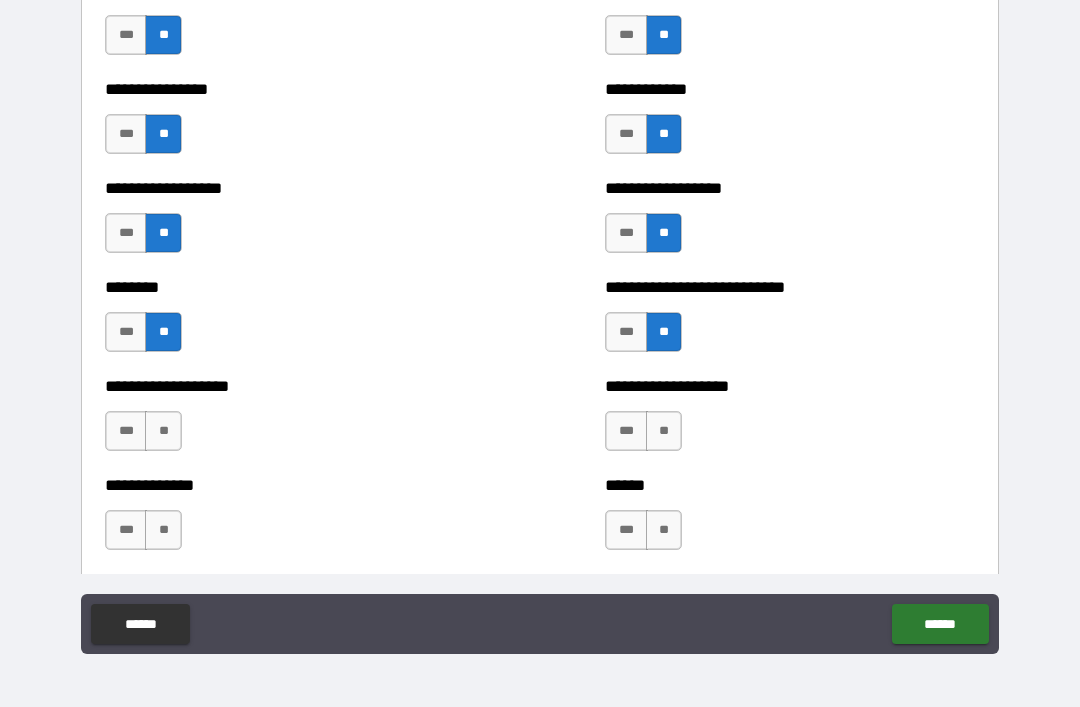 scroll, scrollTop: 4317, scrollLeft: 0, axis: vertical 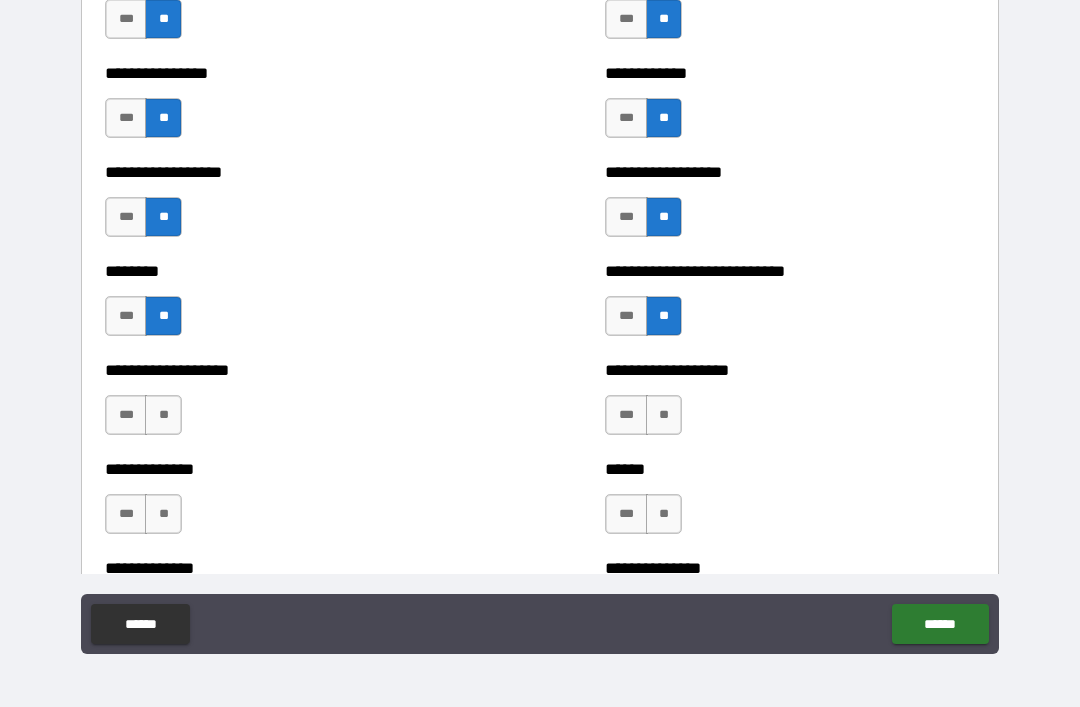 click on "**" at bounding box center (664, 415) 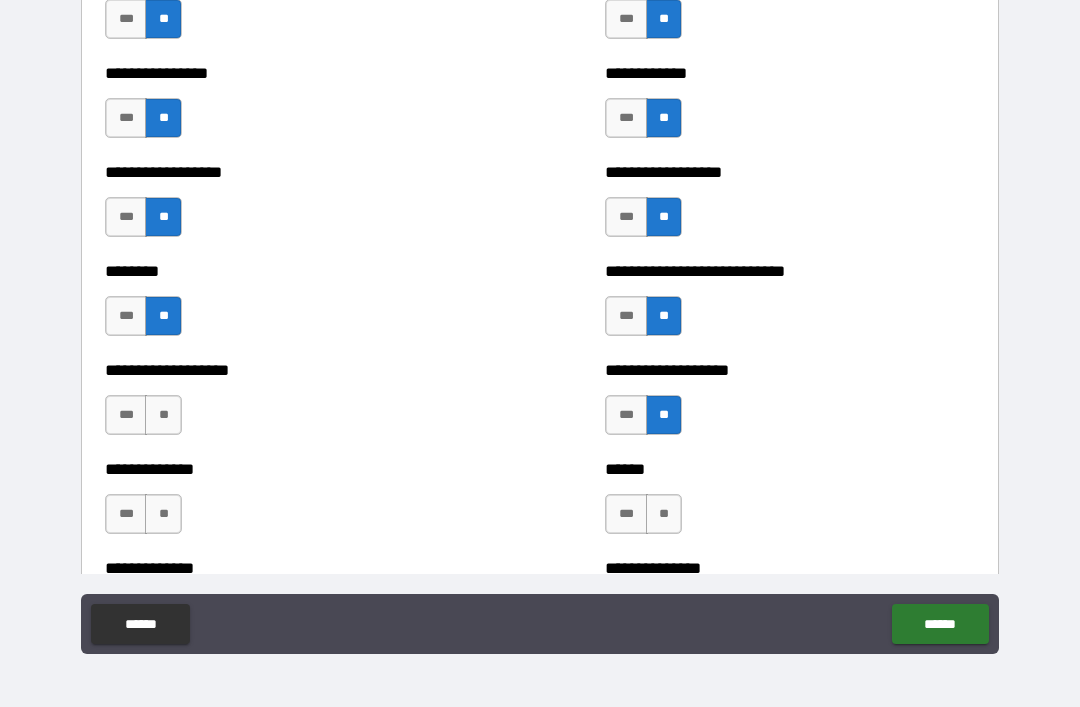 click on "**" at bounding box center (664, 514) 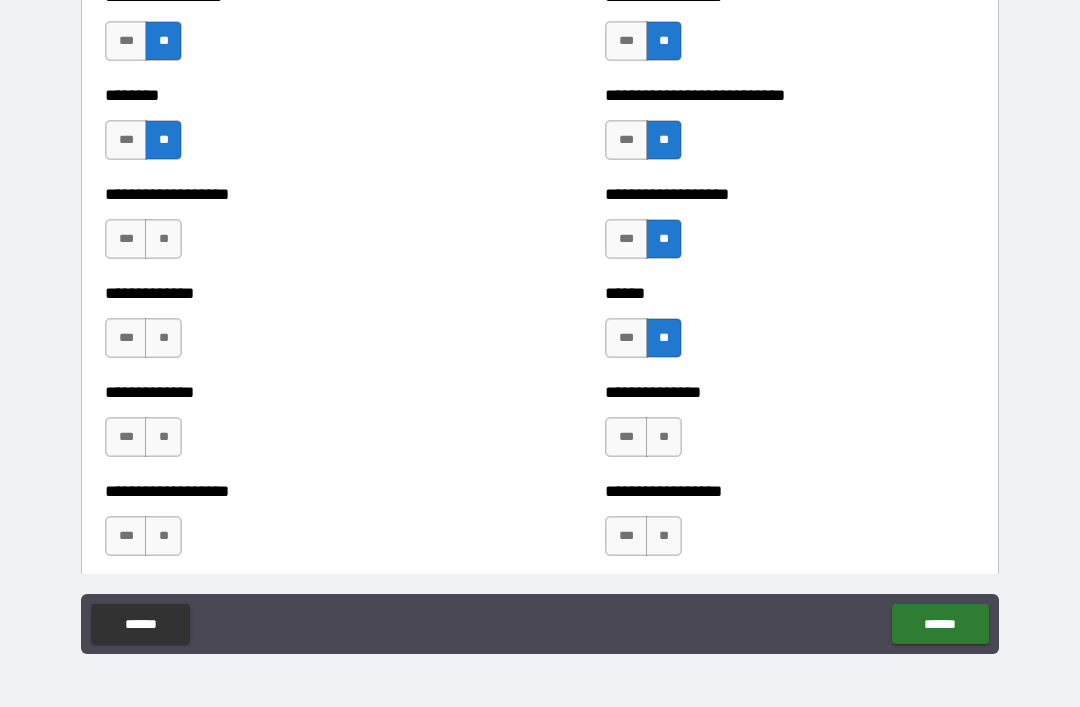 scroll, scrollTop: 4521, scrollLeft: 0, axis: vertical 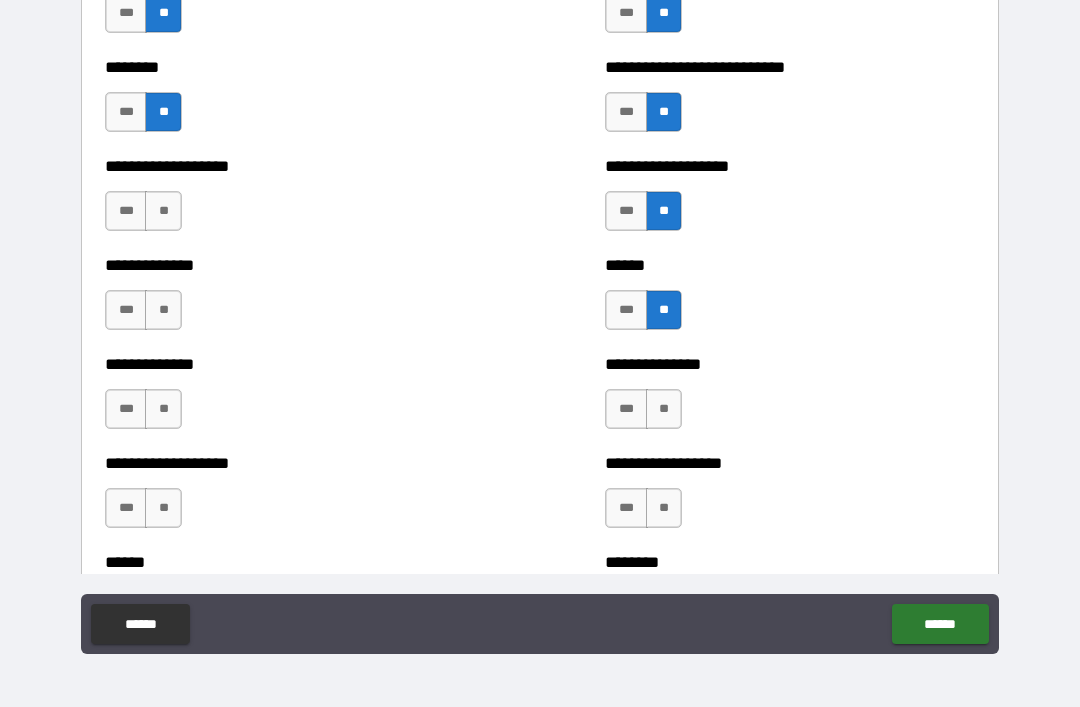 click on "**" at bounding box center (163, 211) 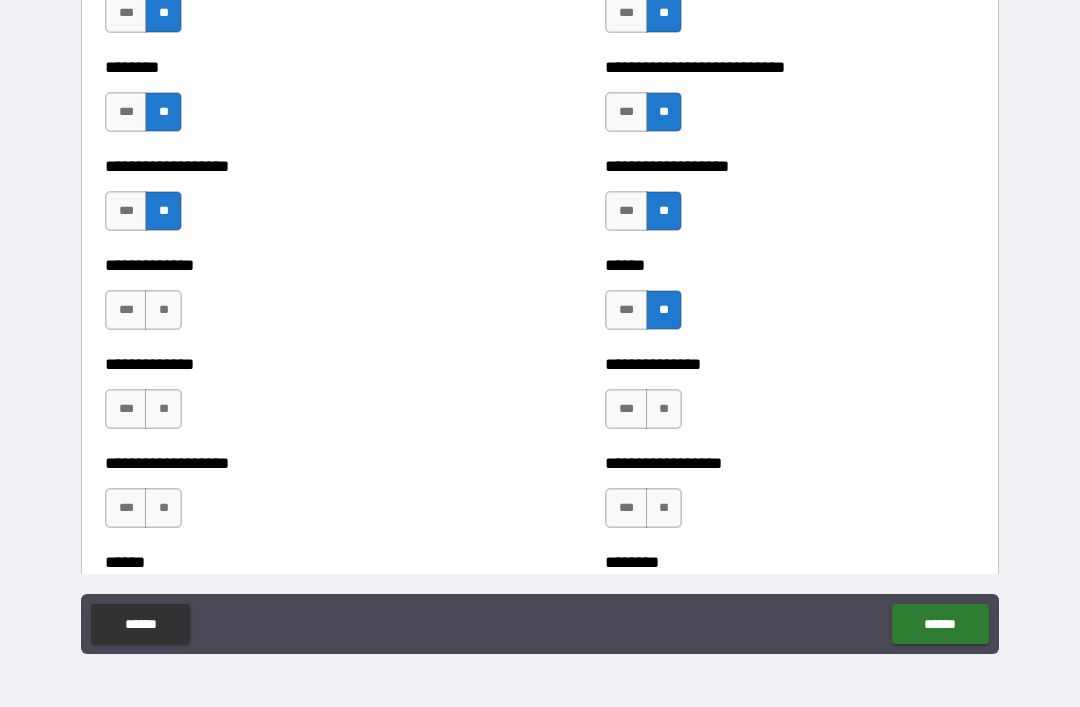 click on "**" at bounding box center [163, 310] 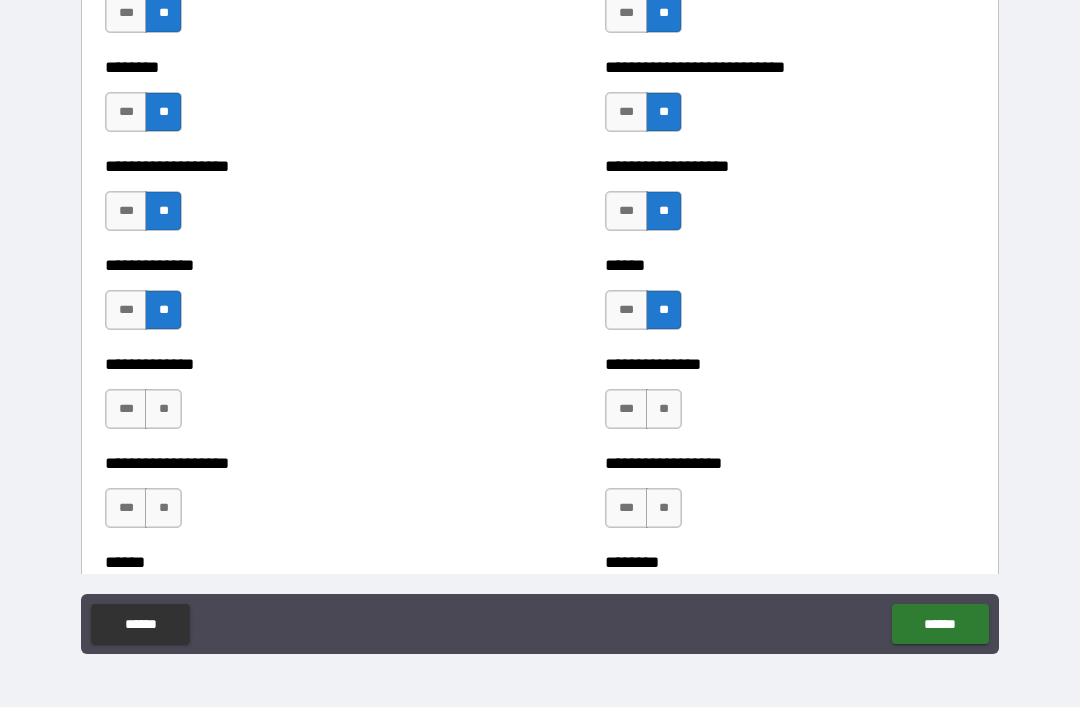 click on "**" at bounding box center [163, 409] 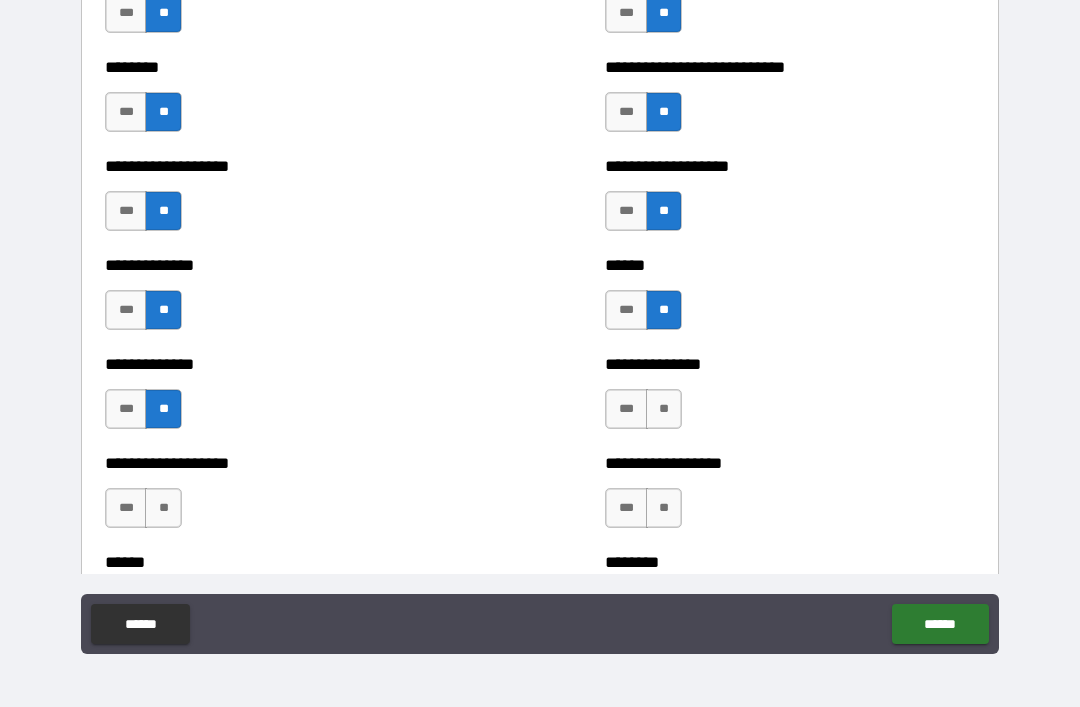 click on "**" at bounding box center (163, 508) 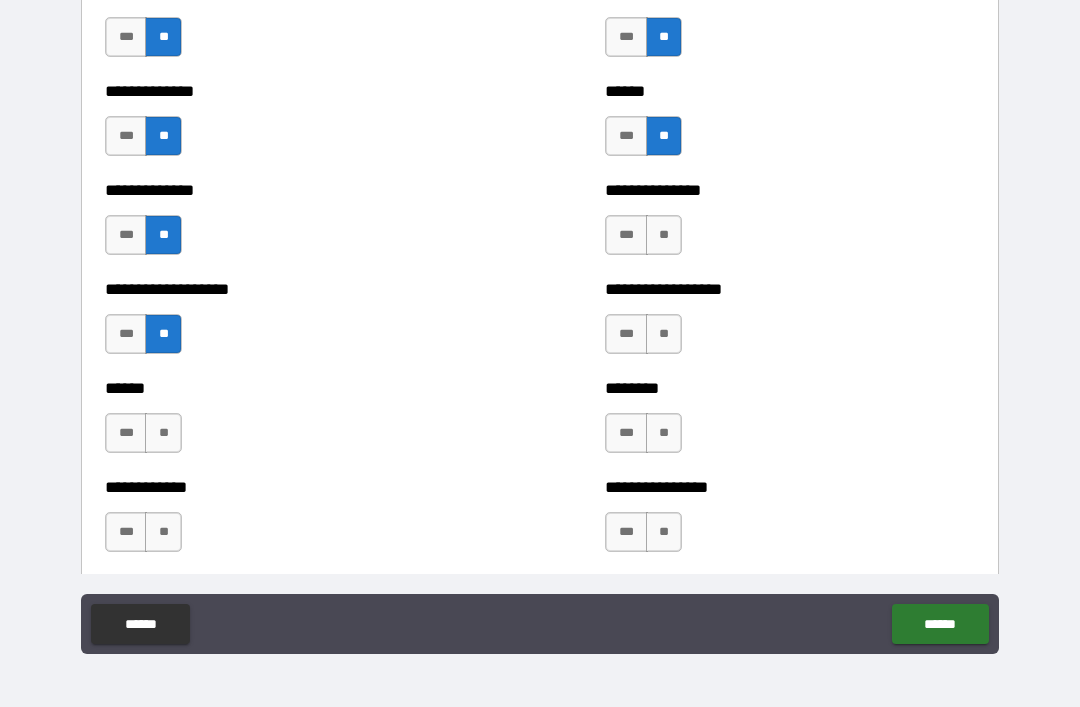 scroll, scrollTop: 4724, scrollLeft: 0, axis: vertical 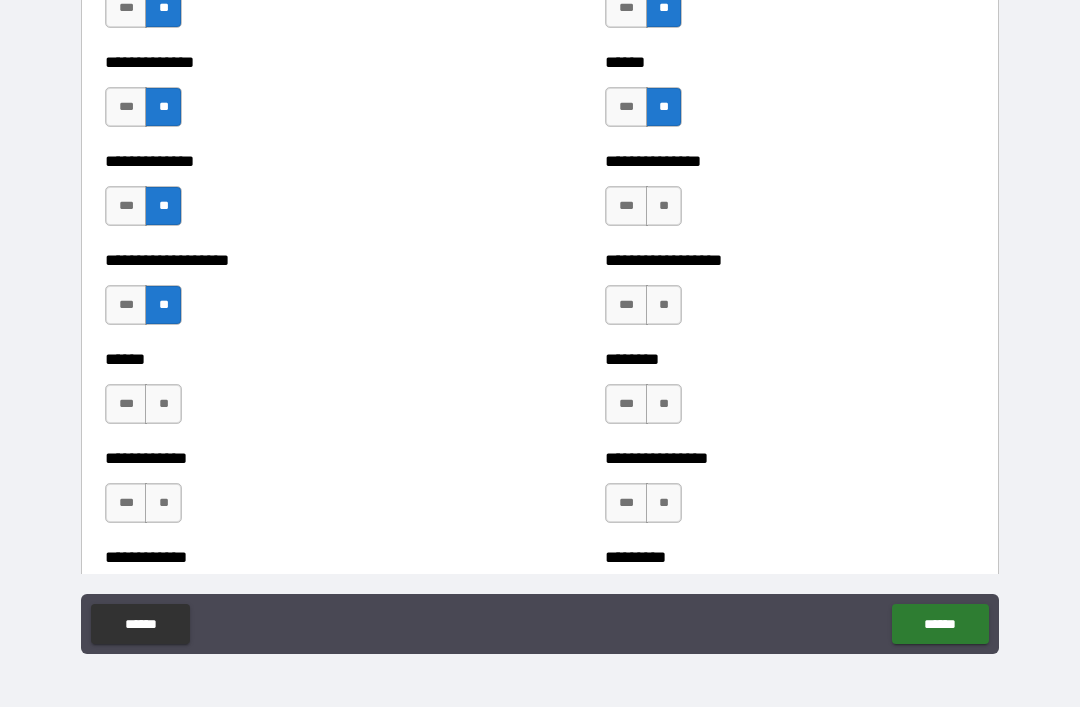click on "**" at bounding box center [163, 404] 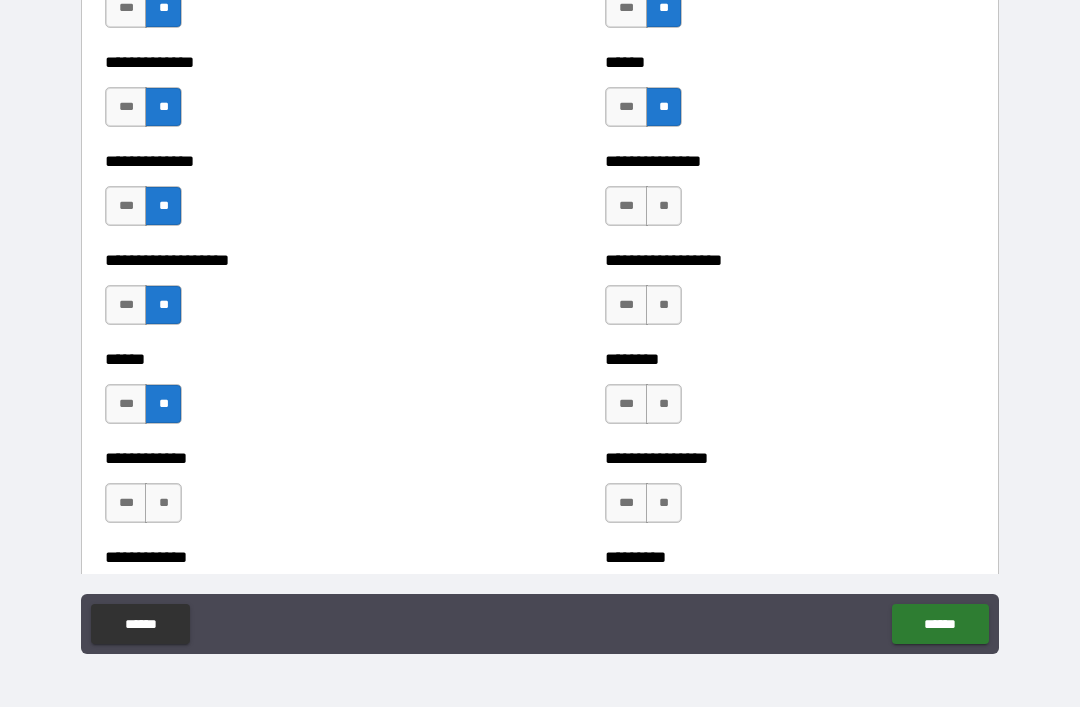 click on "**" at bounding box center (163, 503) 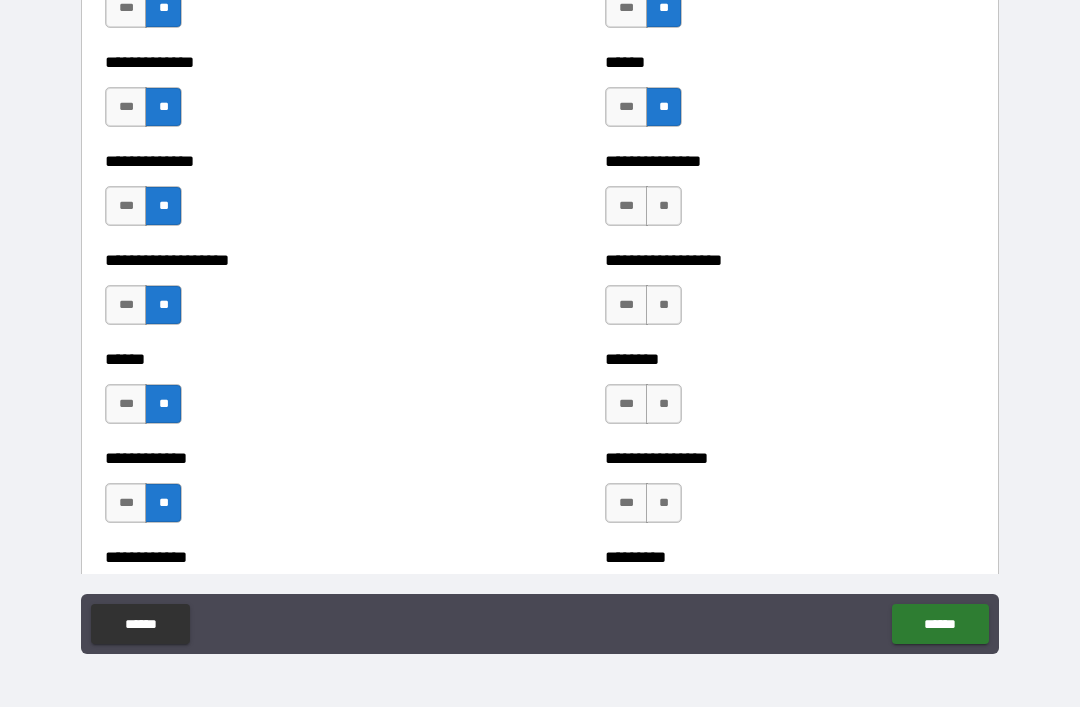 click on "**" at bounding box center [664, 206] 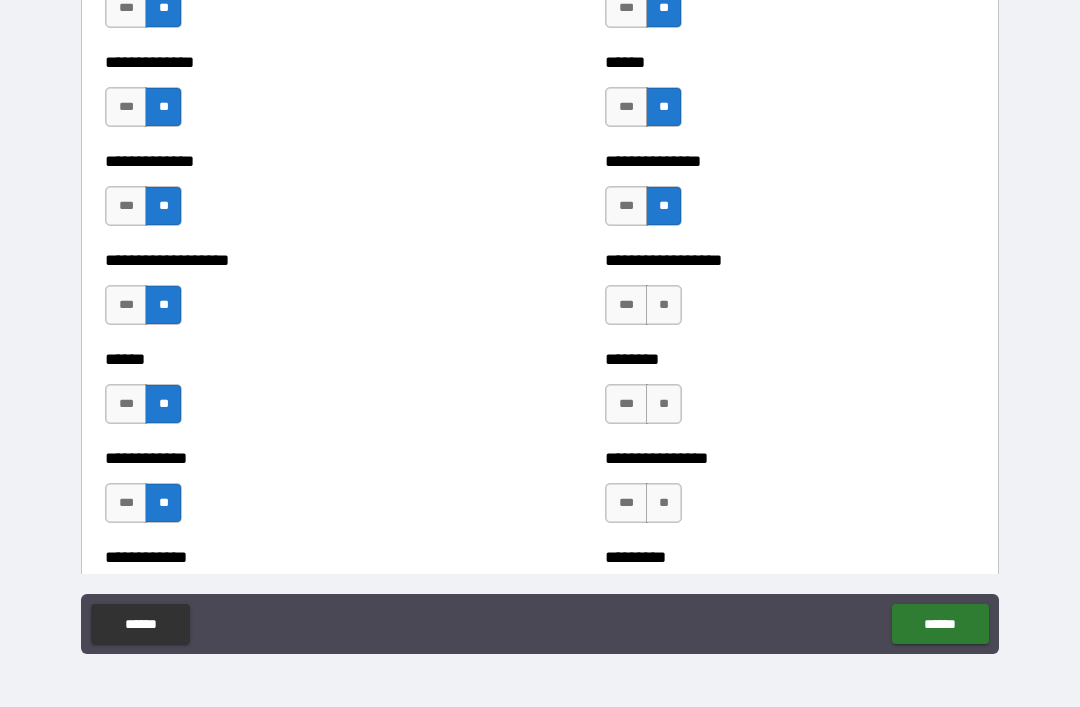 click on "**" at bounding box center (664, 305) 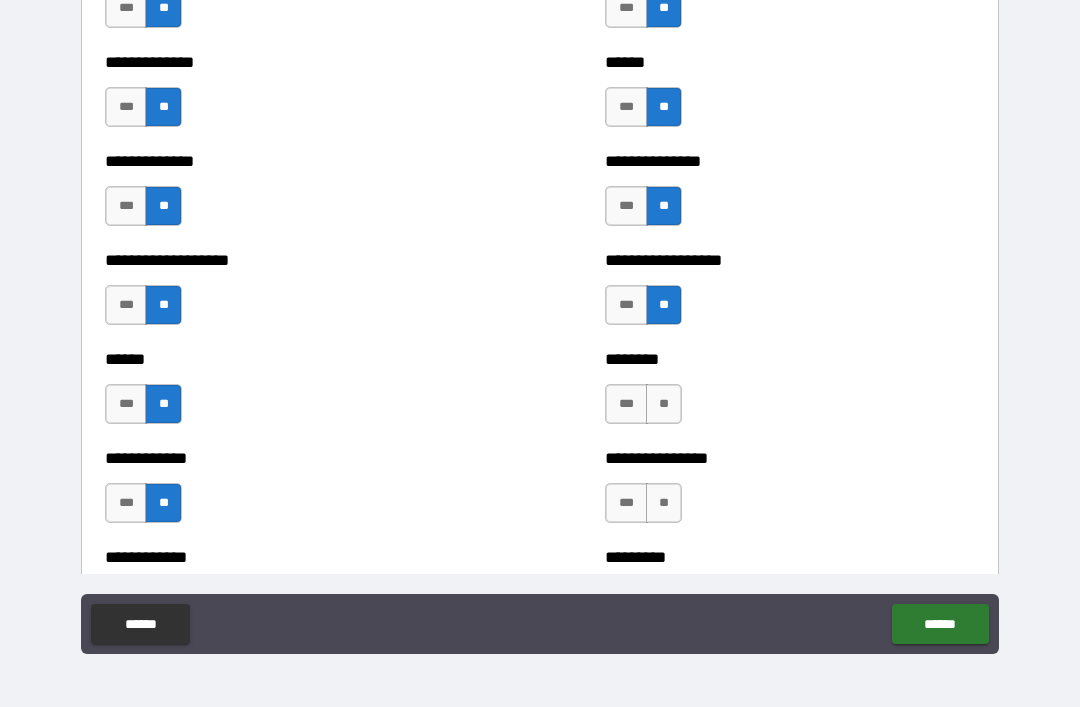 click on "**" at bounding box center [664, 404] 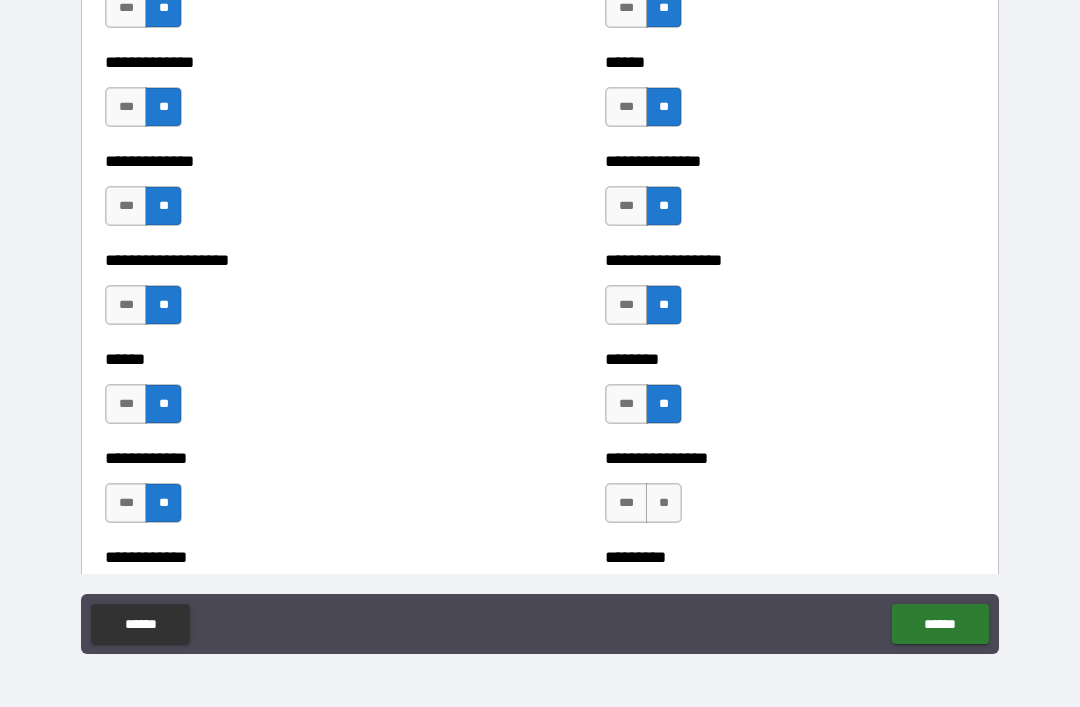 click on "**" at bounding box center (664, 503) 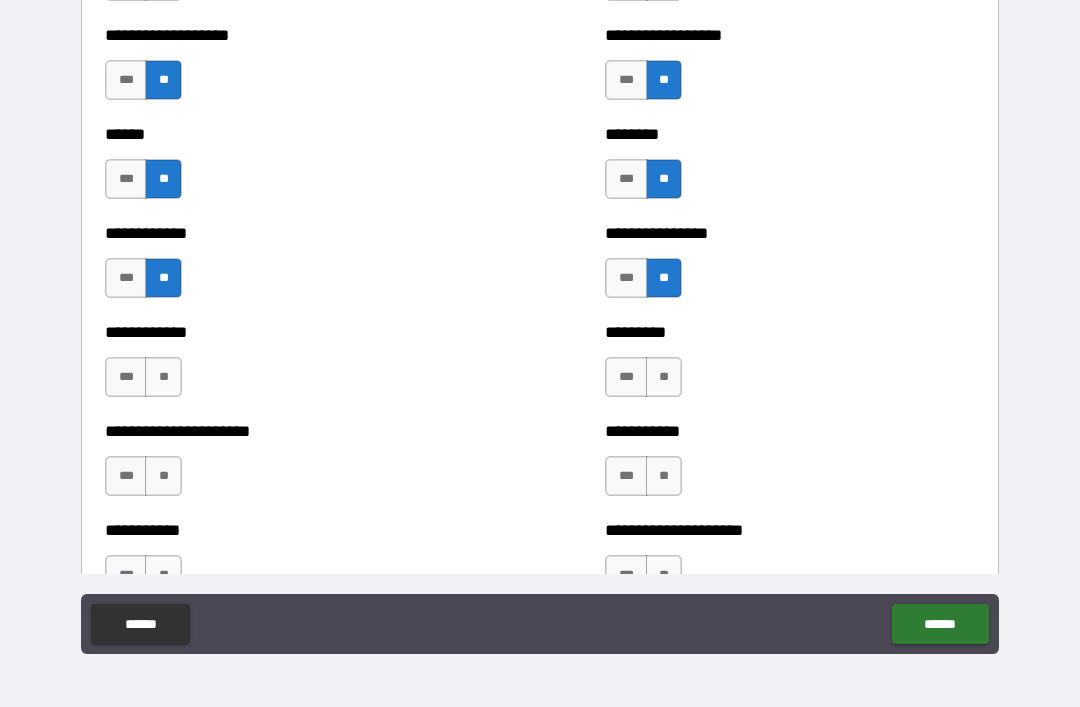 scroll, scrollTop: 4958, scrollLeft: 0, axis: vertical 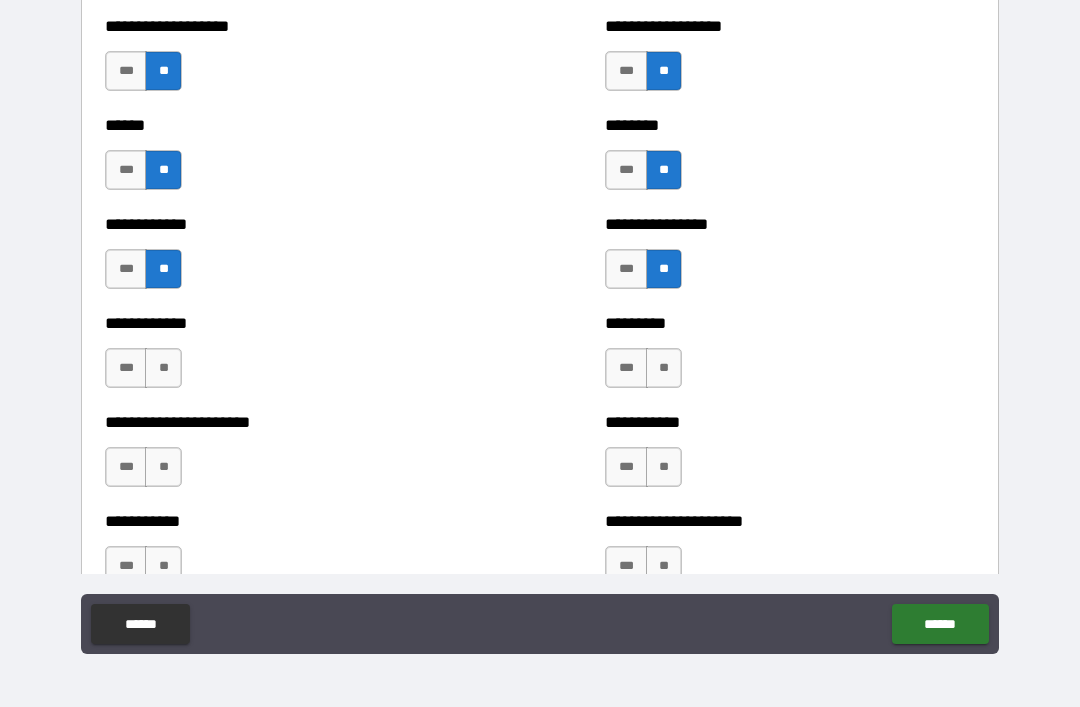 click on "**" at bounding box center (664, 368) 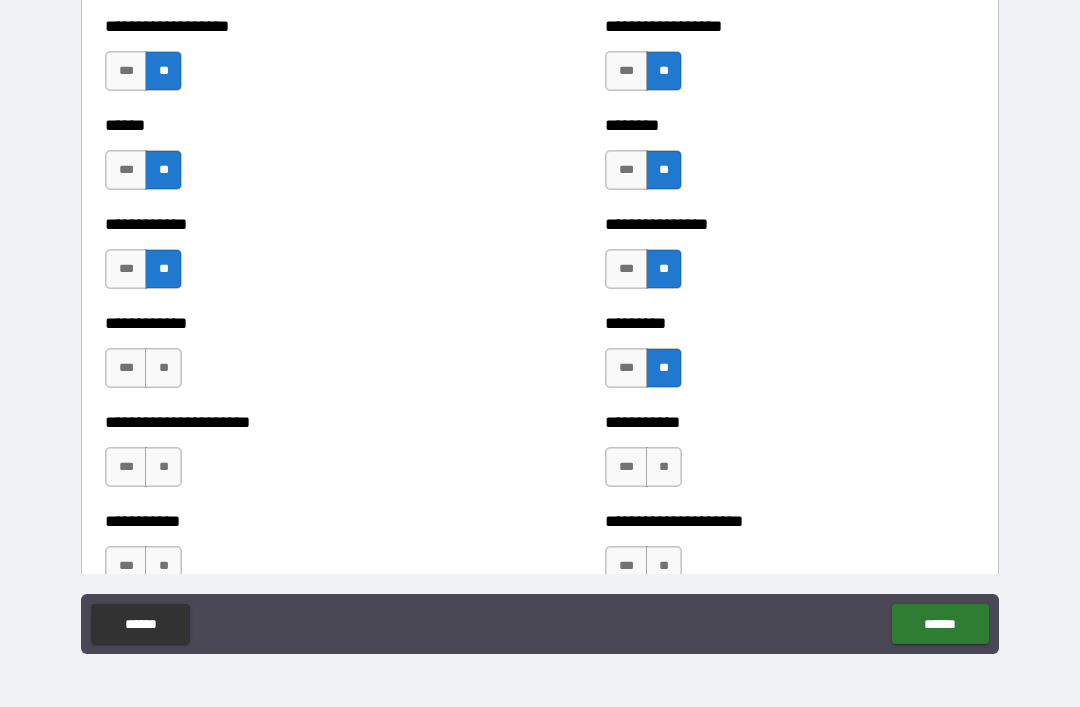 click on "**" at bounding box center (163, 368) 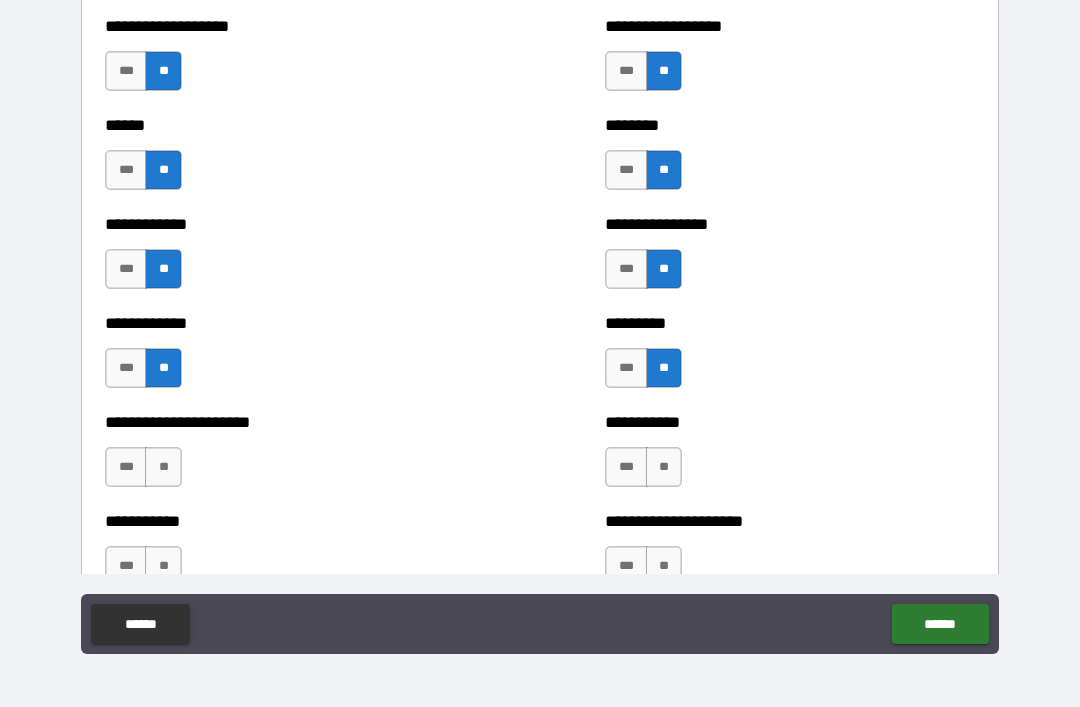 click on "**" at bounding box center [163, 467] 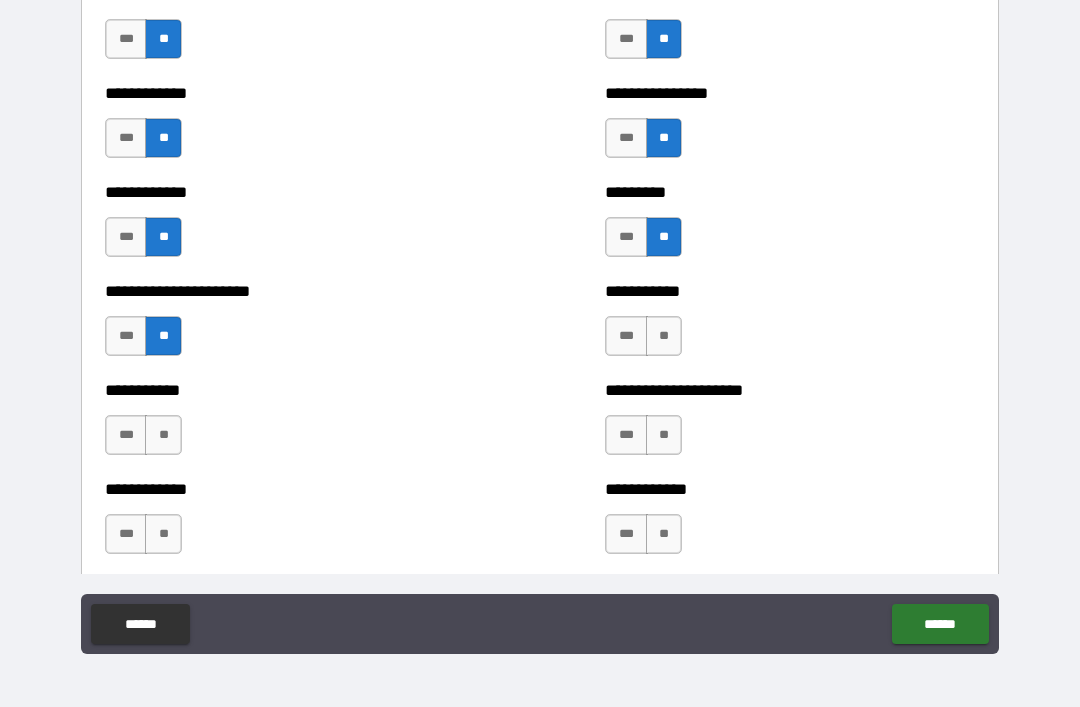scroll, scrollTop: 5090, scrollLeft: 0, axis: vertical 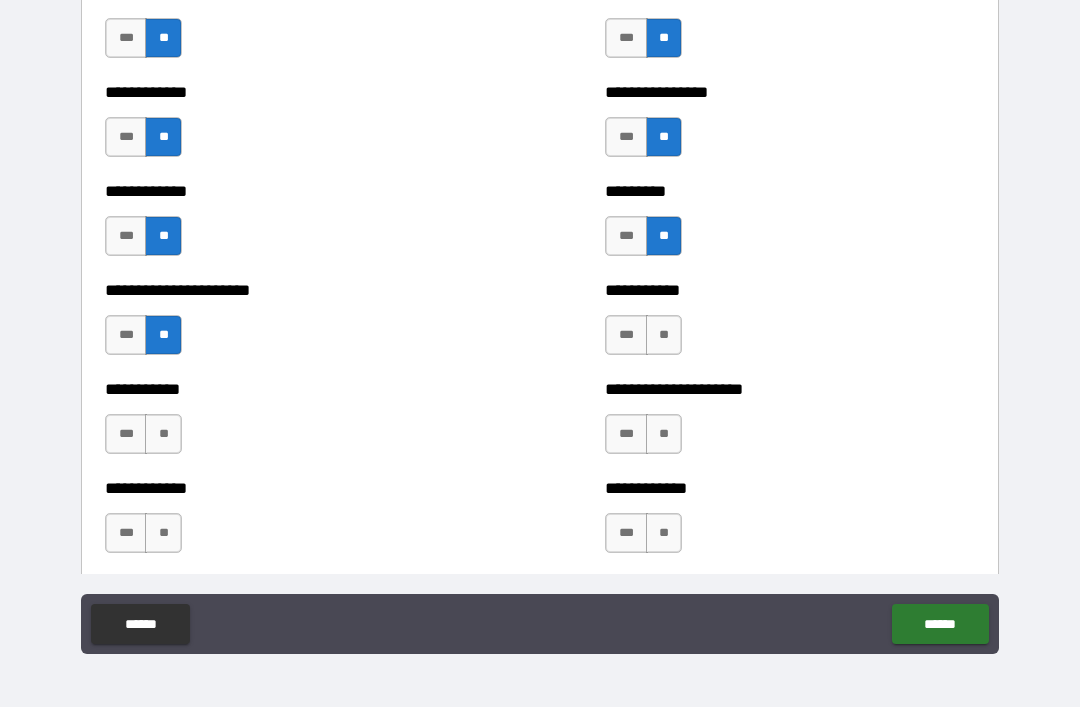 click on "**" at bounding box center [163, 434] 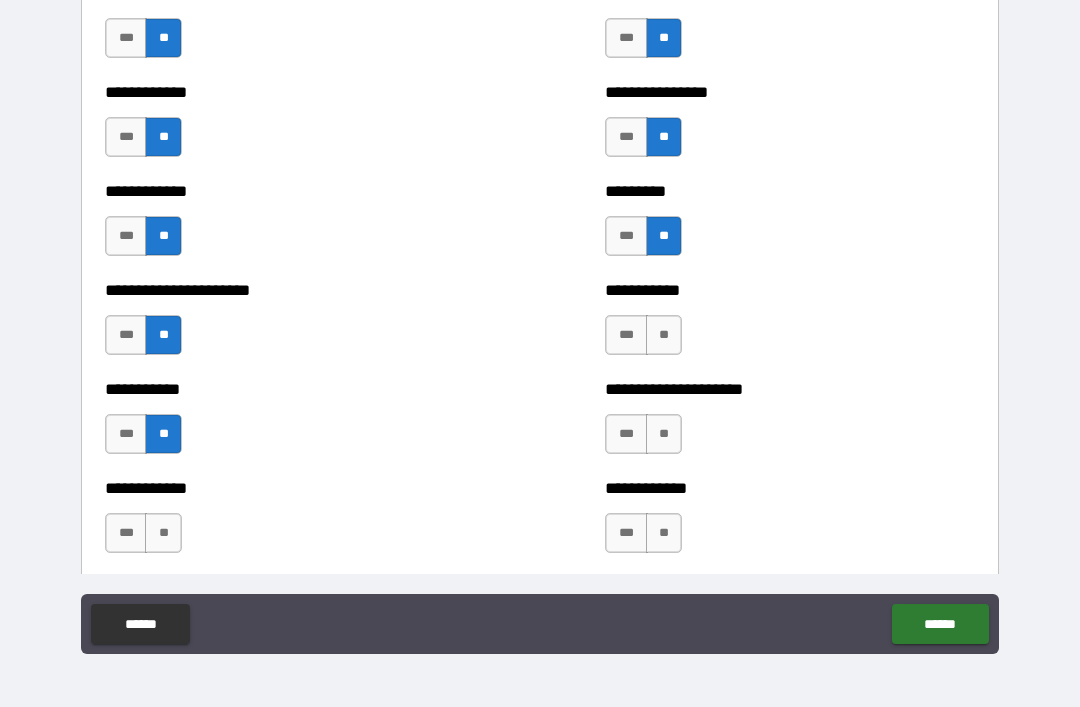 click on "**" at bounding box center (163, 533) 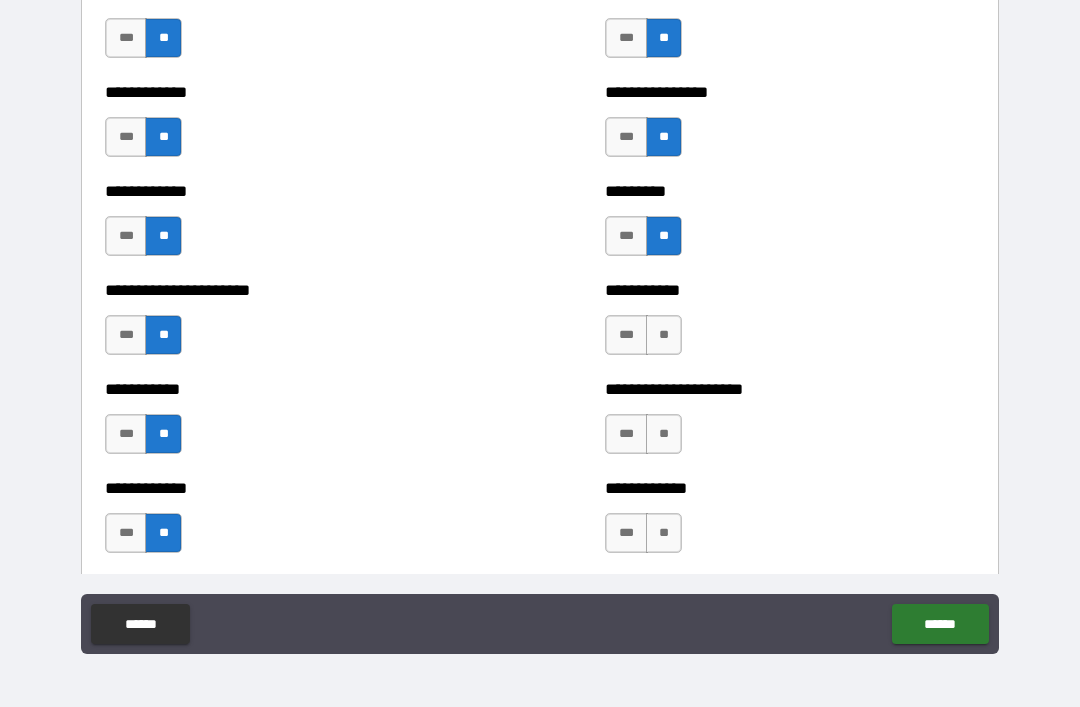 click on "**" at bounding box center (664, 335) 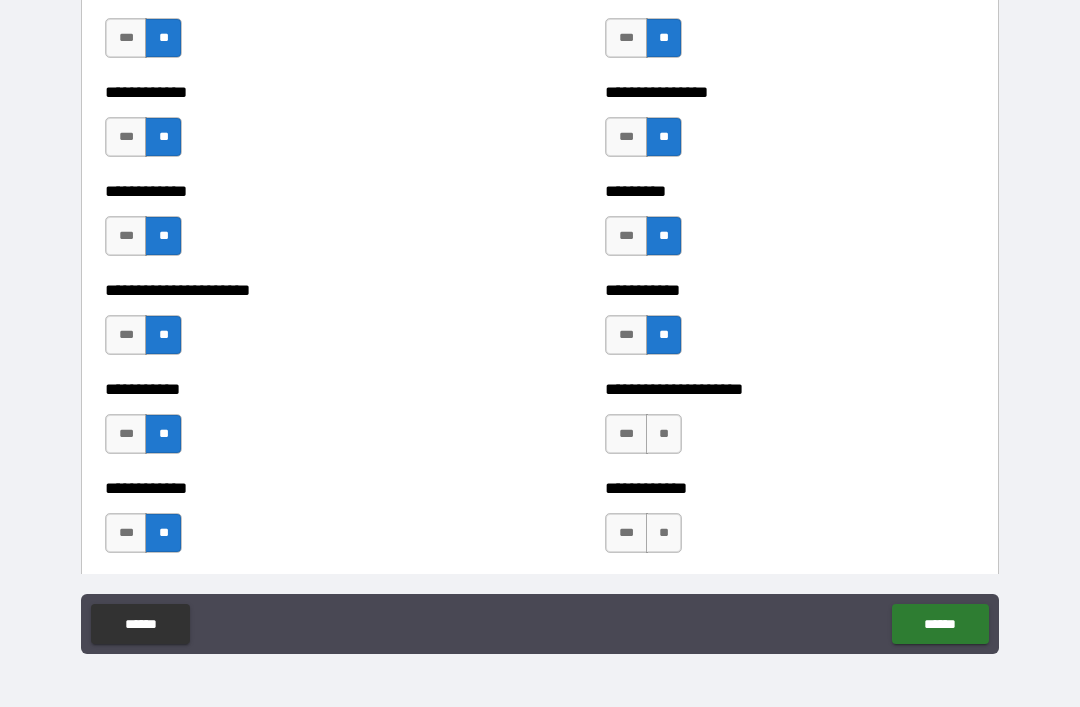 click on "**" at bounding box center [664, 434] 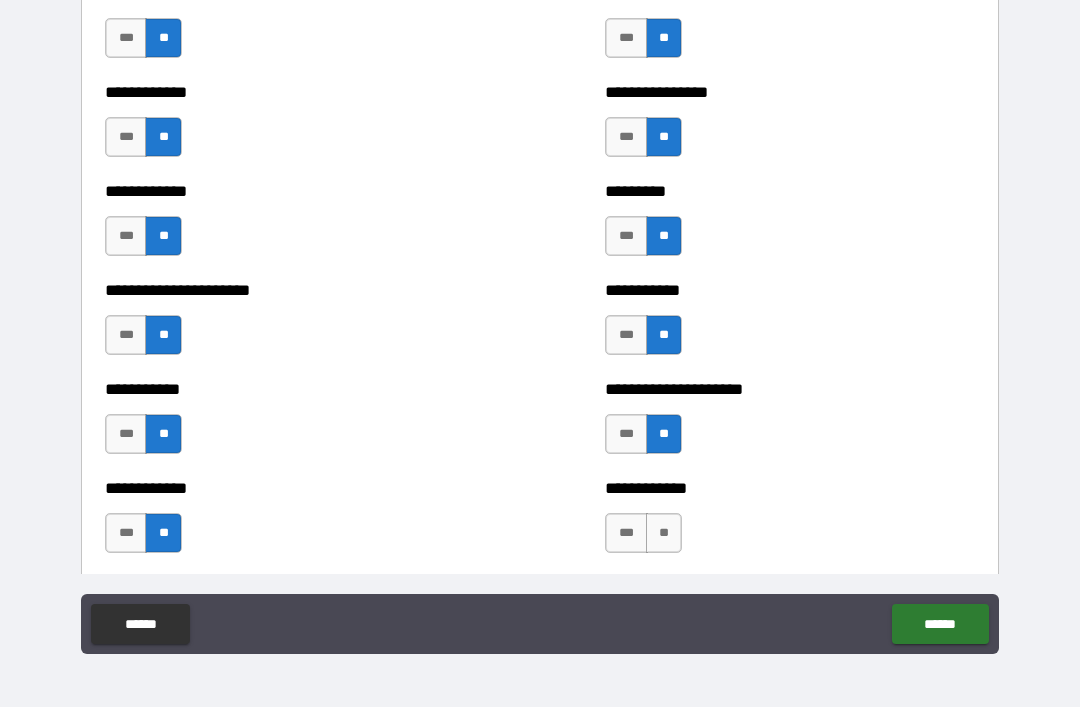 click on "**" at bounding box center [664, 533] 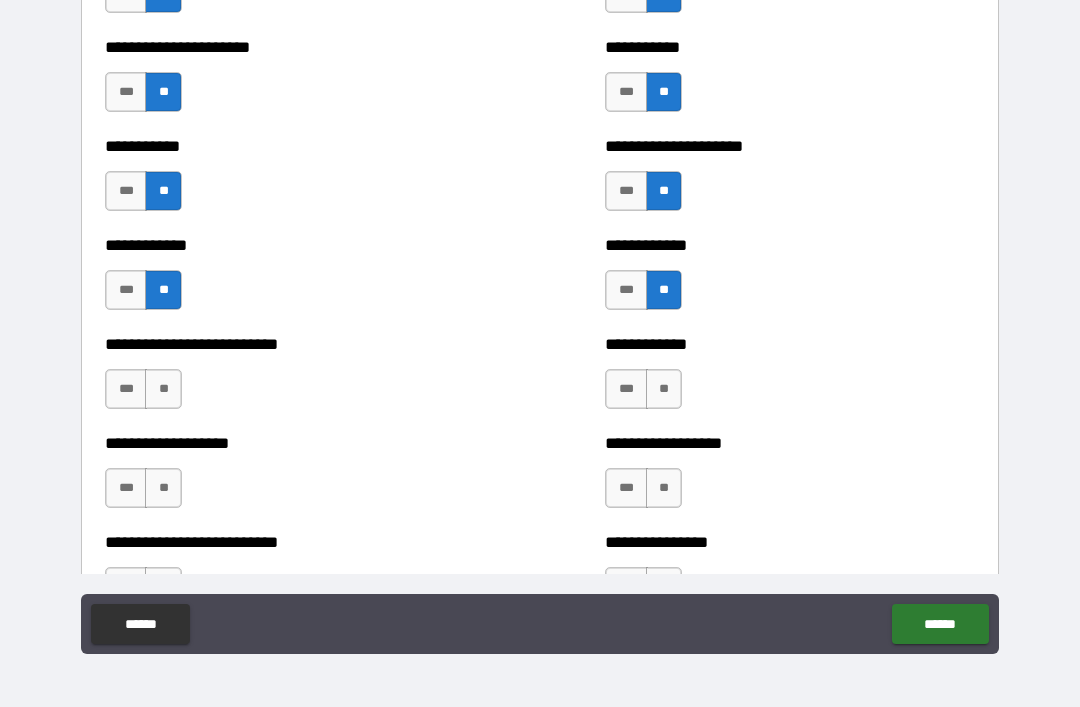 scroll, scrollTop: 5335, scrollLeft: 0, axis: vertical 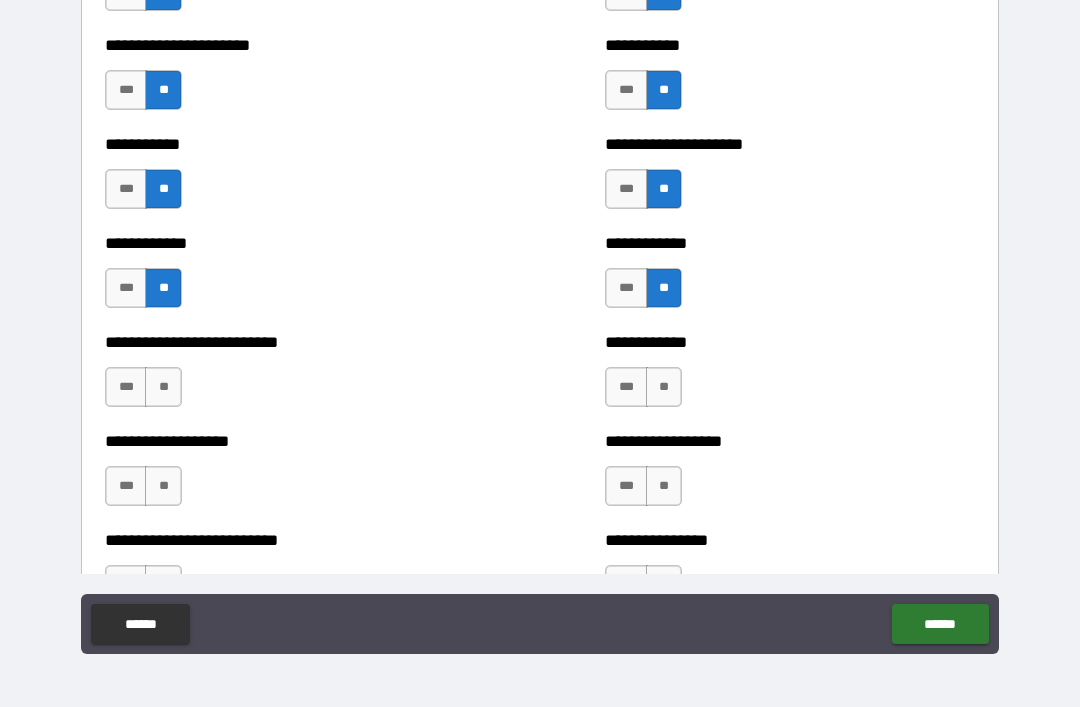 click on "**" at bounding box center (163, 387) 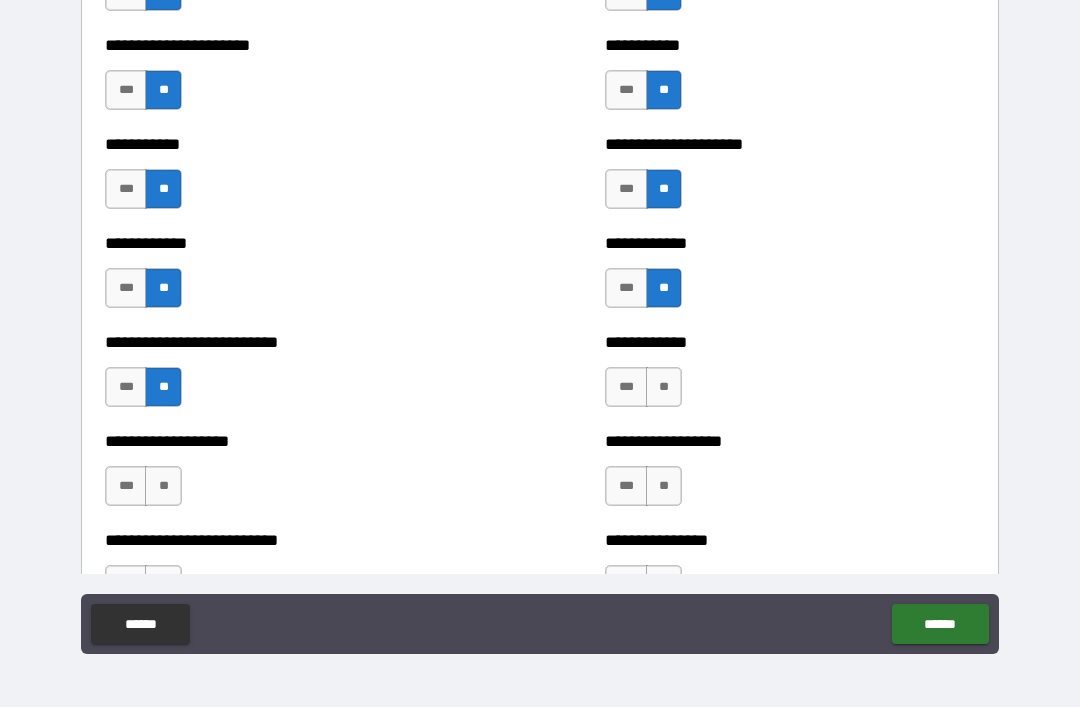 click on "**" at bounding box center [163, 486] 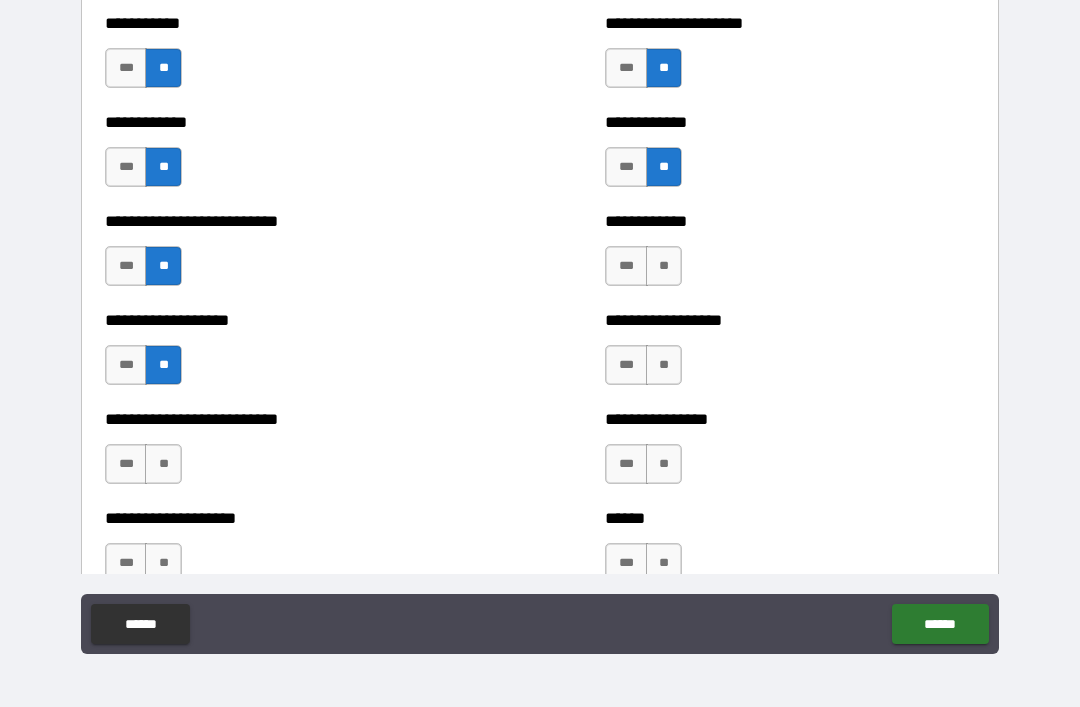 scroll, scrollTop: 5458, scrollLeft: 0, axis: vertical 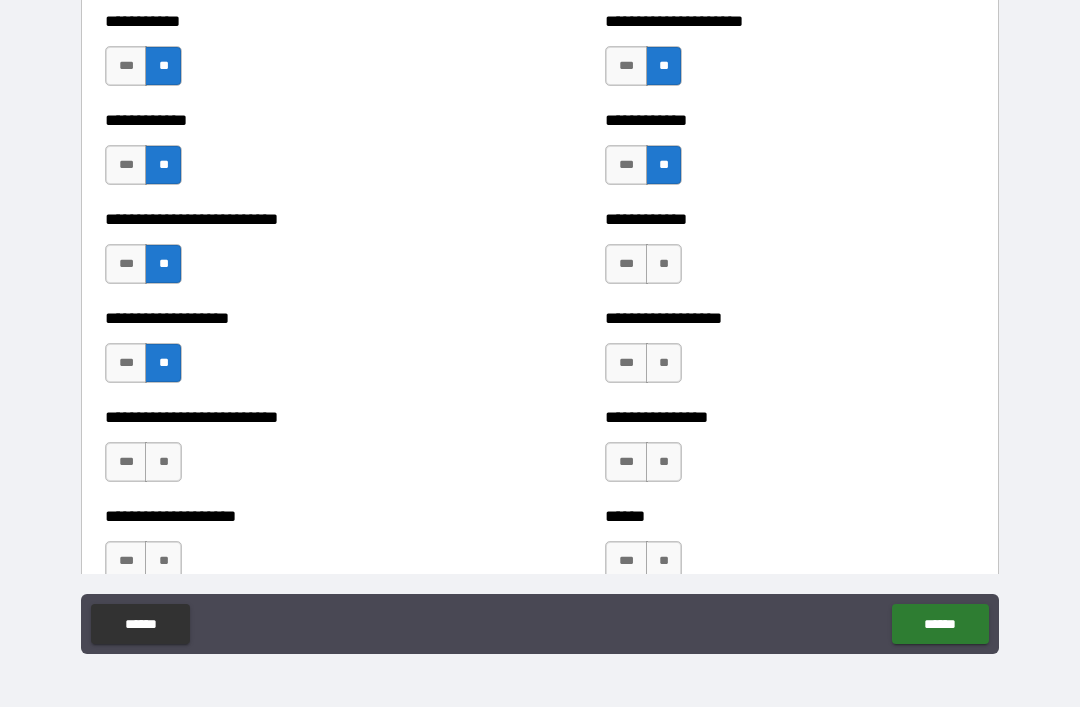 click on "**" at bounding box center (163, 462) 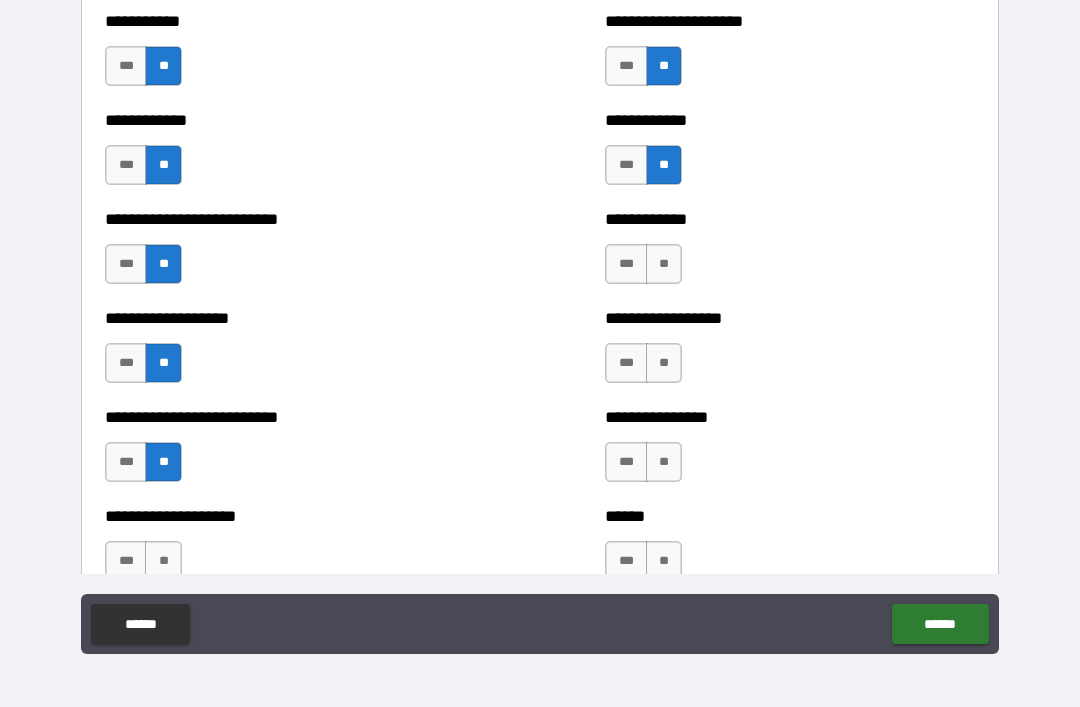 click on "**" at bounding box center [163, 561] 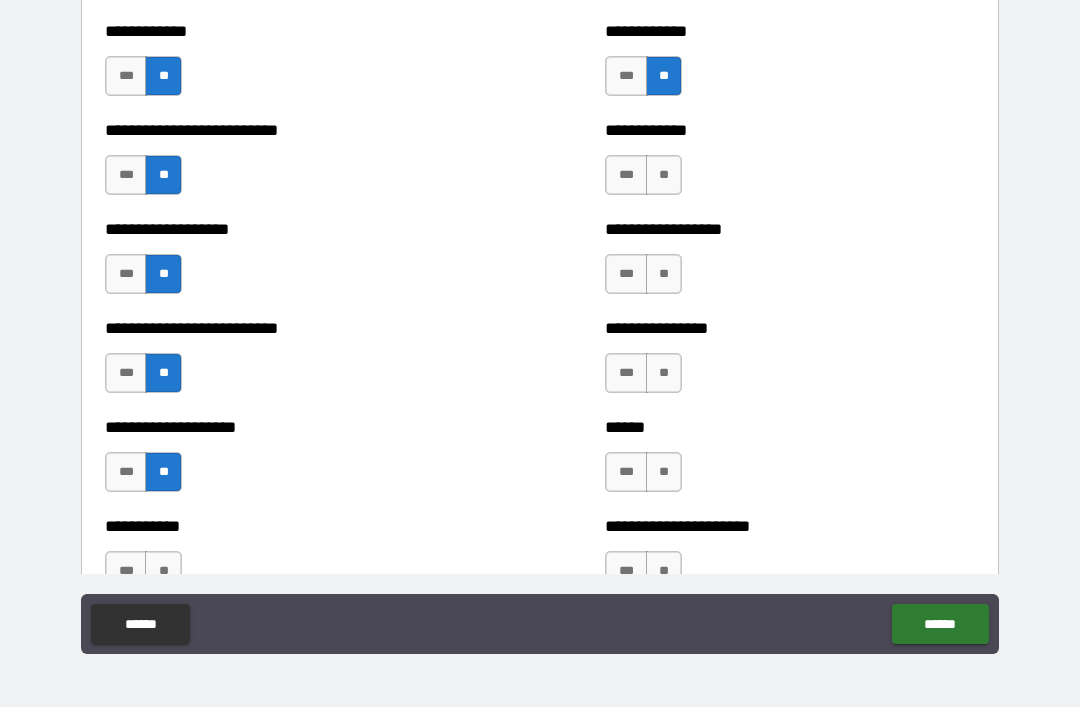 scroll, scrollTop: 5532, scrollLeft: 0, axis: vertical 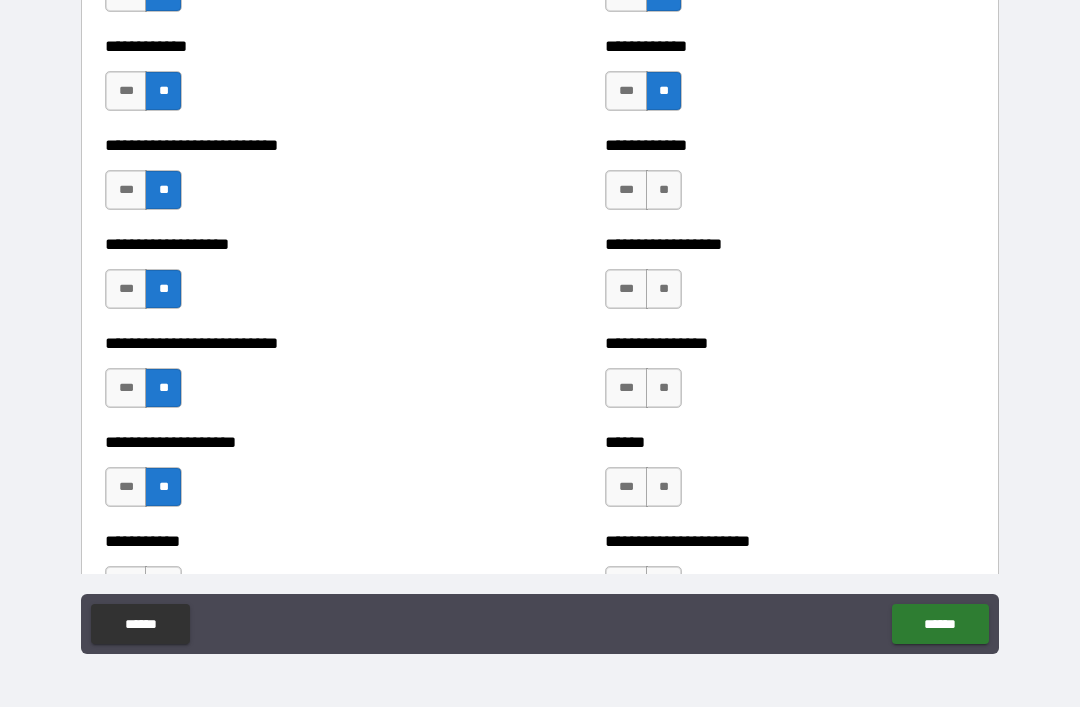 click on "**" at bounding box center [664, 190] 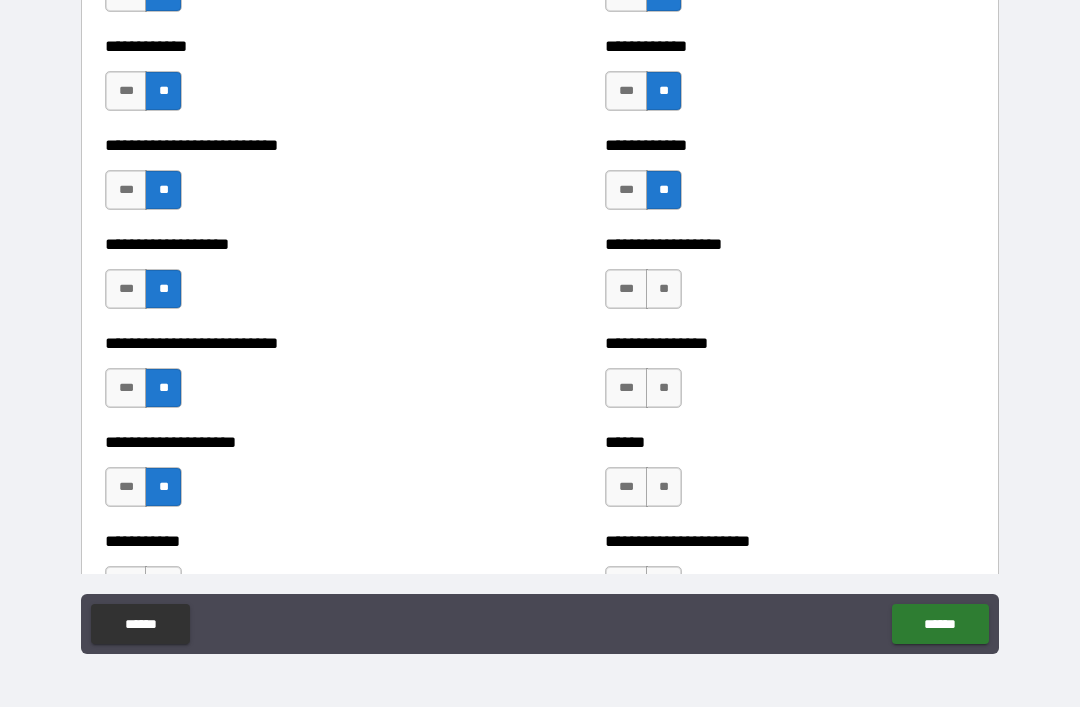click on "**" at bounding box center [664, 289] 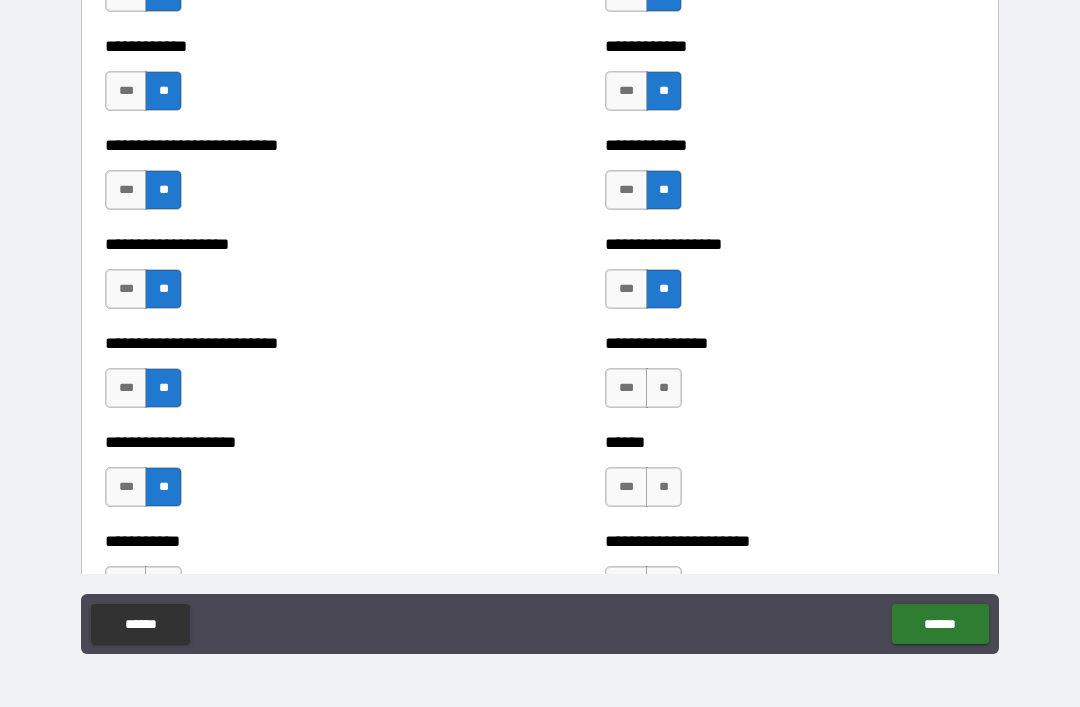 click on "**" at bounding box center (664, 388) 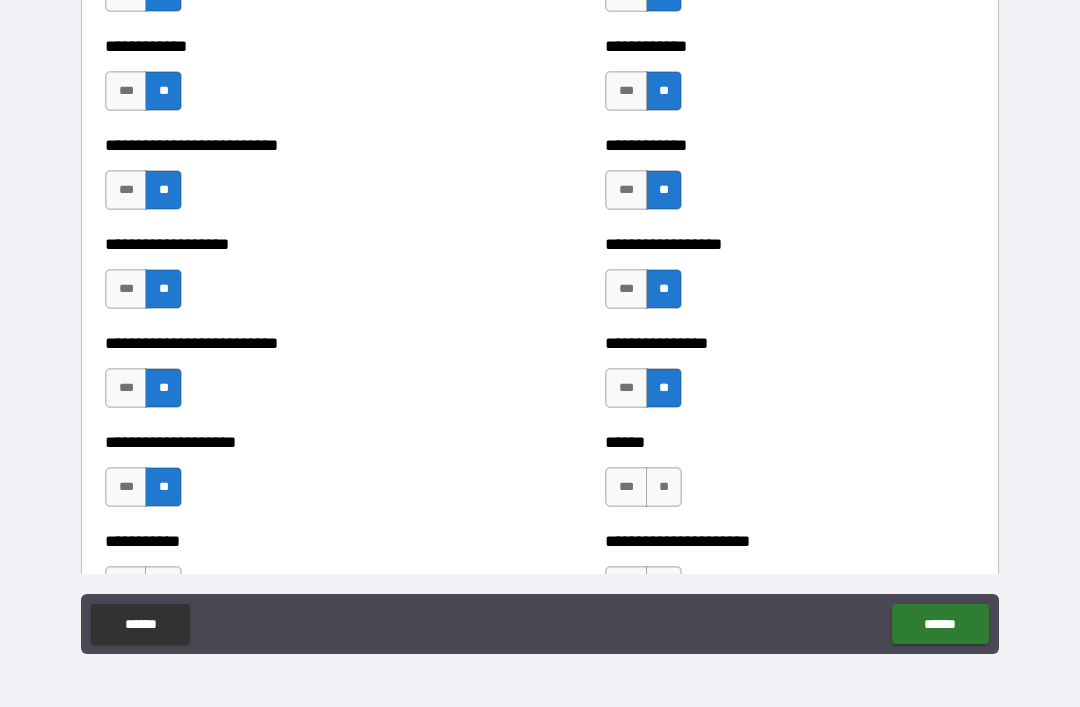 click on "**" at bounding box center (664, 487) 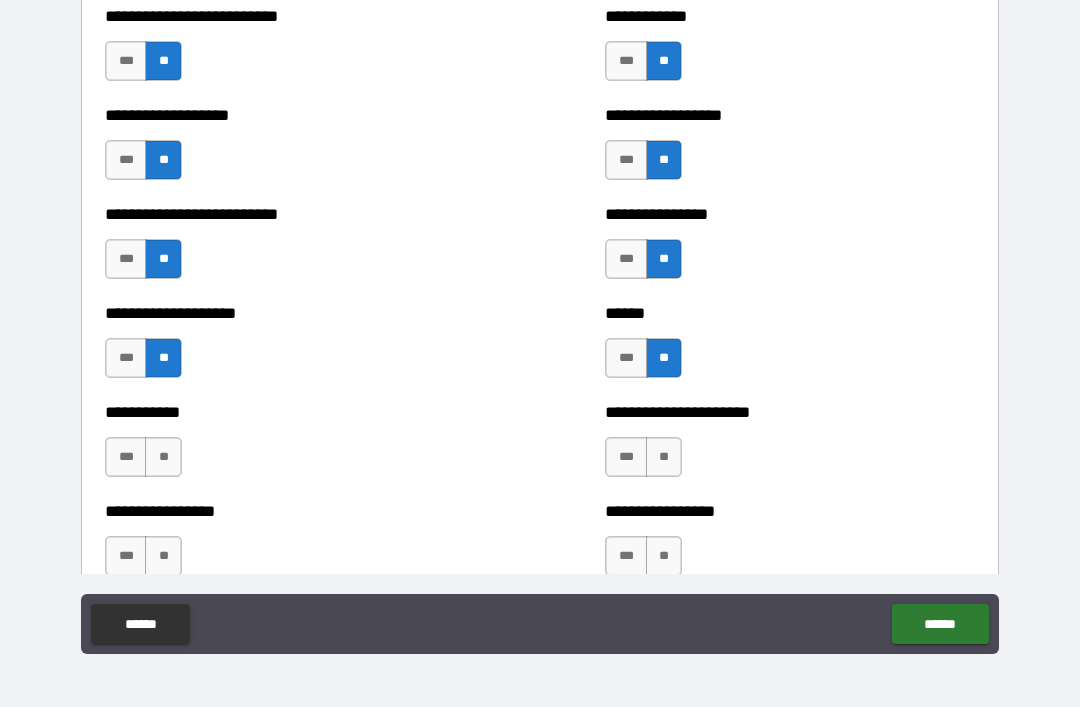 scroll, scrollTop: 5665, scrollLeft: 0, axis: vertical 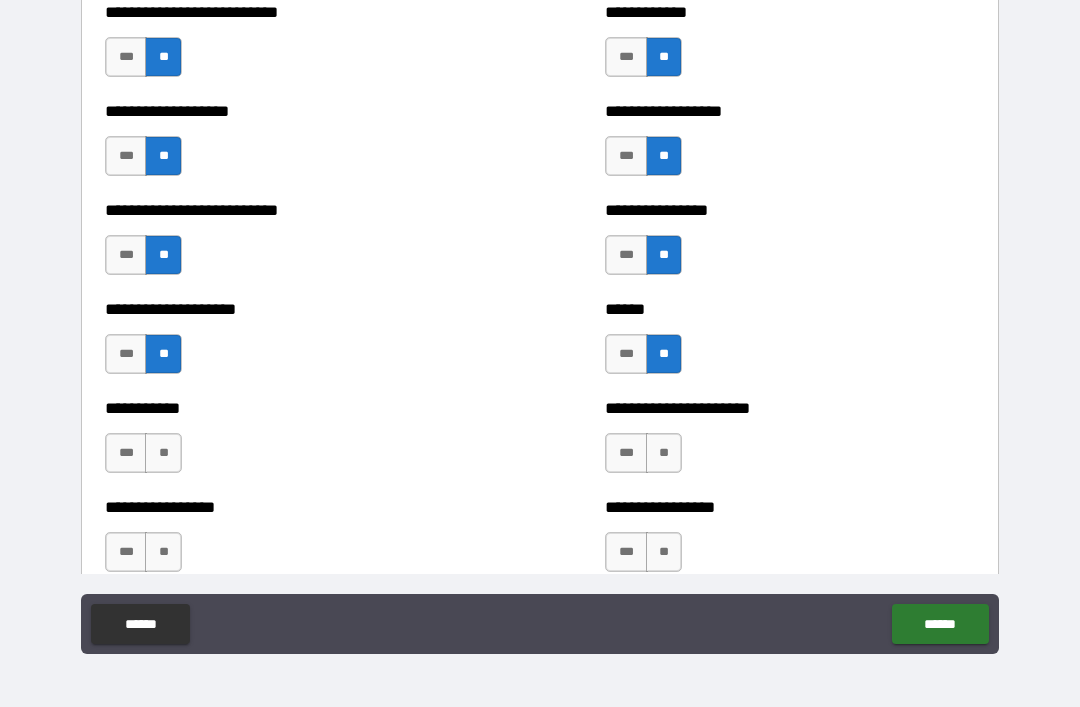 click on "**" at bounding box center (664, 453) 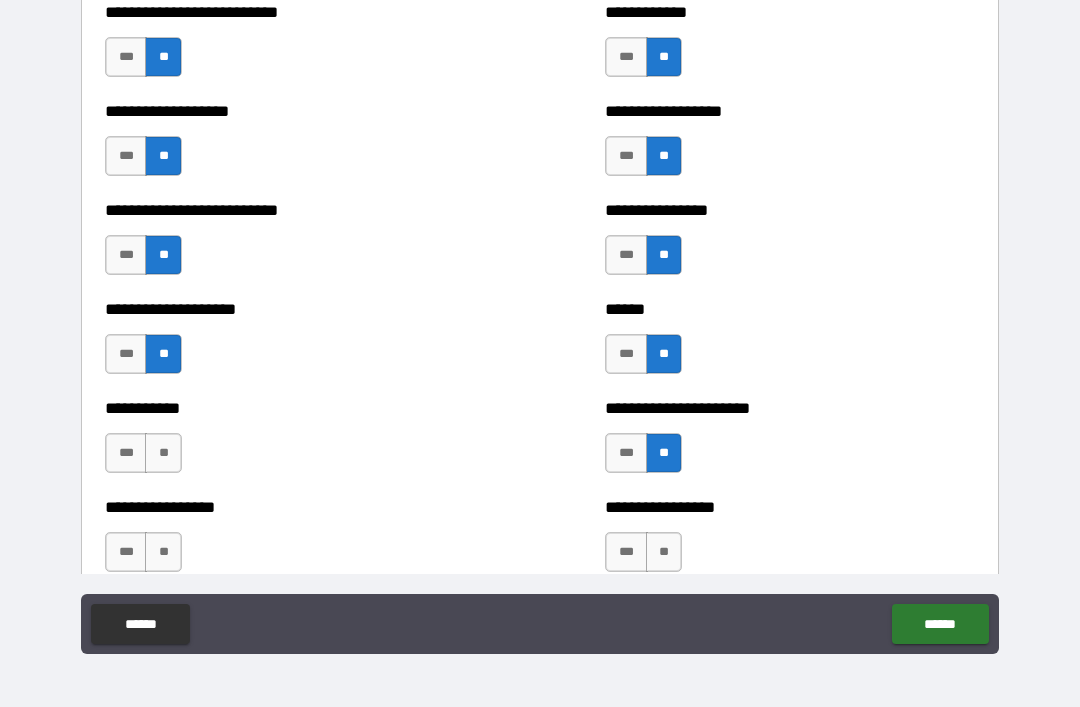 click on "**" at bounding box center (163, 453) 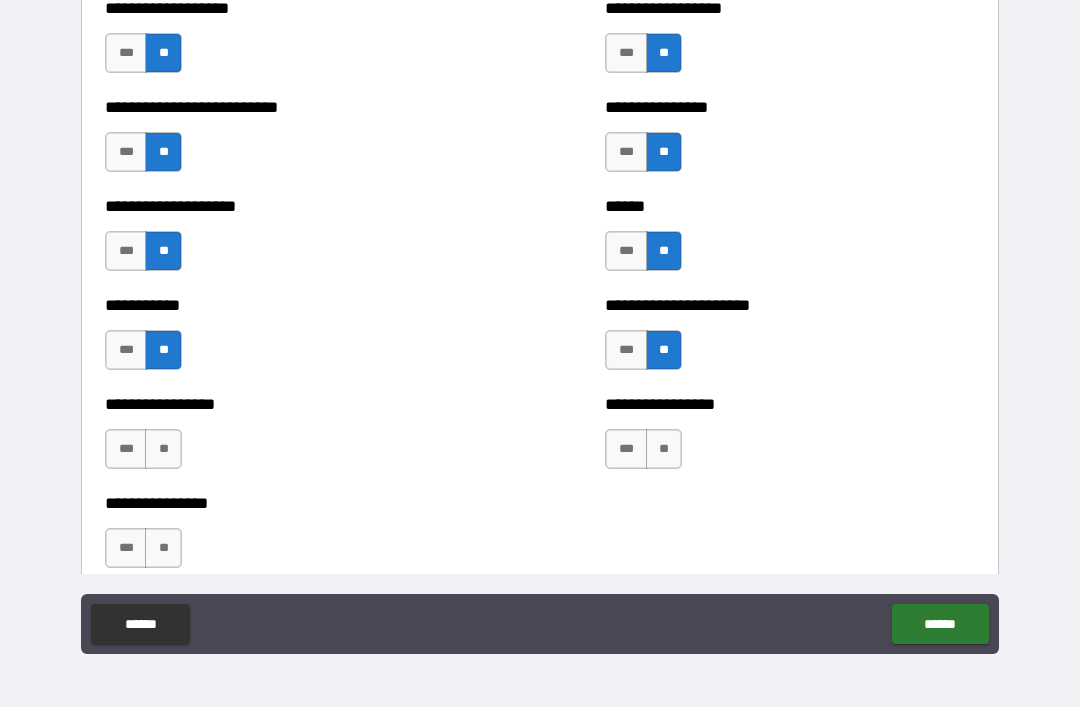 scroll, scrollTop: 5769, scrollLeft: 0, axis: vertical 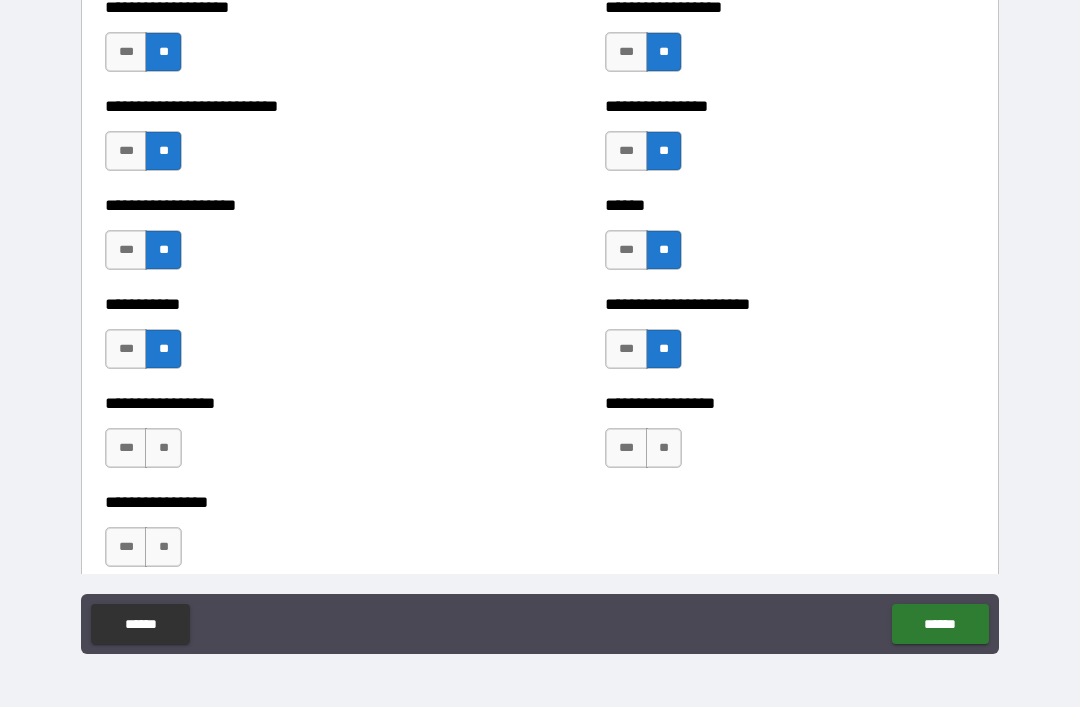 click on "**" at bounding box center (163, 448) 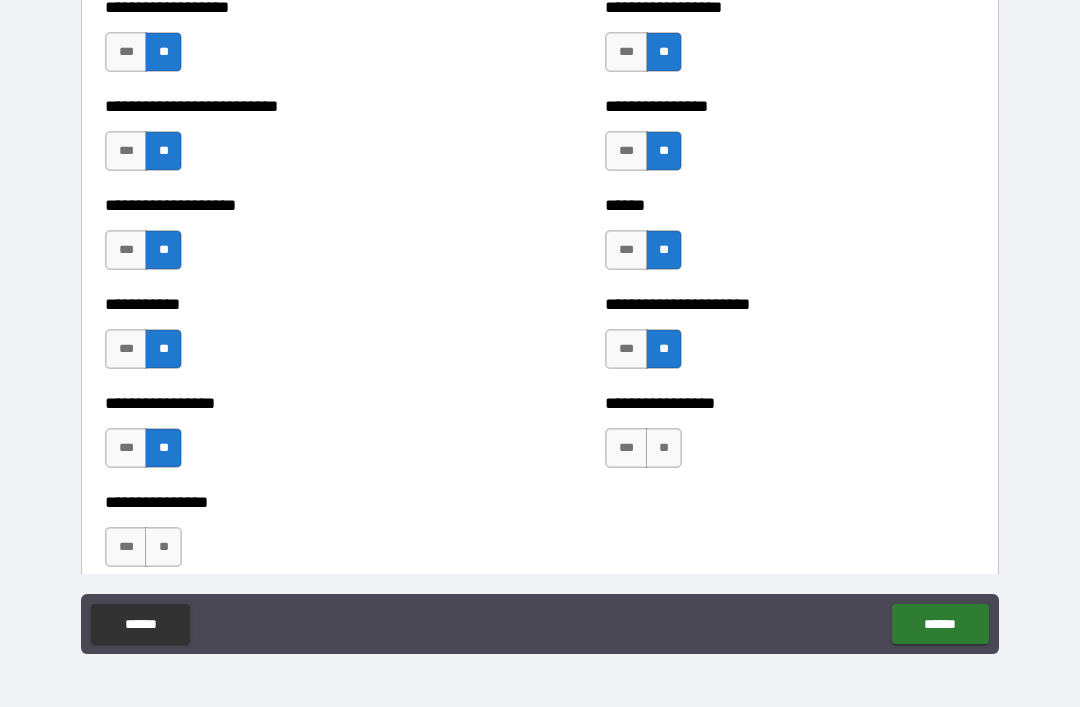 click on "**" at bounding box center [163, 547] 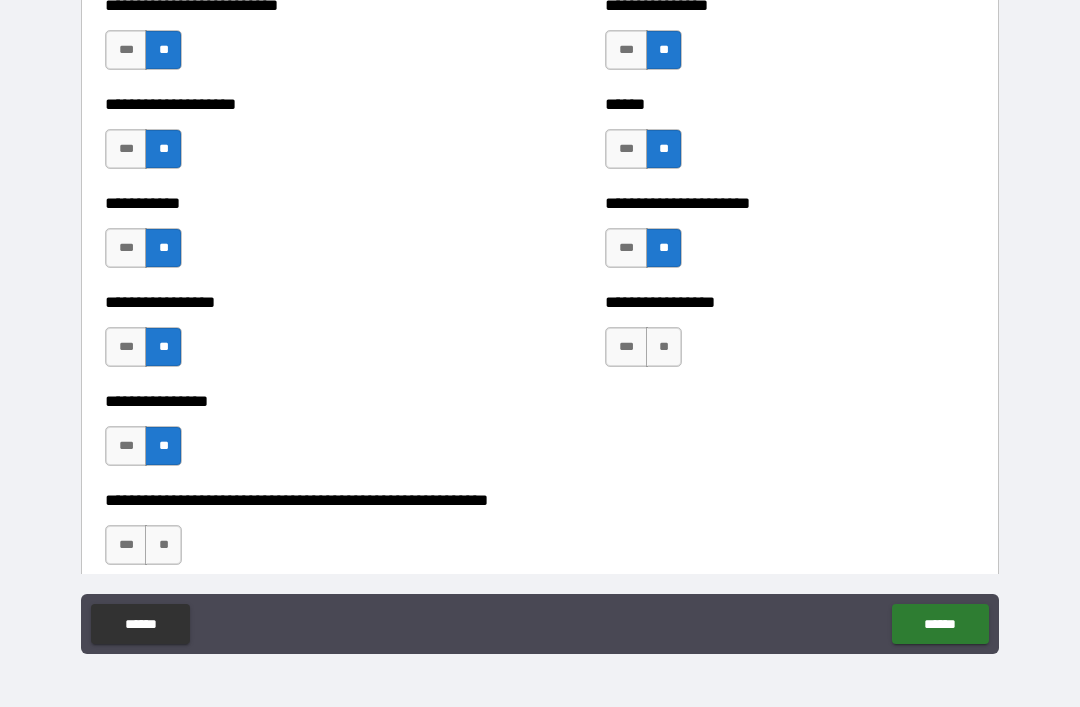 scroll, scrollTop: 5869, scrollLeft: 0, axis: vertical 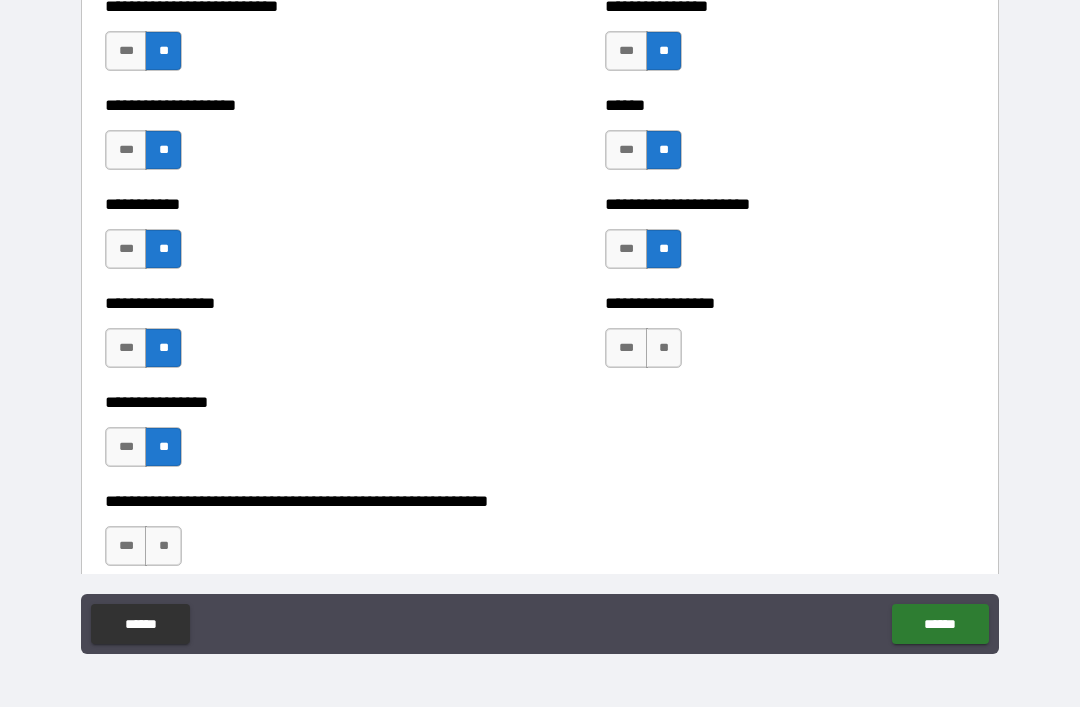 click on "**" at bounding box center (664, 348) 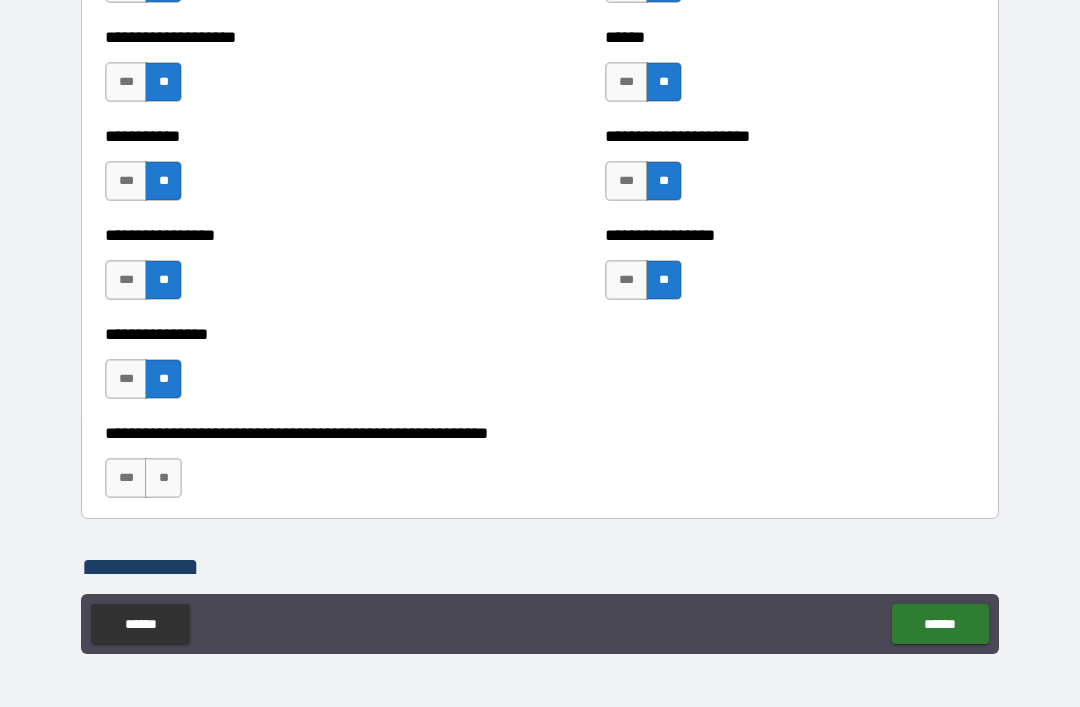 scroll, scrollTop: 5963, scrollLeft: 0, axis: vertical 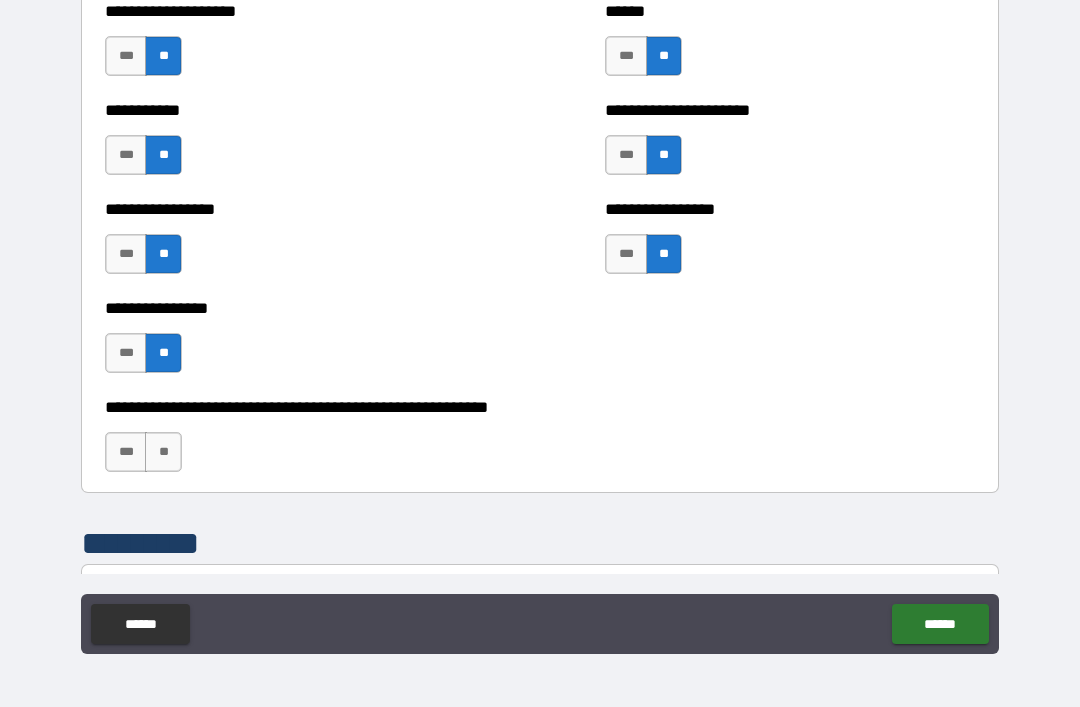 click on "**" at bounding box center [163, 452] 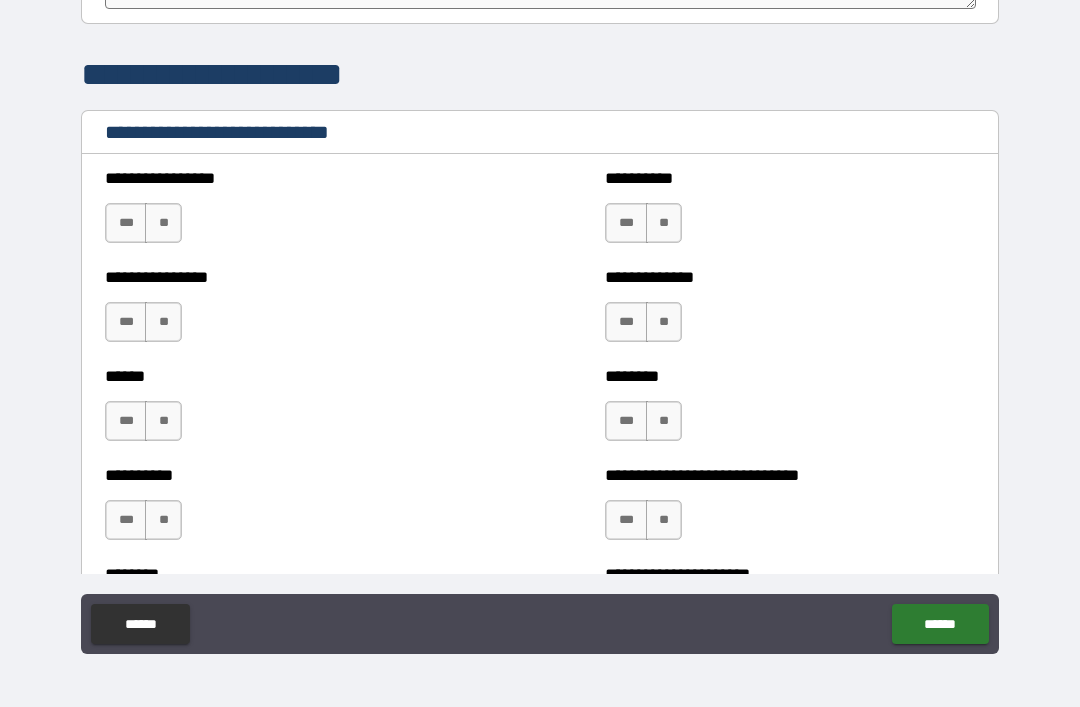 scroll, scrollTop: 6611, scrollLeft: 0, axis: vertical 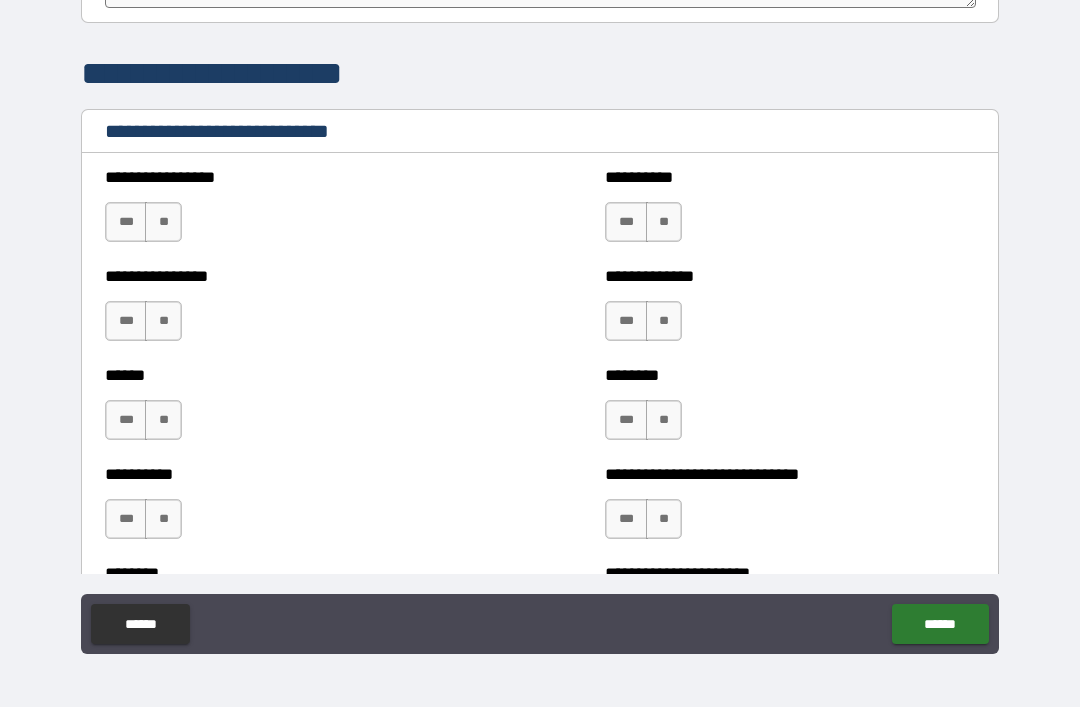 click on "**" at bounding box center (163, 222) 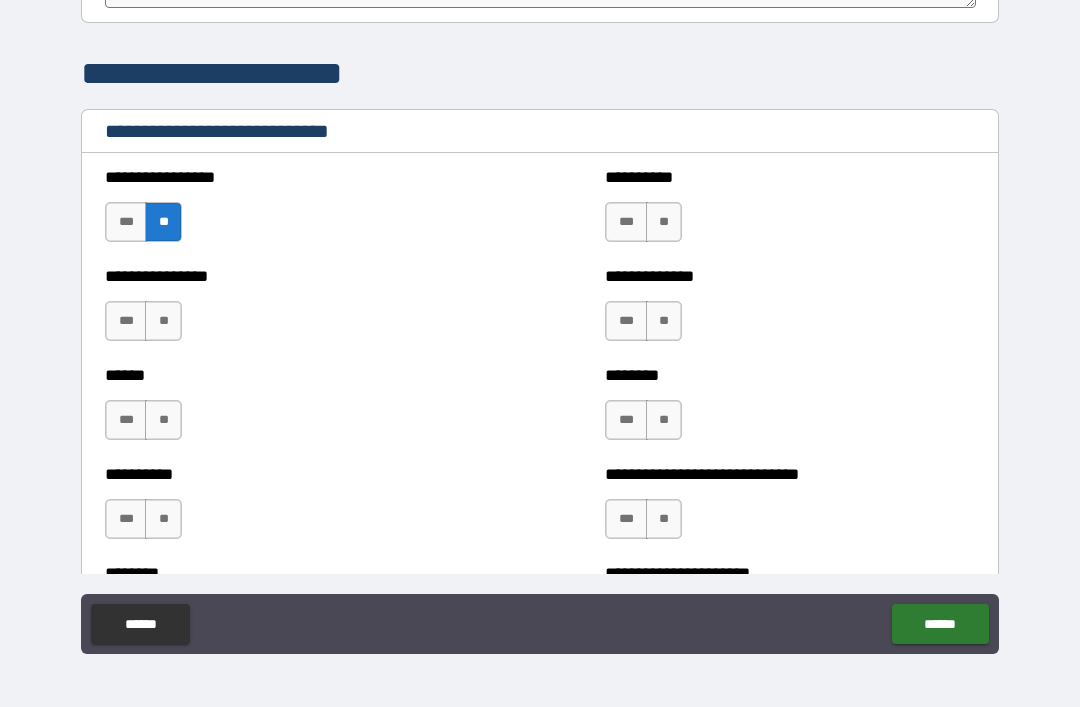 click on "**" at bounding box center [664, 222] 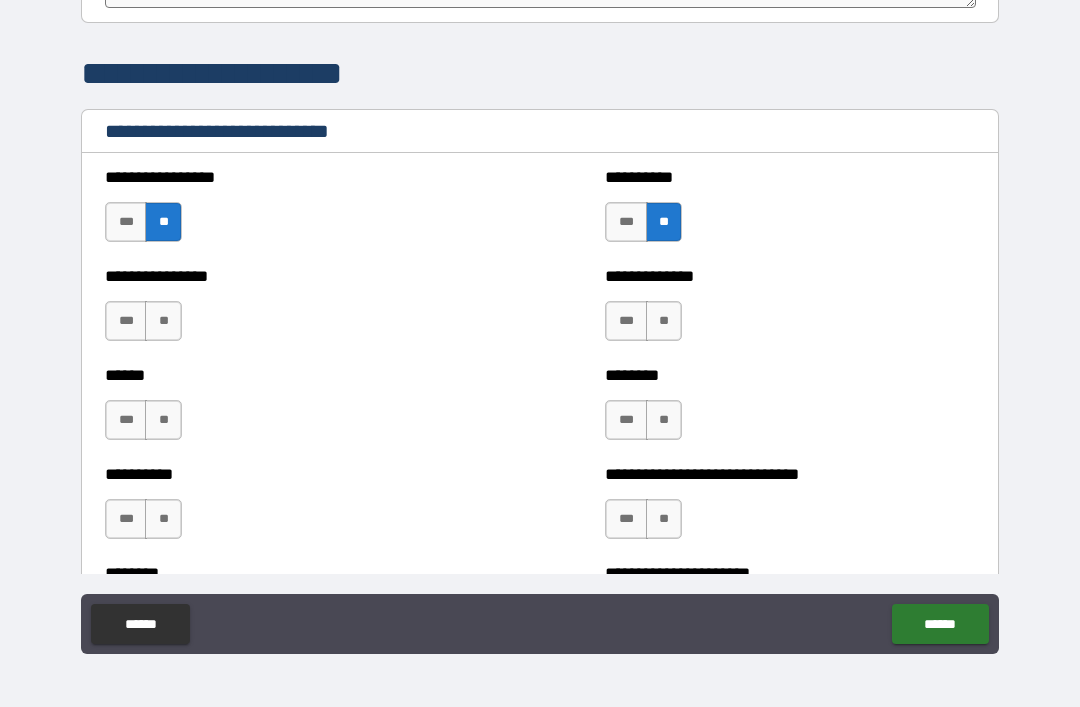 click on "**" at bounding box center [664, 321] 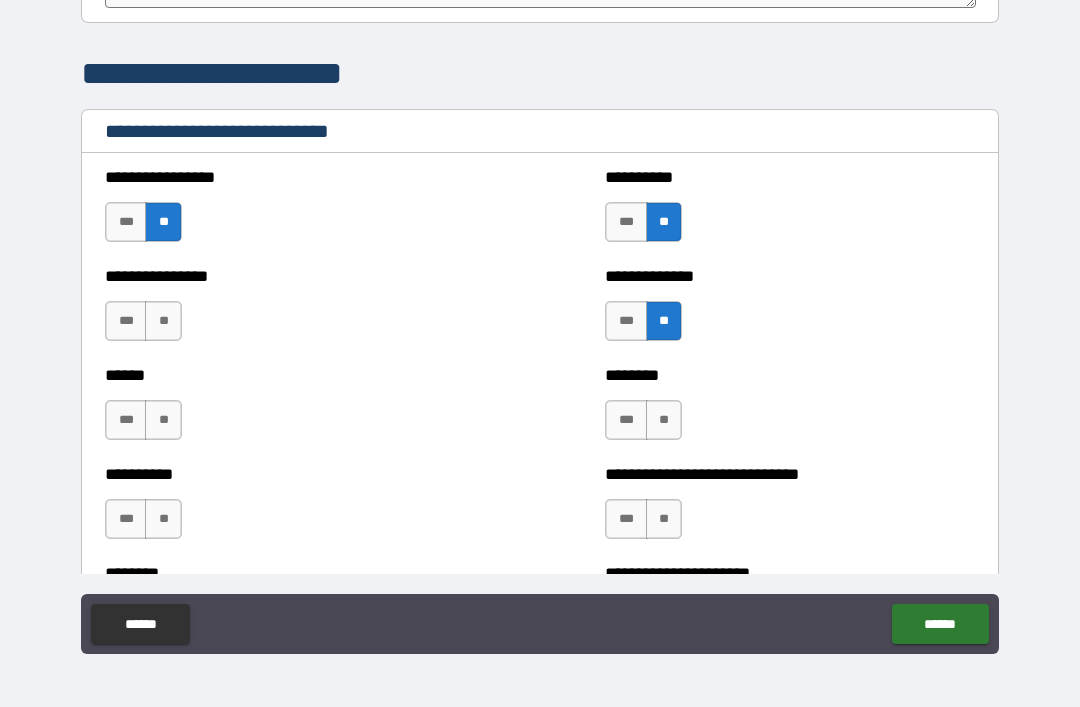 click on "**" at bounding box center (163, 321) 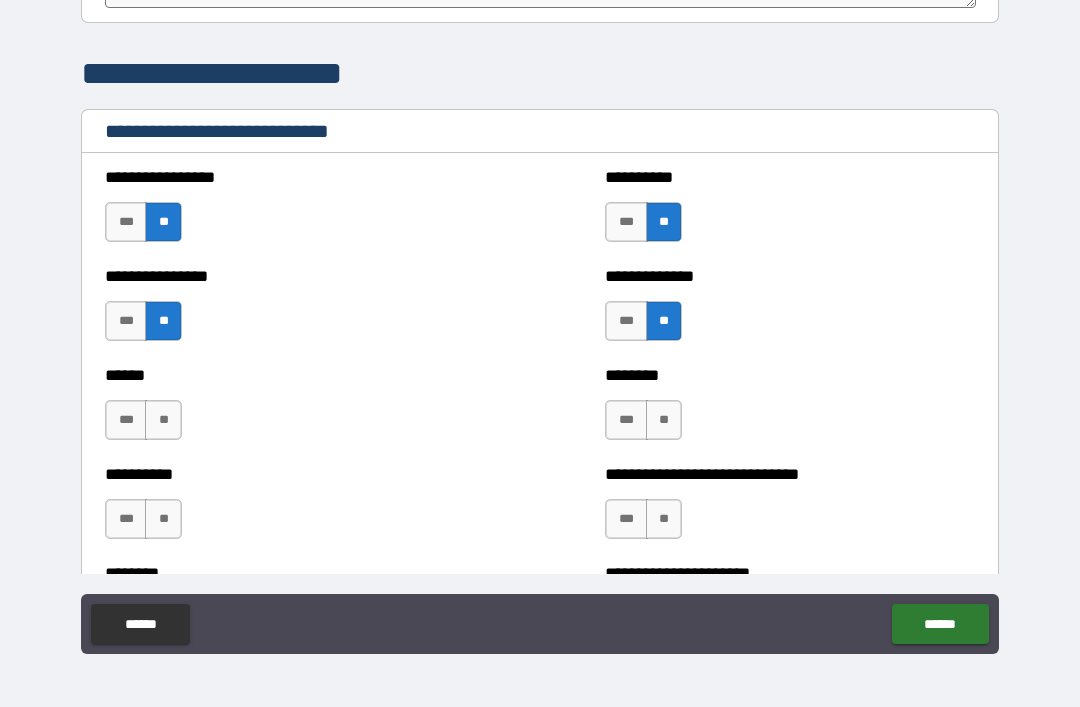 click on "**" at bounding box center (163, 420) 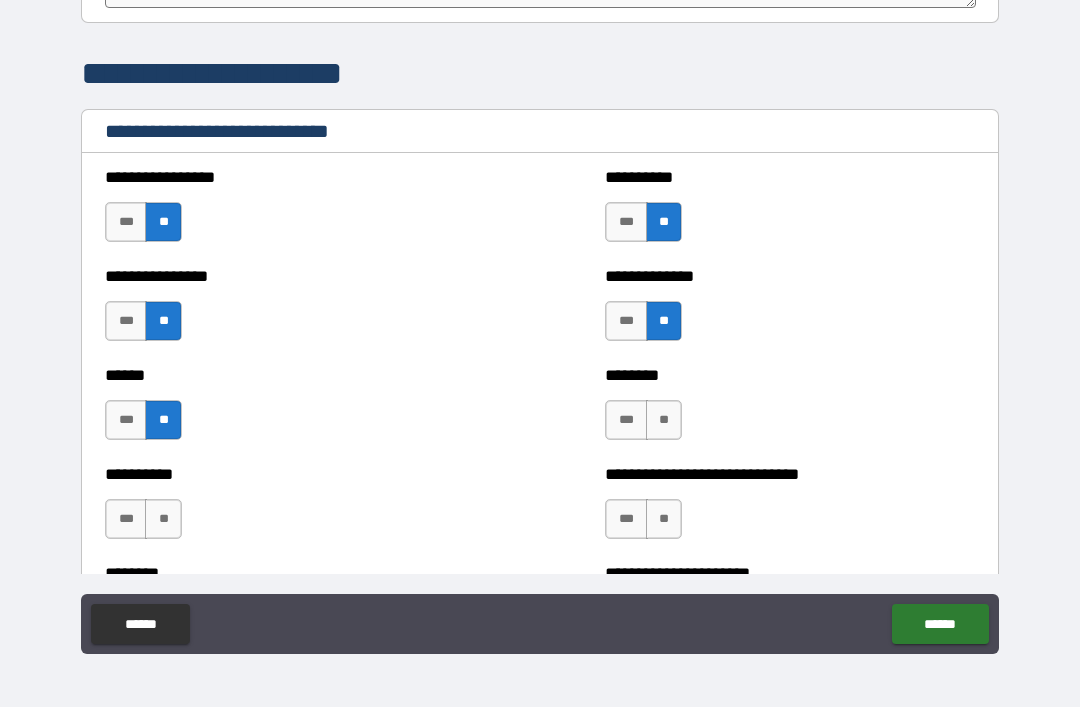 click on "**" at bounding box center [664, 420] 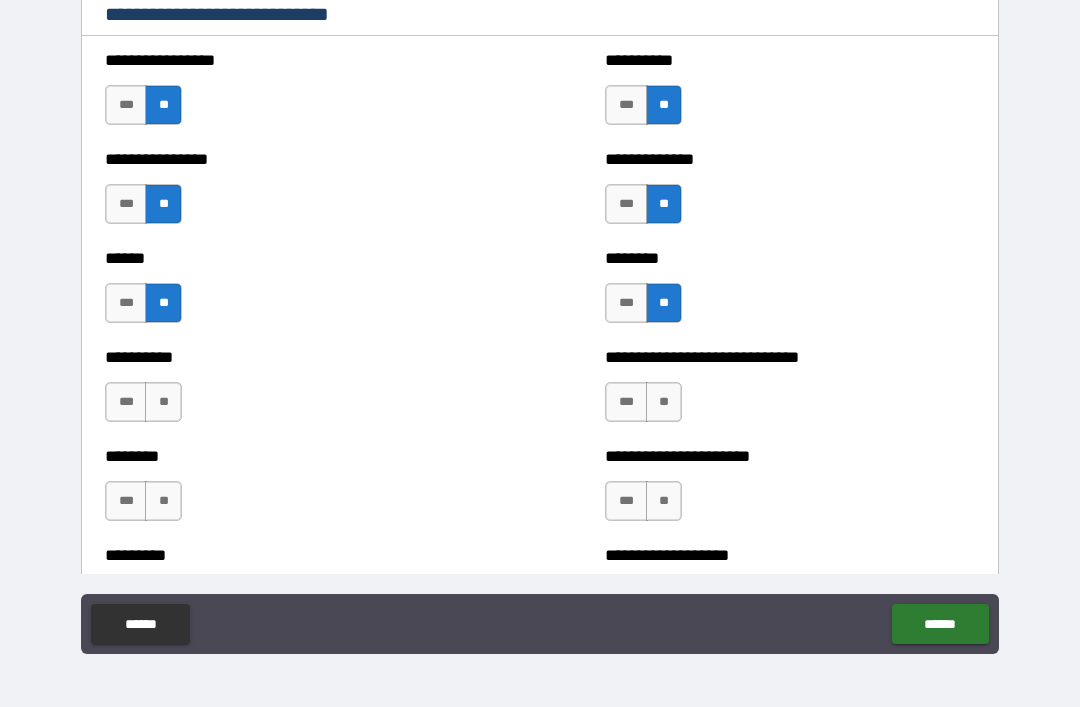 scroll, scrollTop: 6732, scrollLeft: 0, axis: vertical 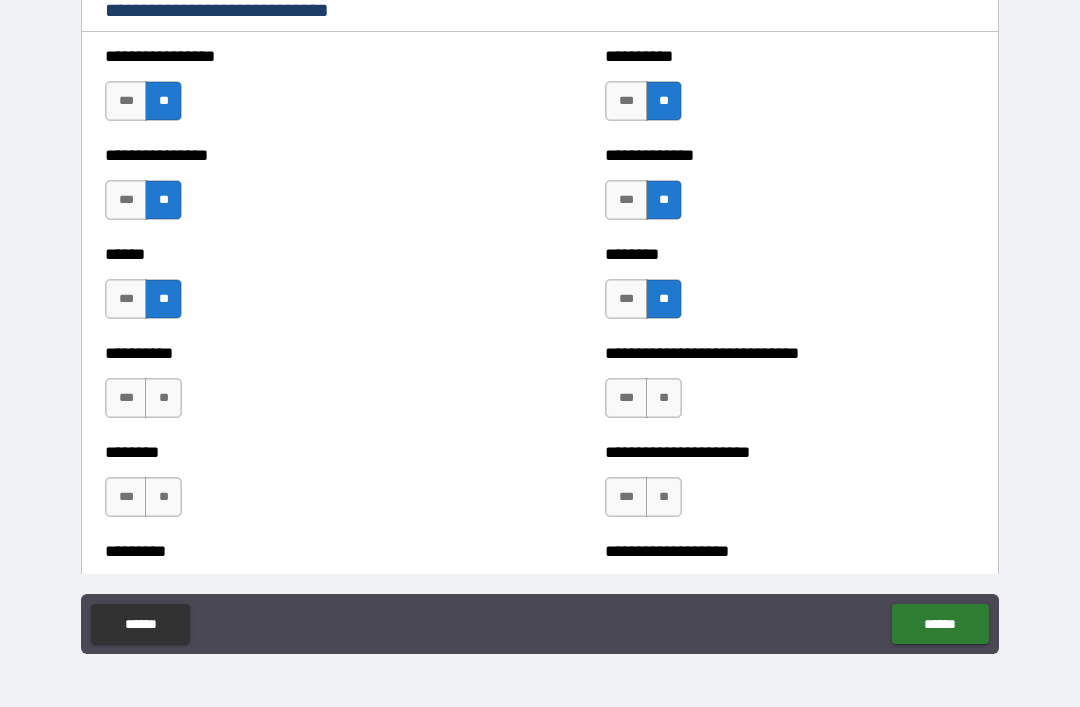 click on "**" at bounding box center [163, 398] 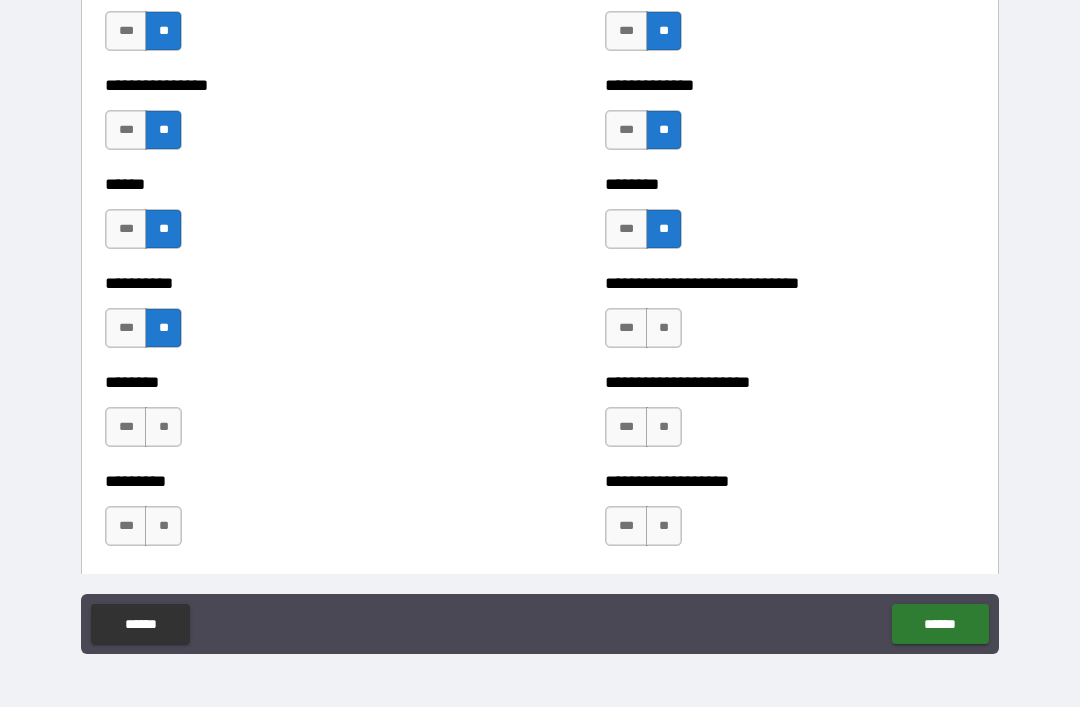 scroll, scrollTop: 6804, scrollLeft: 0, axis: vertical 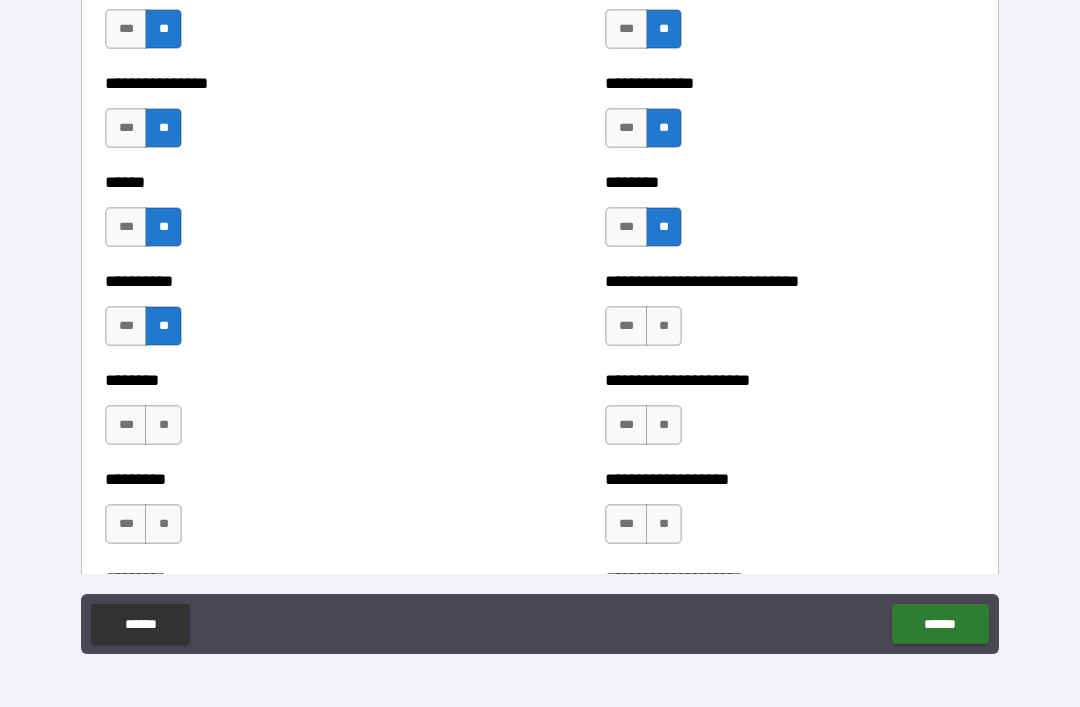 click on "***" at bounding box center (626, 425) 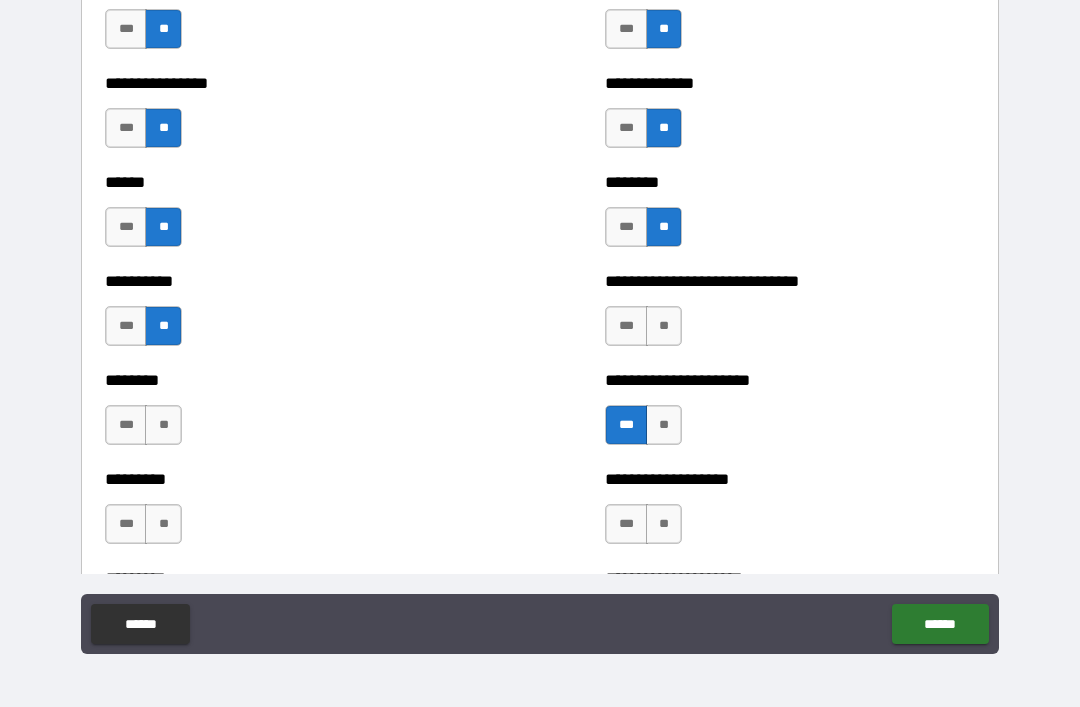 click on "**" at bounding box center (664, 326) 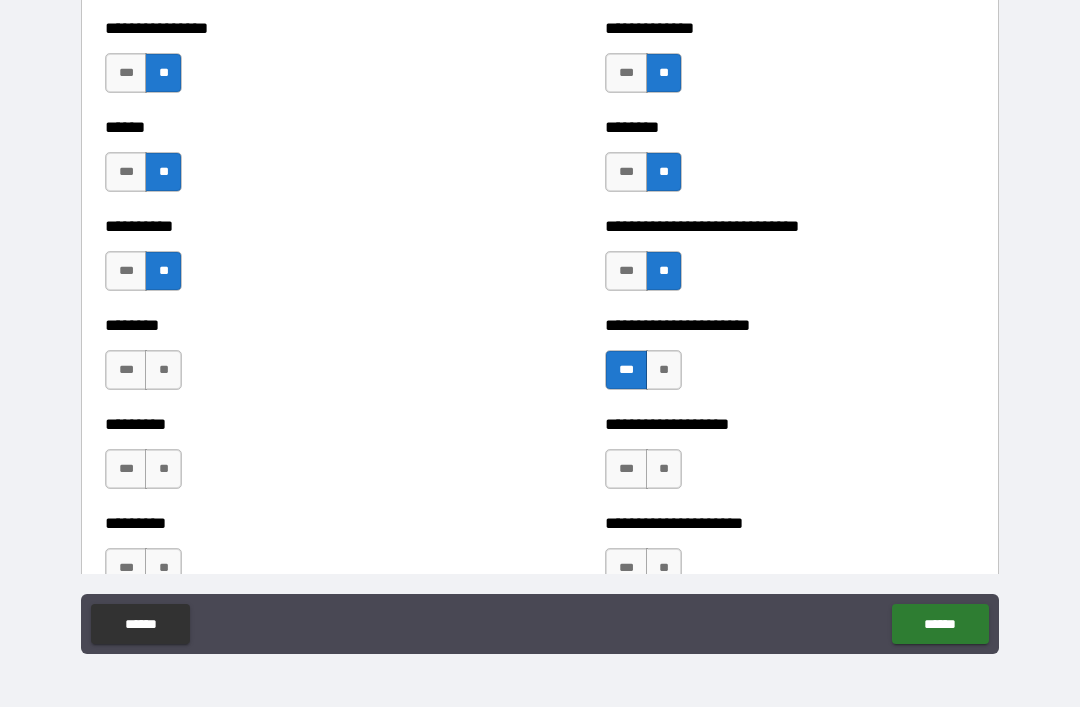 scroll, scrollTop: 6886, scrollLeft: 0, axis: vertical 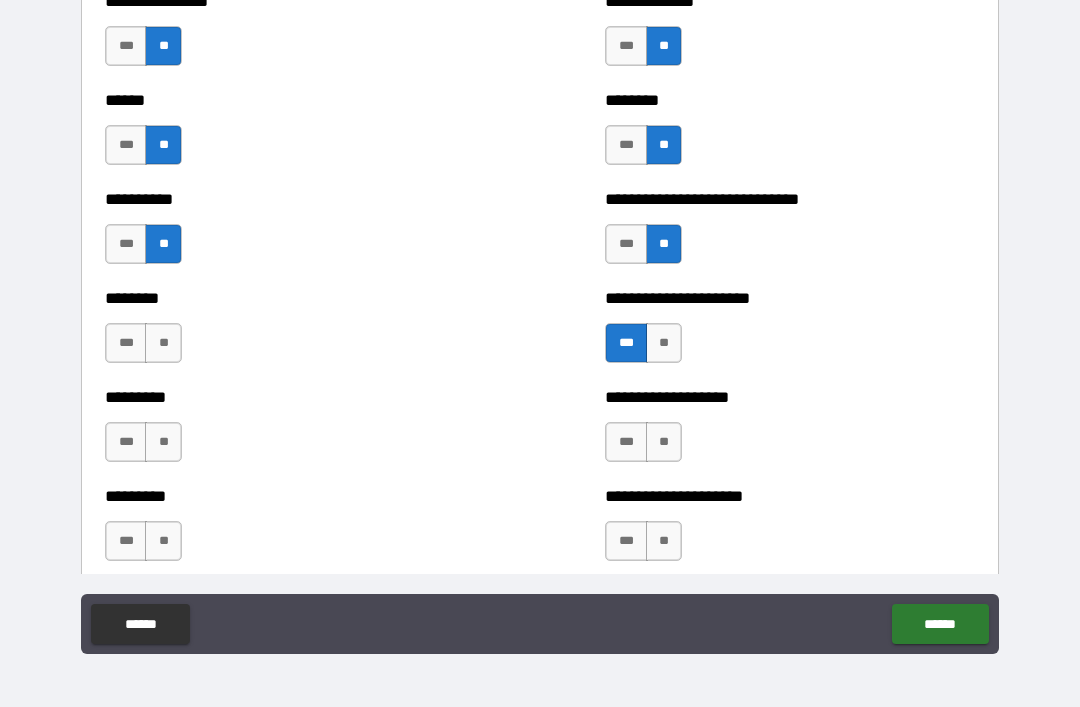 click on "***" at bounding box center [126, 343] 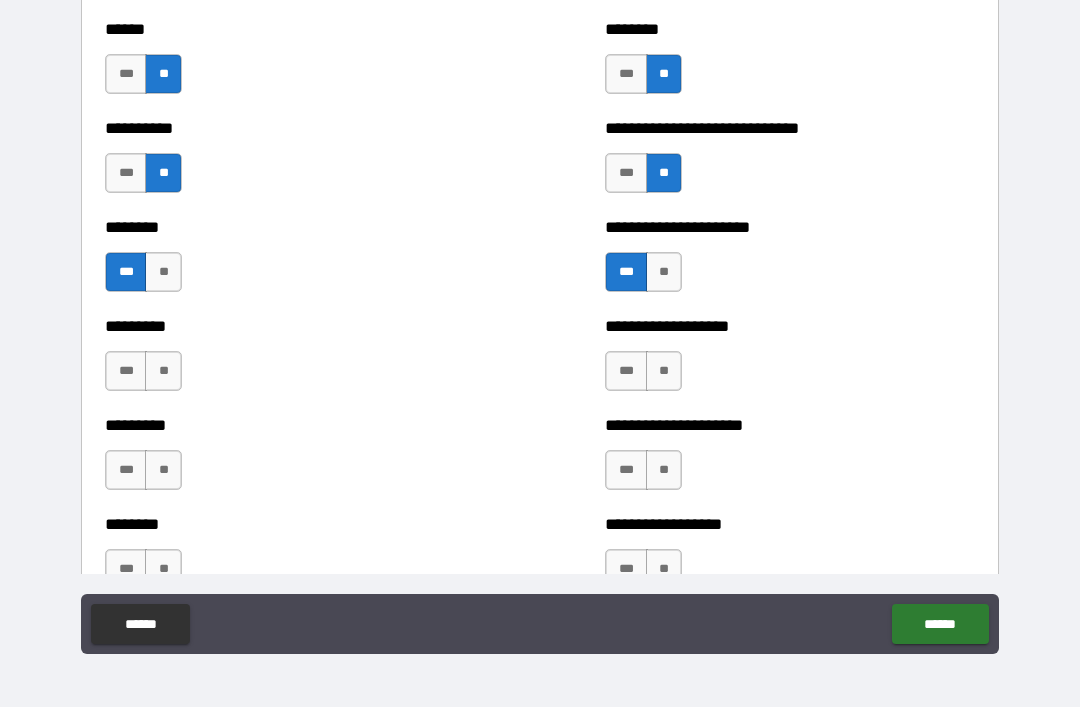 scroll, scrollTop: 6962, scrollLeft: 0, axis: vertical 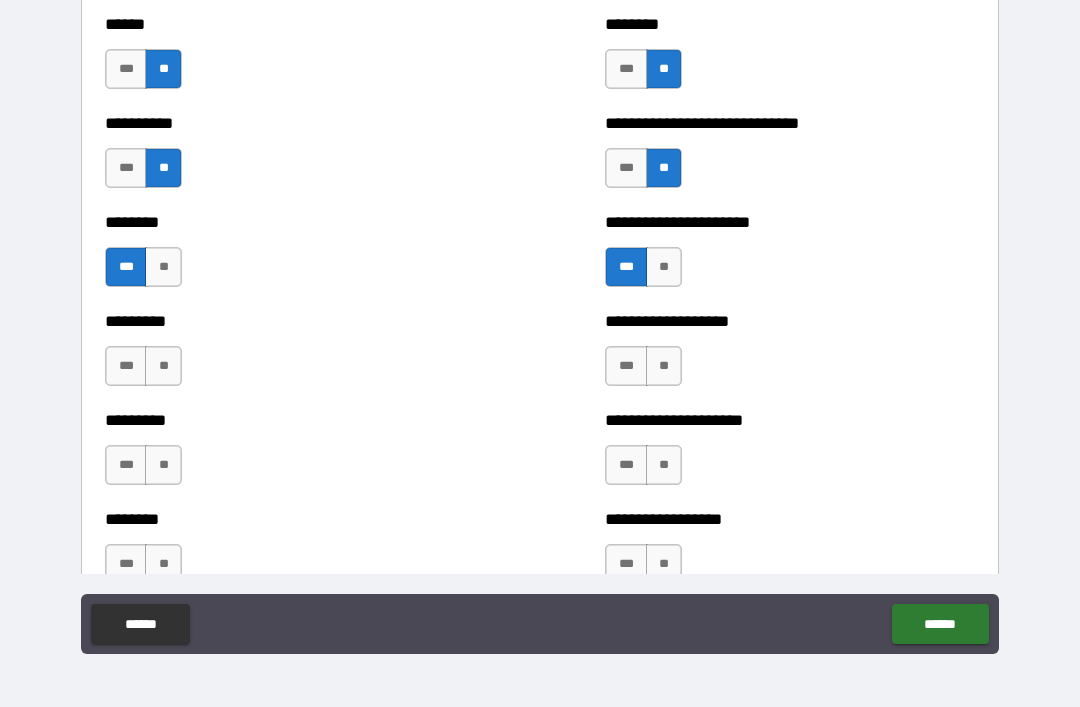 click on "**" at bounding box center (163, 366) 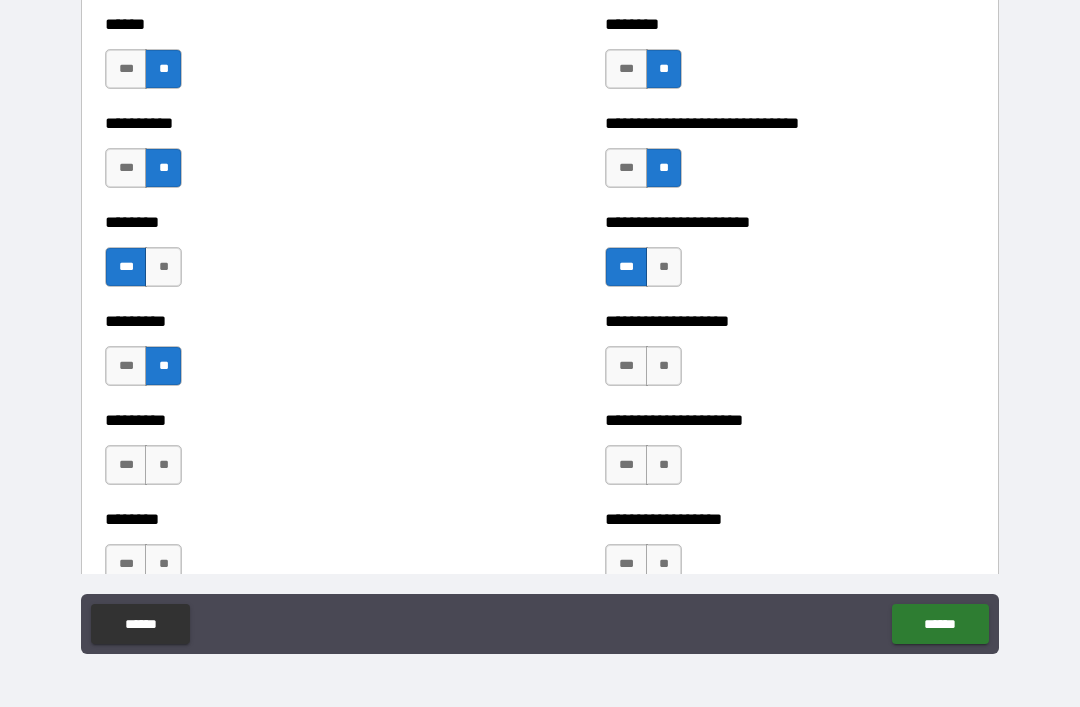 click on "**" at bounding box center (664, 366) 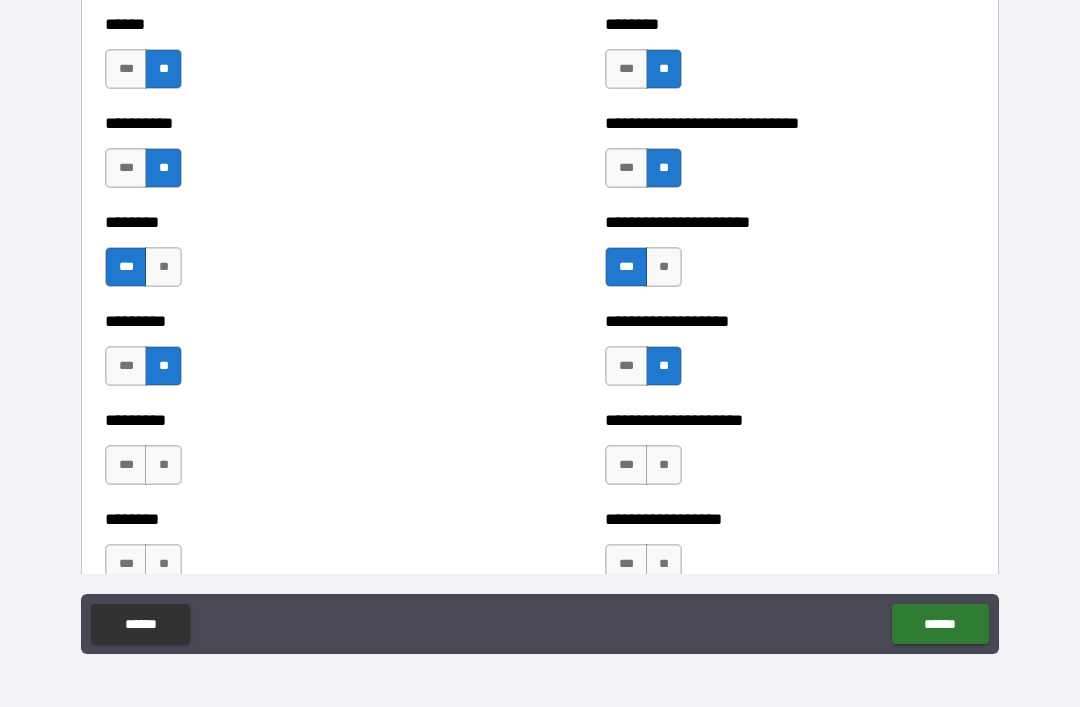 click on "**" at bounding box center [163, 465] 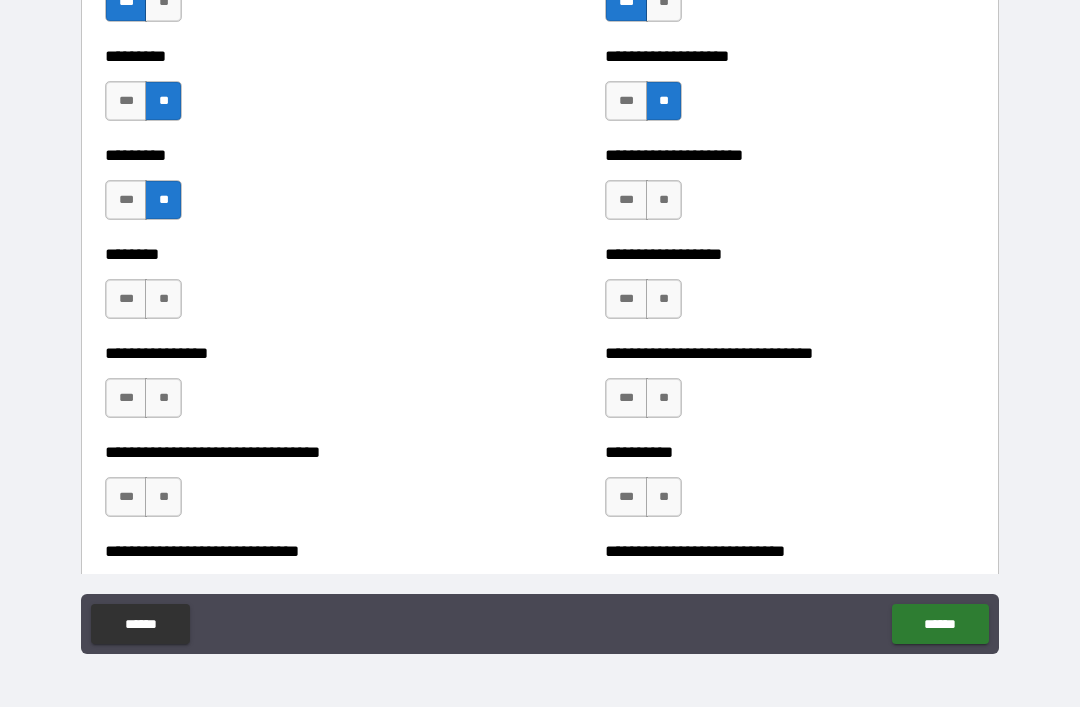 scroll, scrollTop: 7229, scrollLeft: 0, axis: vertical 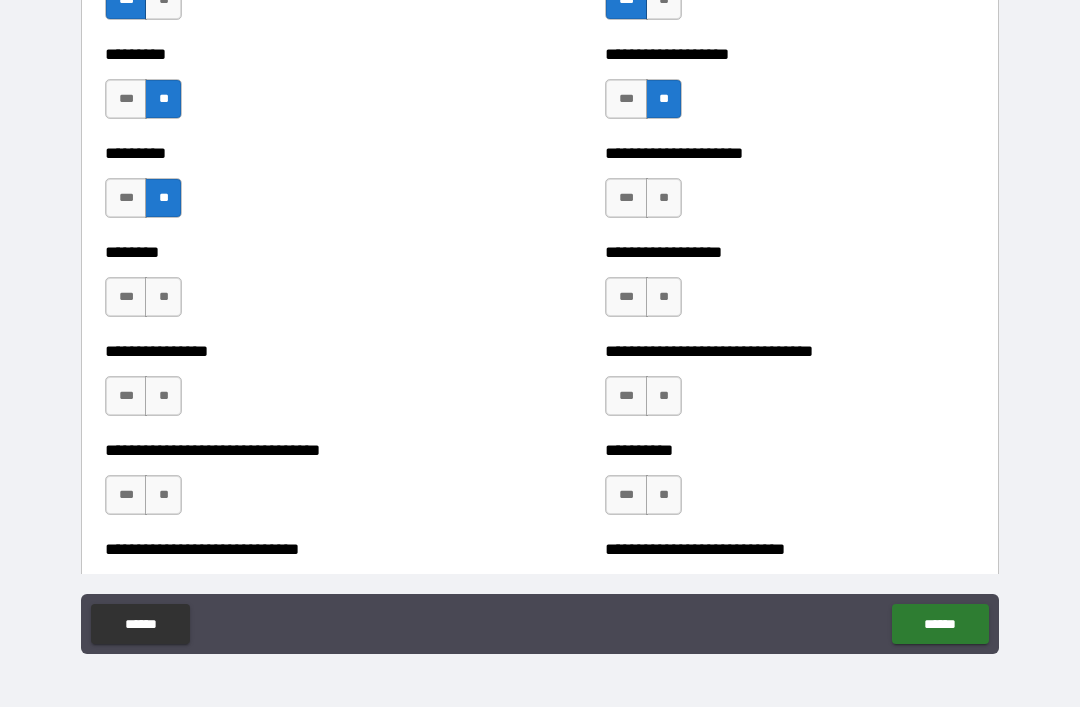 click on "**" at bounding box center (163, 297) 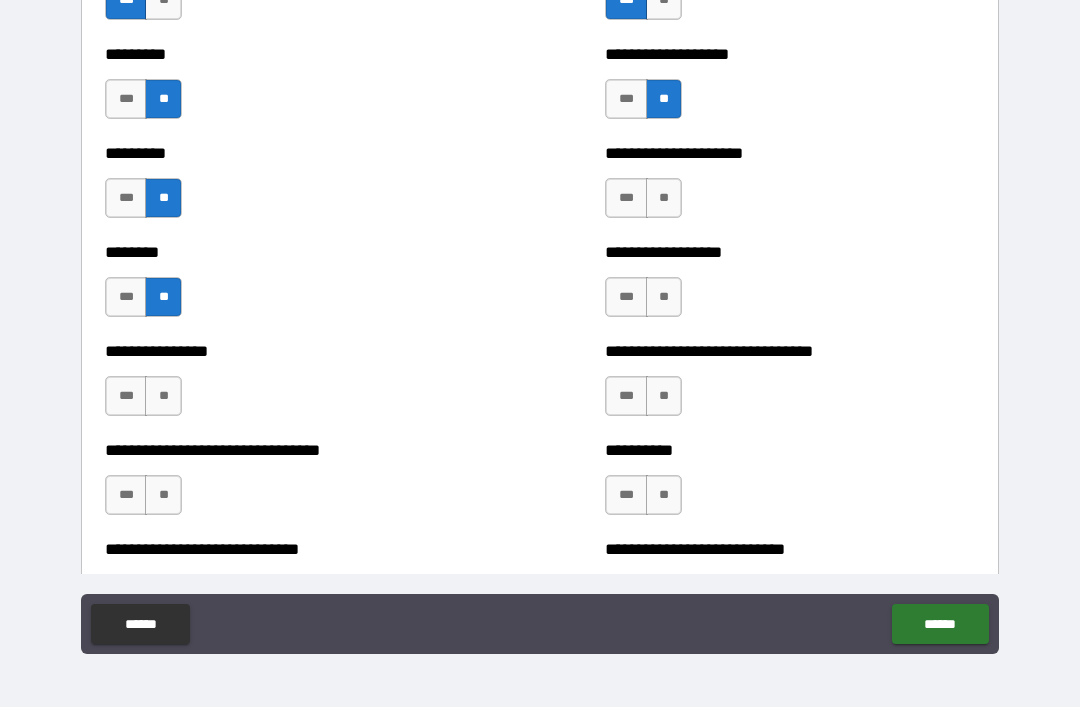 click on "**" at bounding box center [163, 396] 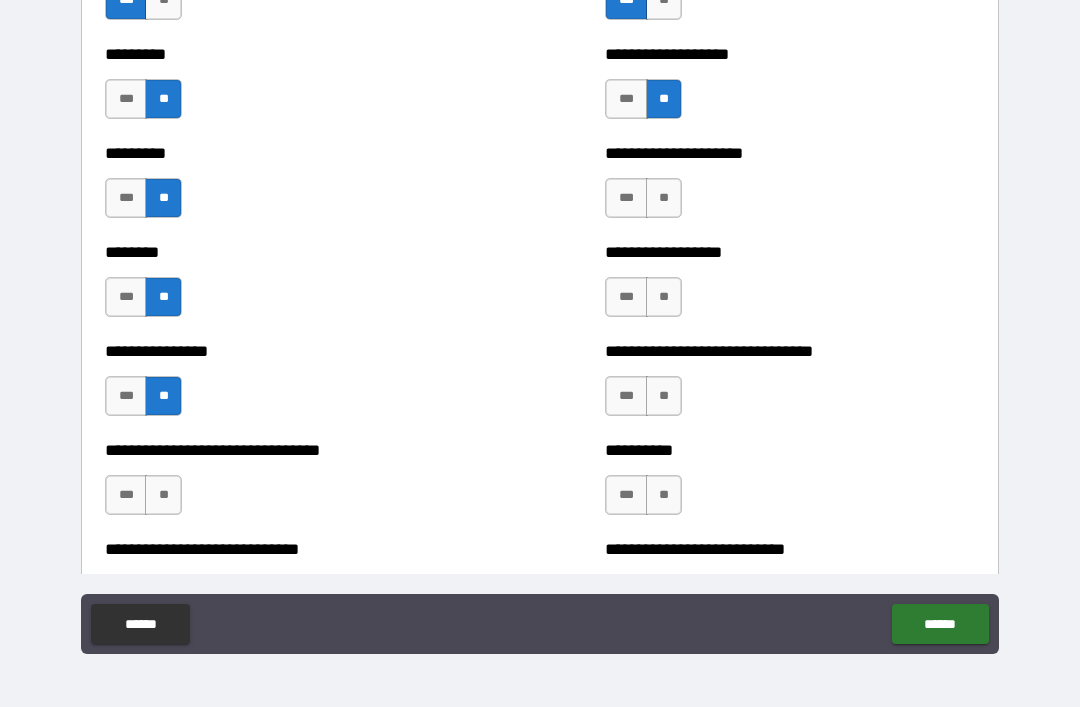 click on "**" at bounding box center [664, 198] 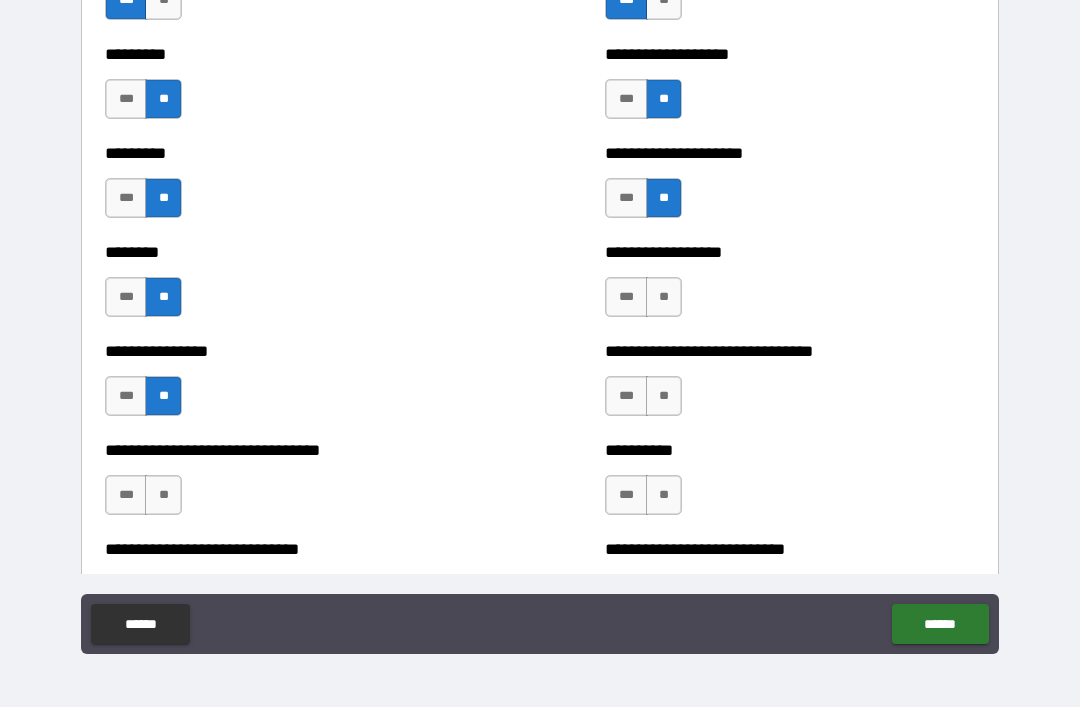click on "**" at bounding box center [664, 297] 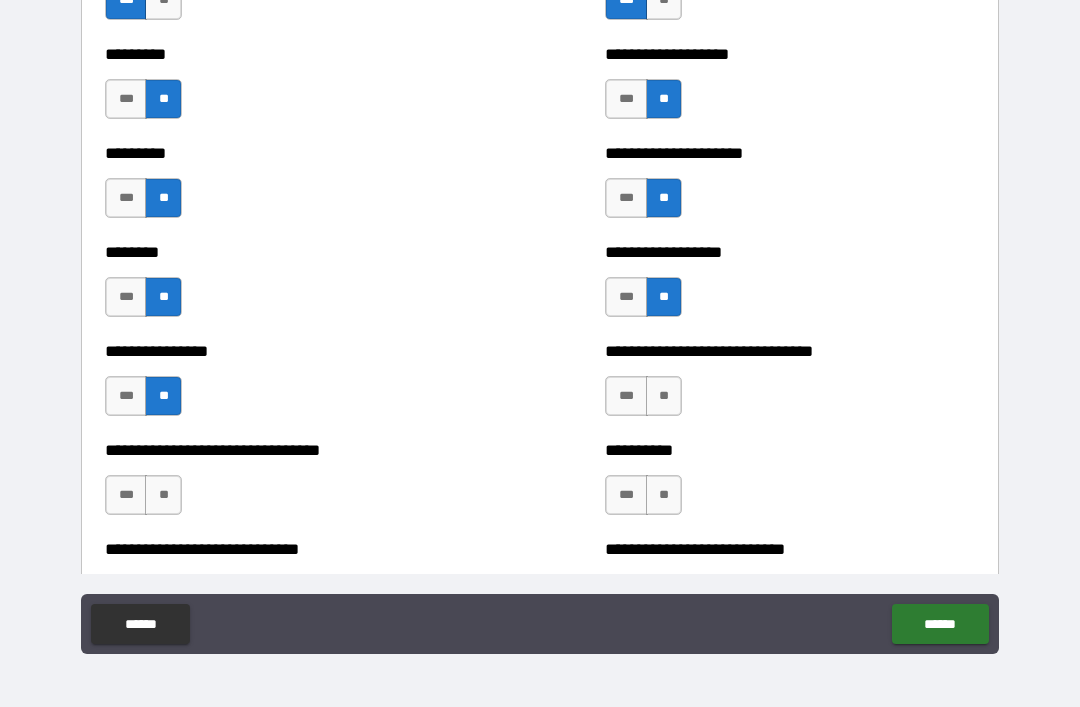 click on "**" at bounding box center (664, 396) 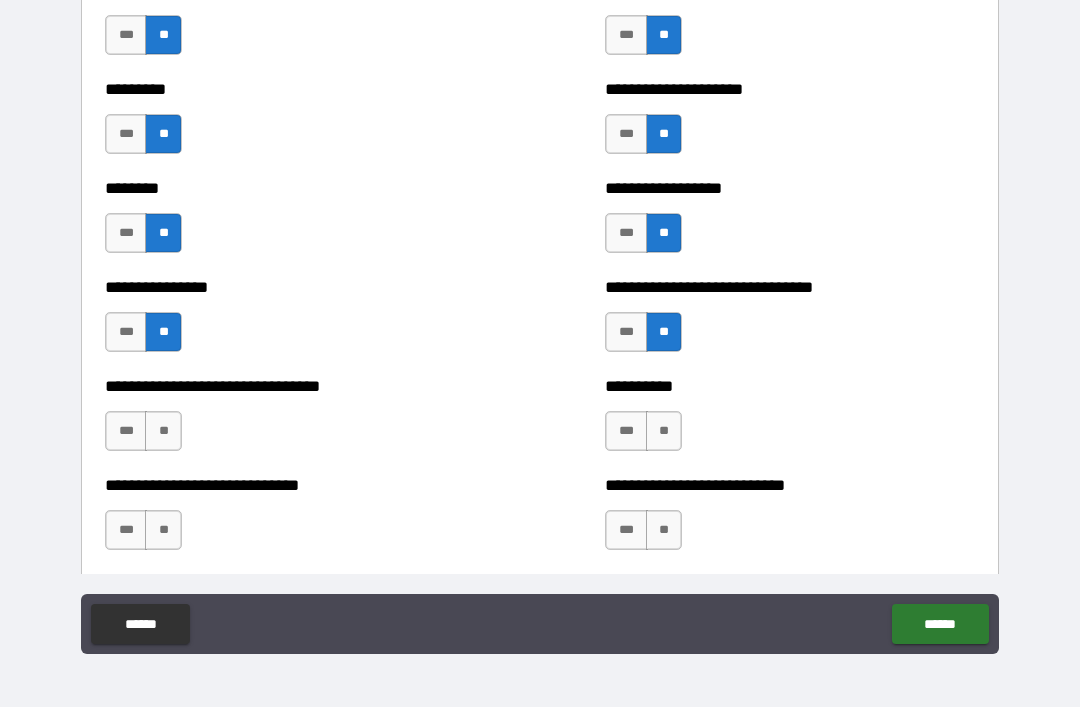 scroll, scrollTop: 7296, scrollLeft: 0, axis: vertical 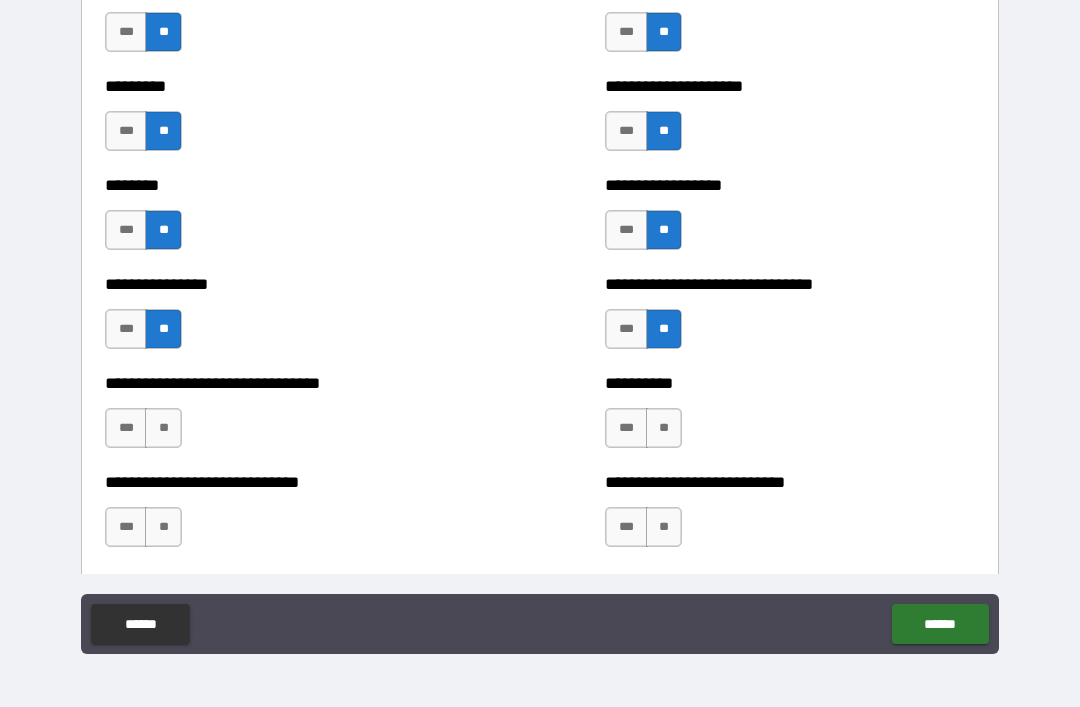 click on "***" at bounding box center [626, 428] 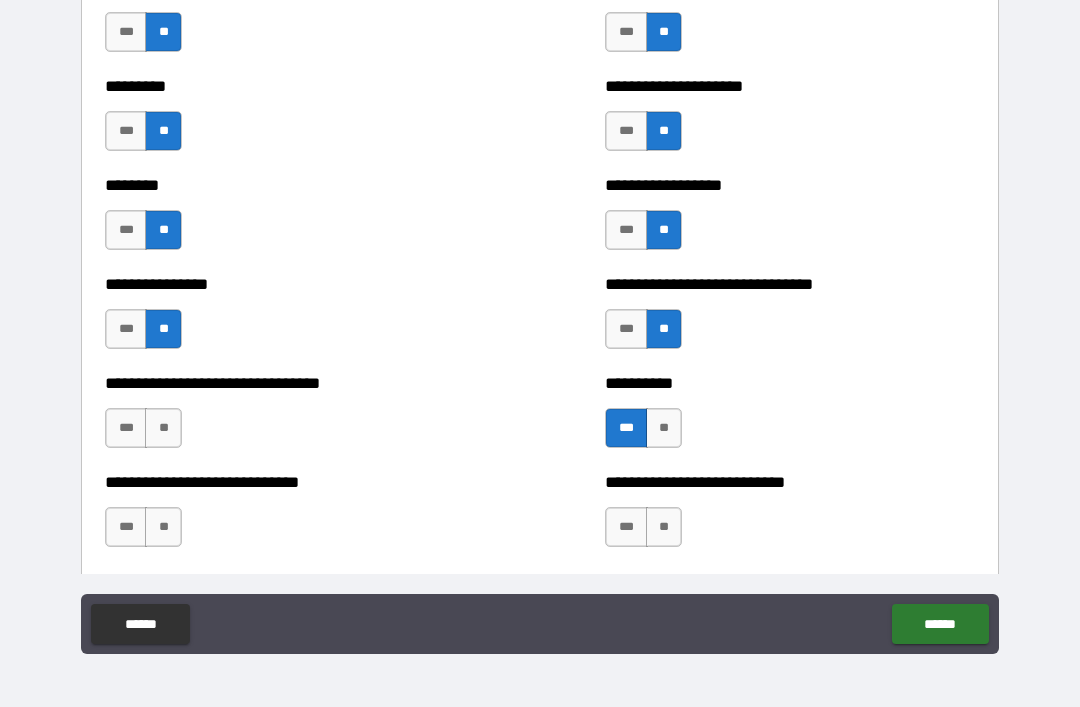 scroll, scrollTop: 7385, scrollLeft: 0, axis: vertical 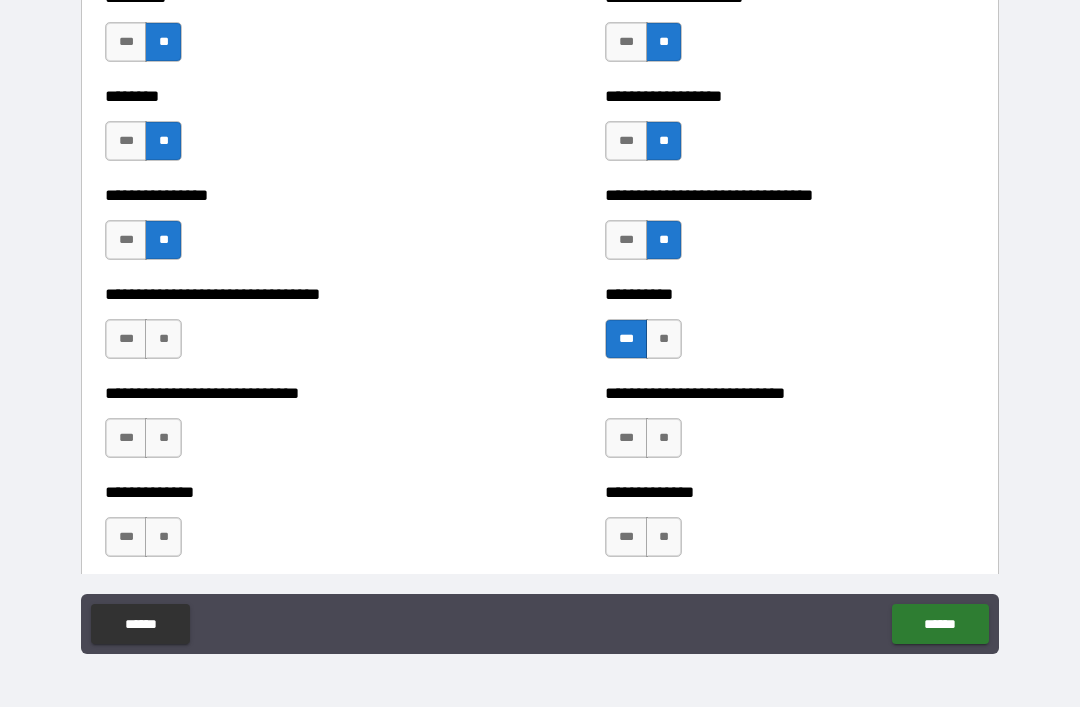click on "**" at bounding box center [163, 339] 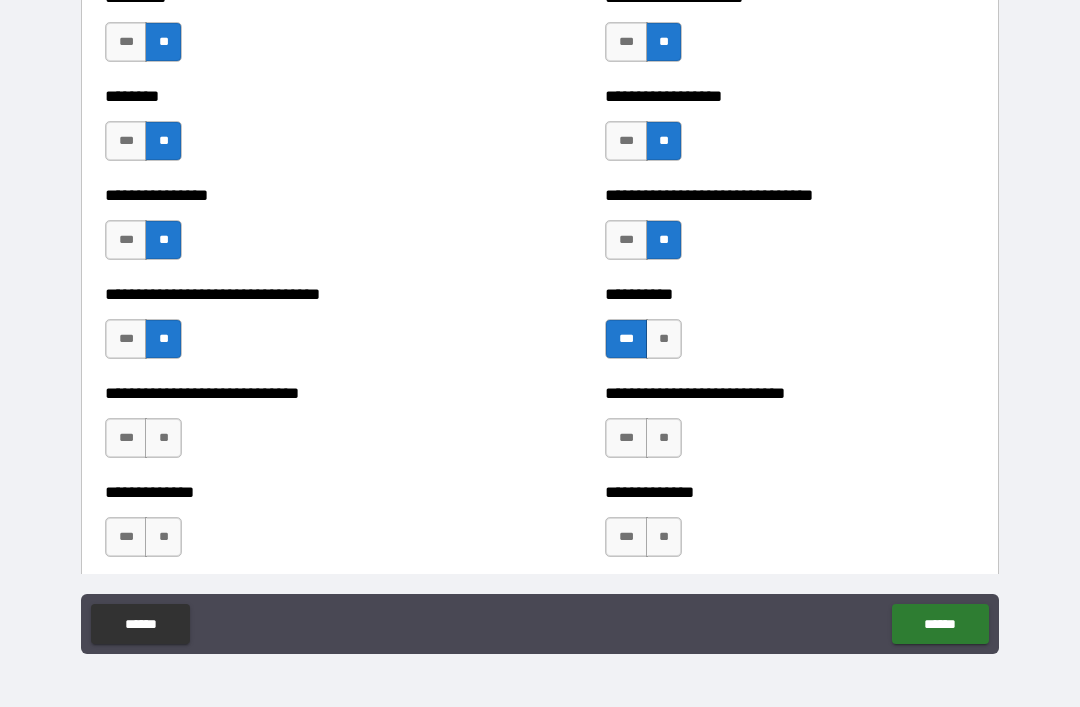 click on "**" at bounding box center [163, 438] 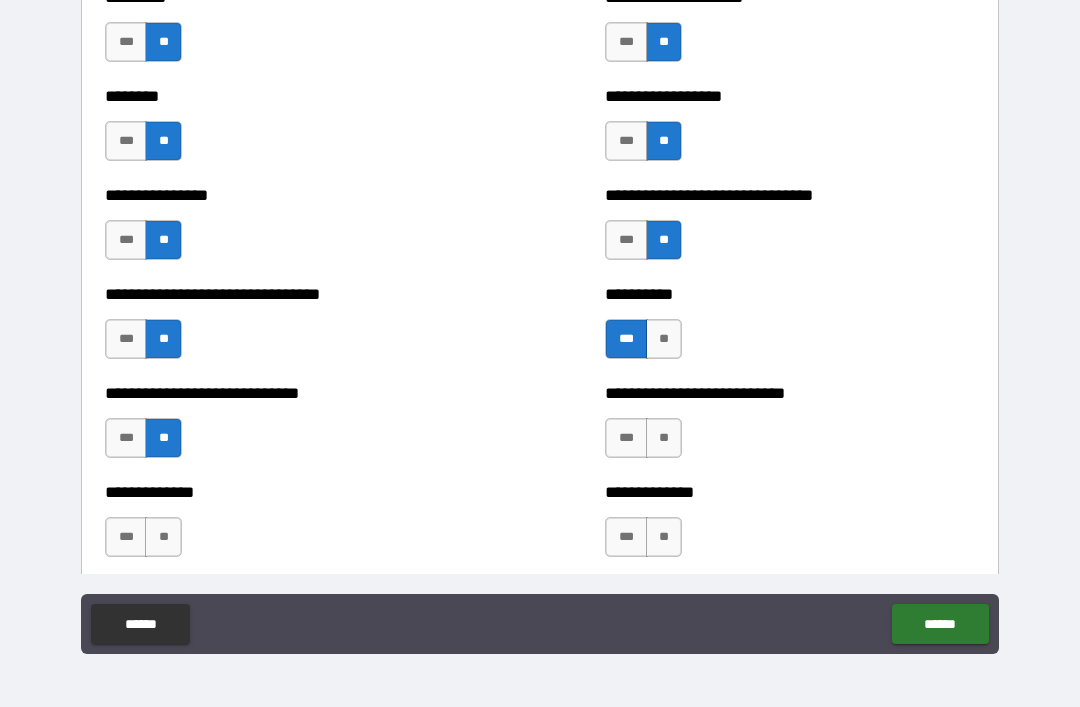 click on "**" at bounding box center [163, 537] 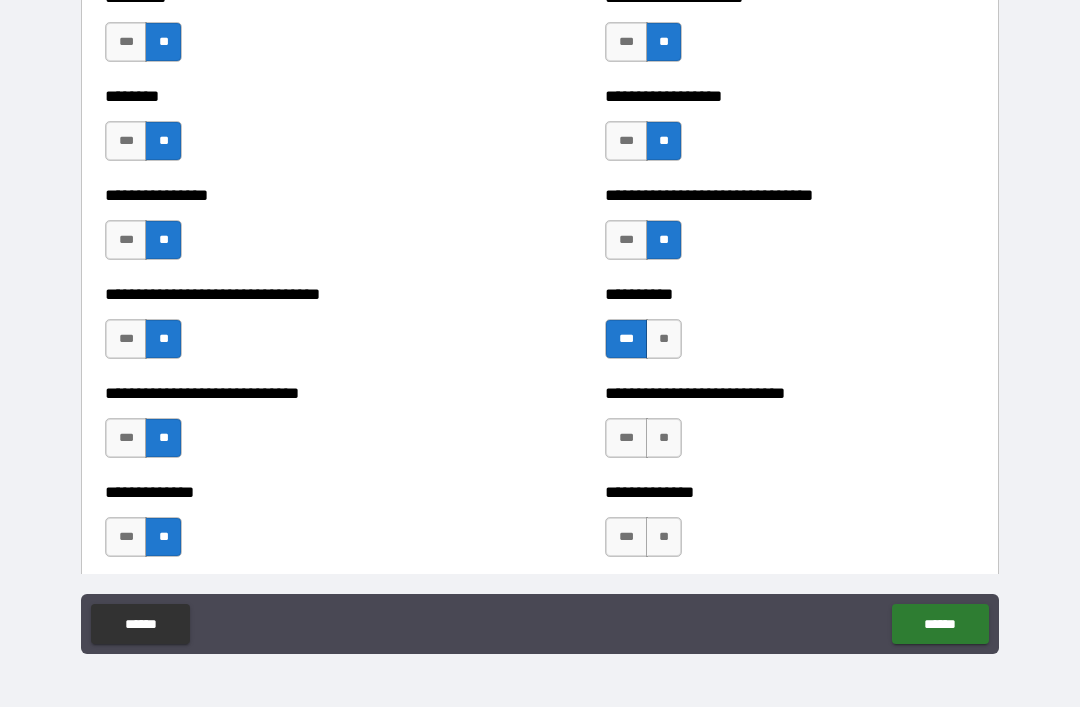 click on "**" at bounding box center (664, 438) 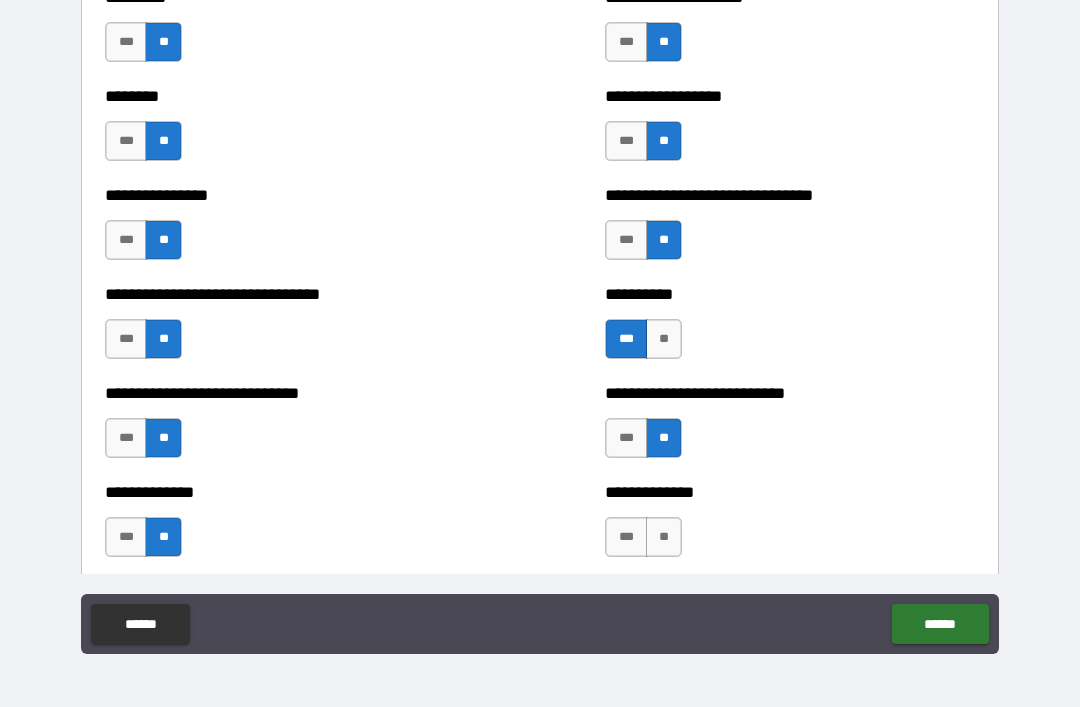 click on "**" at bounding box center [664, 537] 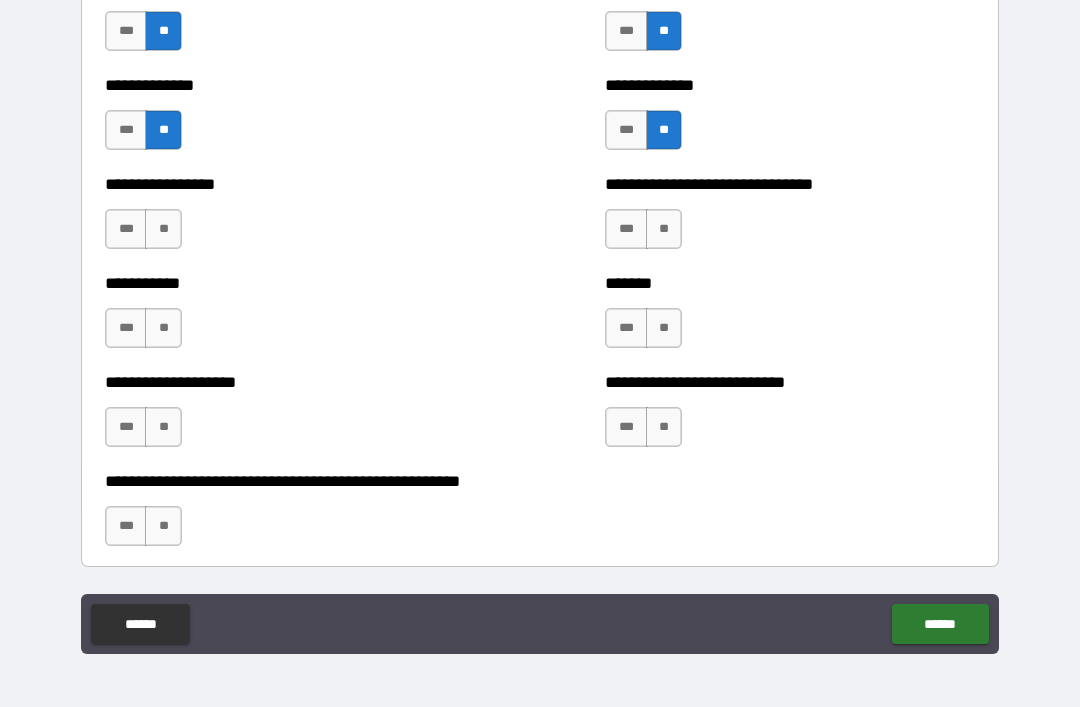 scroll, scrollTop: 7793, scrollLeft: 0, axis: vertical 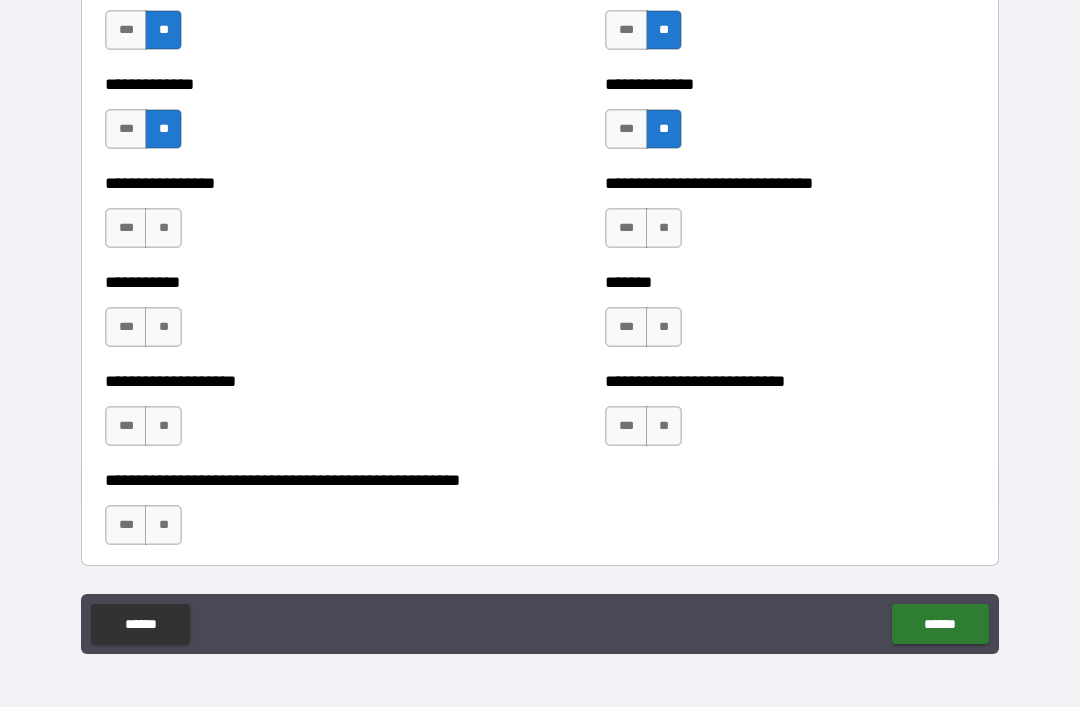 click on "**" at bounding box center [163, 228] 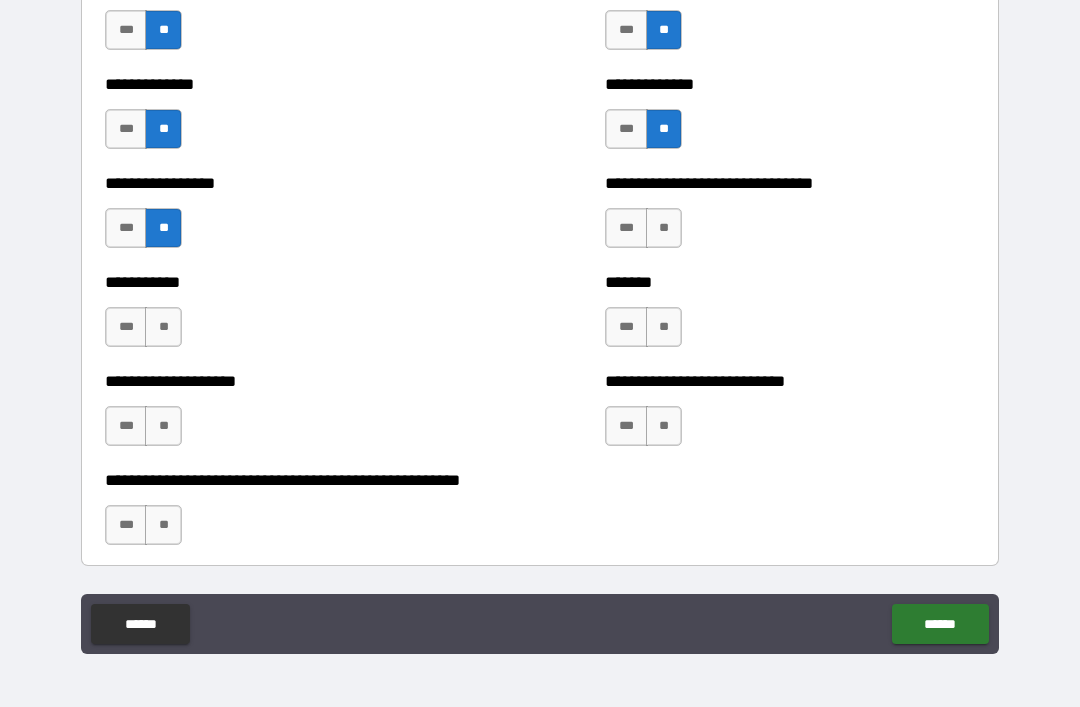click on "**" at bounding box center (163, 327) 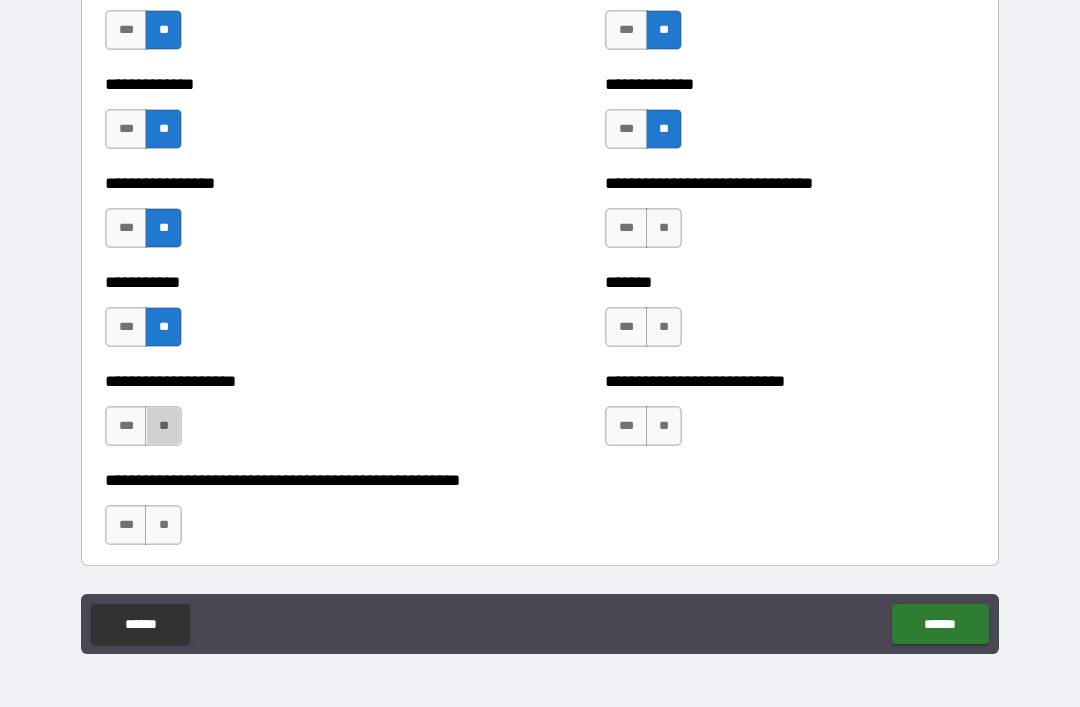 click on "**" at bounding box center (163, 426) 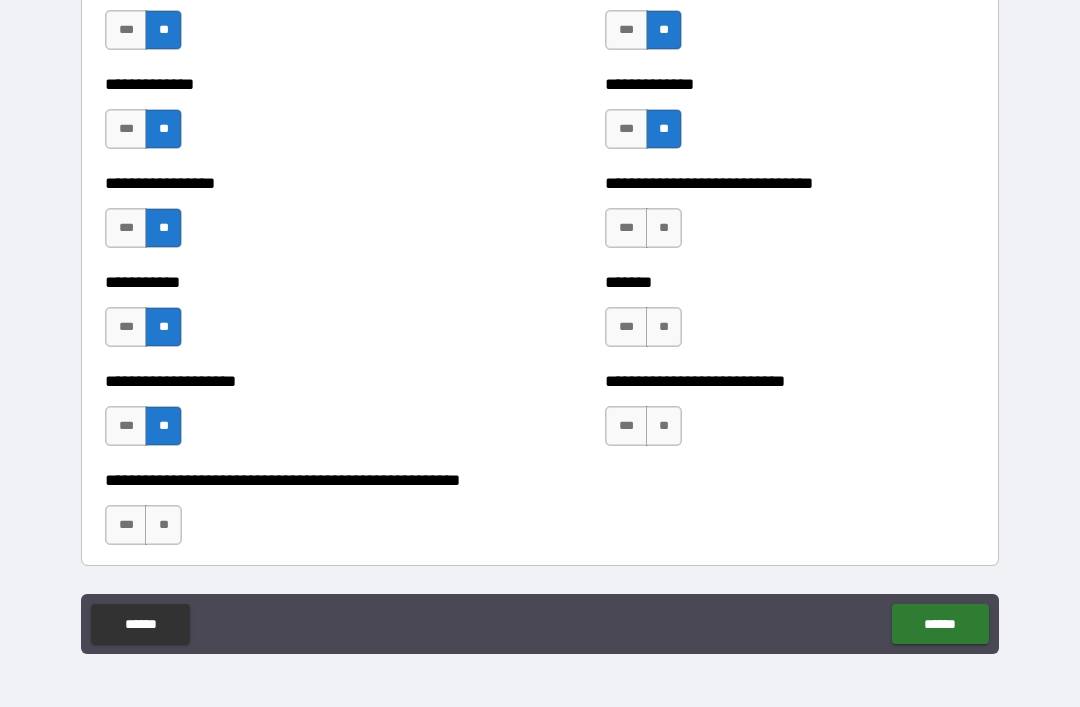 click on "**" at bounding box center [664, 228] 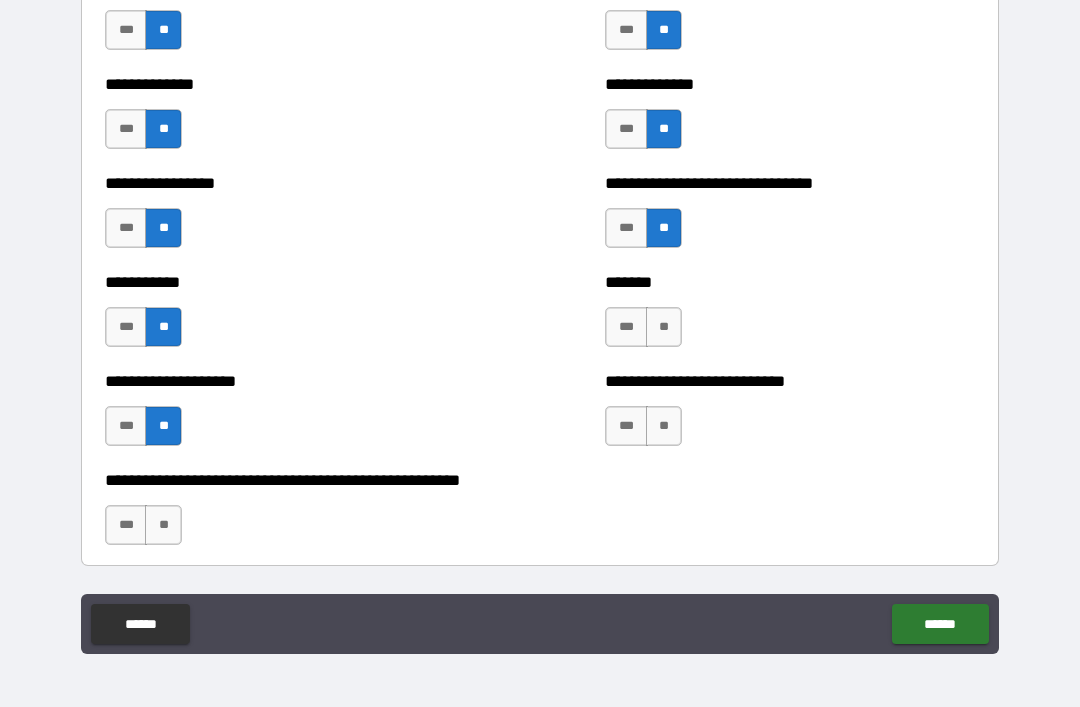 click on "**" at bounding box center [664, 327] 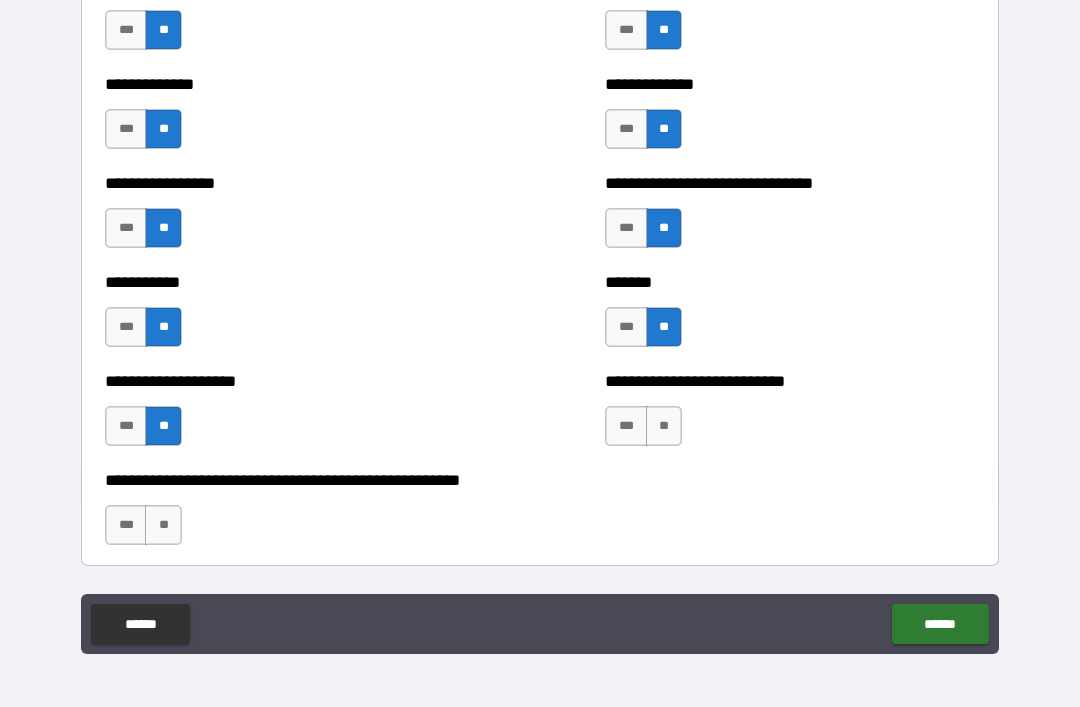 click on "**" at bounding box center (664, 426) 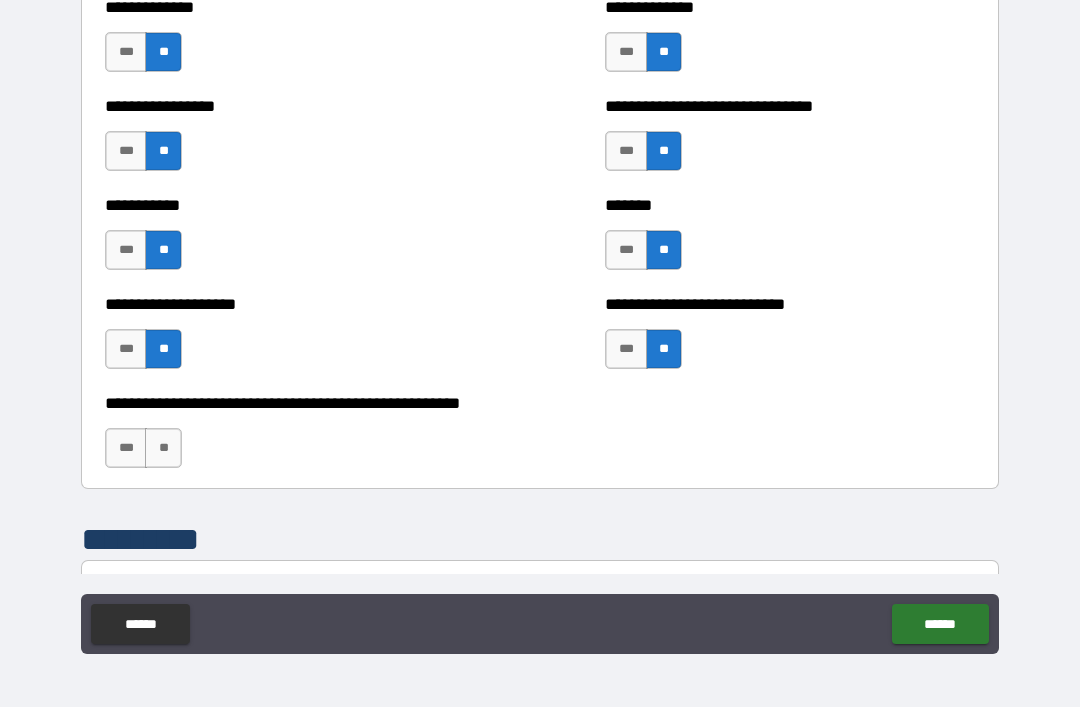 scroll, scrollTop: 7892, scrollLeft: 0, axis: vertical 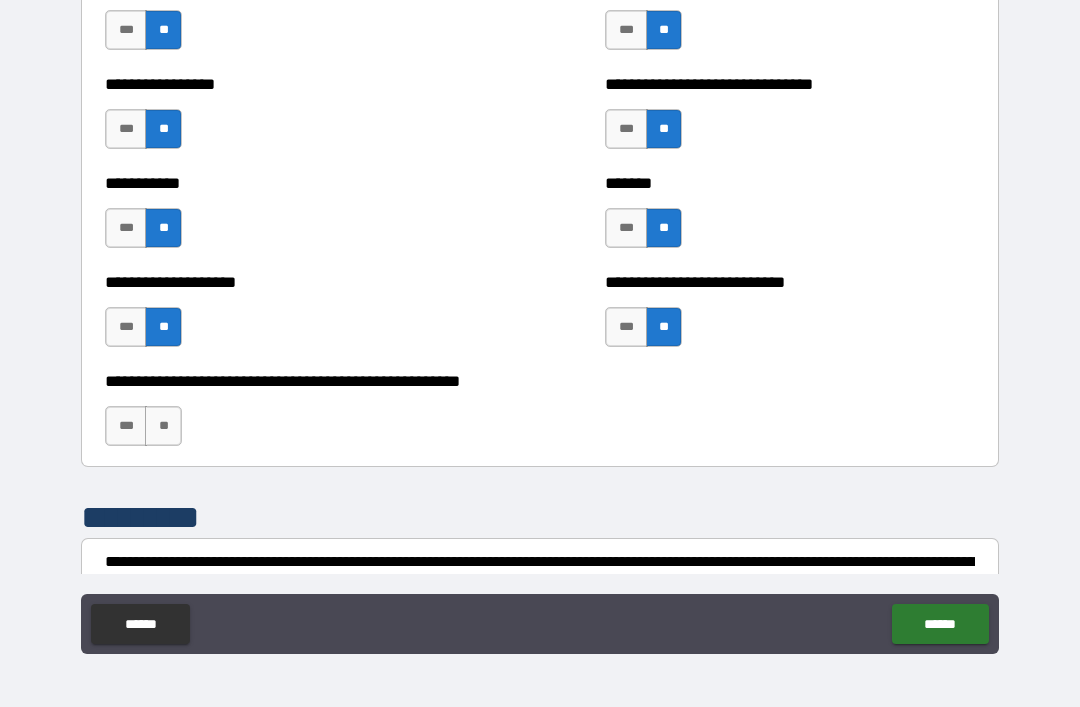 click on "**" at bounding box center [163, 426] 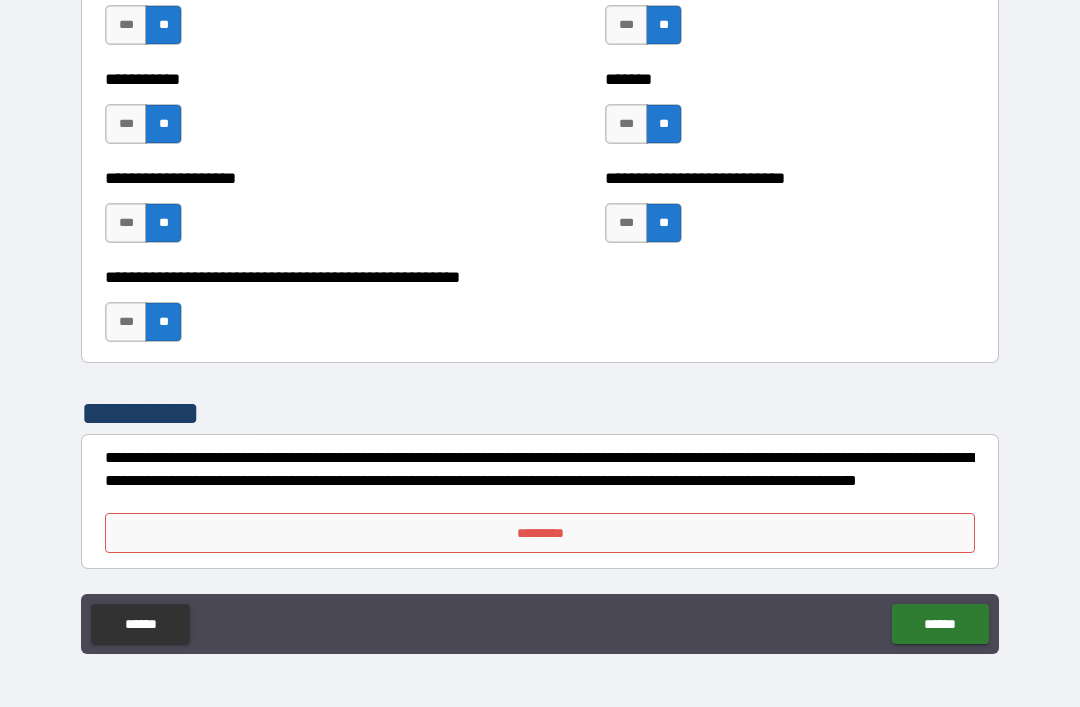 scroll, scrollTop: 7996, scrollLeft: 0, axis: vertical 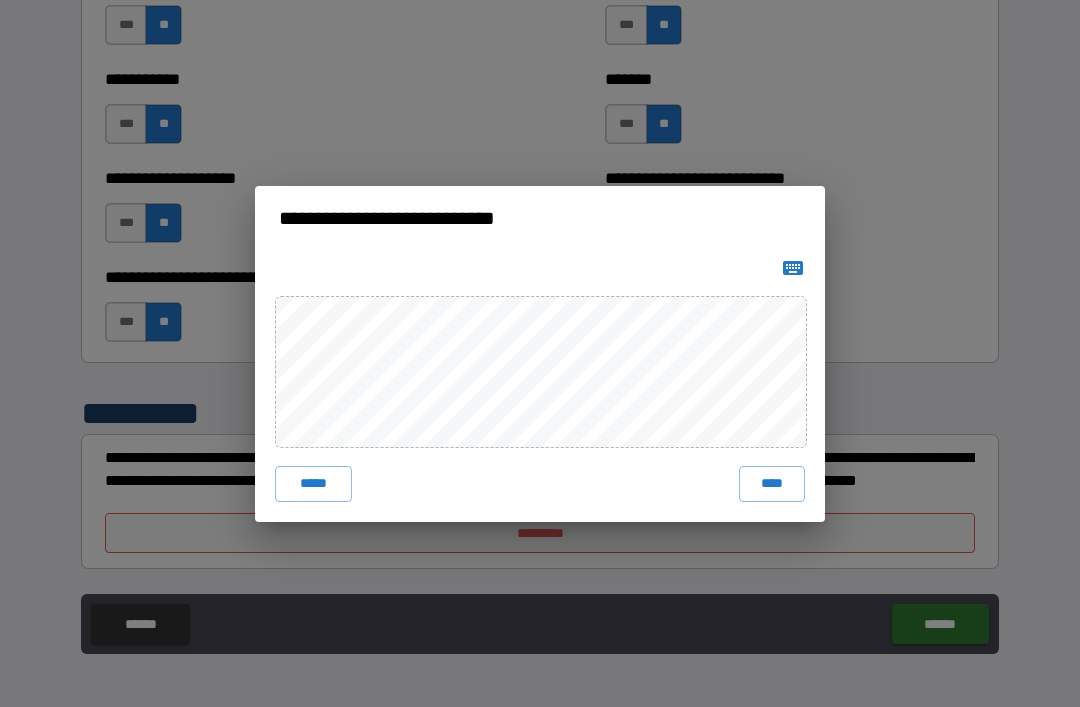 click on "****" at bounding box center (772, 484) 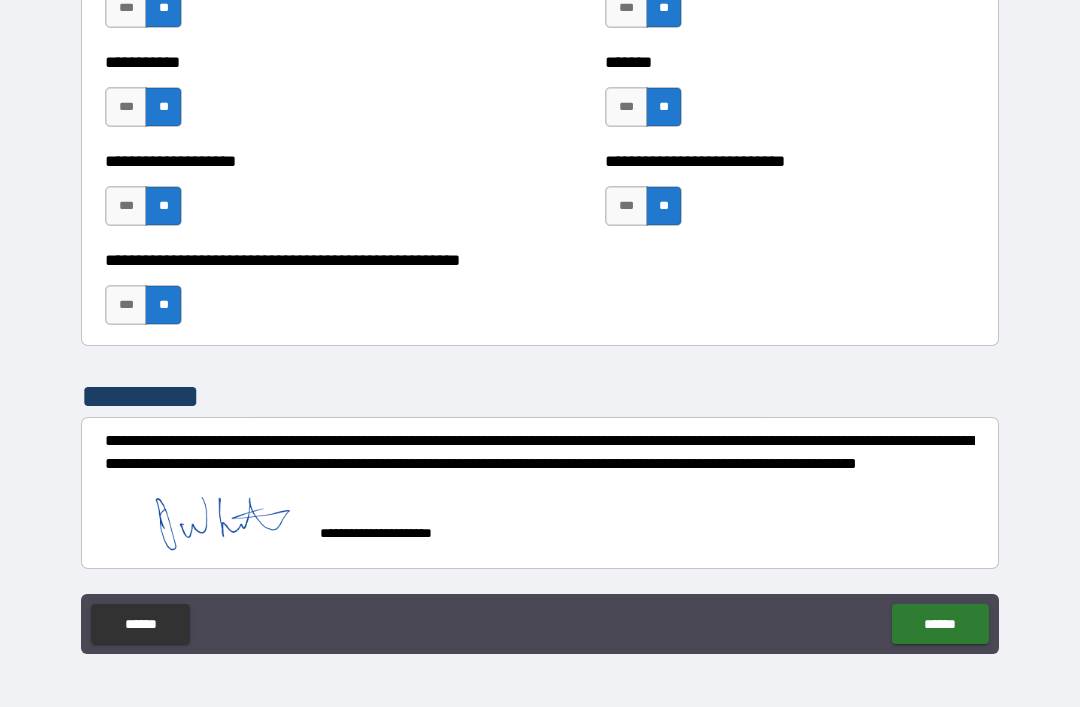 scroll, scrollTop: 8013, scrollLeft: 0, axis: vertical 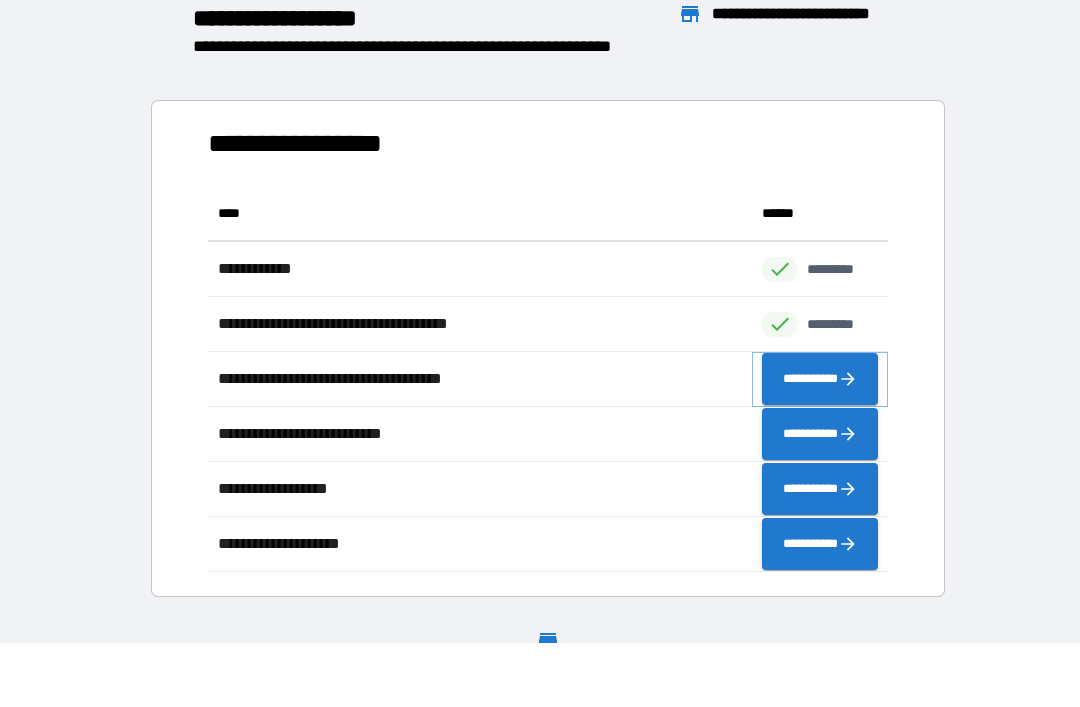 click on "**********" at bounding box center [820, 379] 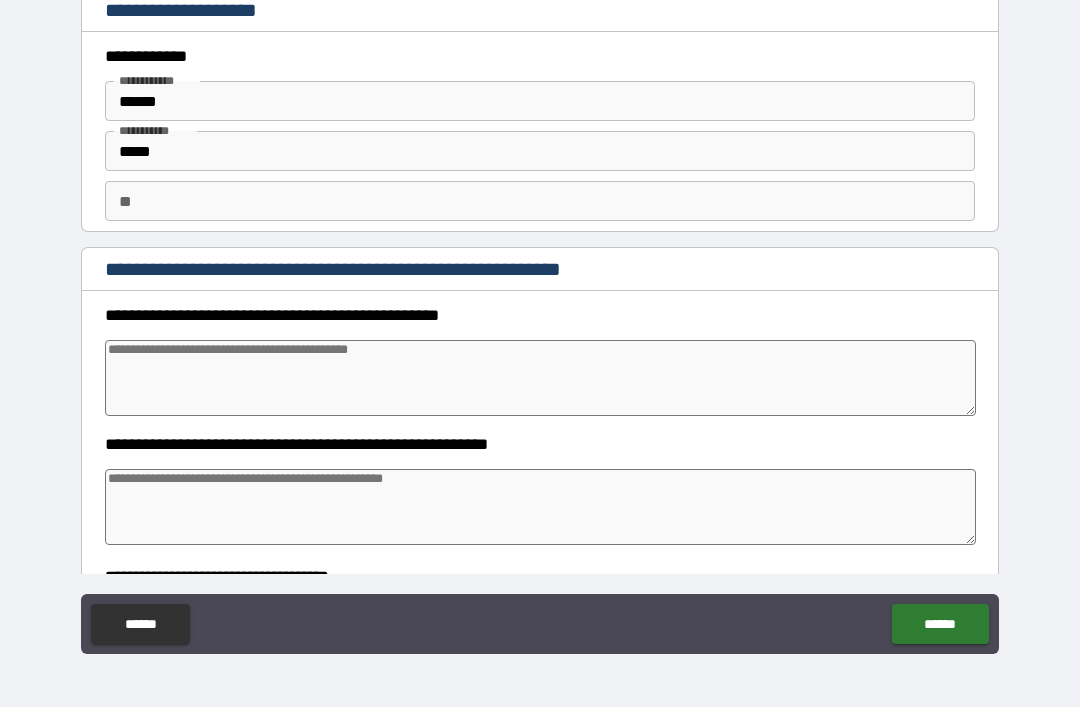 type on "*" 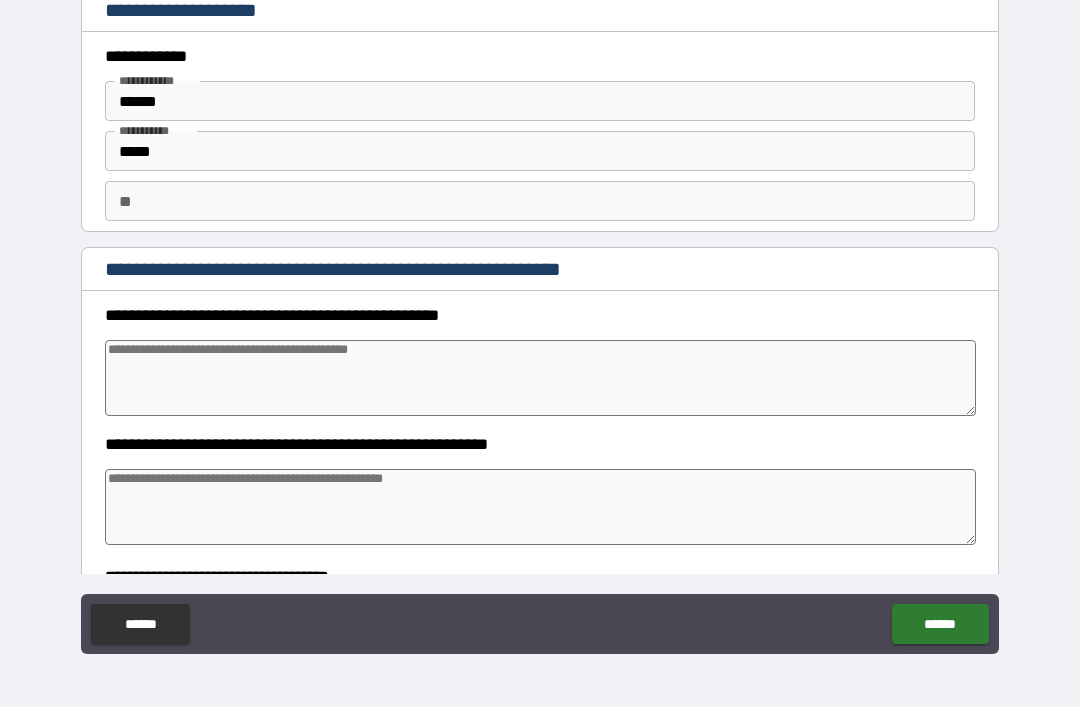 type on "*" 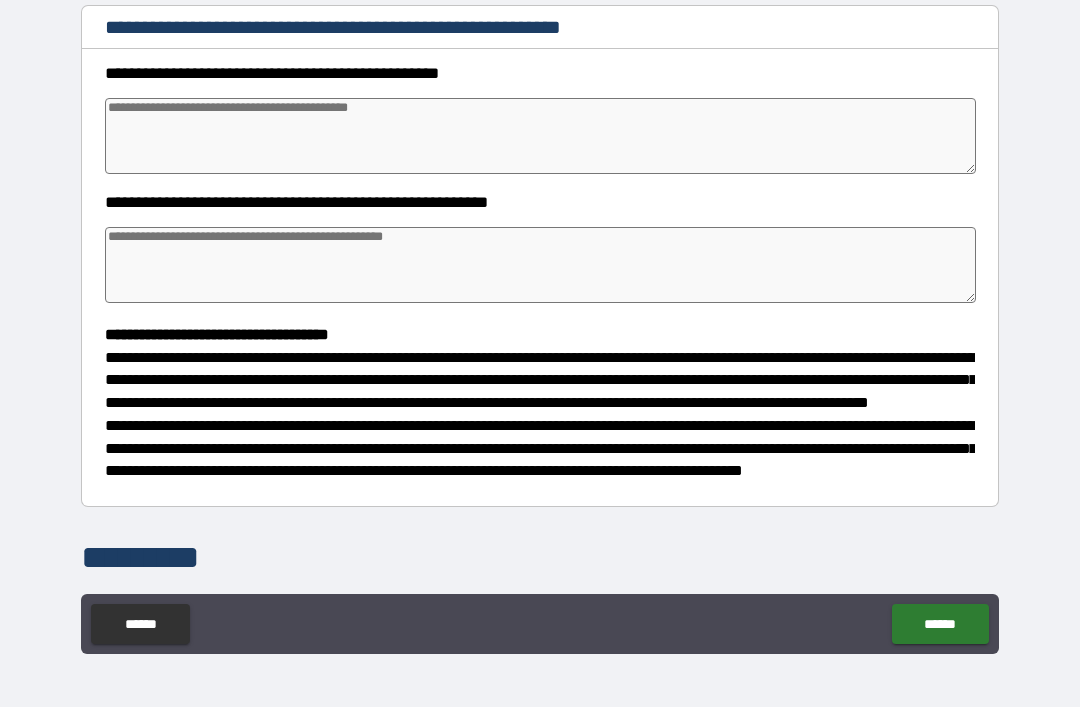scroll, scrollTop: 240, scrollLeft: 0, axis: vertical 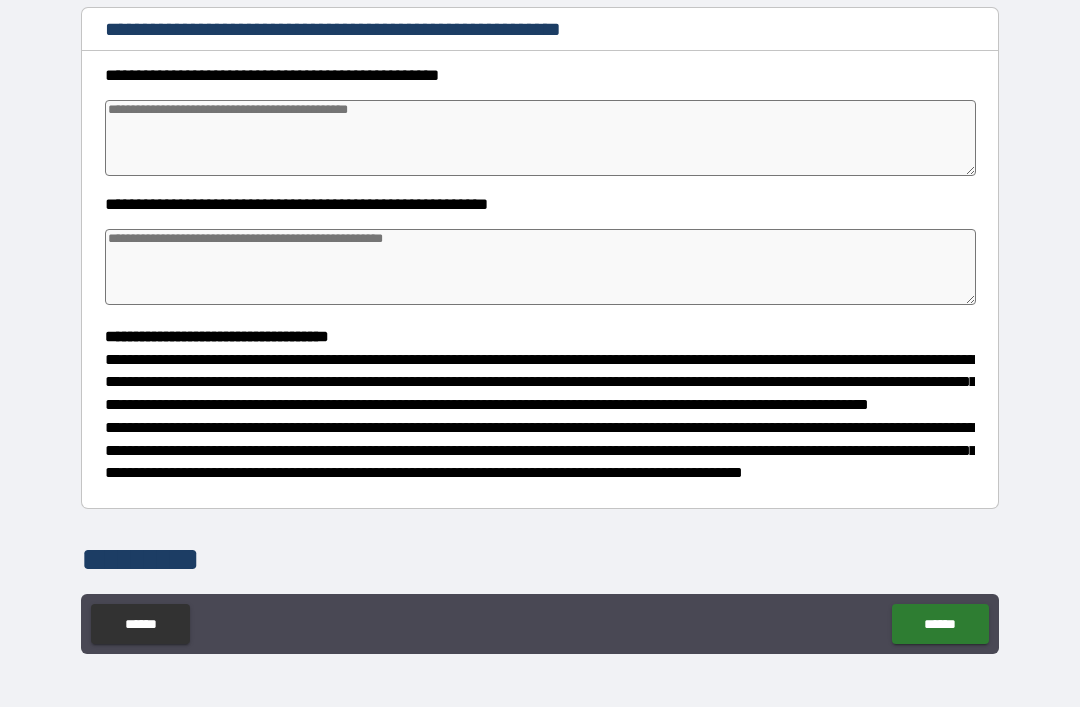 click at bounding box center (540, 138) 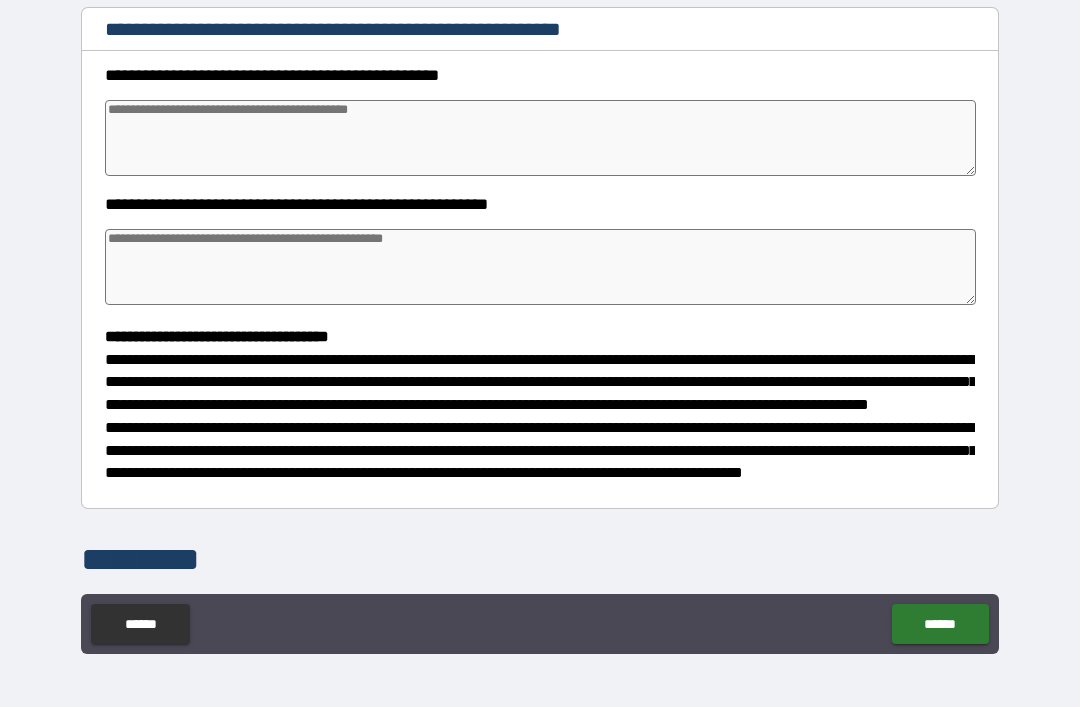 type on "*" 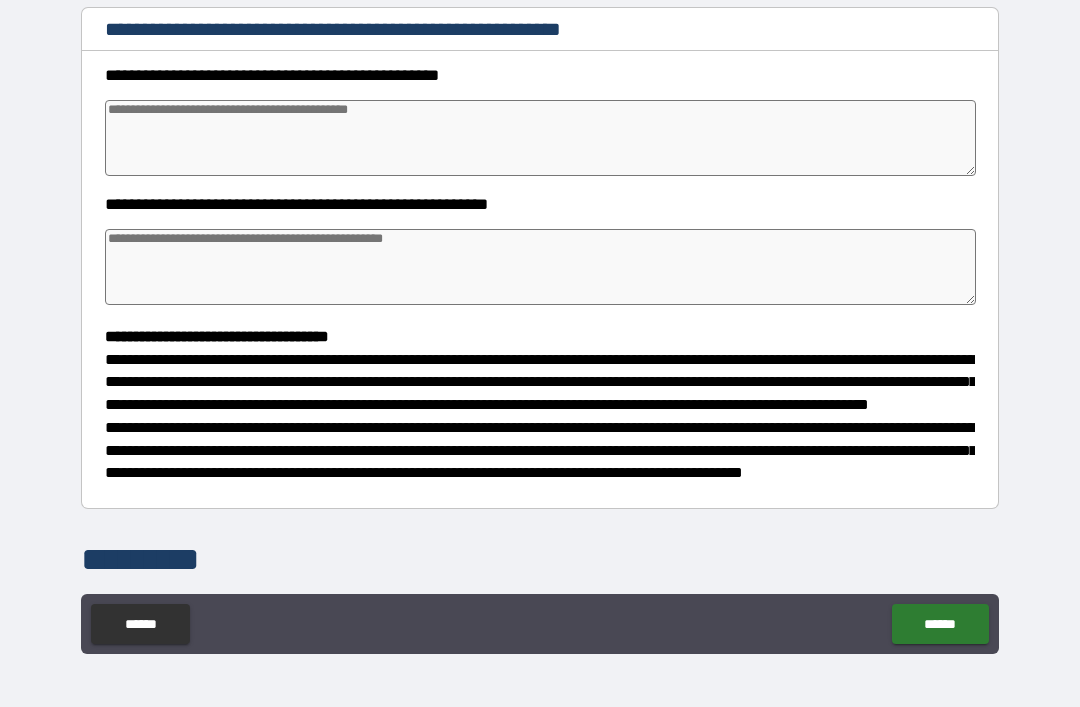 type on "*" 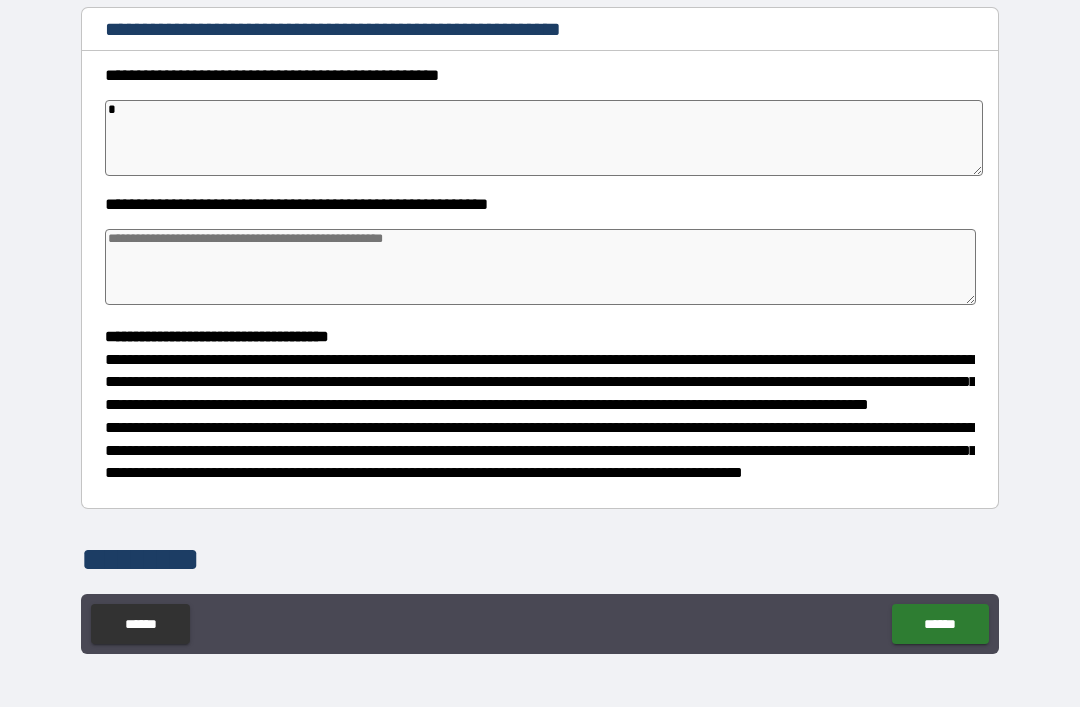 type on "*" 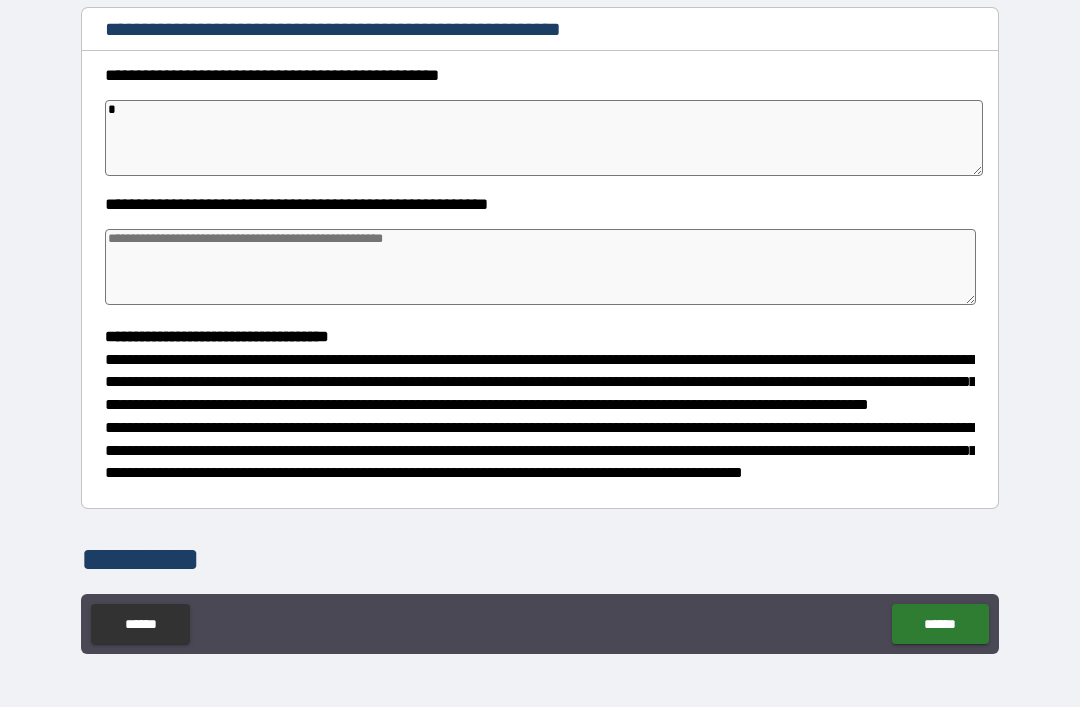 type on "*" 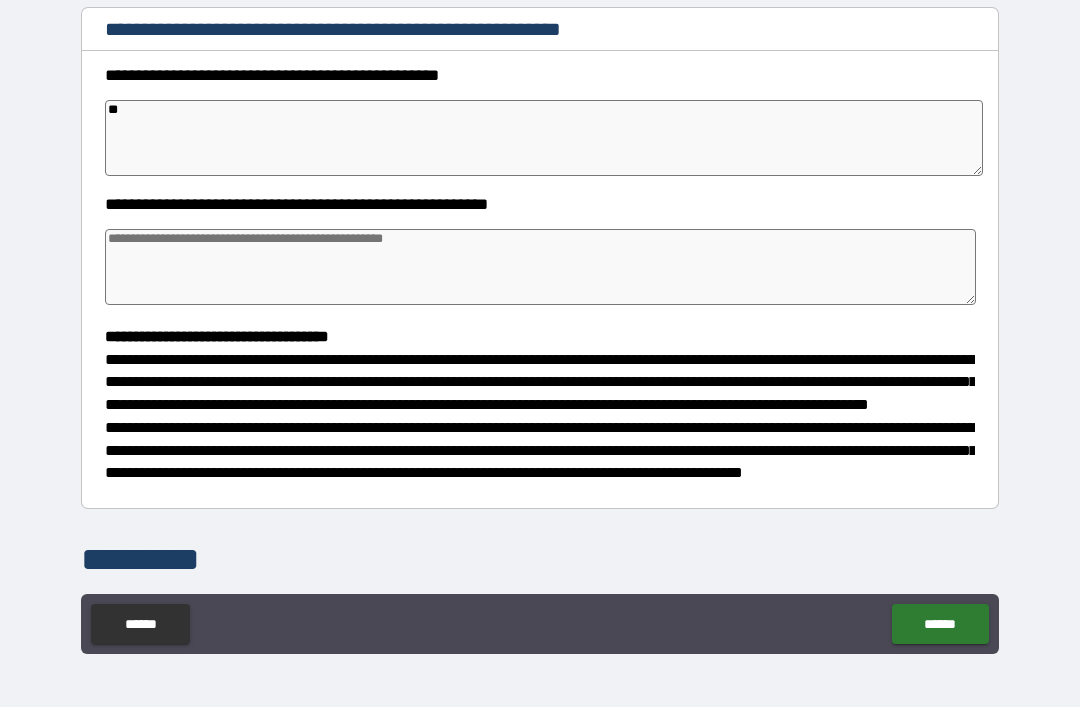 type on "*" 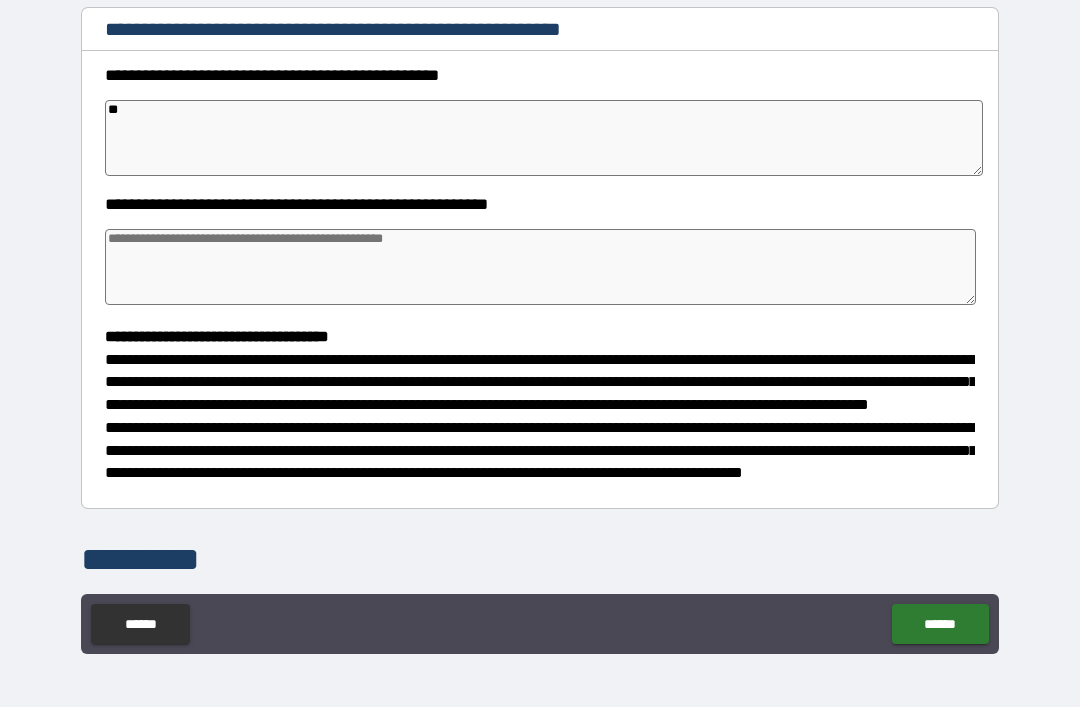 type on "***" 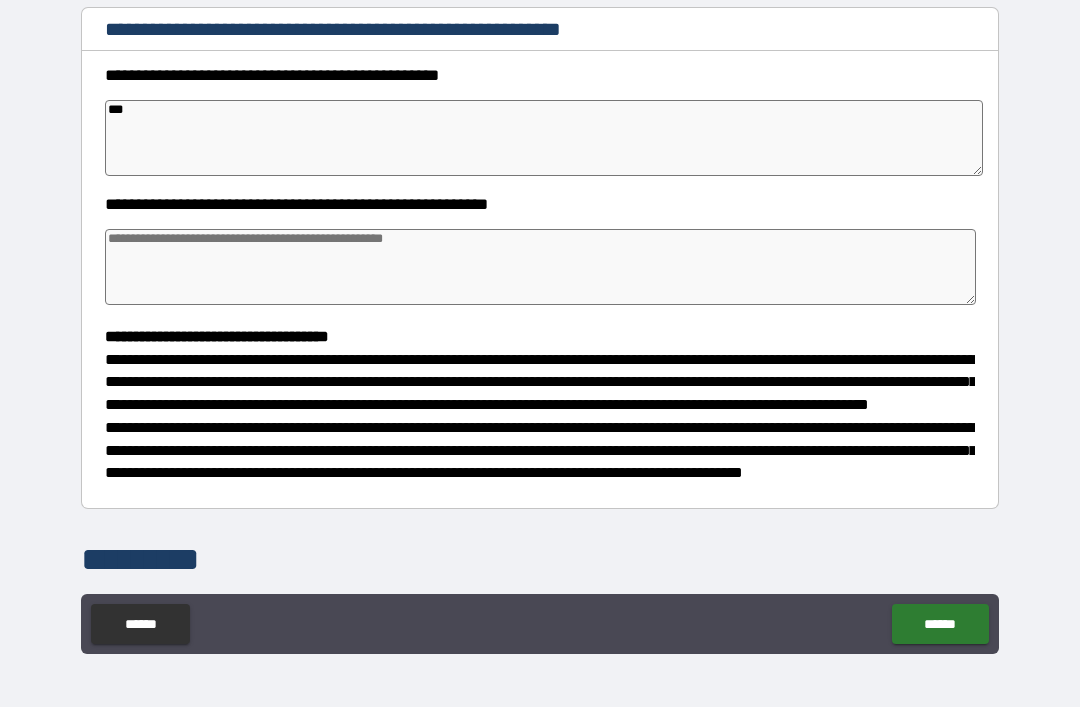 type on "*" 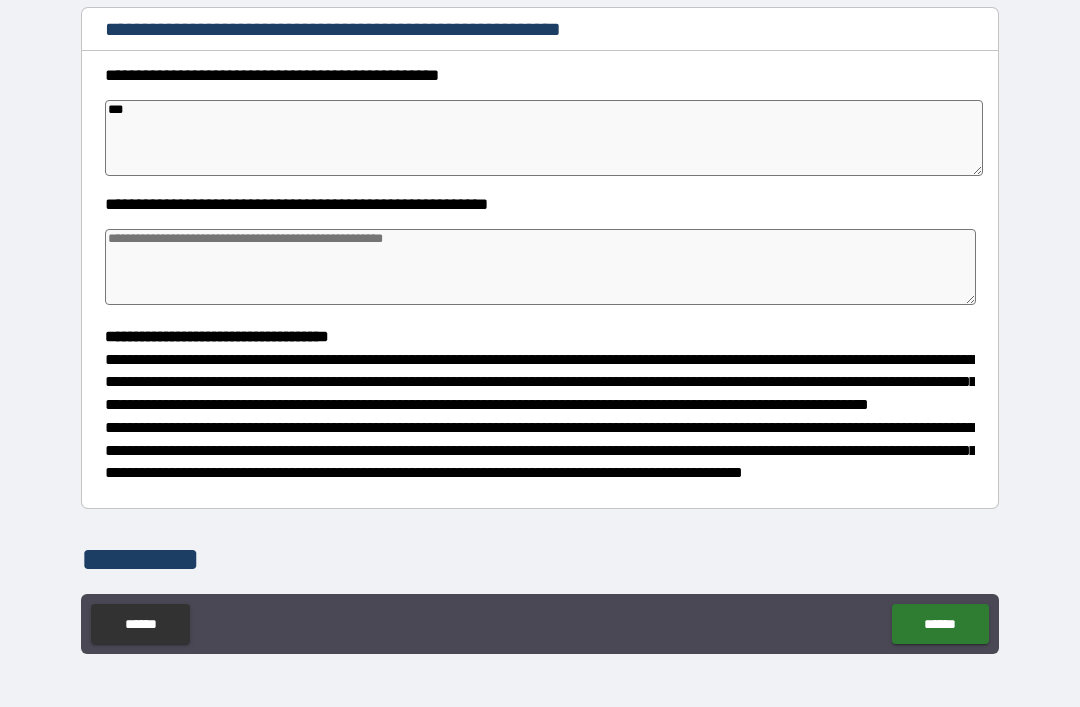 type on "*" 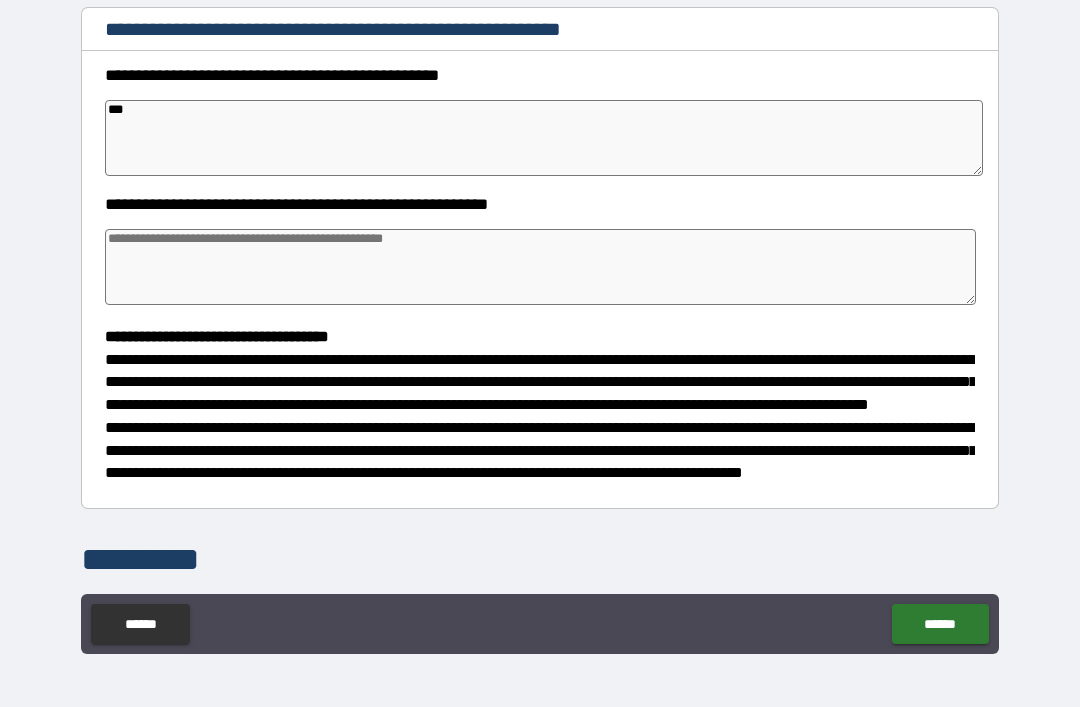 type on "*" 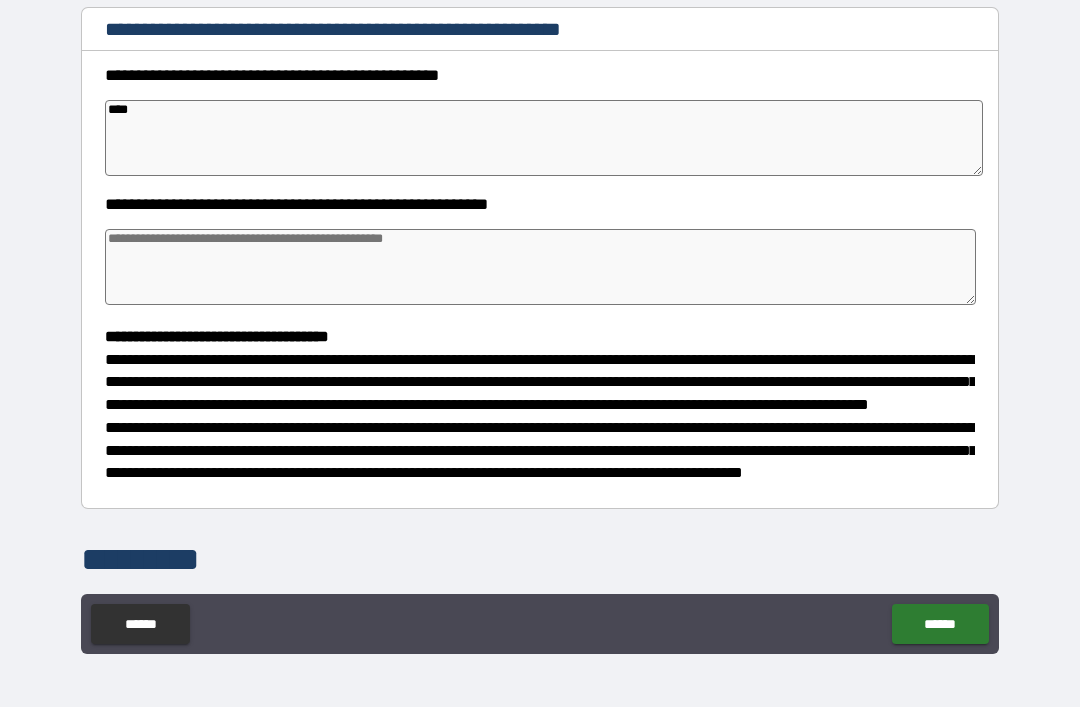 type on "*" 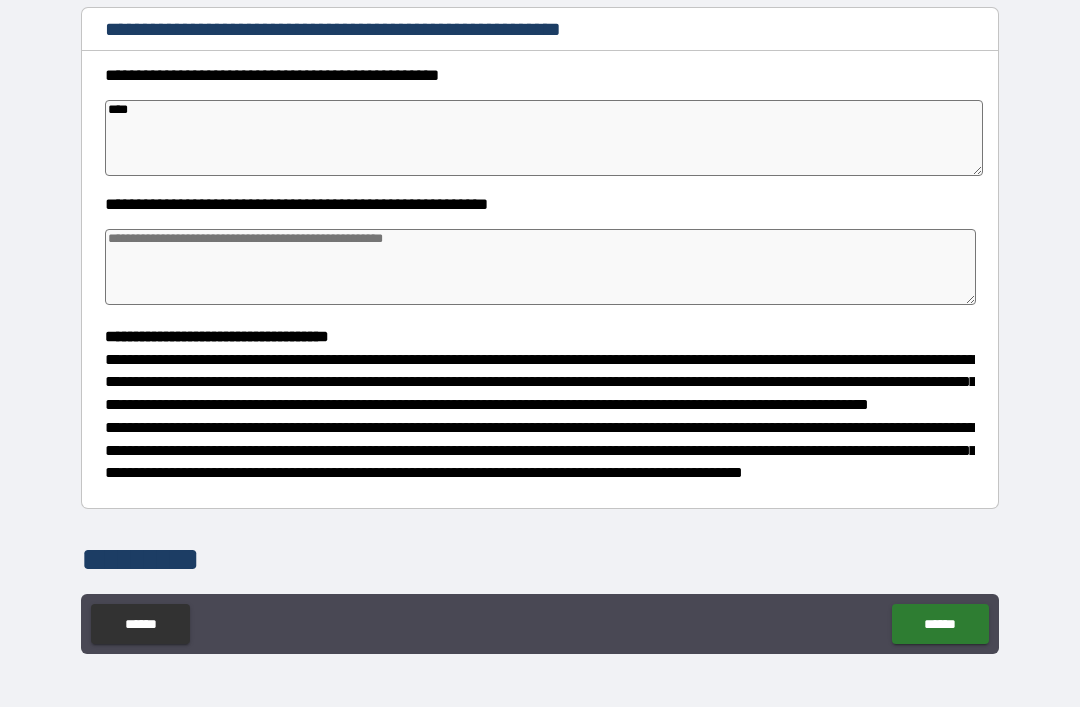 type on "*" 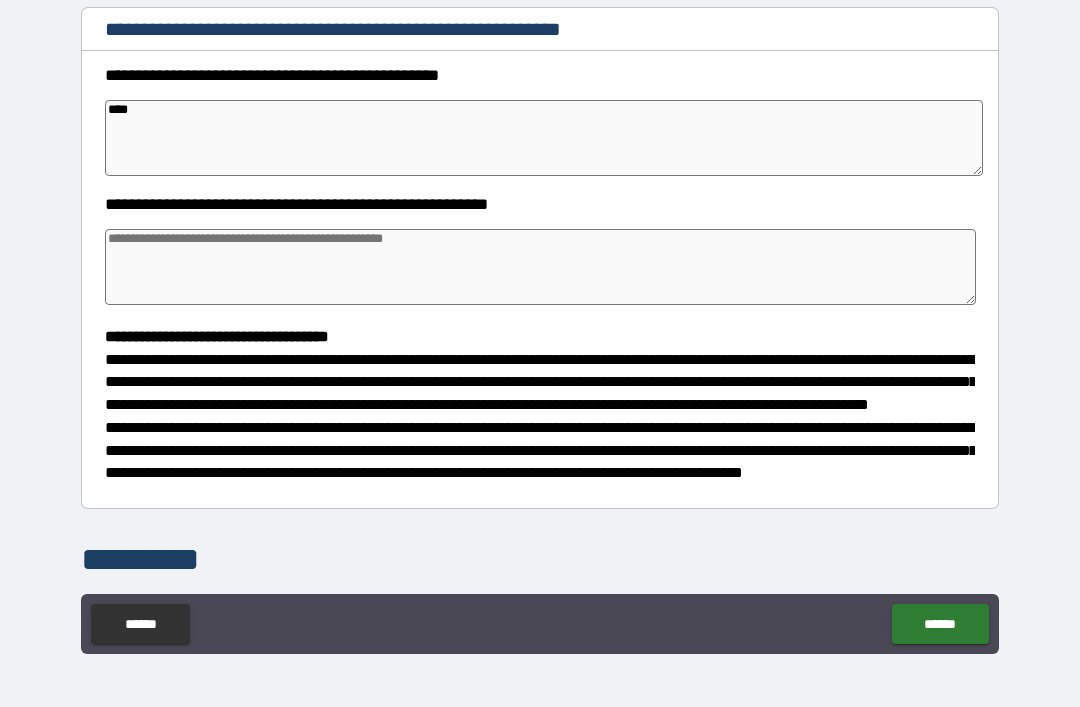 type on "*" 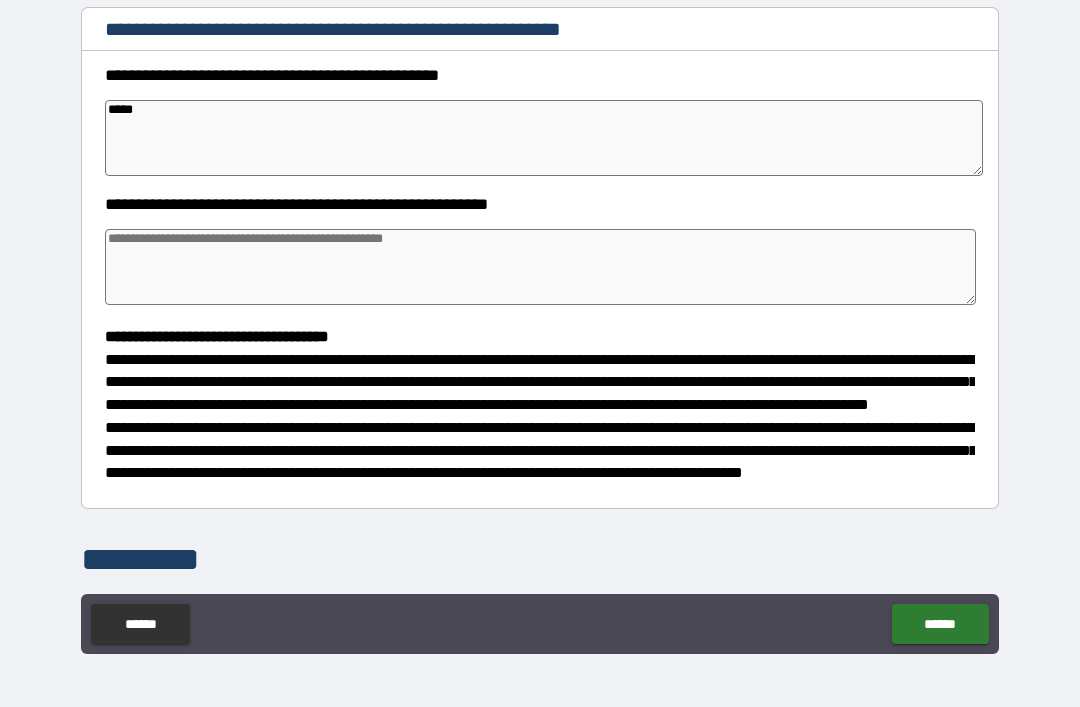 type on "*" 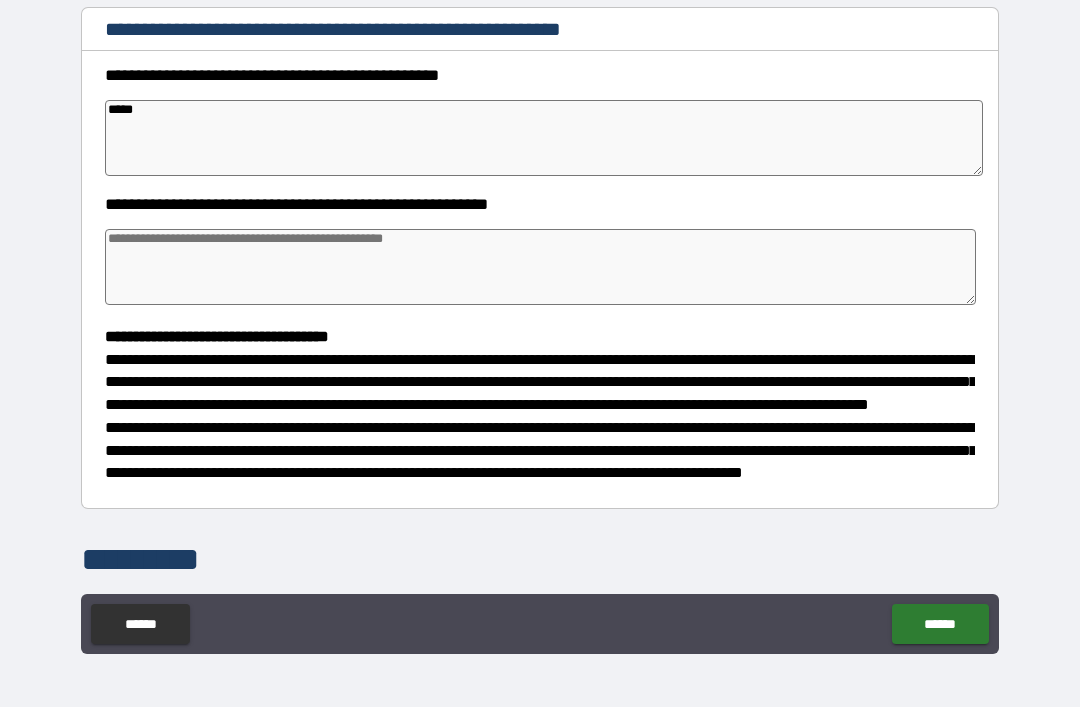 type on "******" 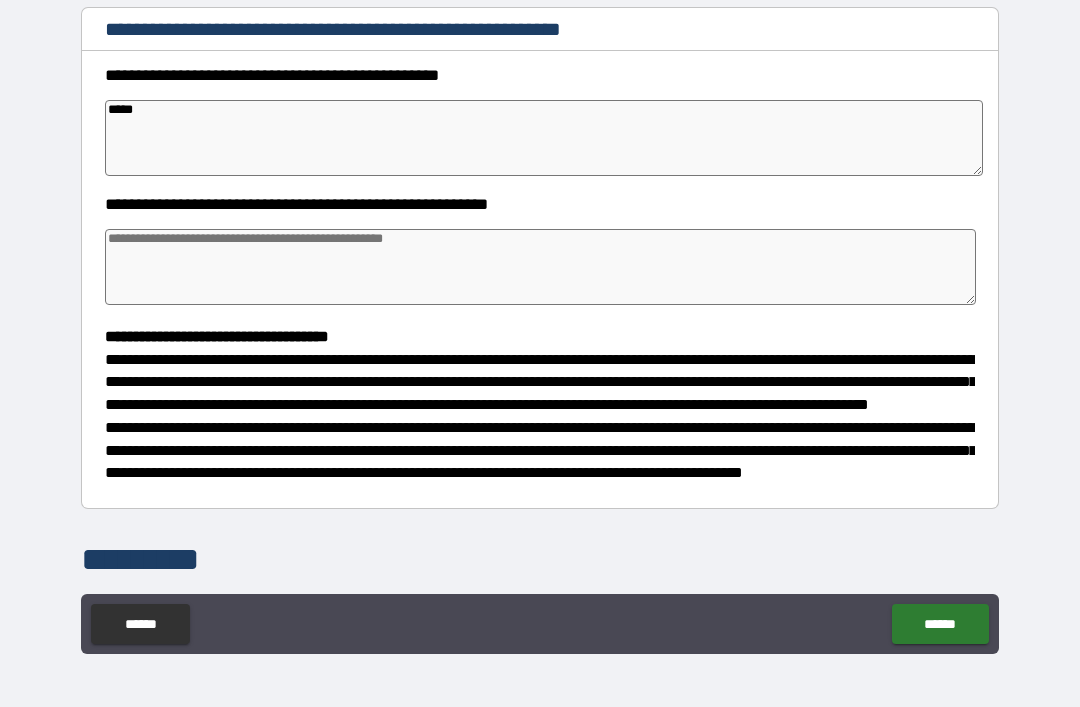 type on "*" 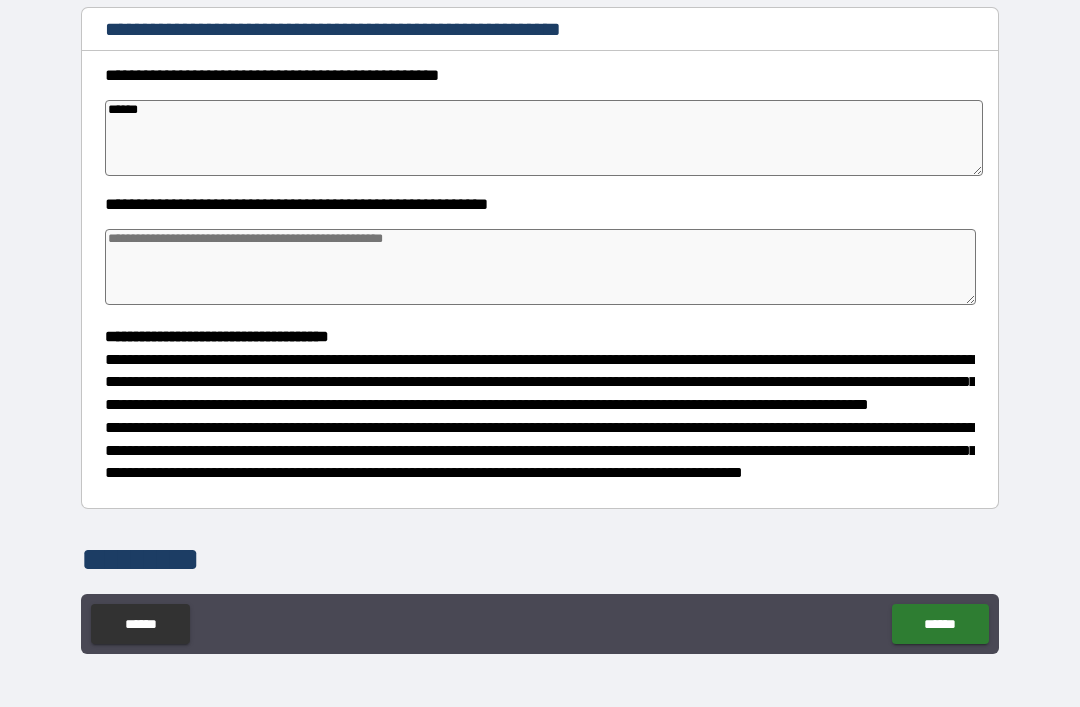 type on "*" 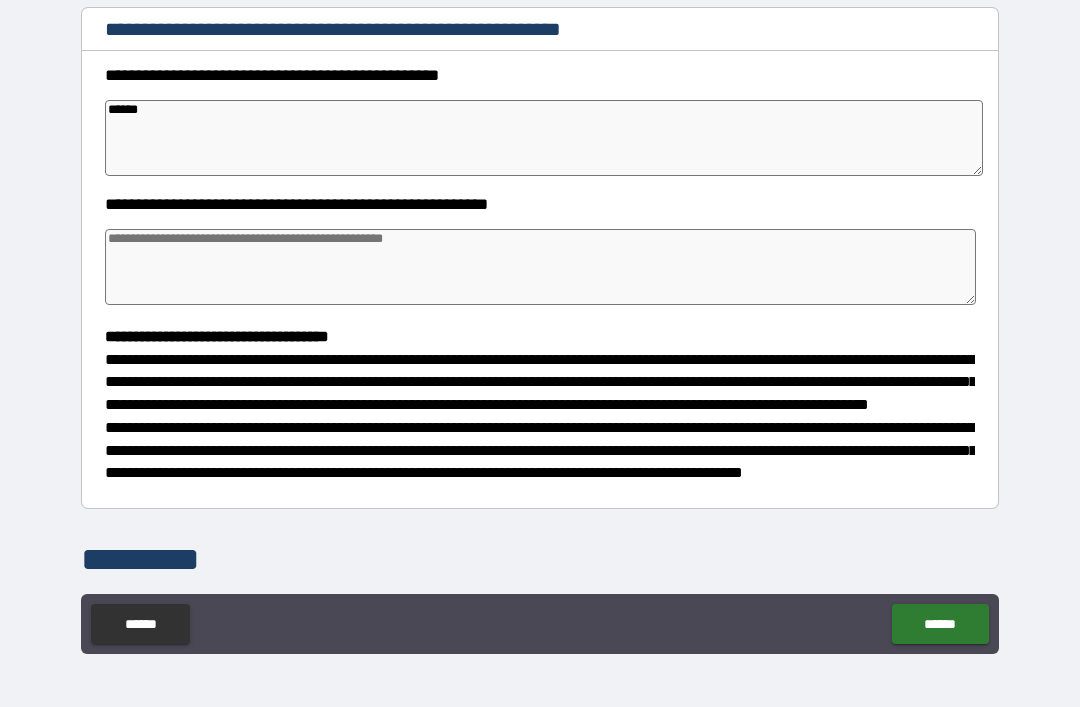 type on "*******" 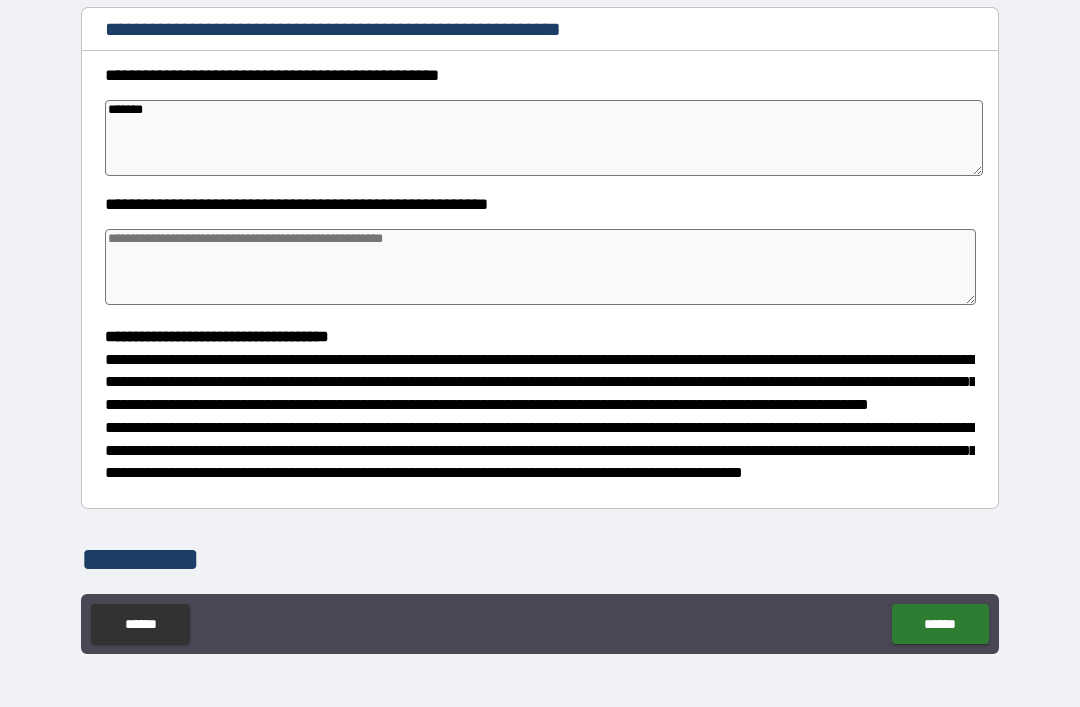 type on "*" 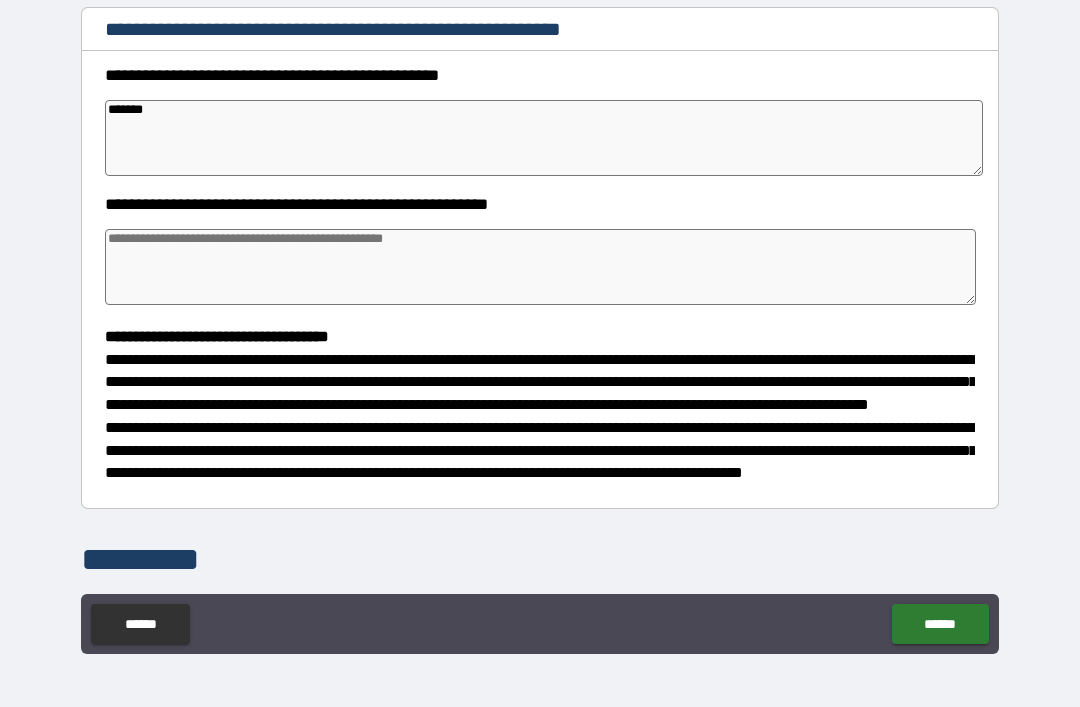 type on "*" 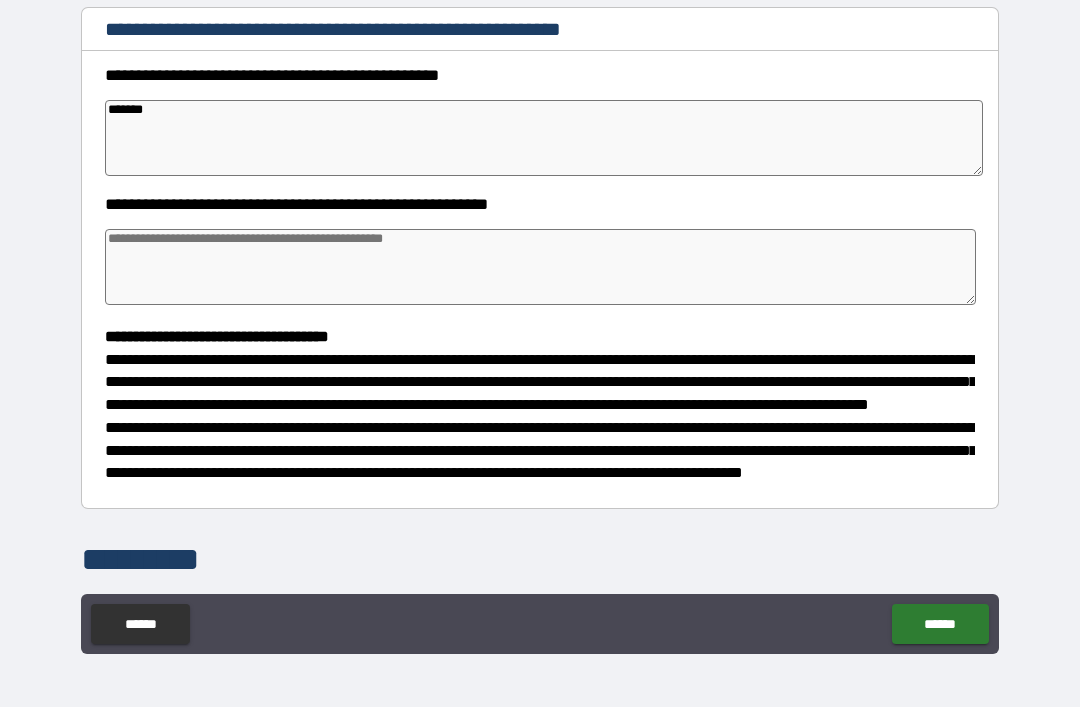 type on "*" 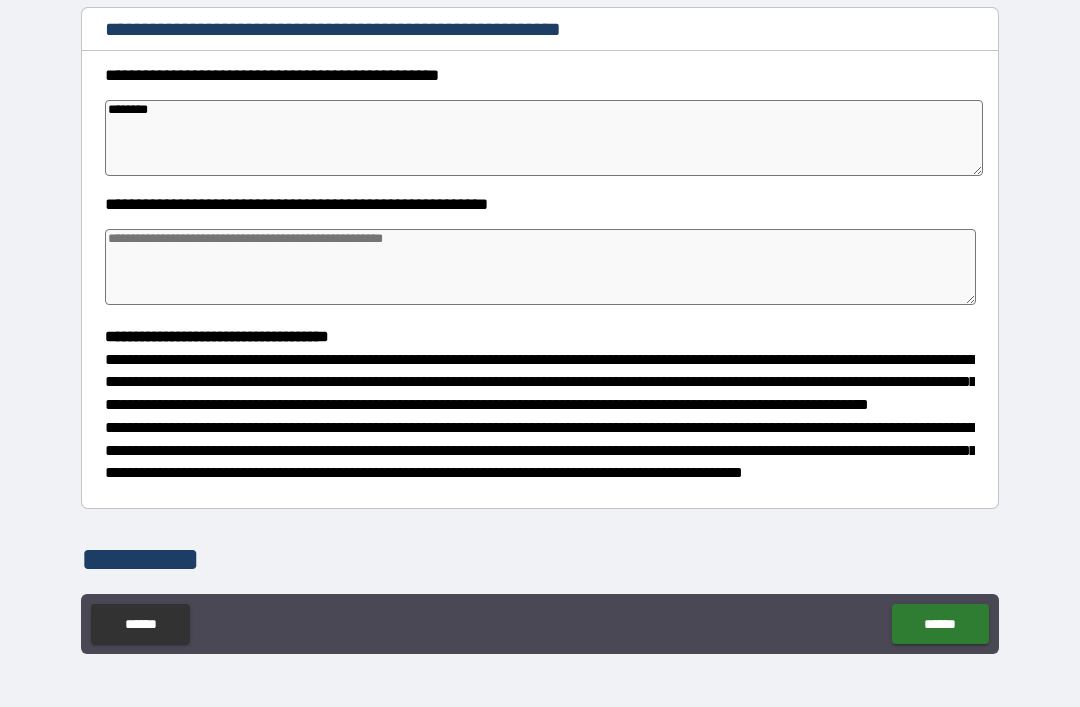 type on "*" 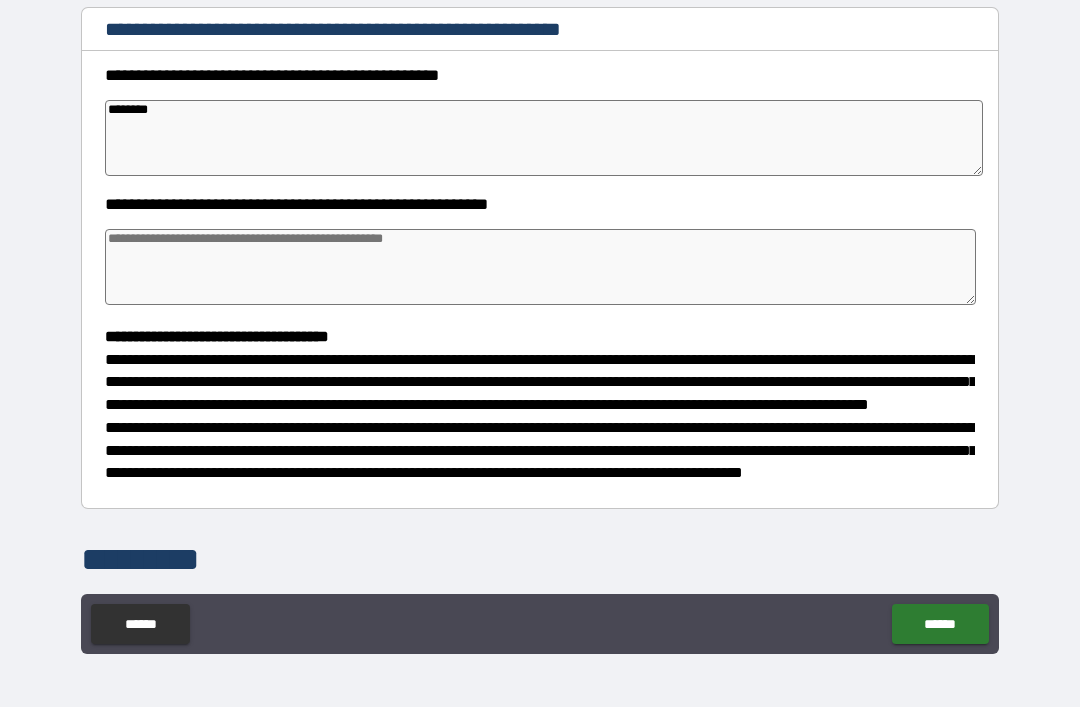 type on "********" 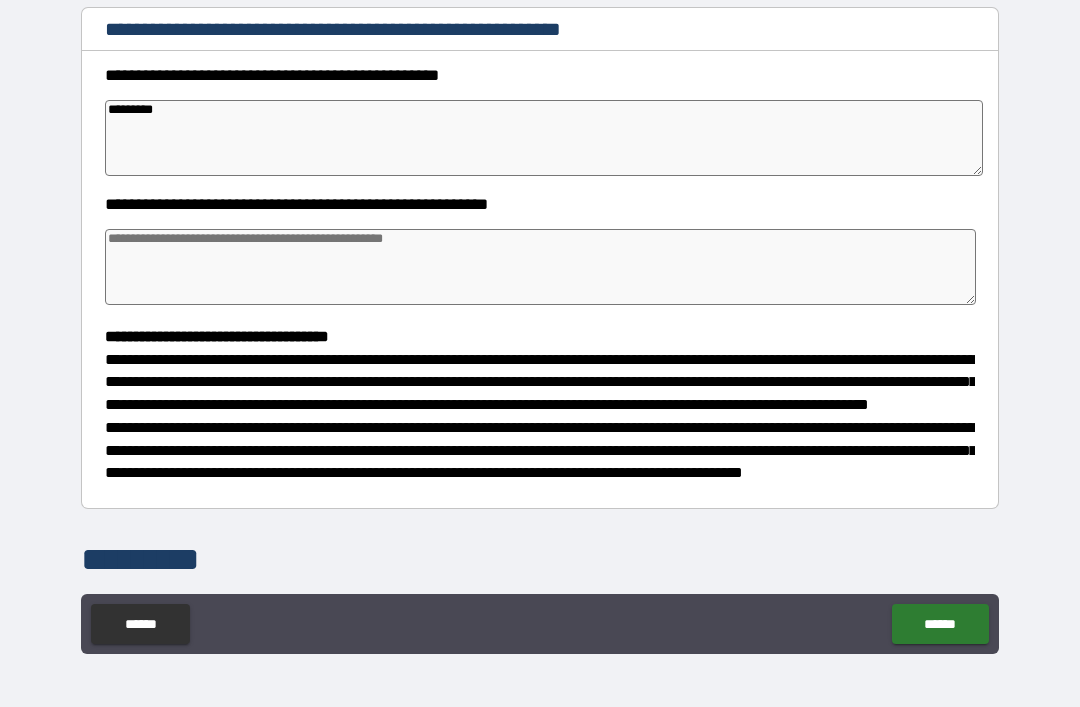 type on "*" 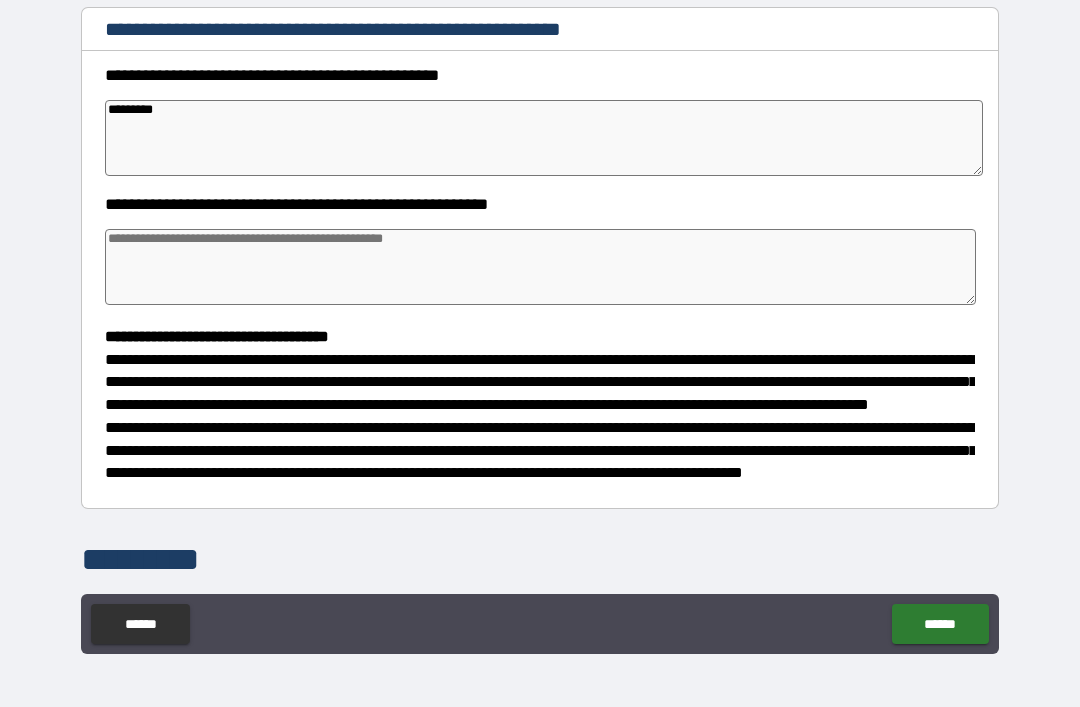 type on "*" 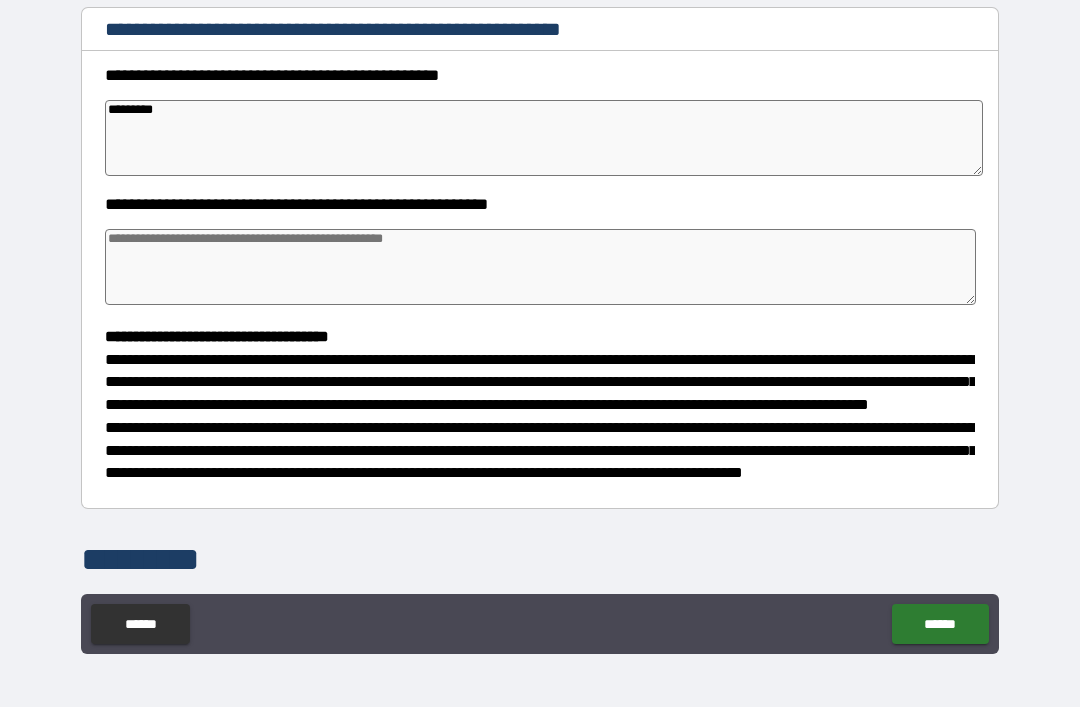 type on "*" 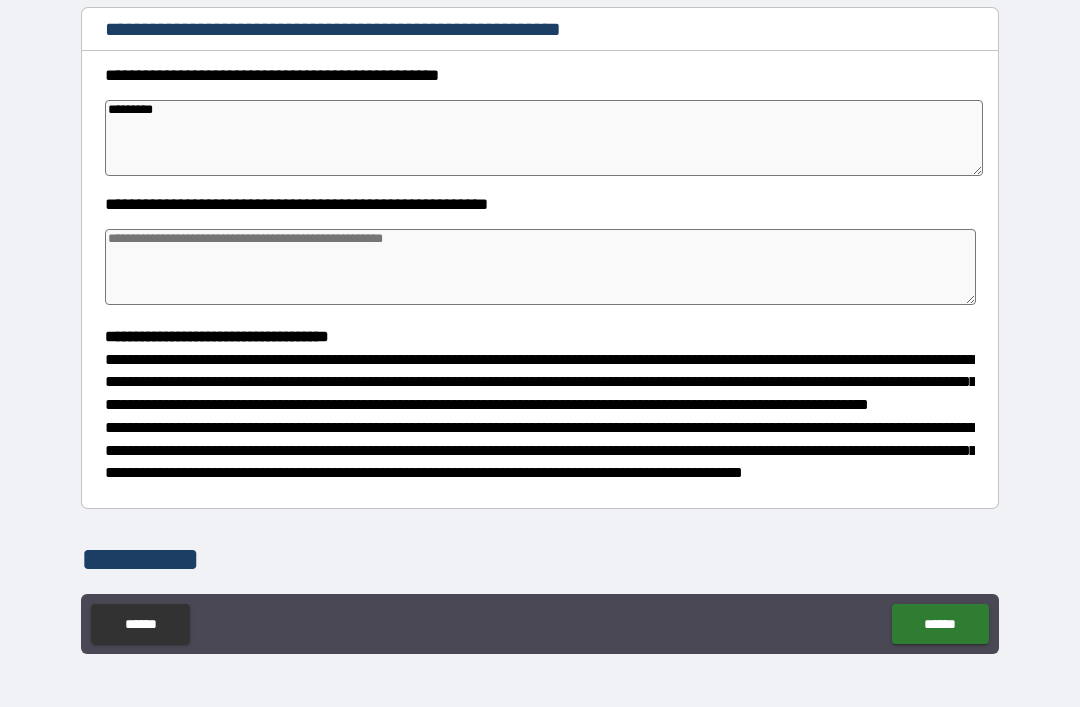 type on "**********" 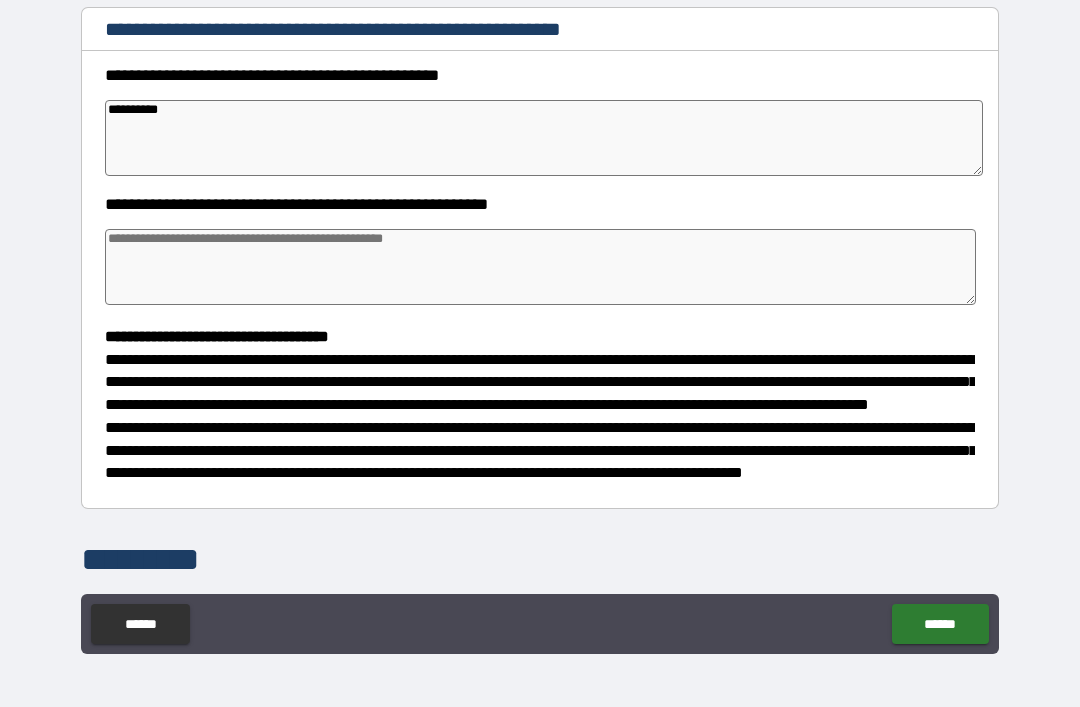 type on "*" 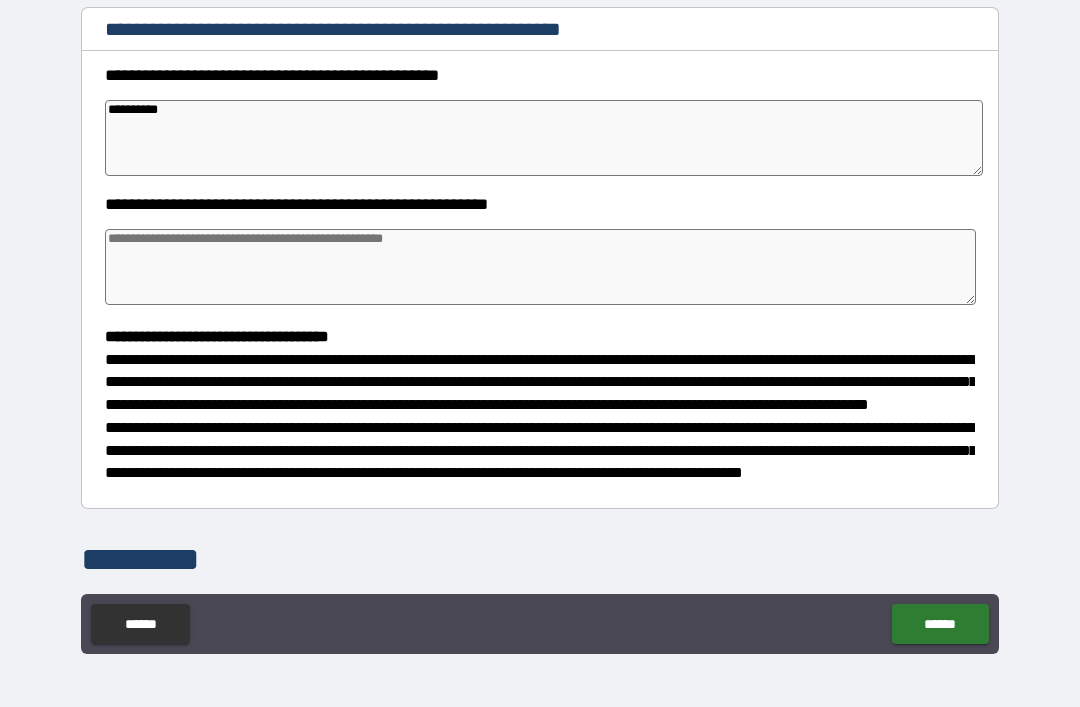 type on "*" 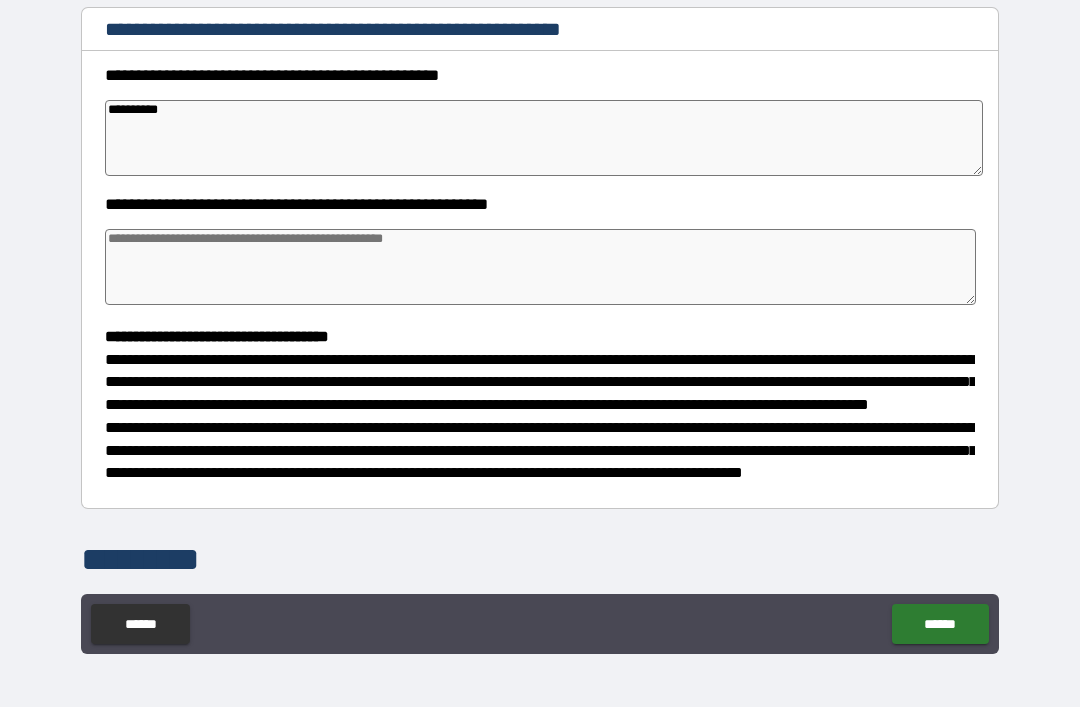 type on "*" 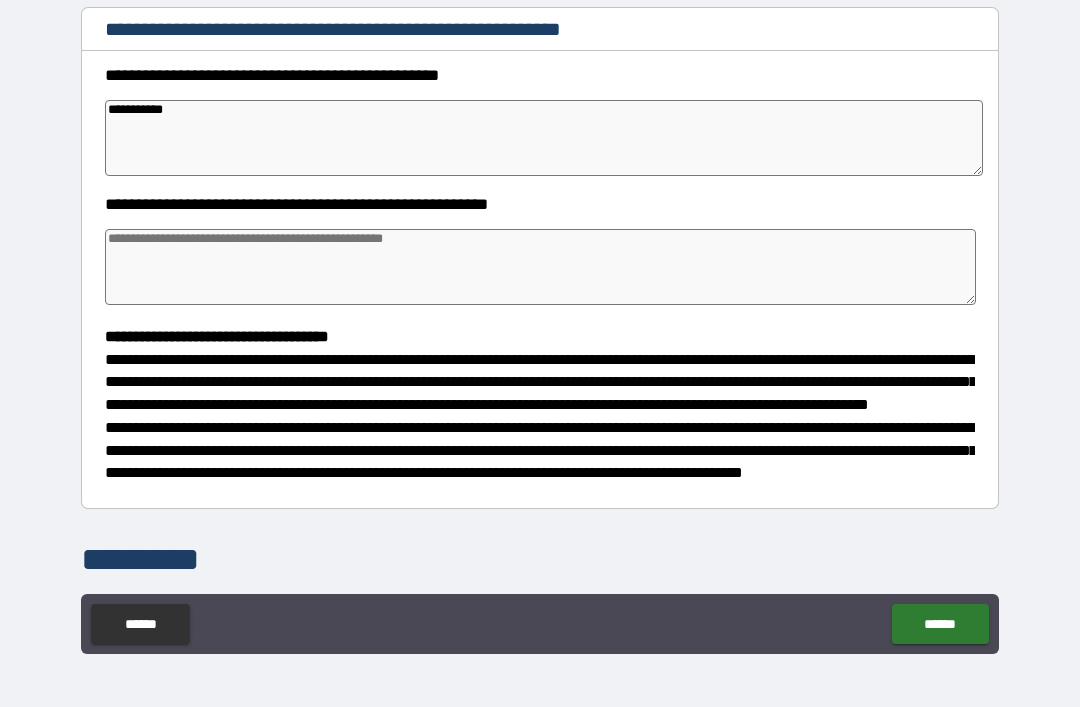type on "*" 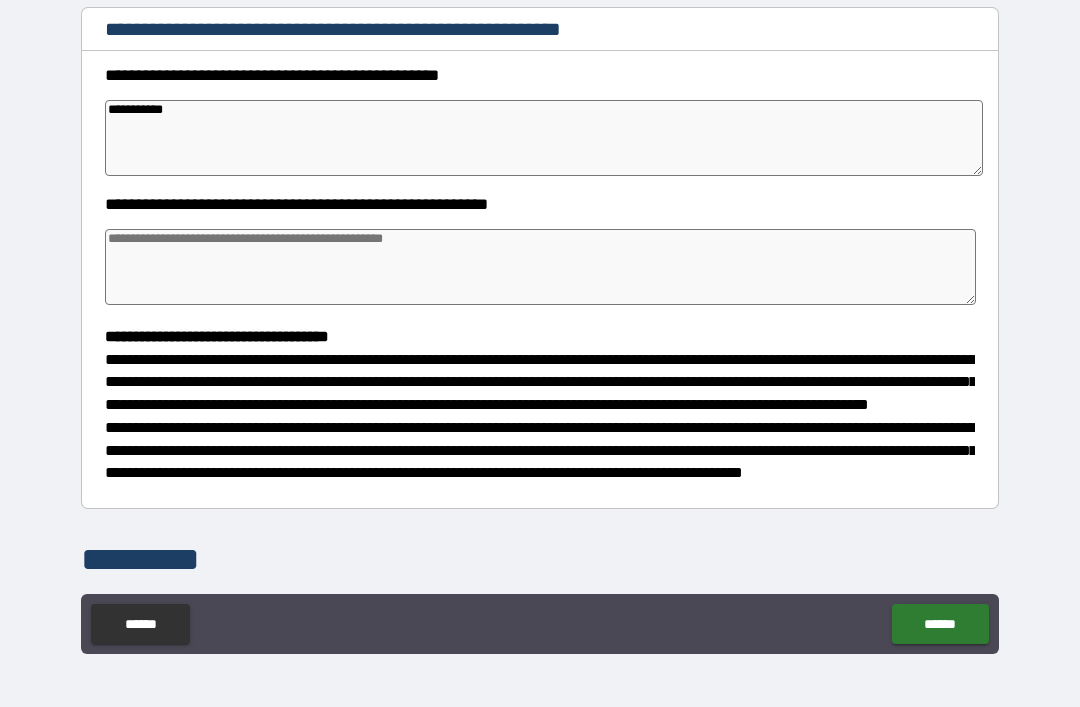 type on "**********" 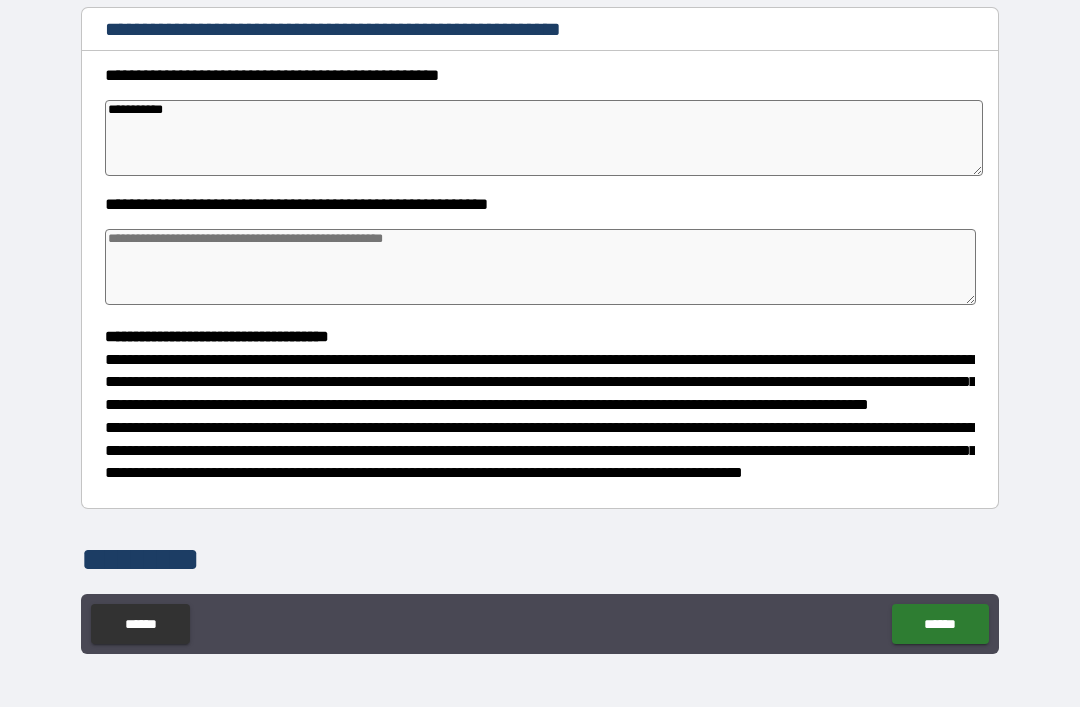 type on "*" 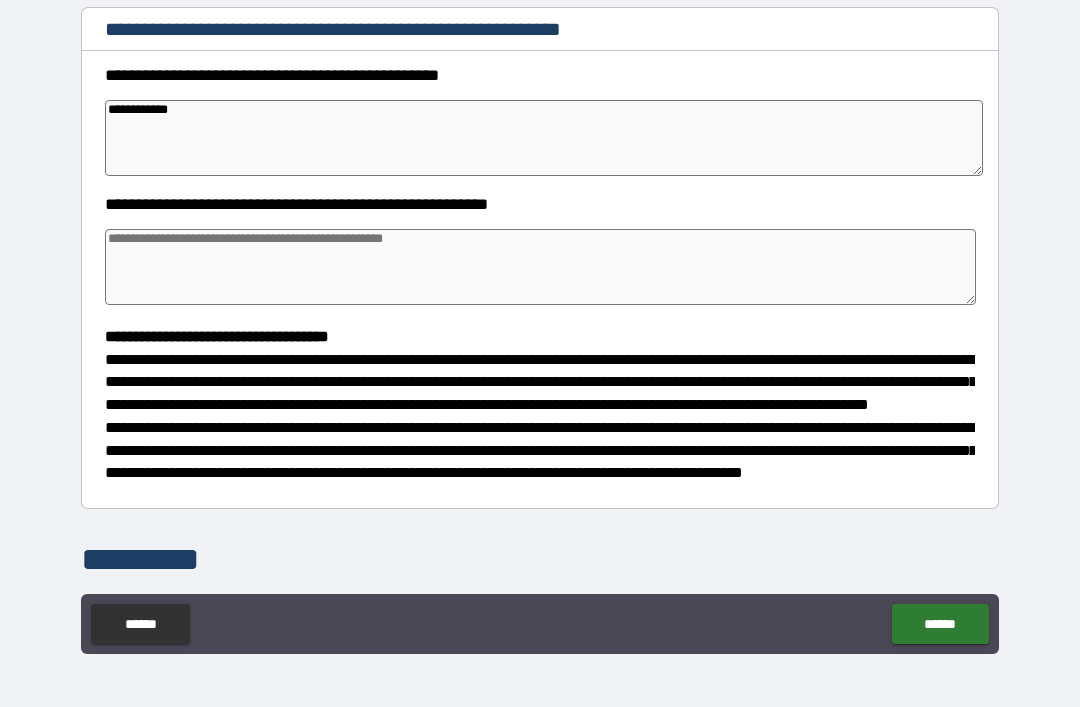 type on "*" 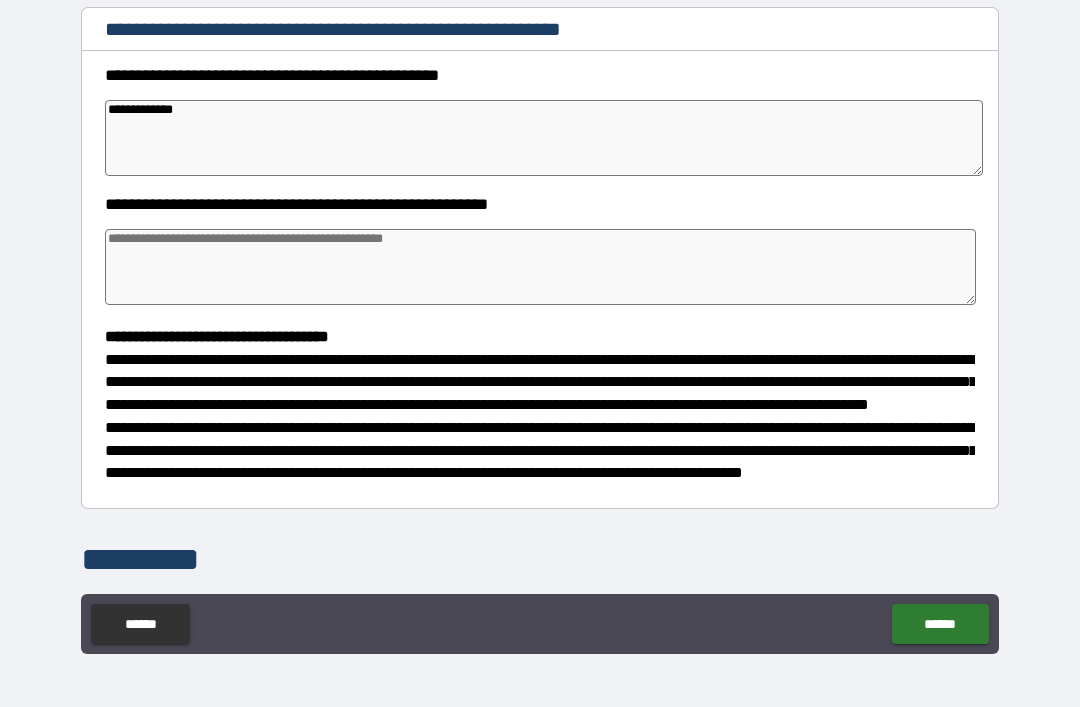 type on "*" 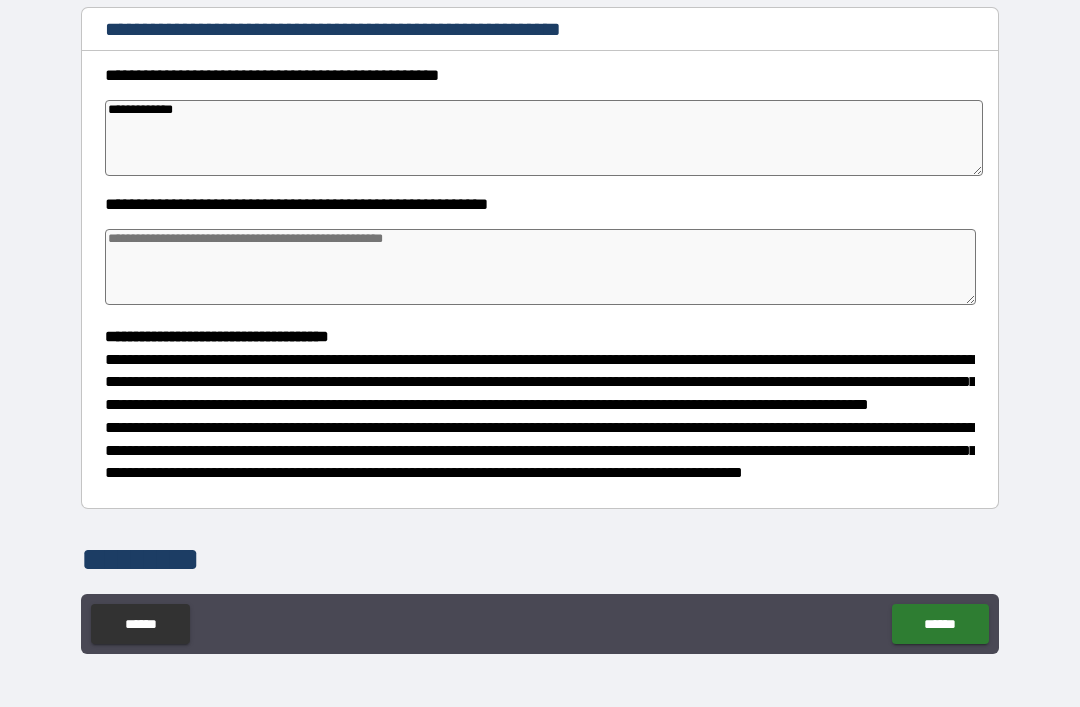type on "*" 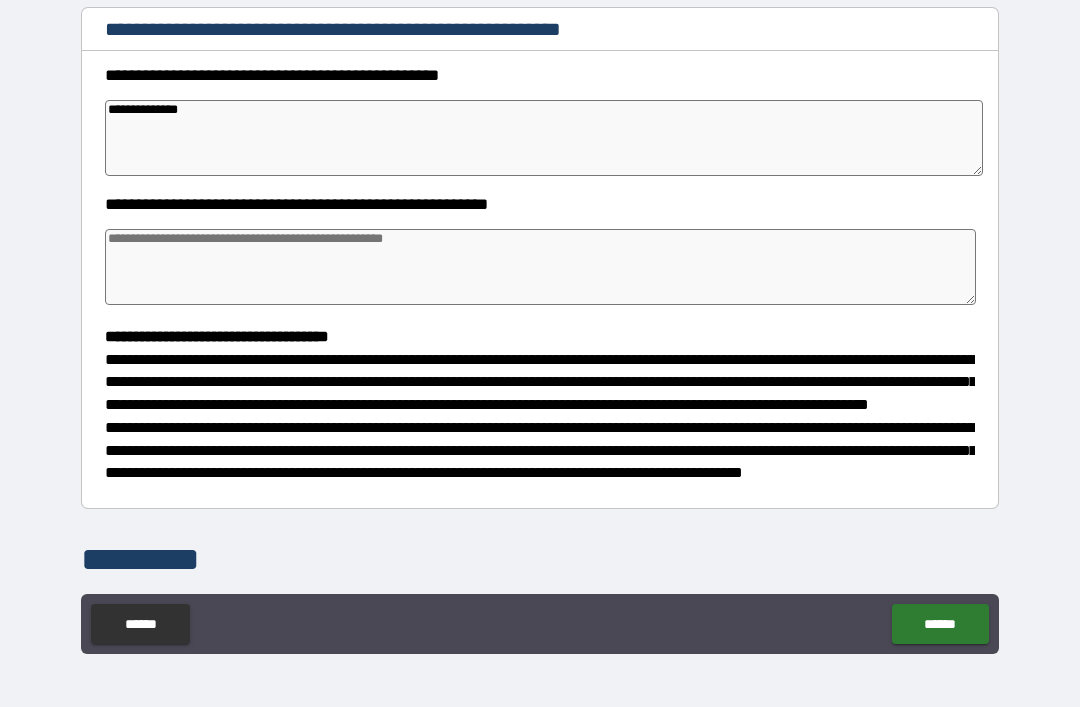 type on "*" 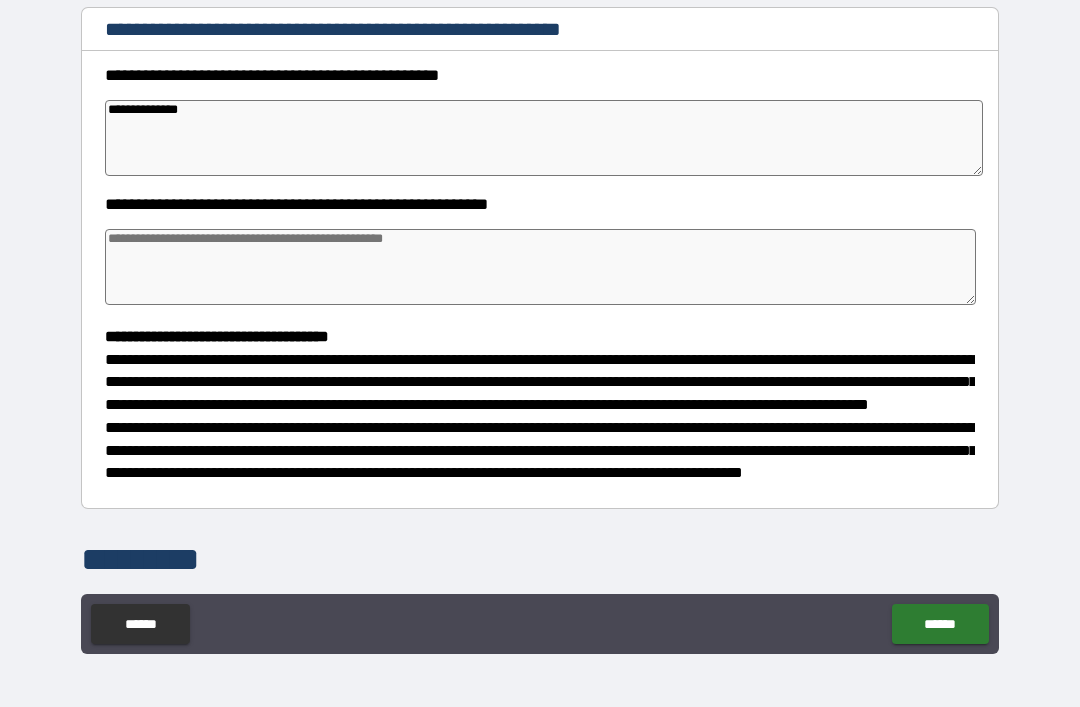 type on "*" 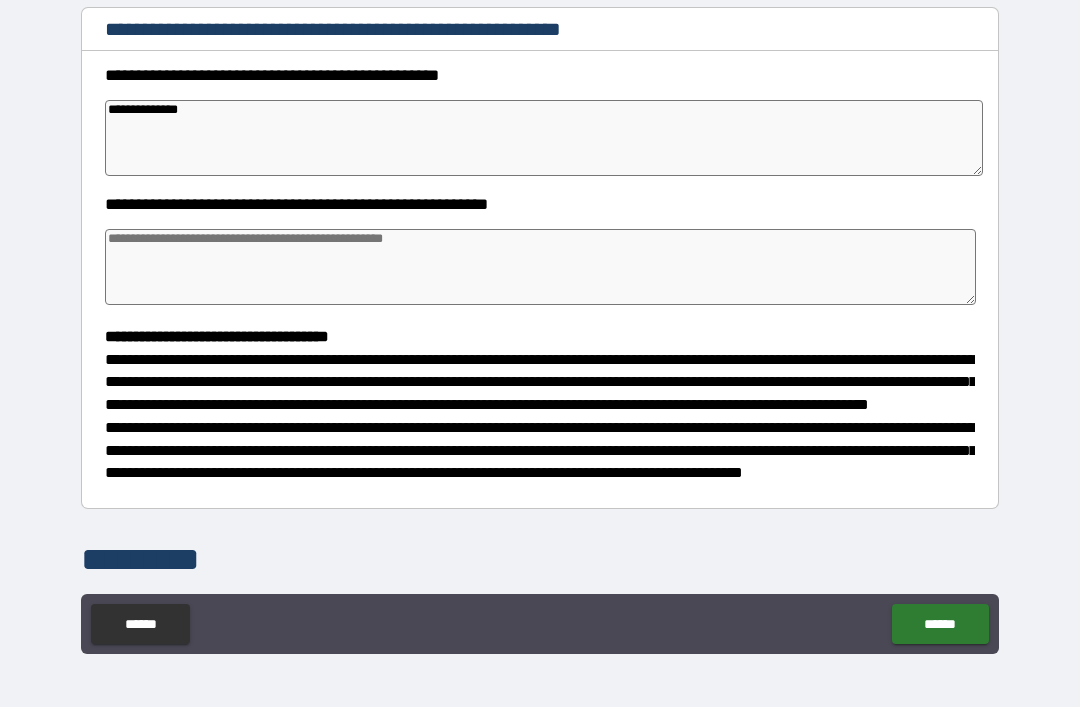 type on "*" 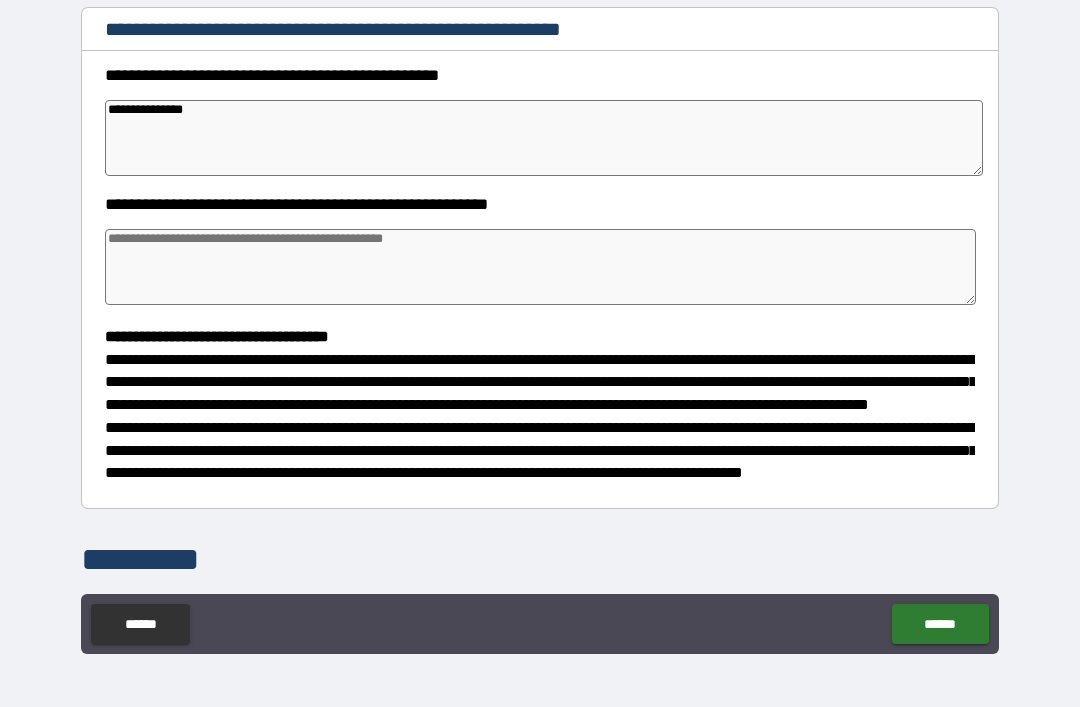 type on "*" 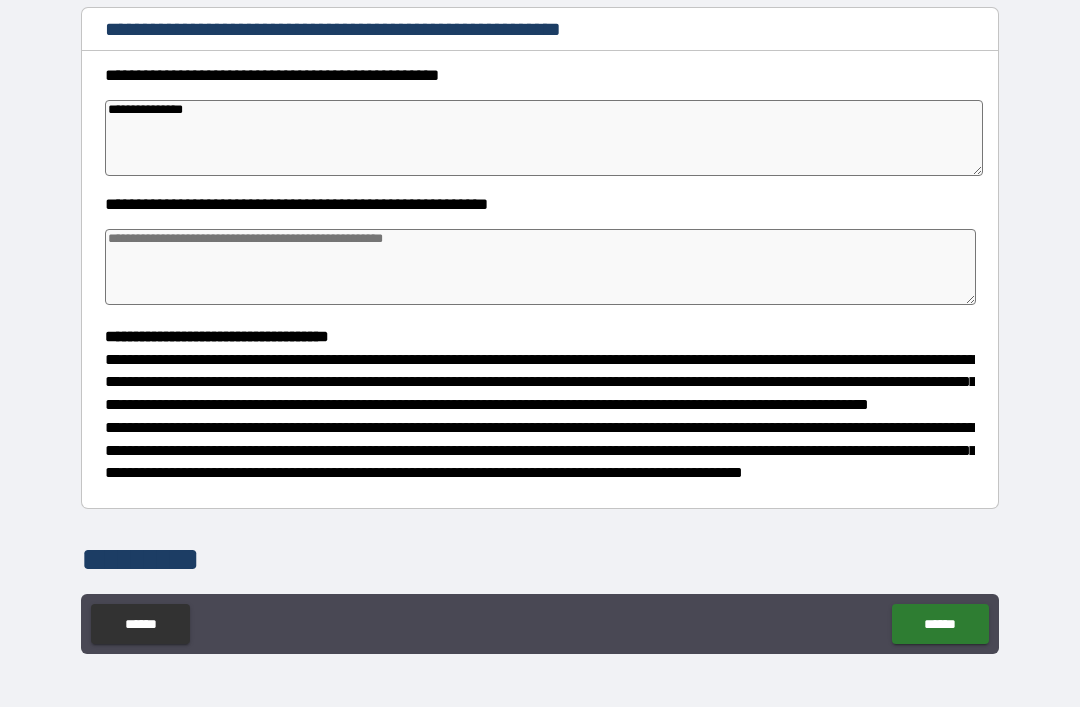 type on "**********" 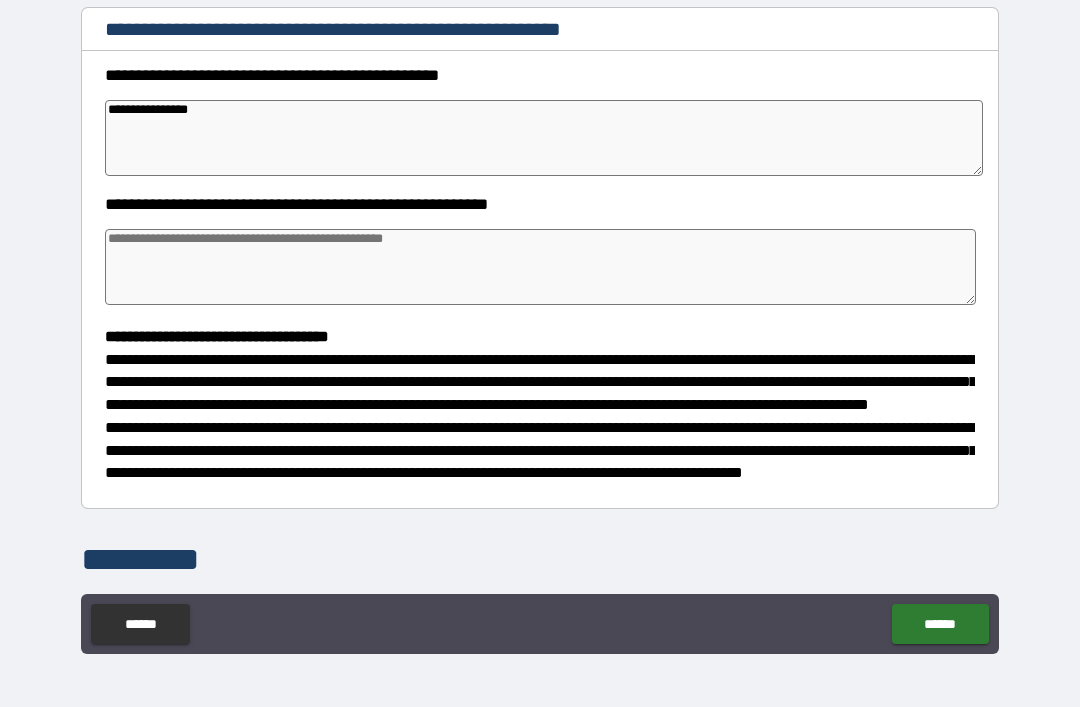 type on "*" 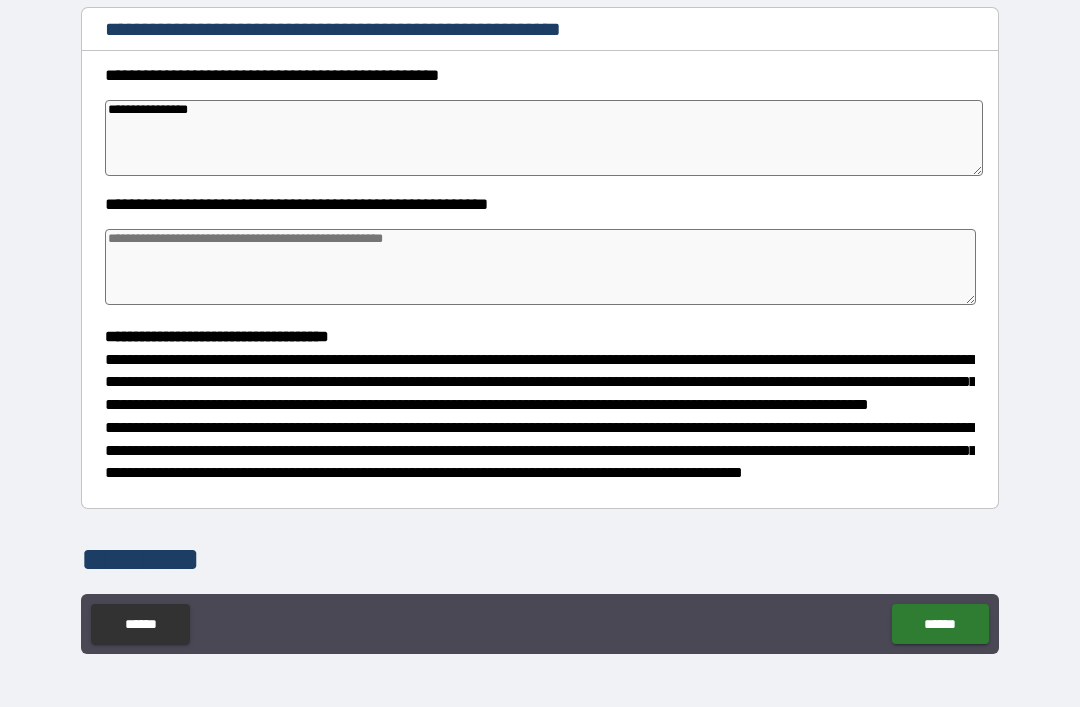 type on "*" 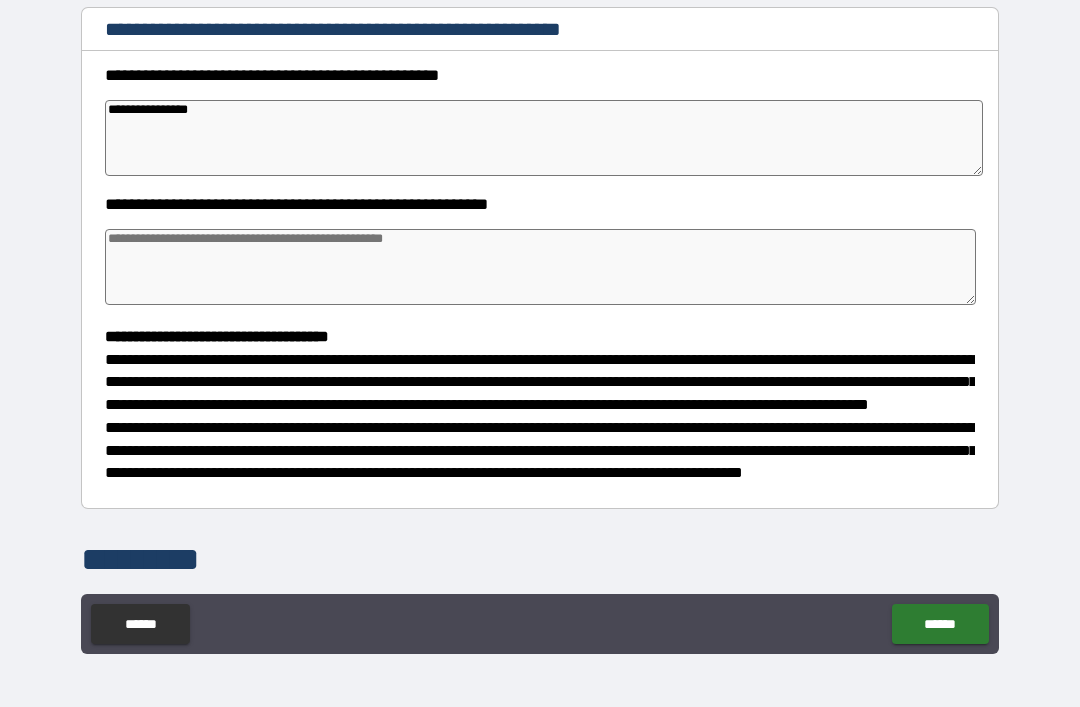 type on "*" 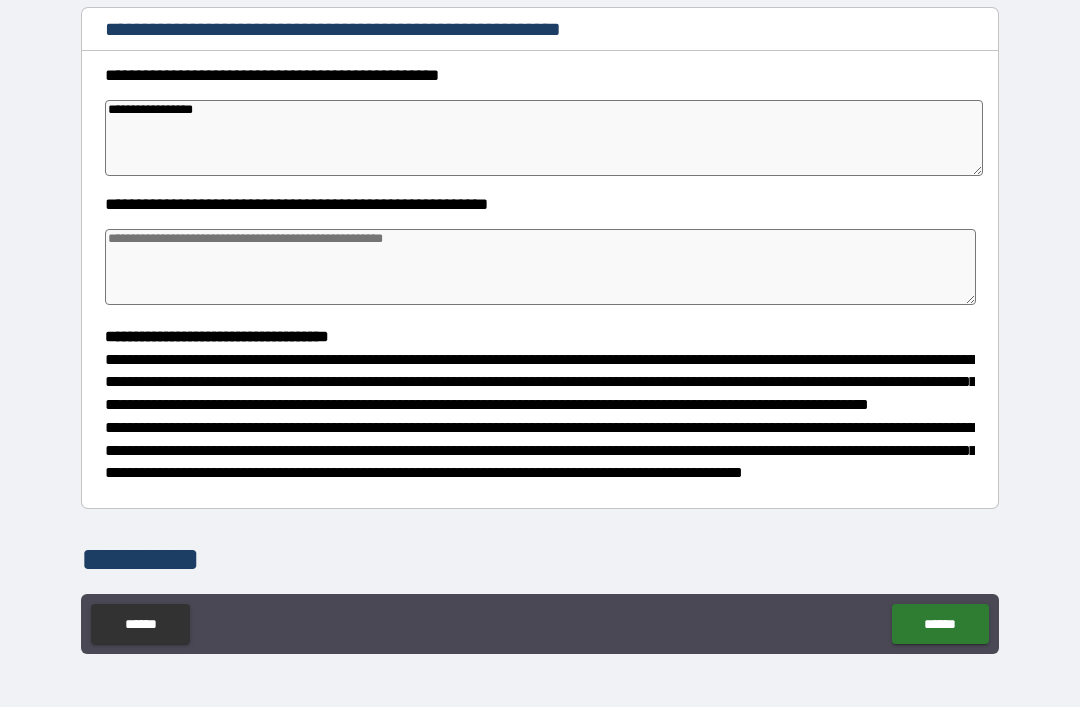 type on "*" 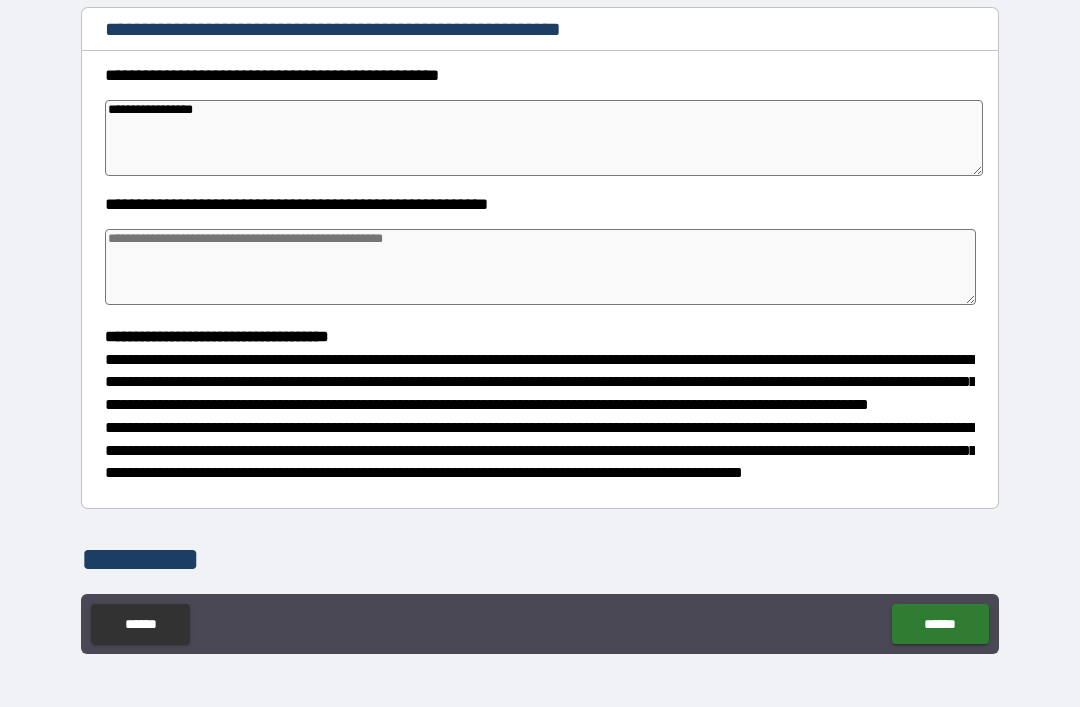 type on "*" 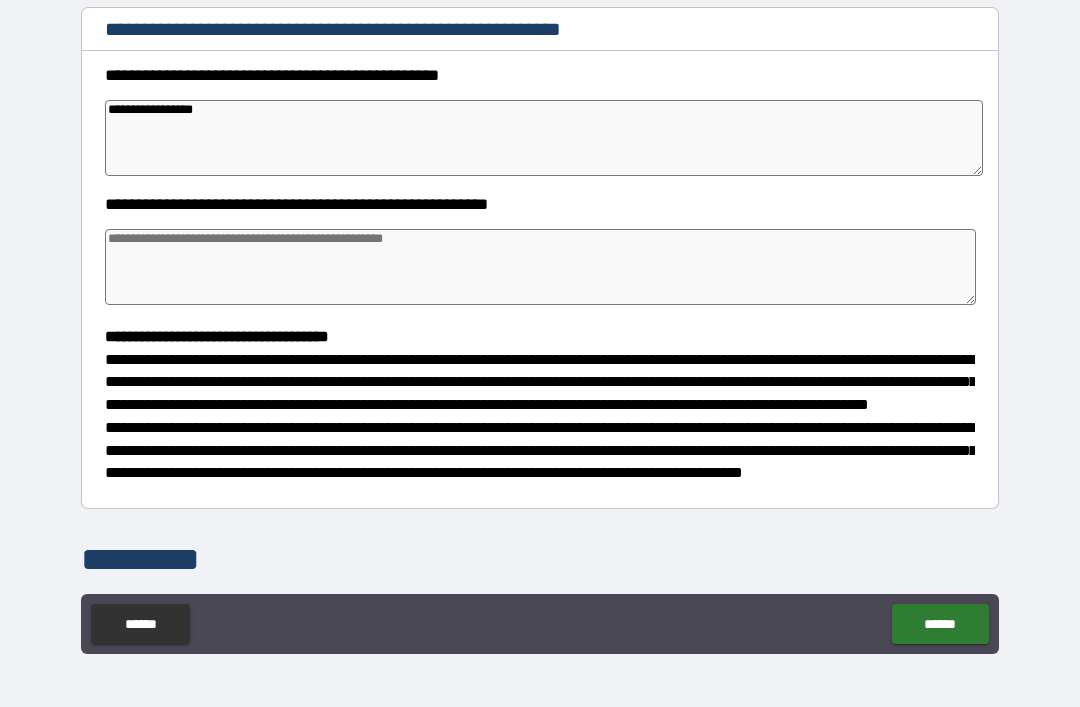 type on "*" 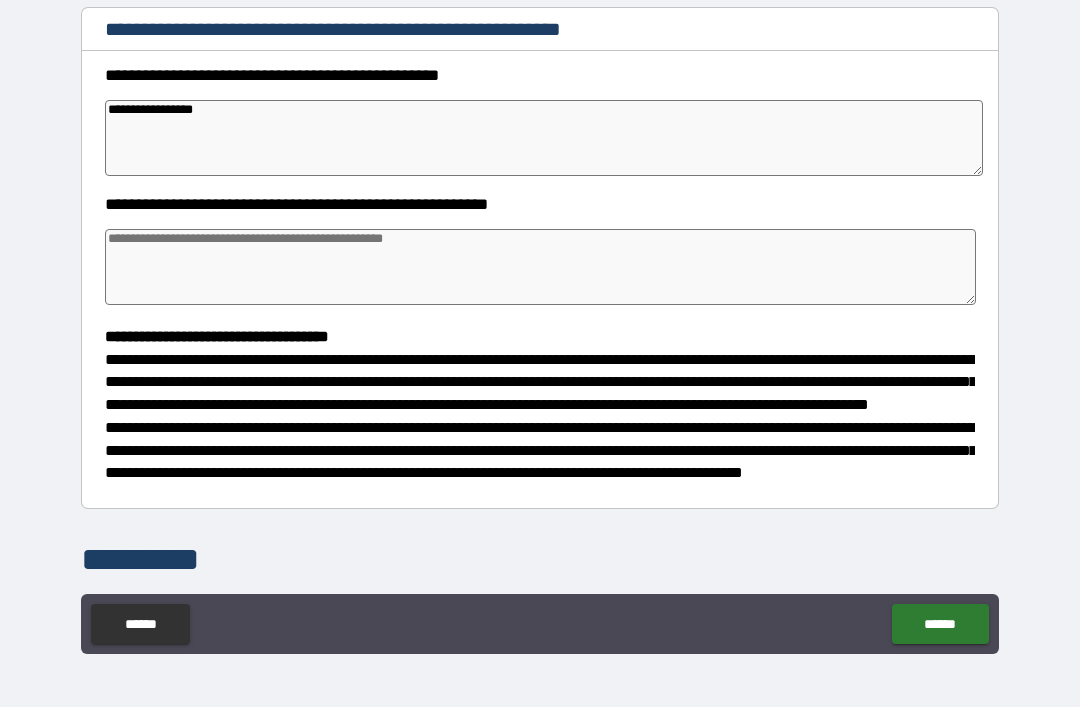 type on "**********" 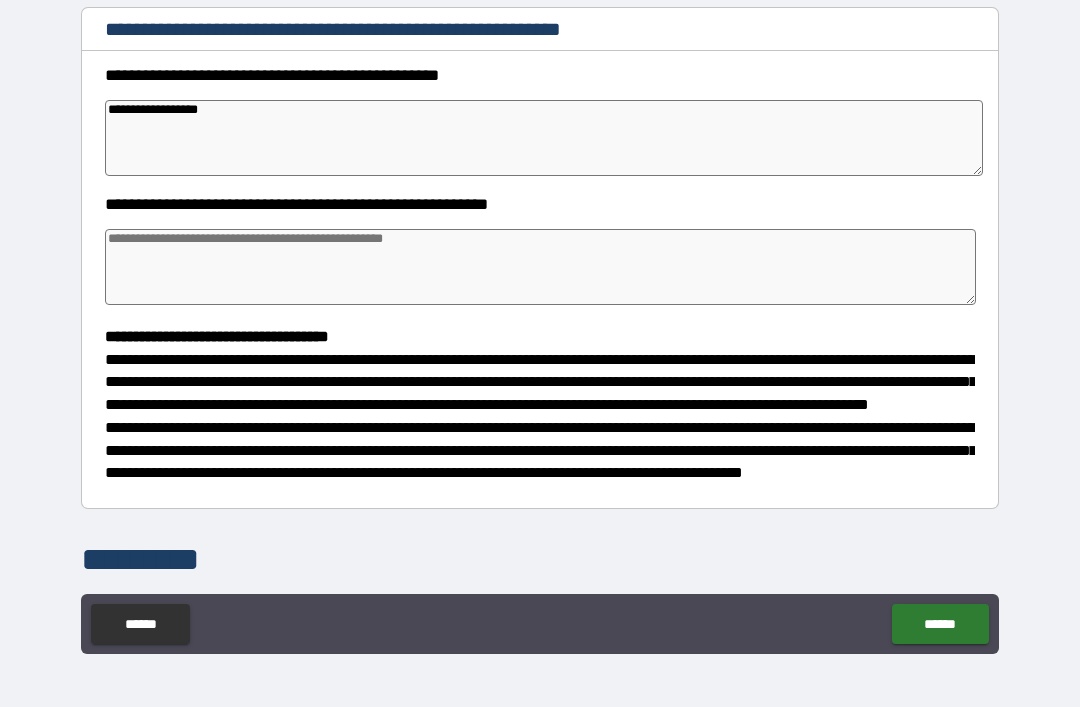 type on "*" 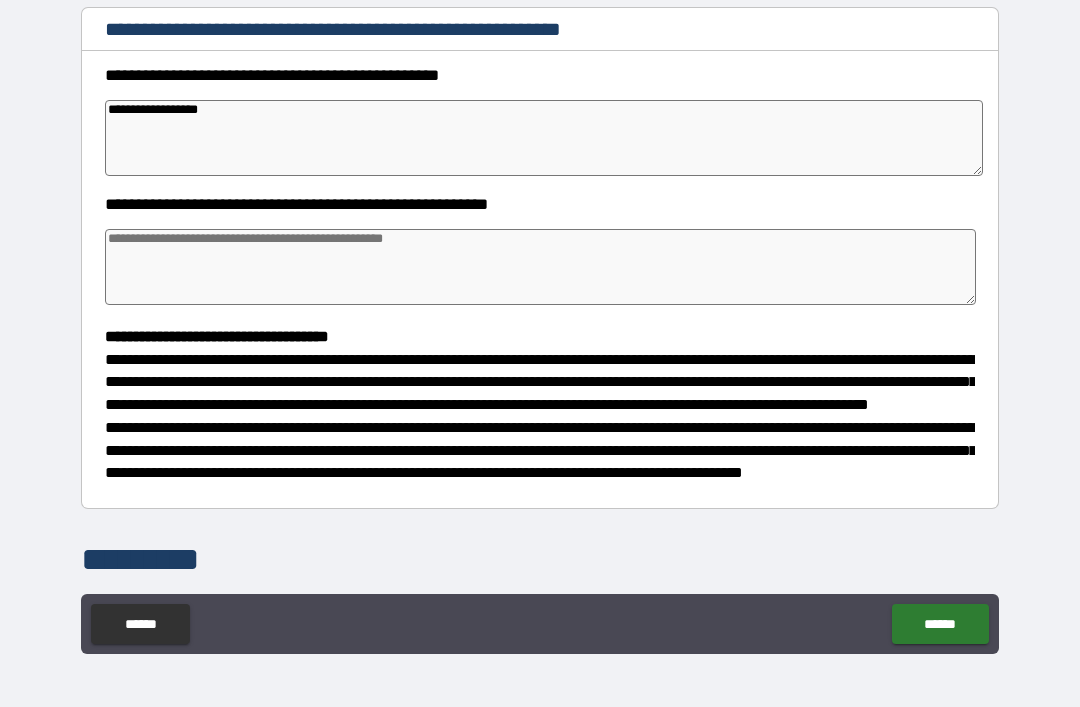 type on "*" 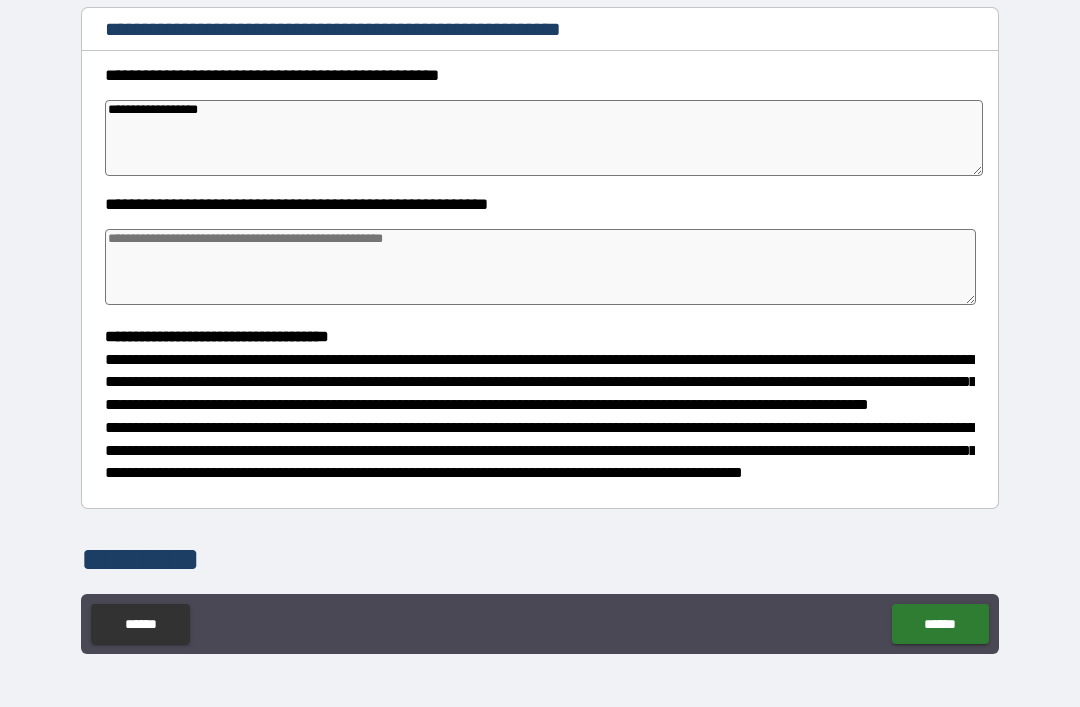 type on "*" 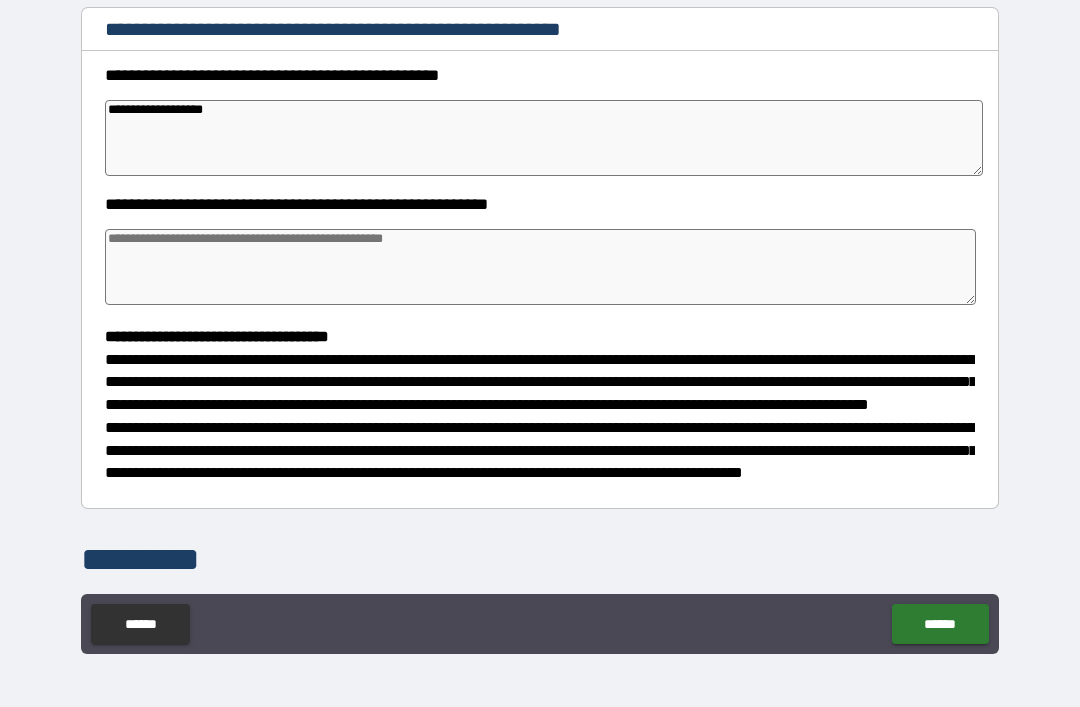 type on "*" 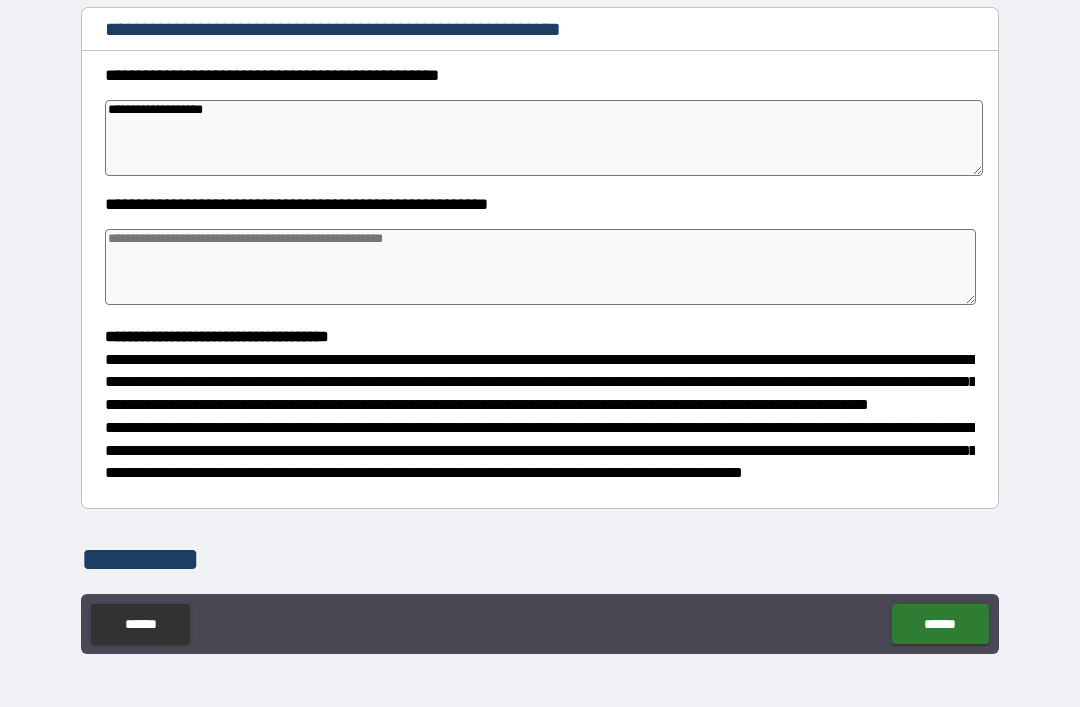 type on "*" 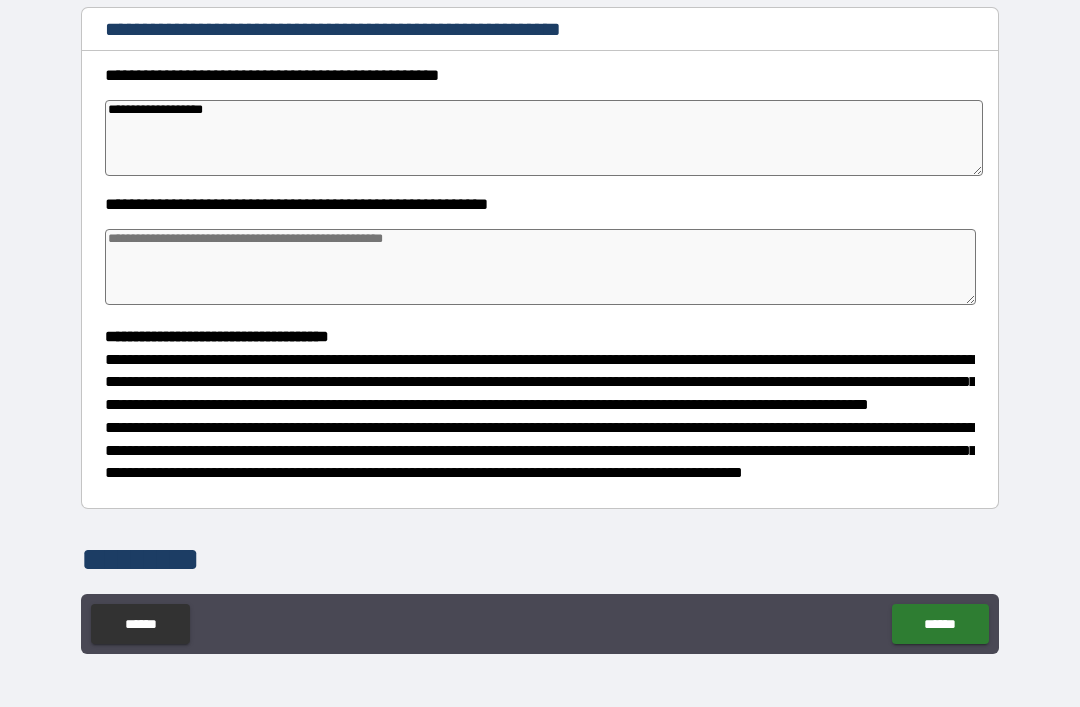 type on "*" 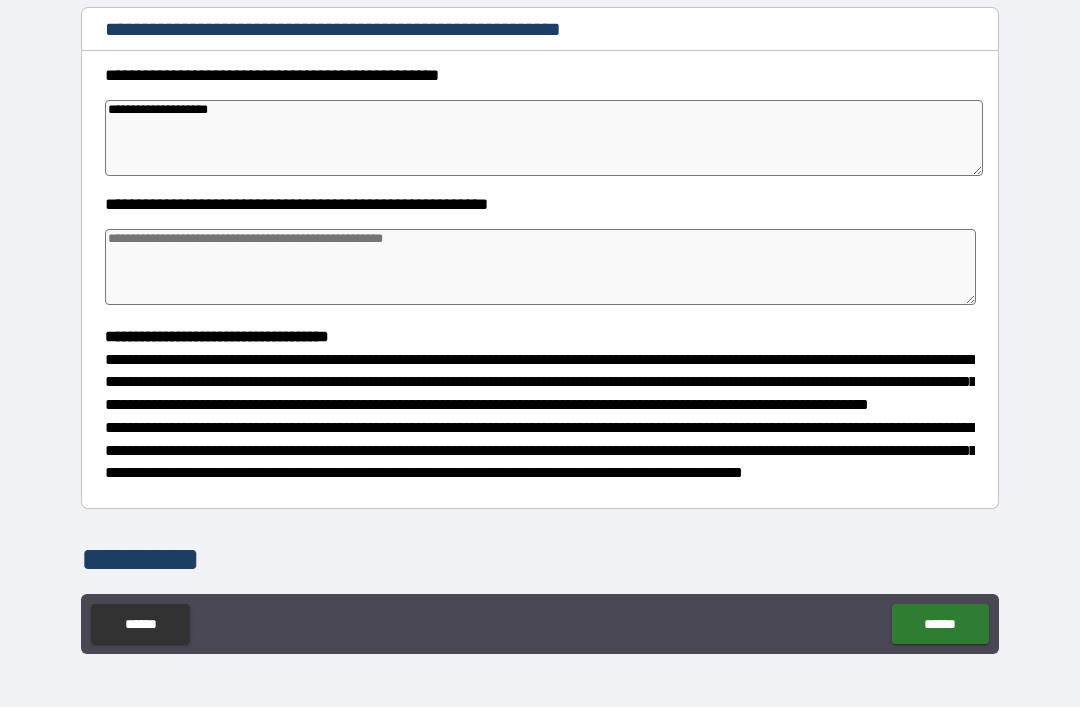 type on "*" 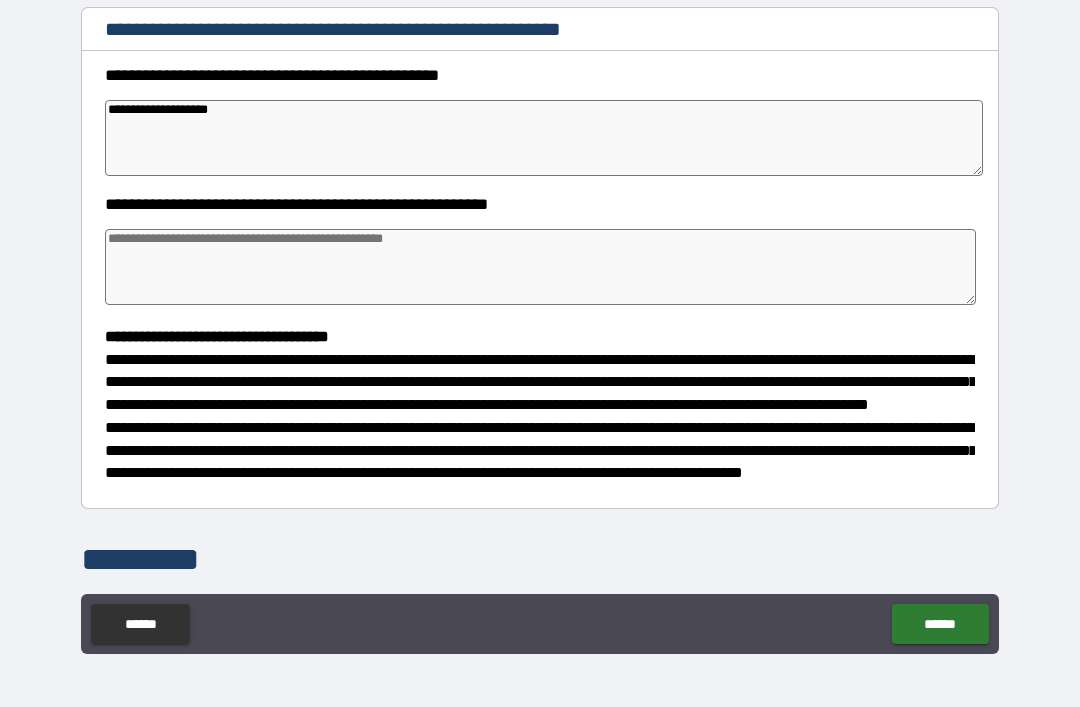 type on "*" 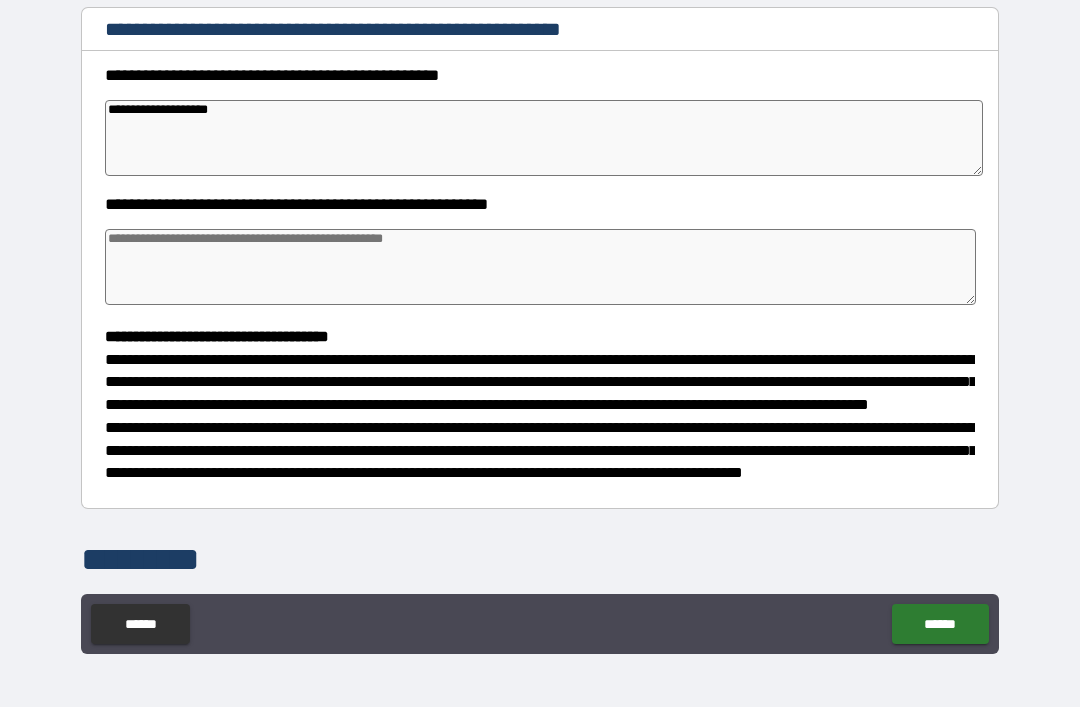 type on "*" 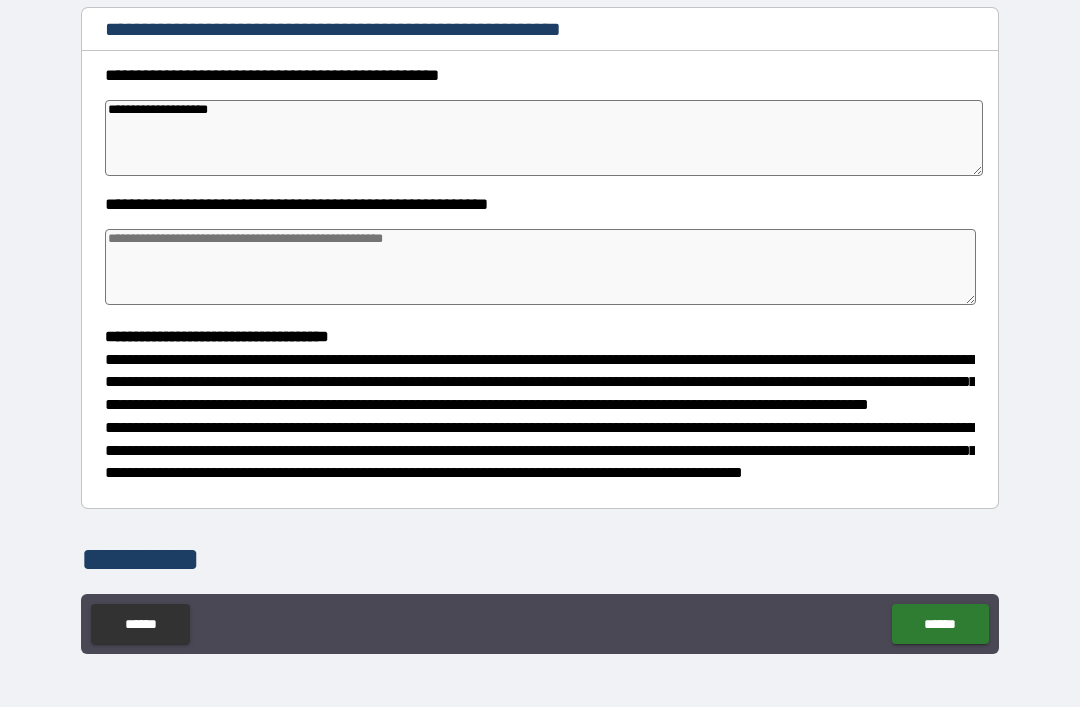 type on "**********" 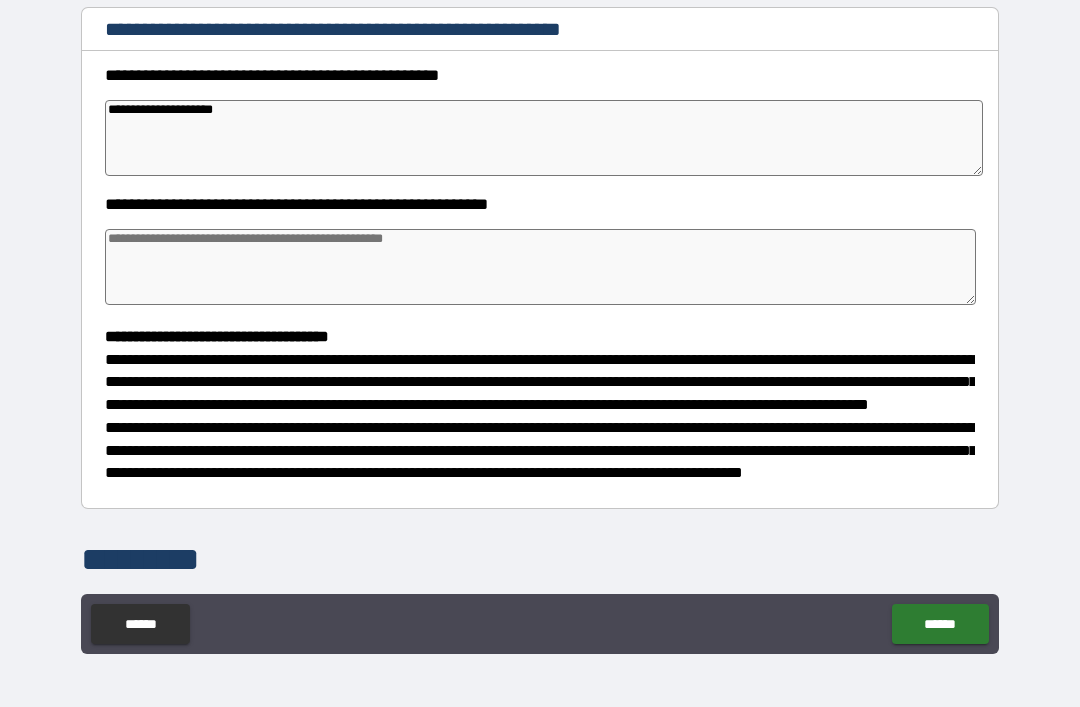 type on "*" 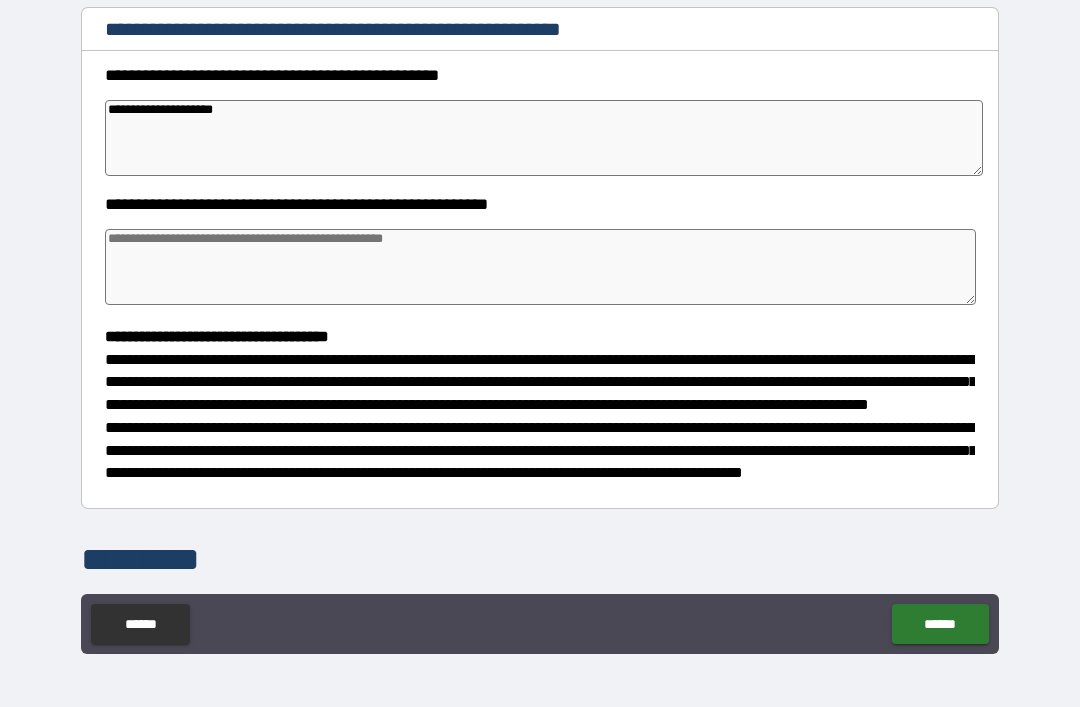 type on "*" 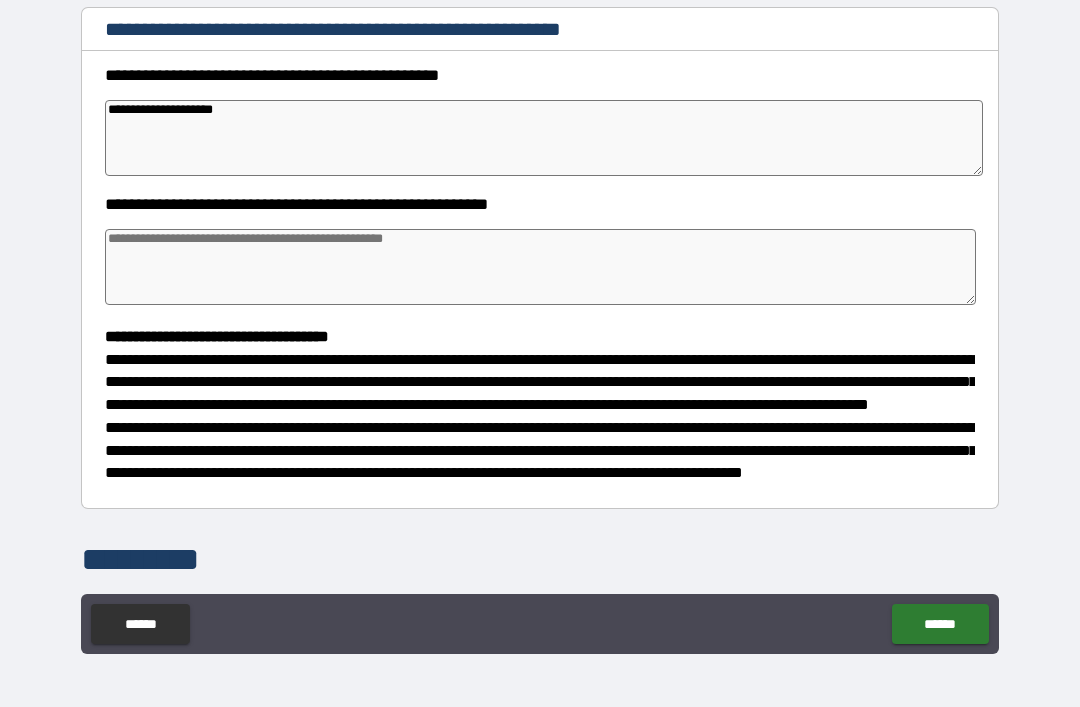 type on "*" 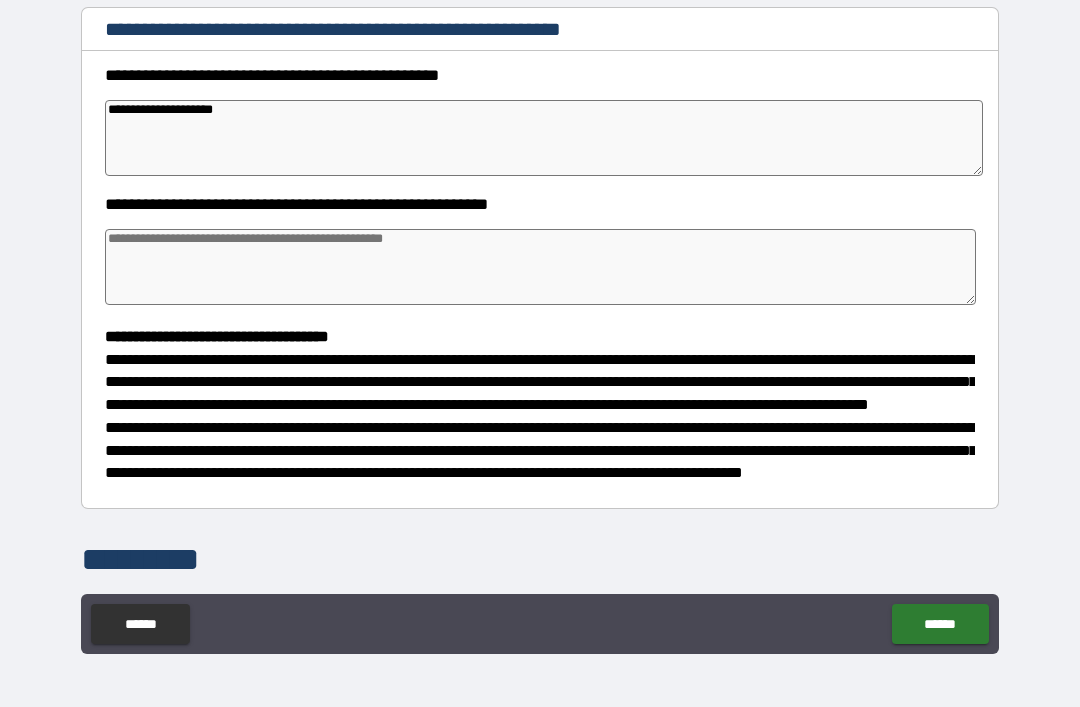 type on "**********" 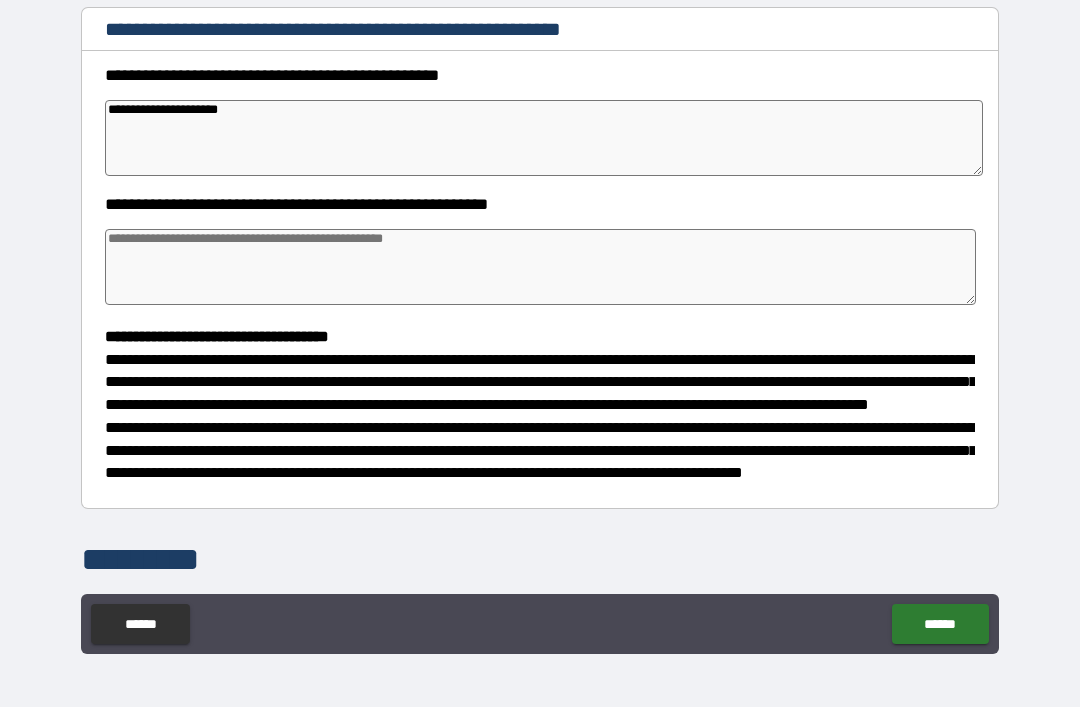 type on "*" 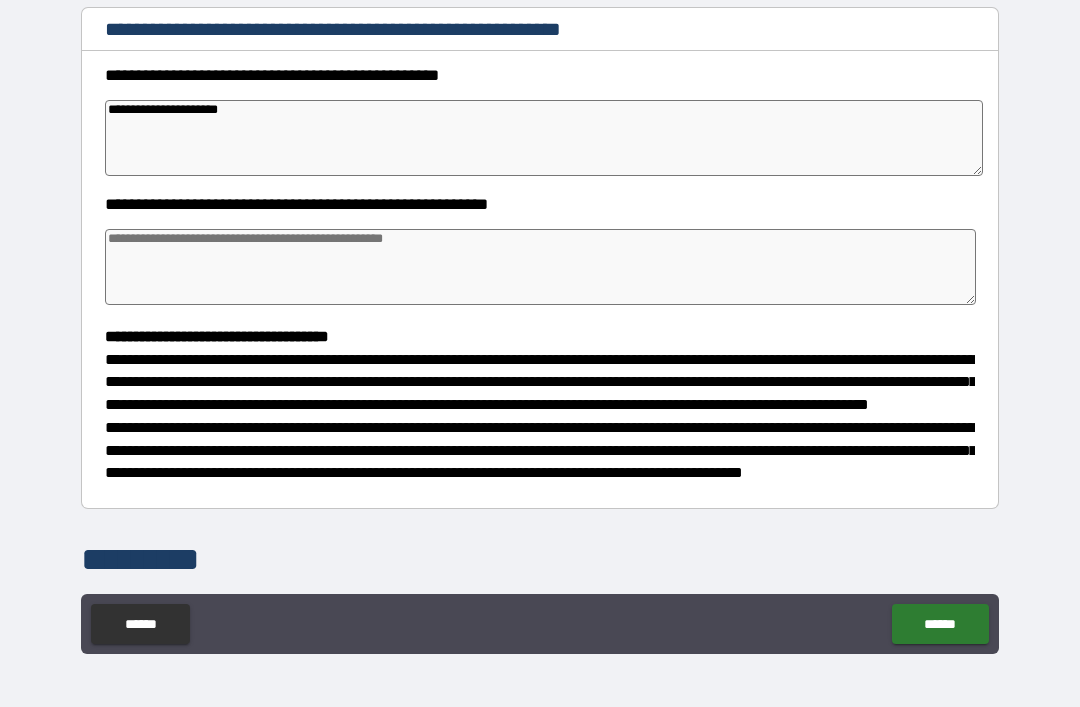 type on "*" 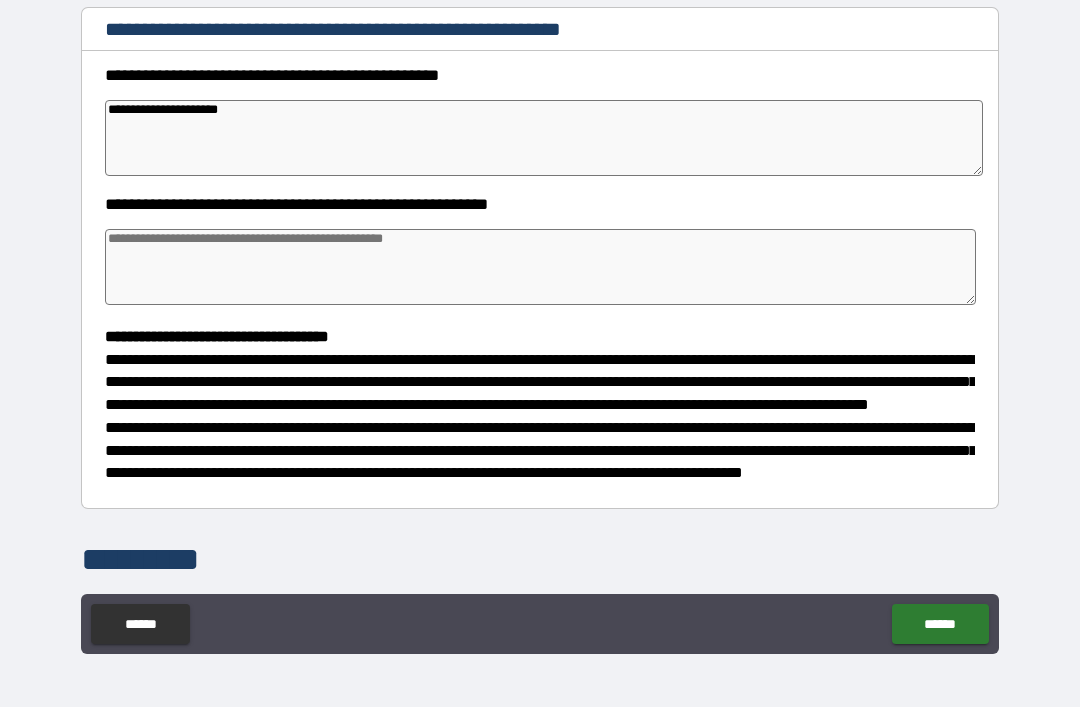 type on "*" 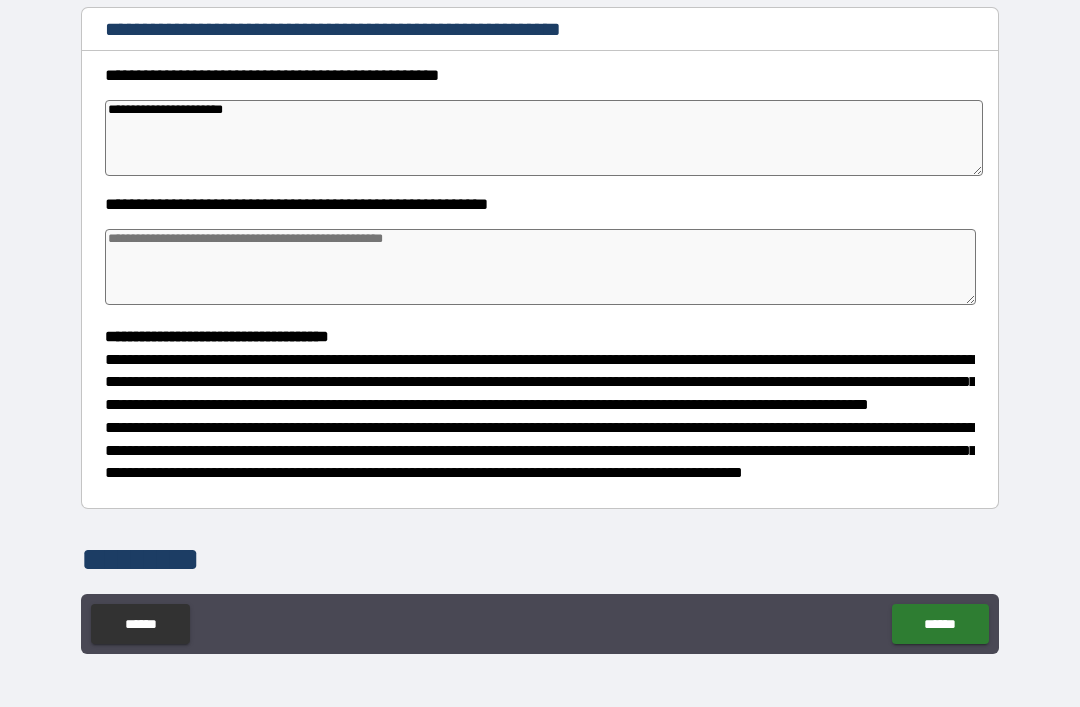 type on "*" 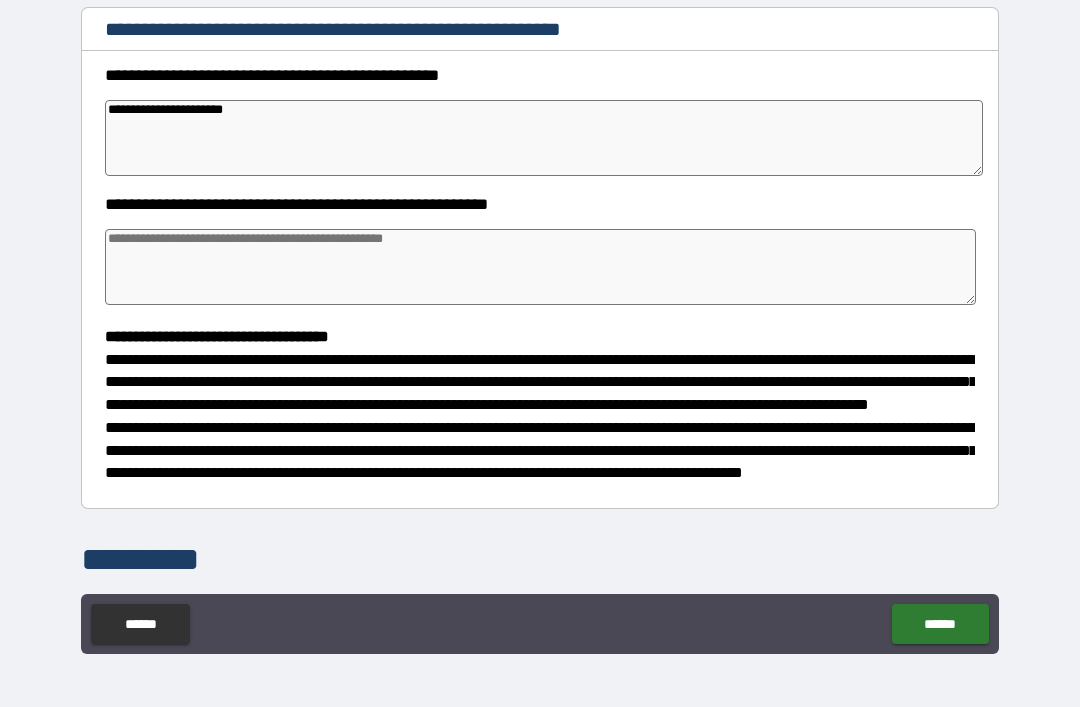 type on "*" 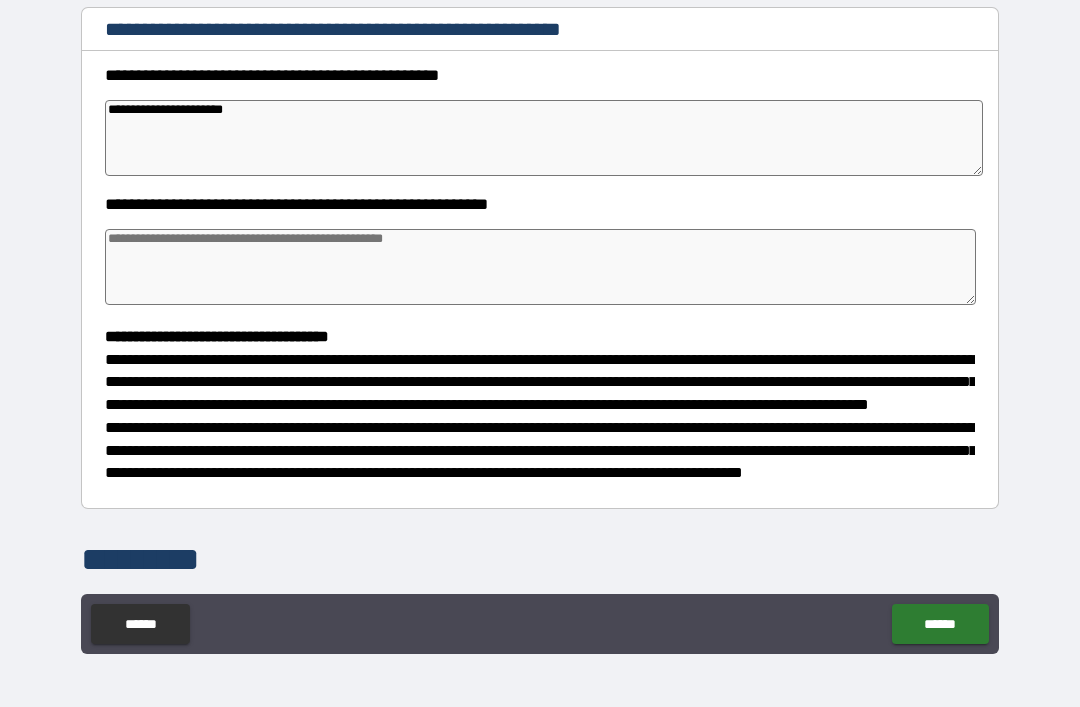 type on "*" 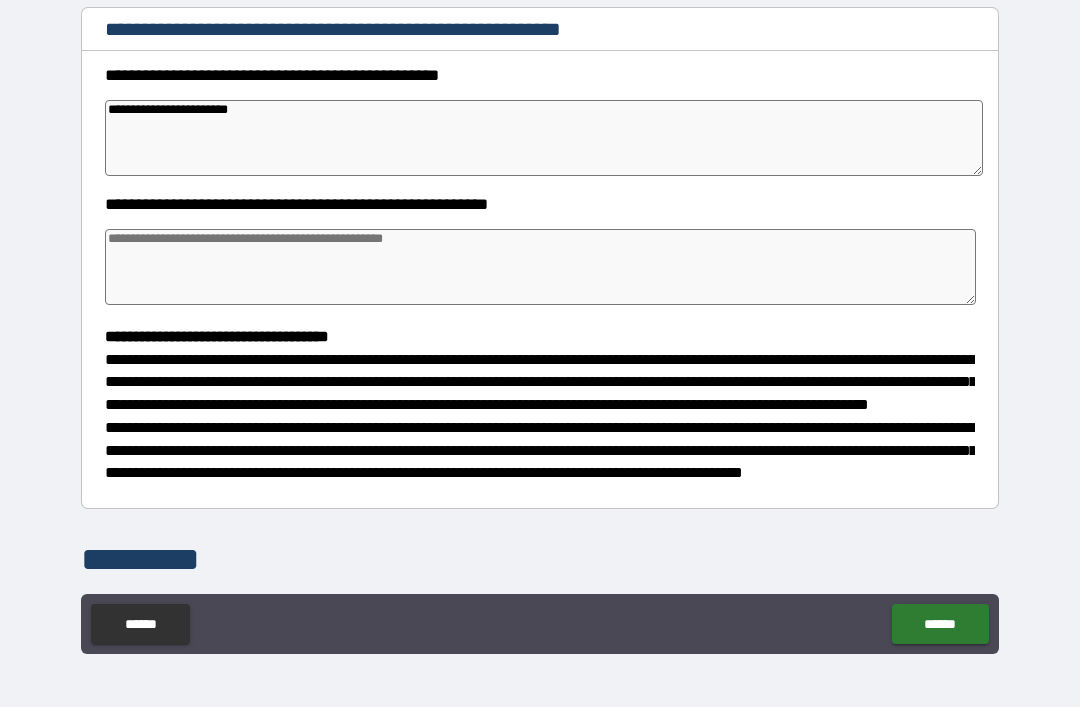 type on "*" 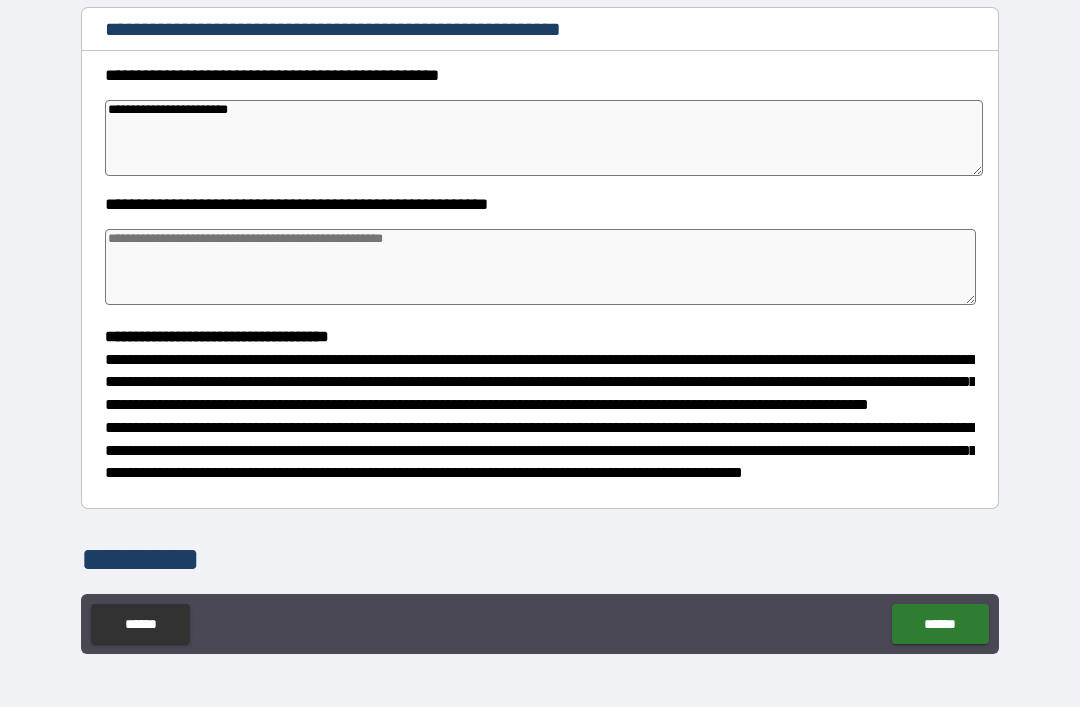 type on "*" 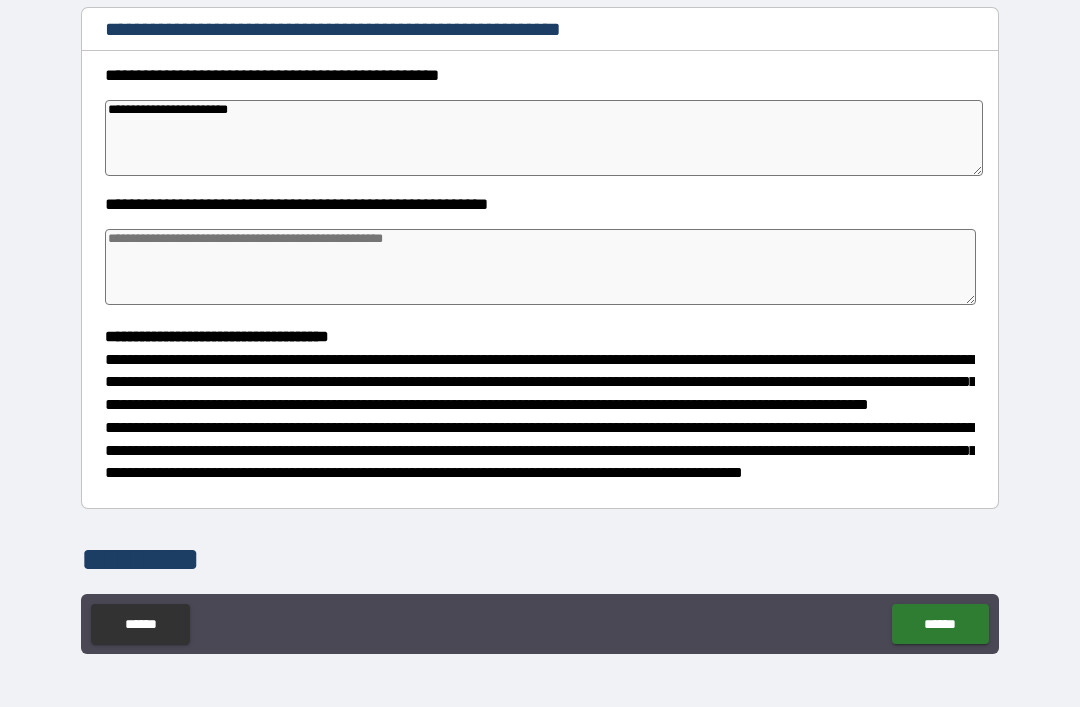type on "*" 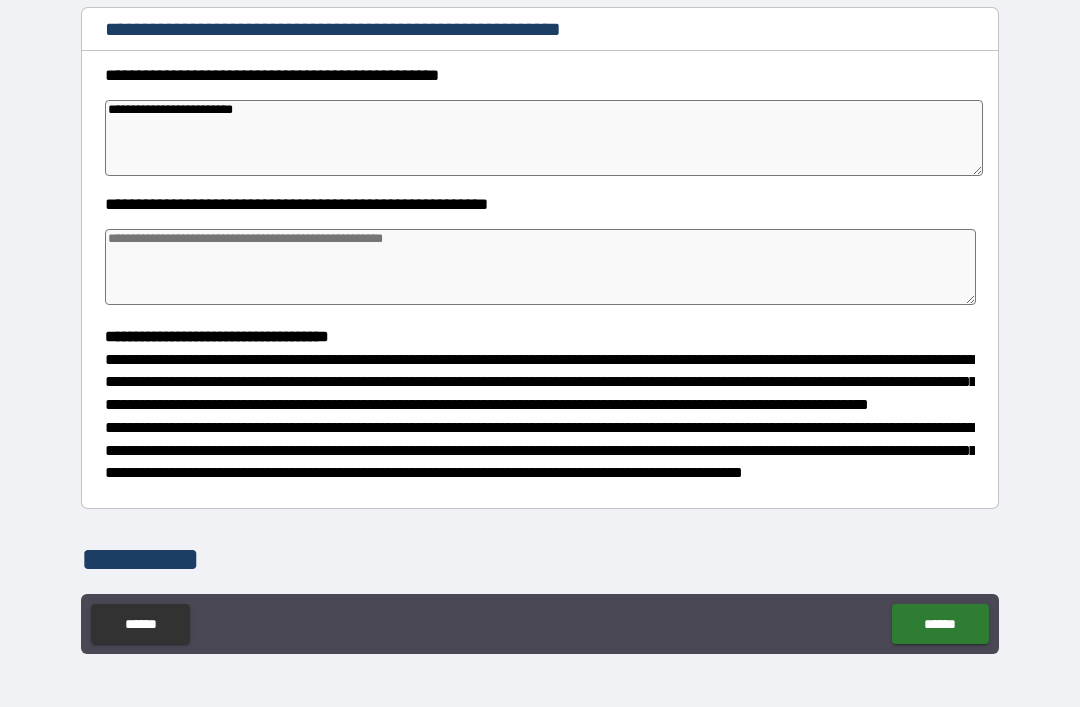type on "*" 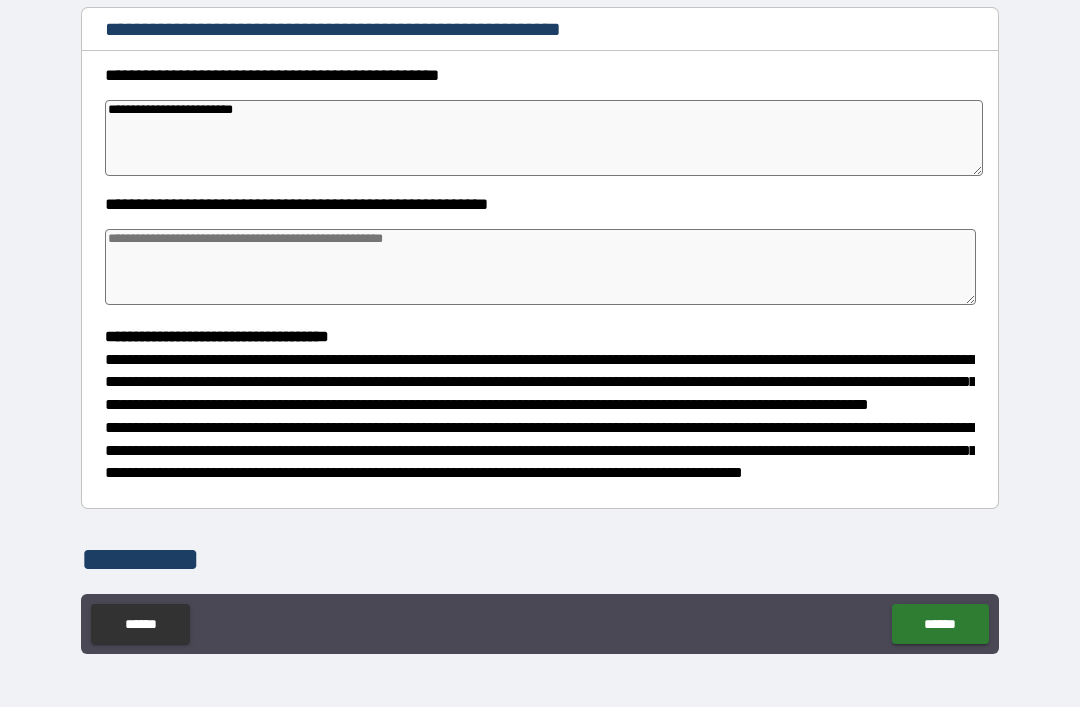 type on "*" 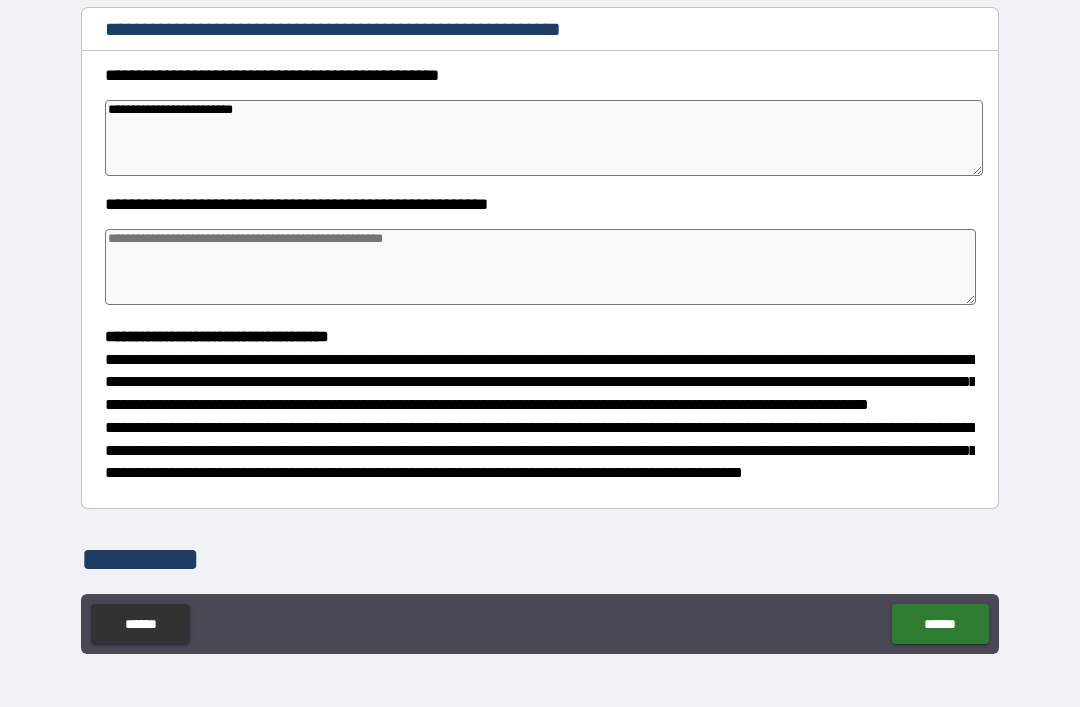 type on "*" 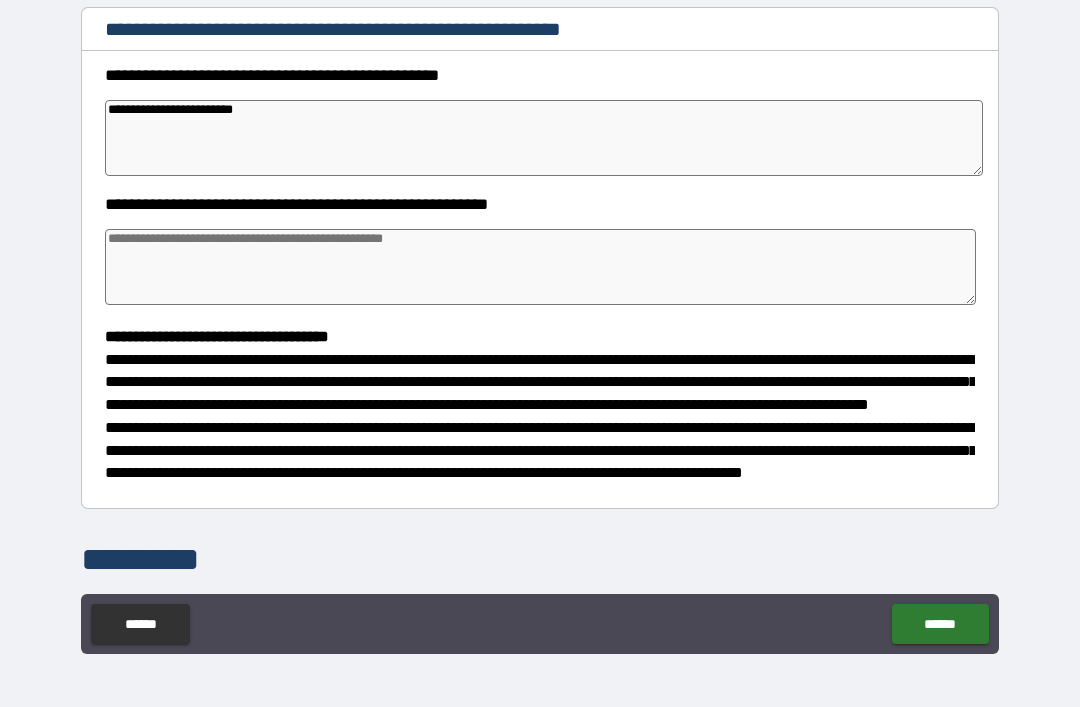 type on "**********" 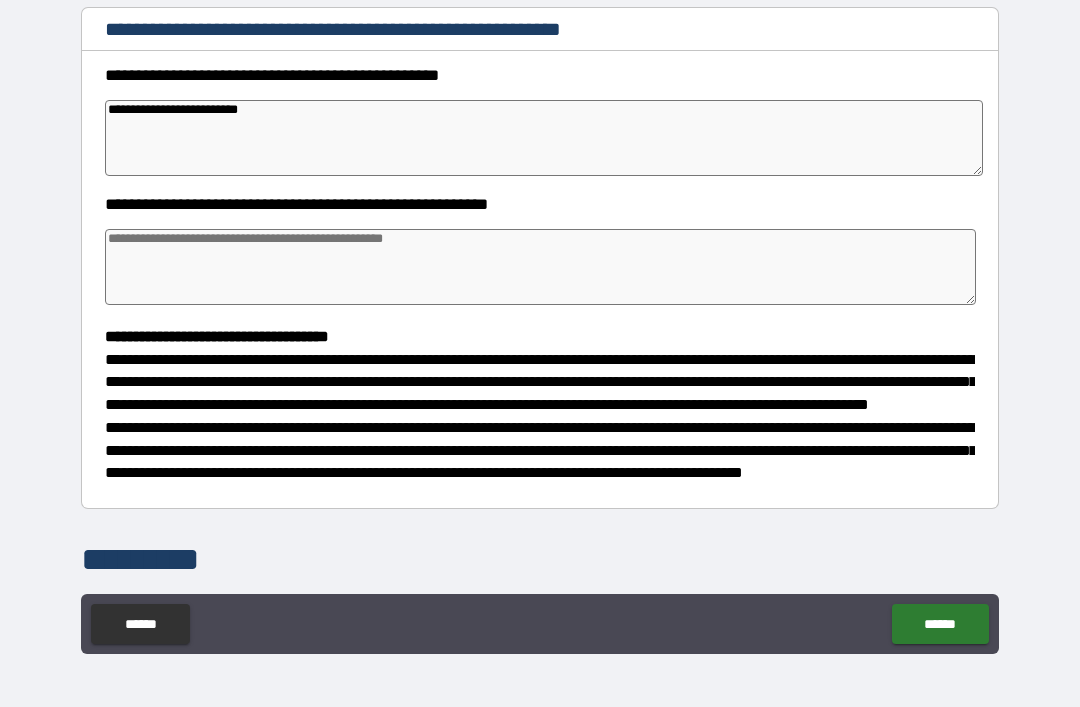 type on "*" 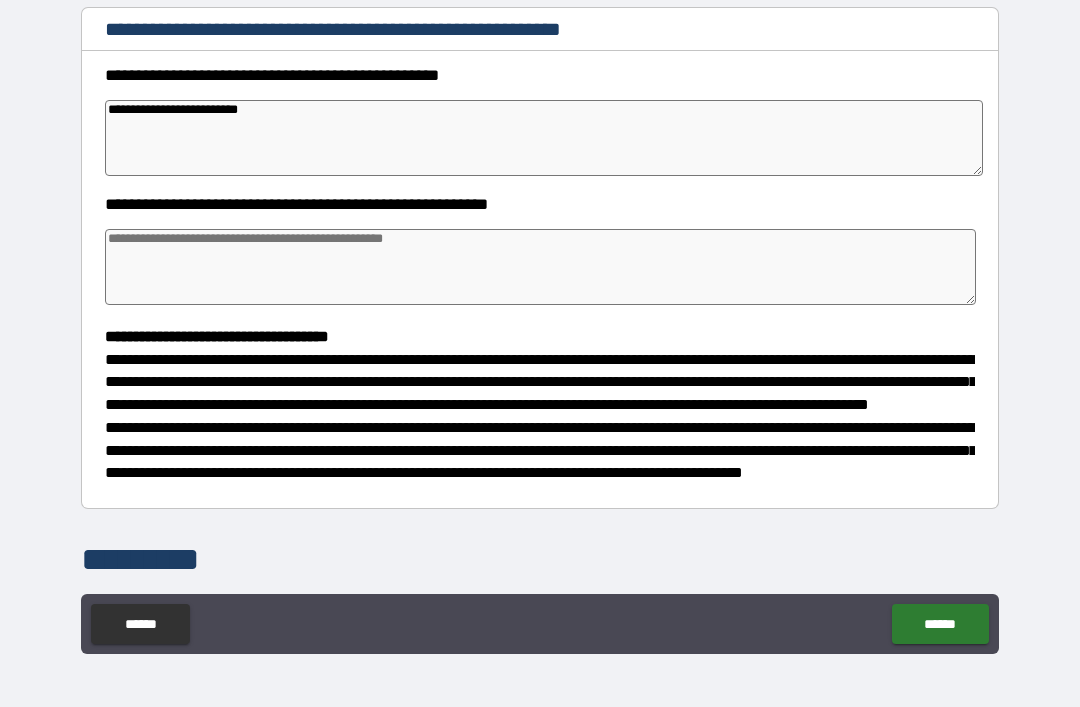type on "*" 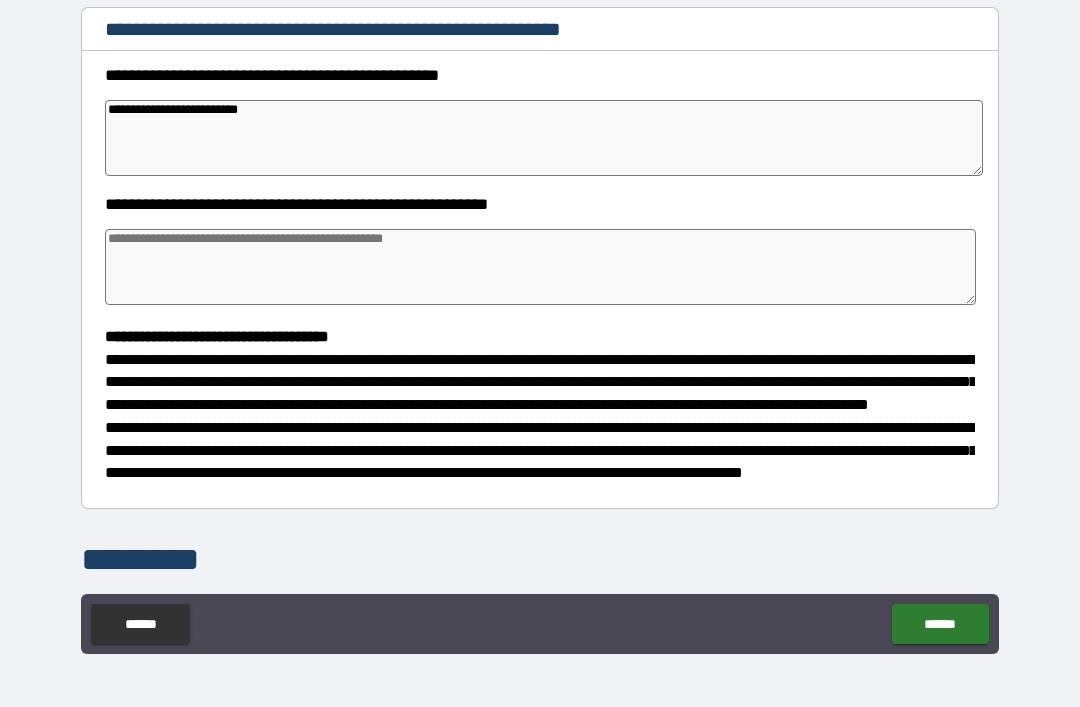type on "*" 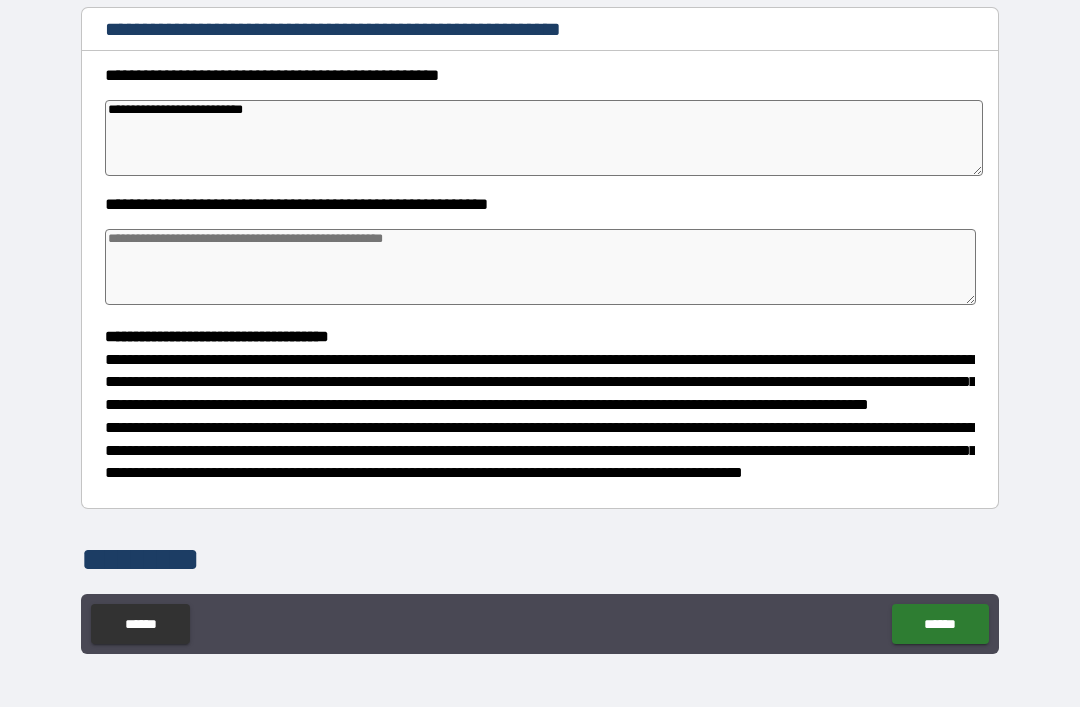 type on "*" 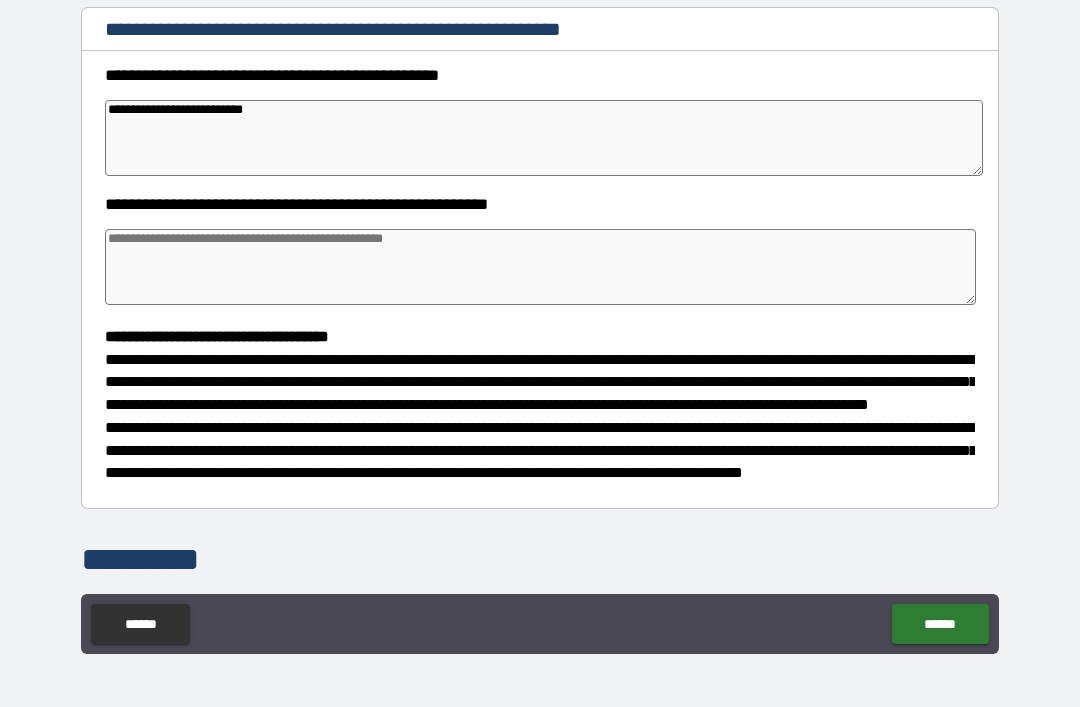 type on "*" 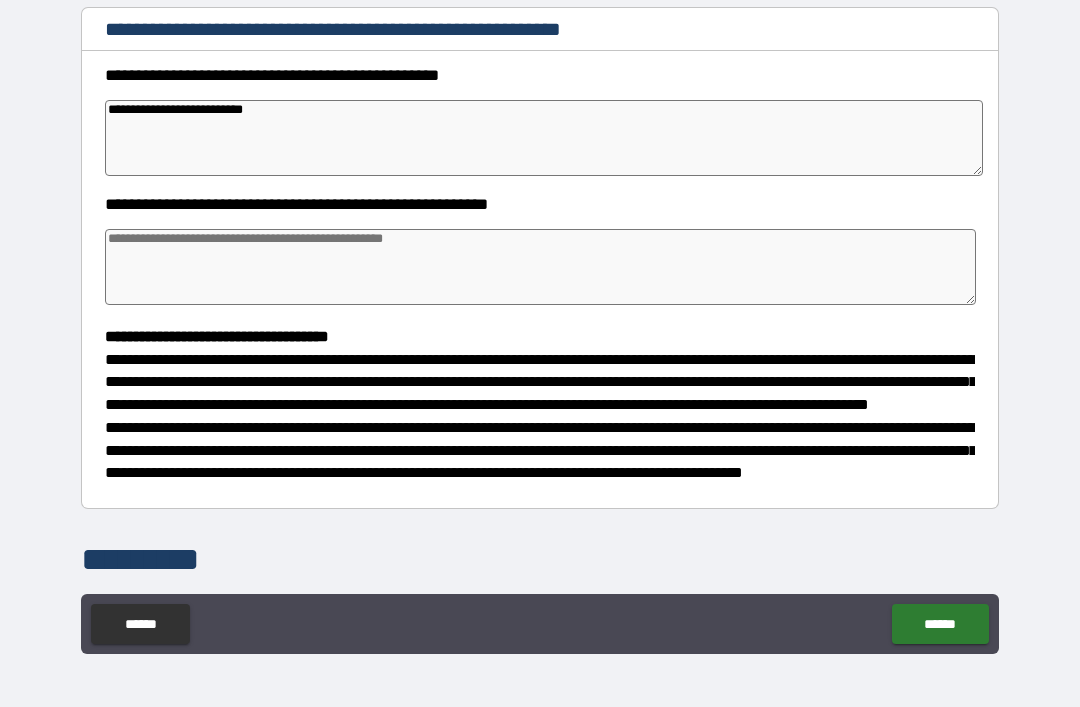 type on "*" 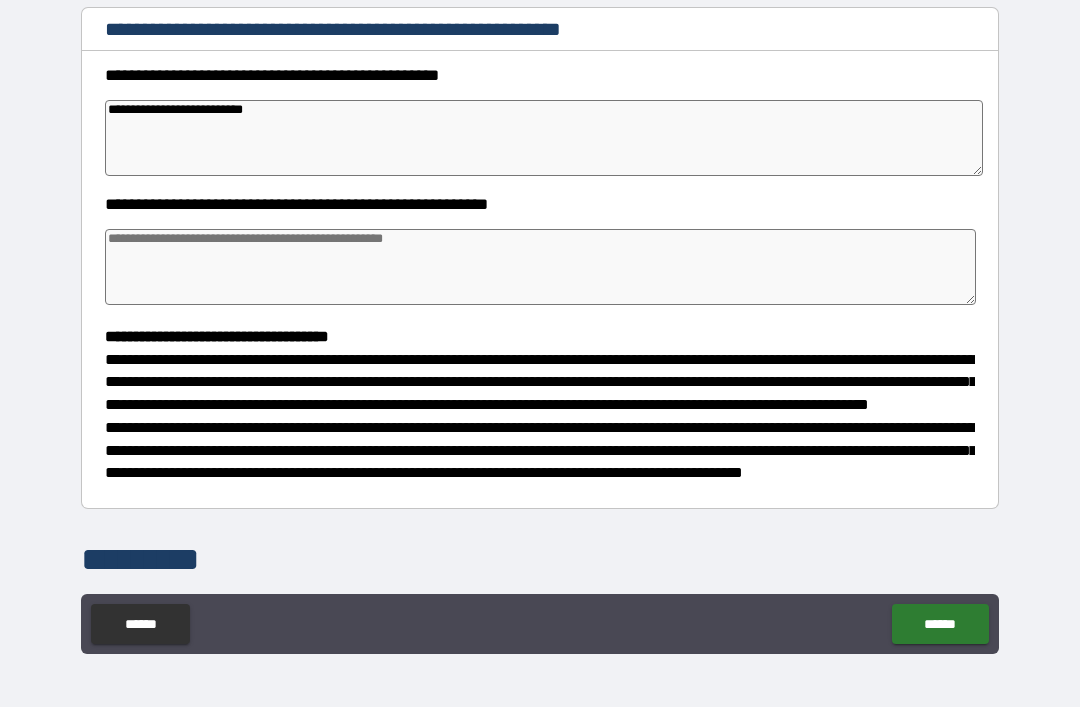 type on "**********" 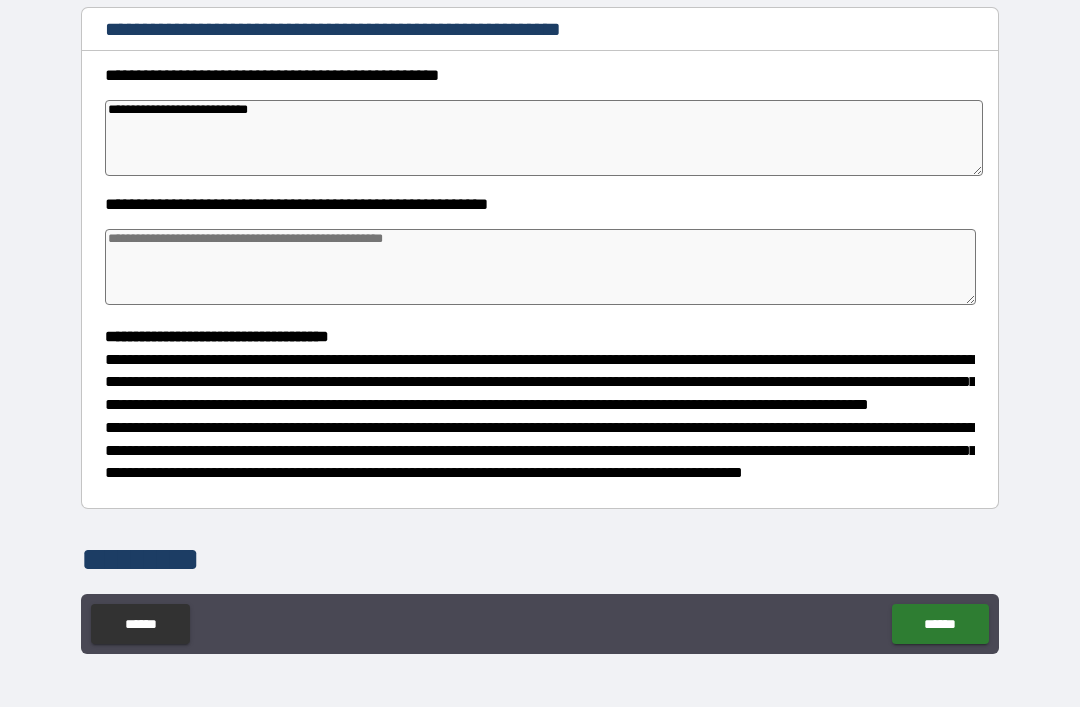type on "*" 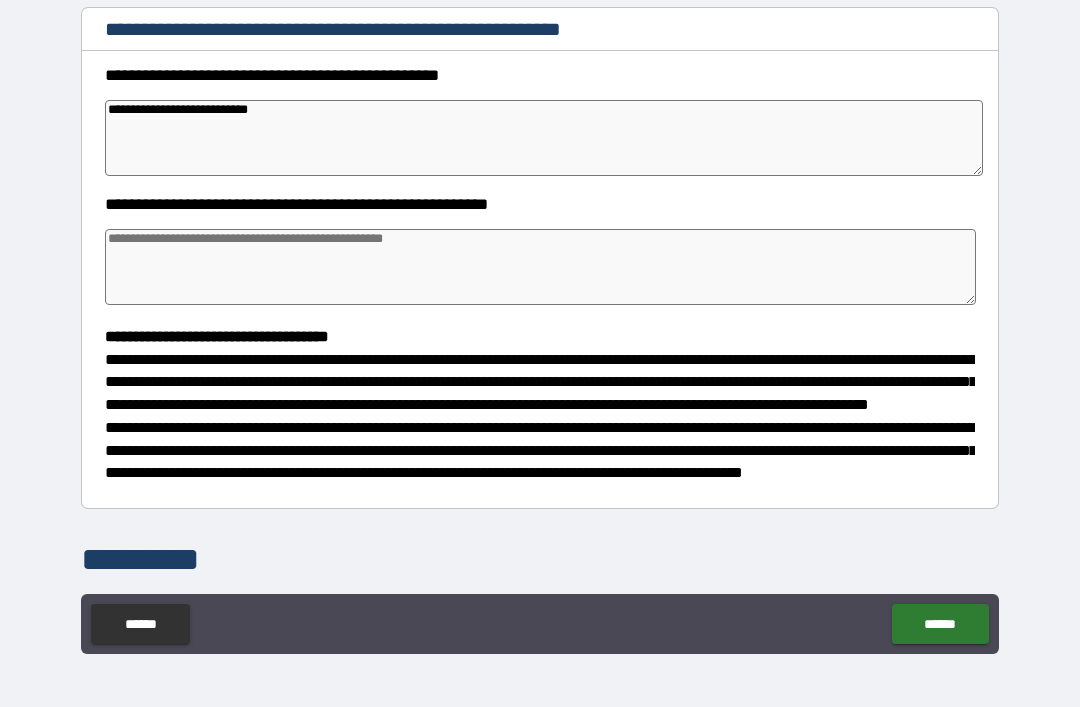 type on "*" 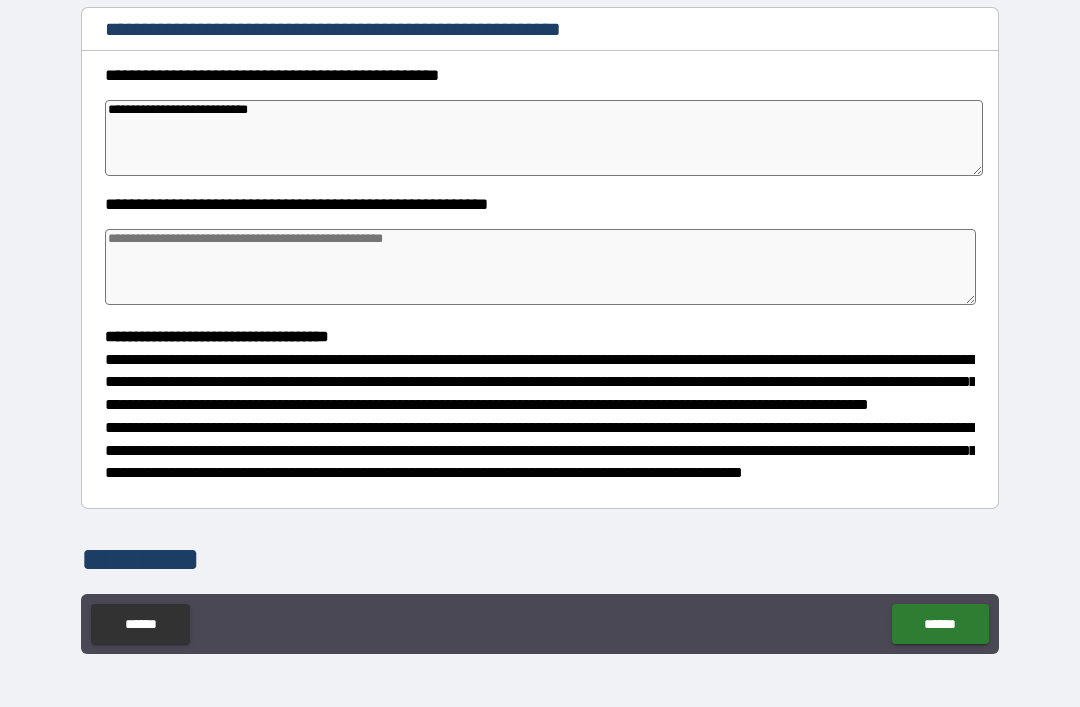 type on "*" 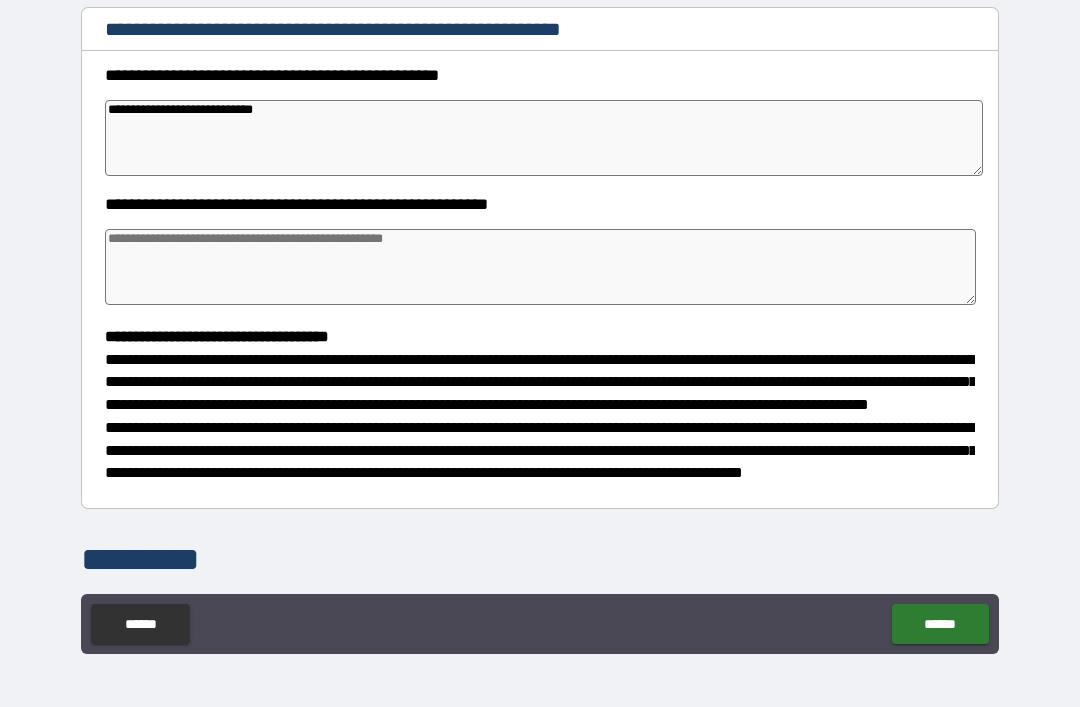type on "*" 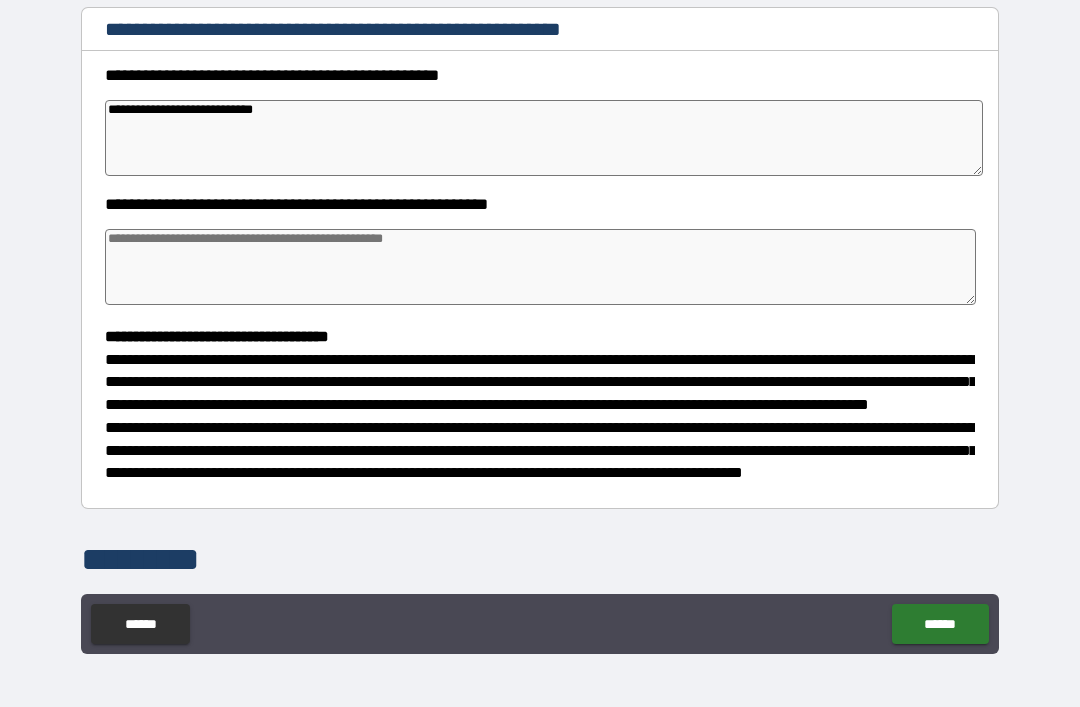 type on "*" 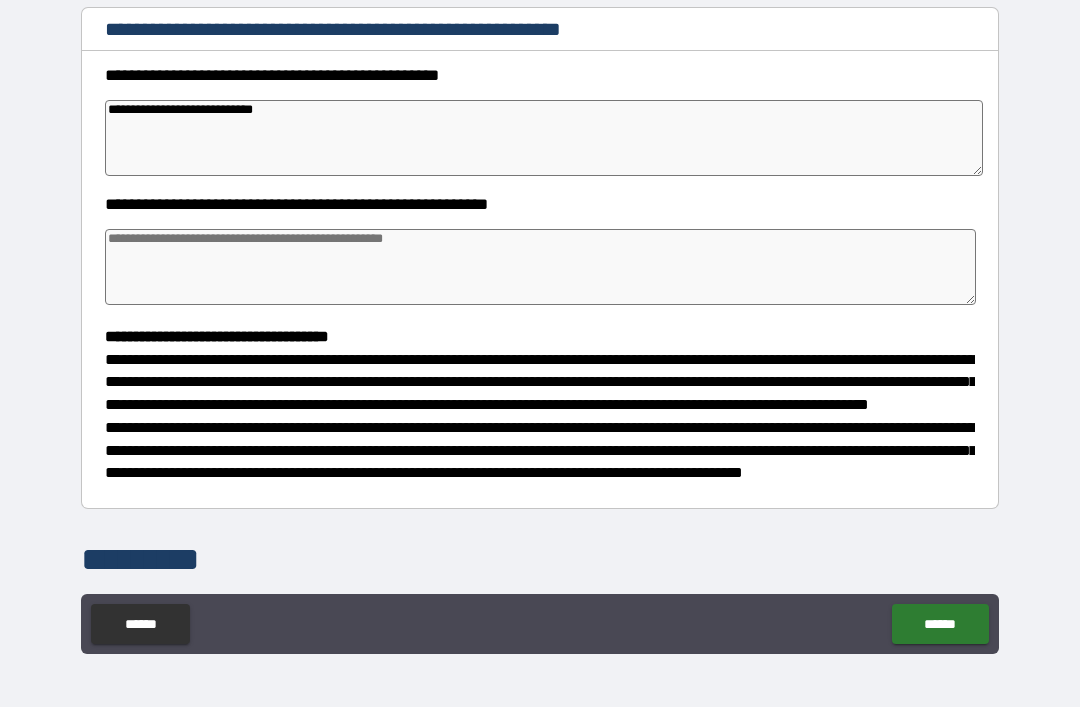type on "*" 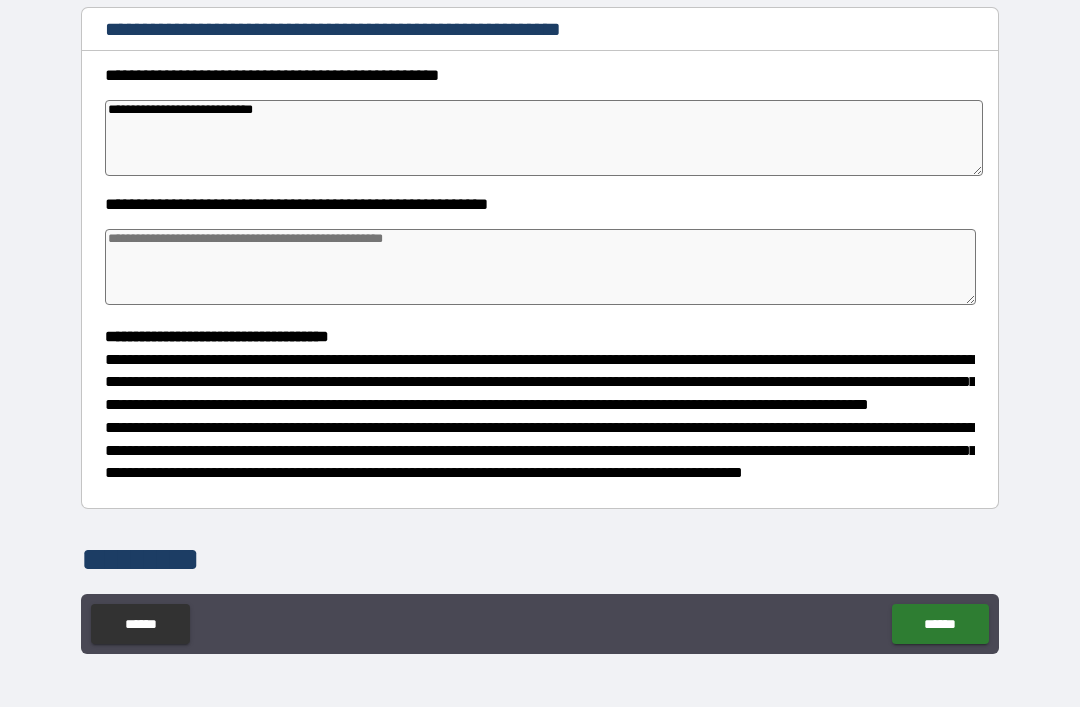 type on "**********" 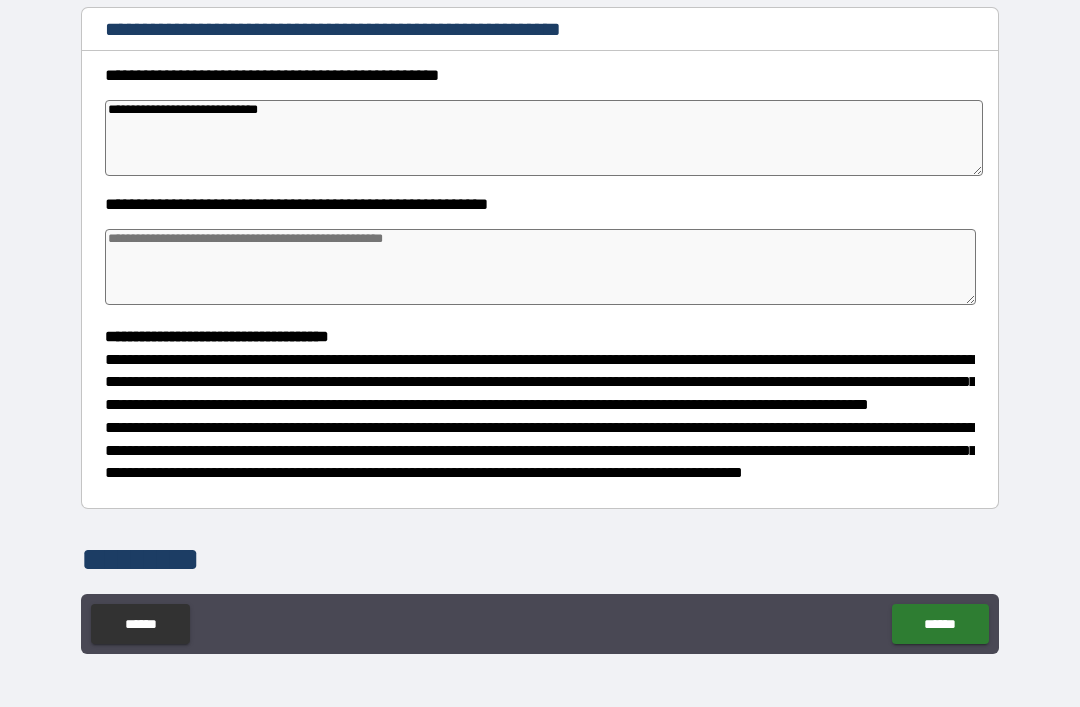 type on "*" 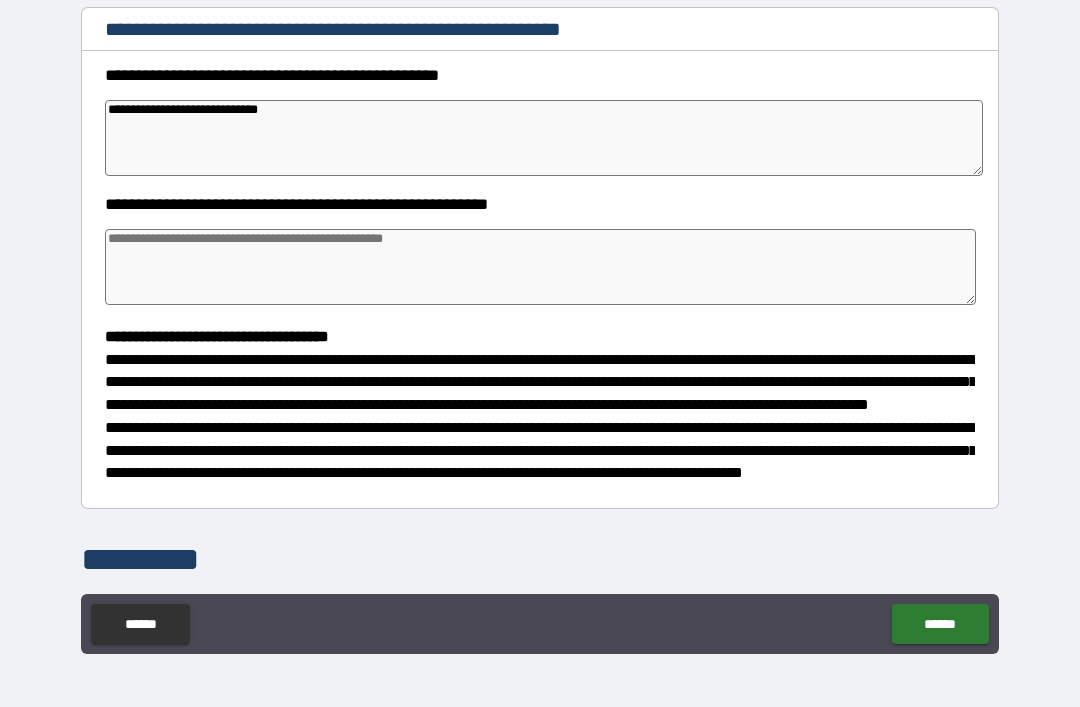 type on "**********" 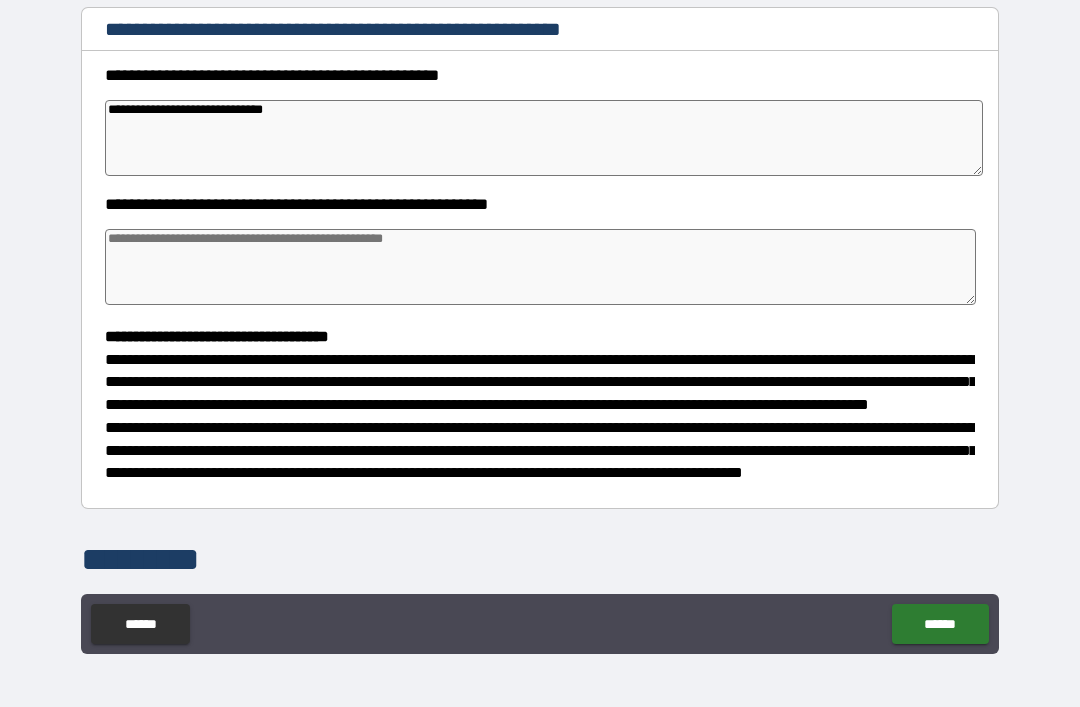 type on "*" 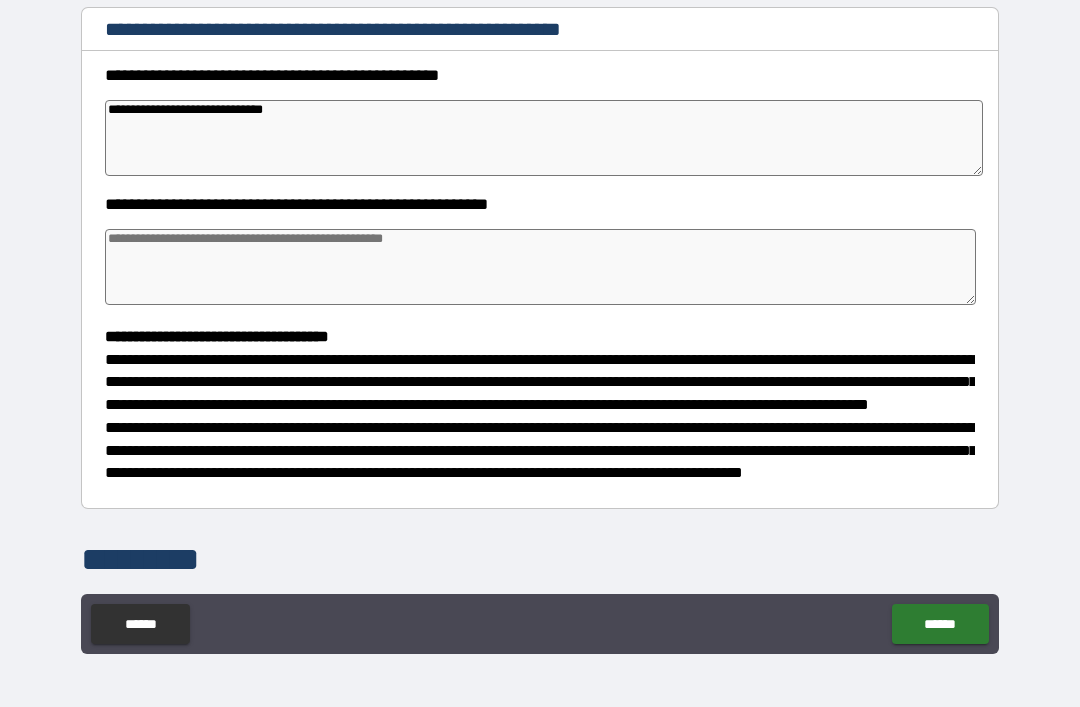 type on "*" 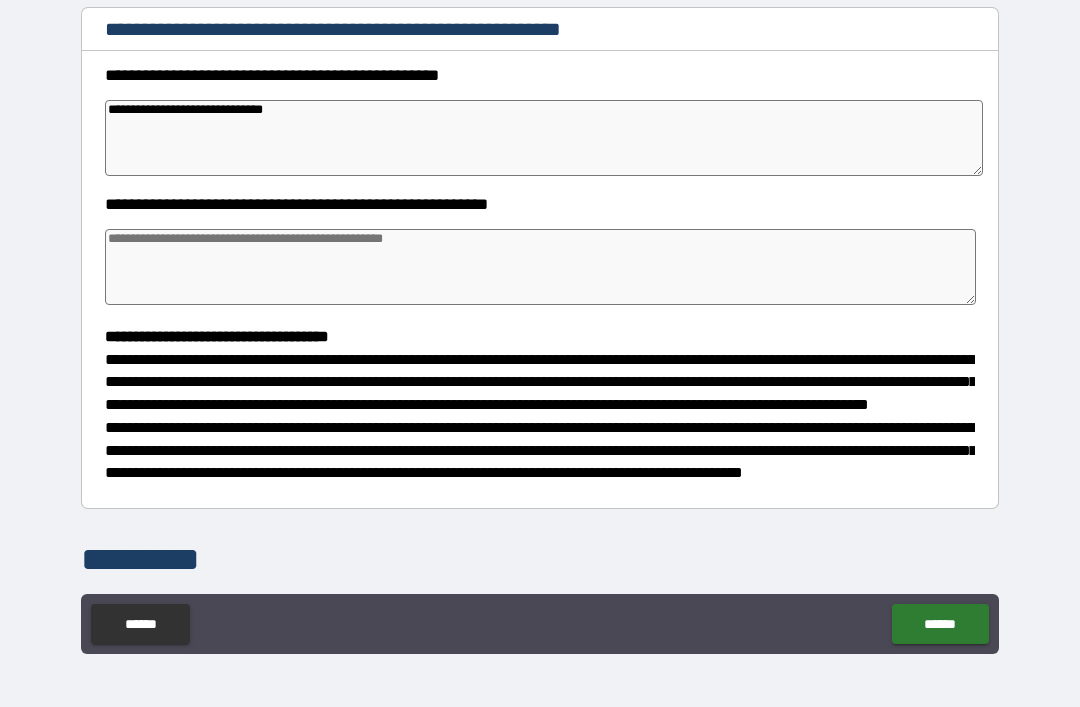 type on "*" 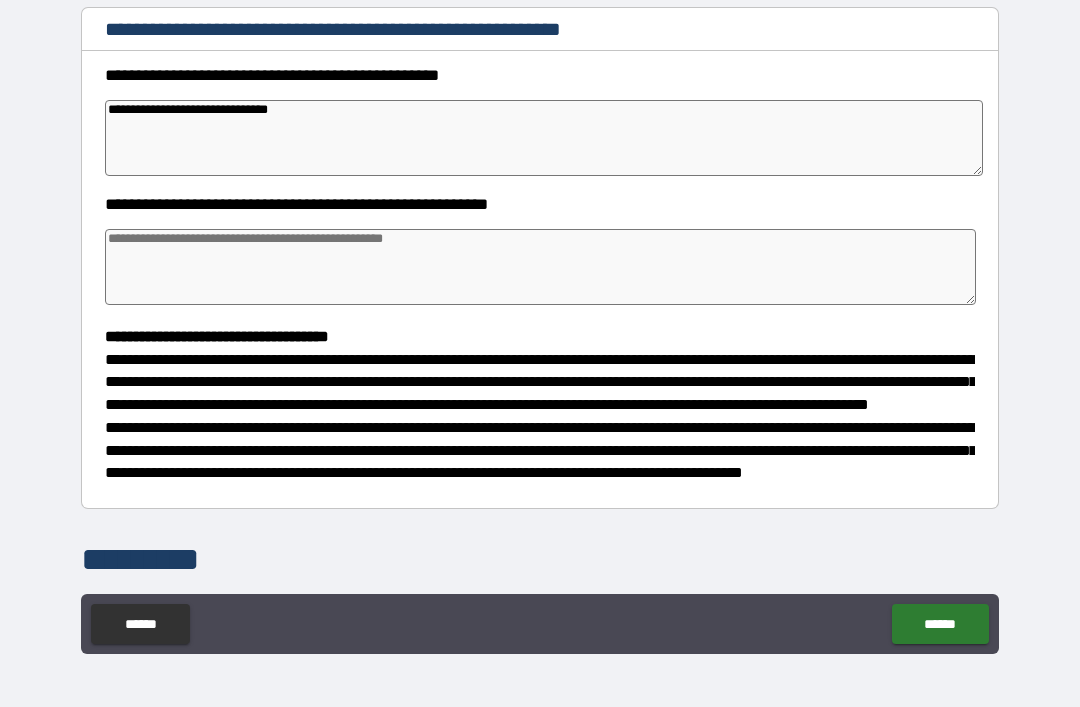 type on "*" 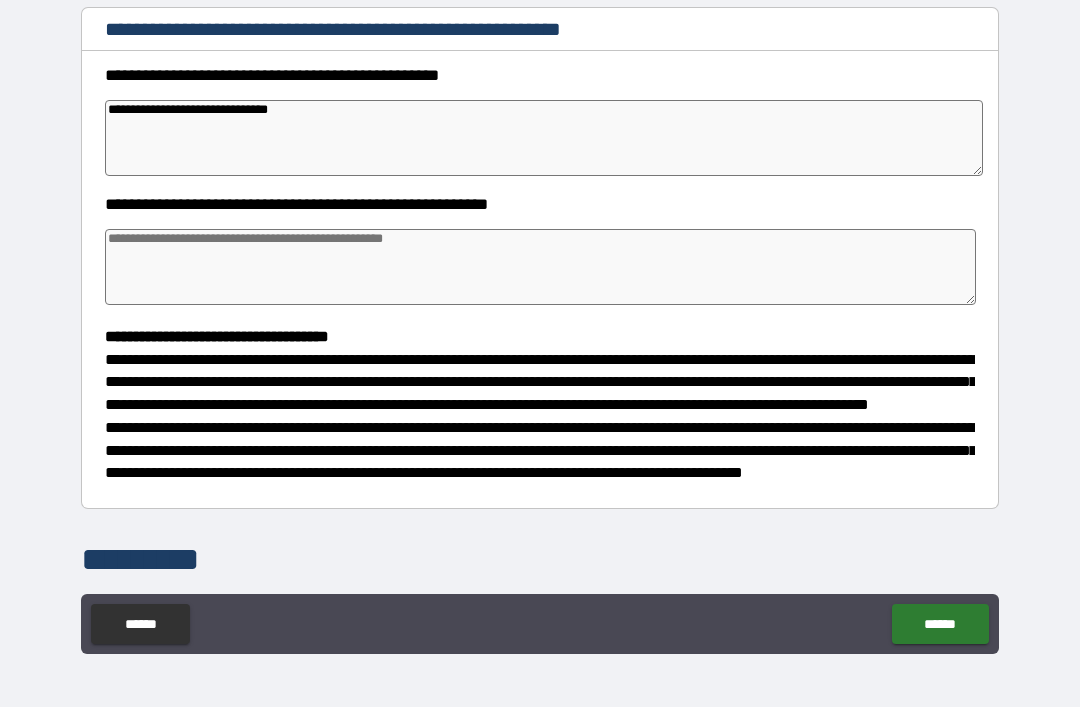 type on "**********" 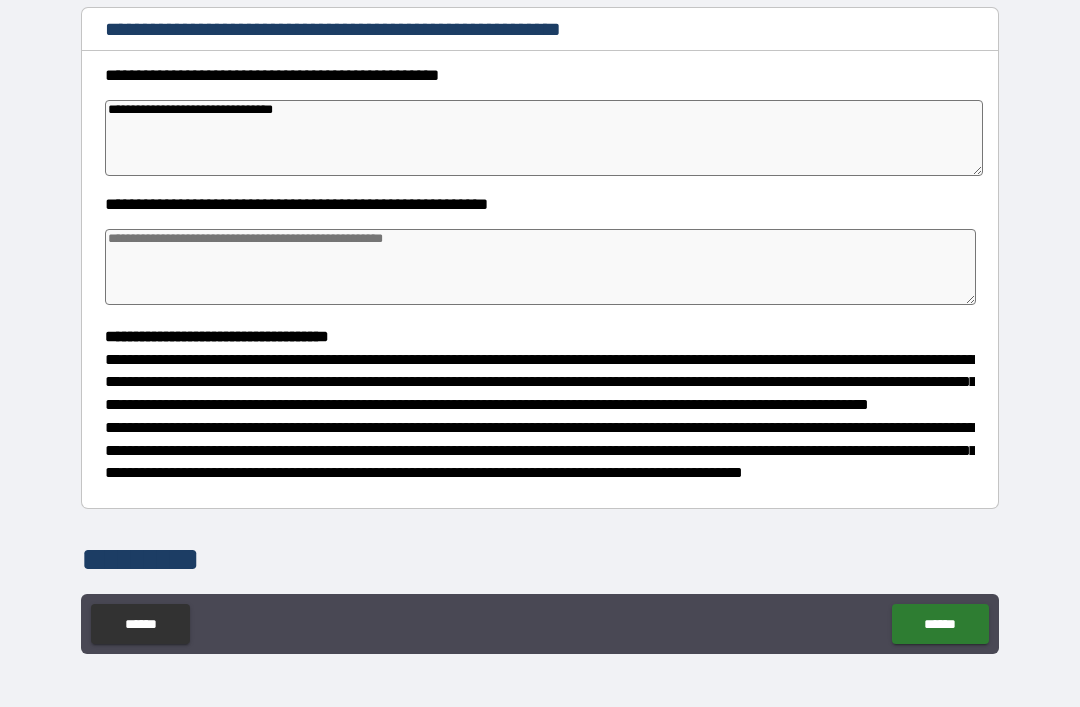 type on "*" 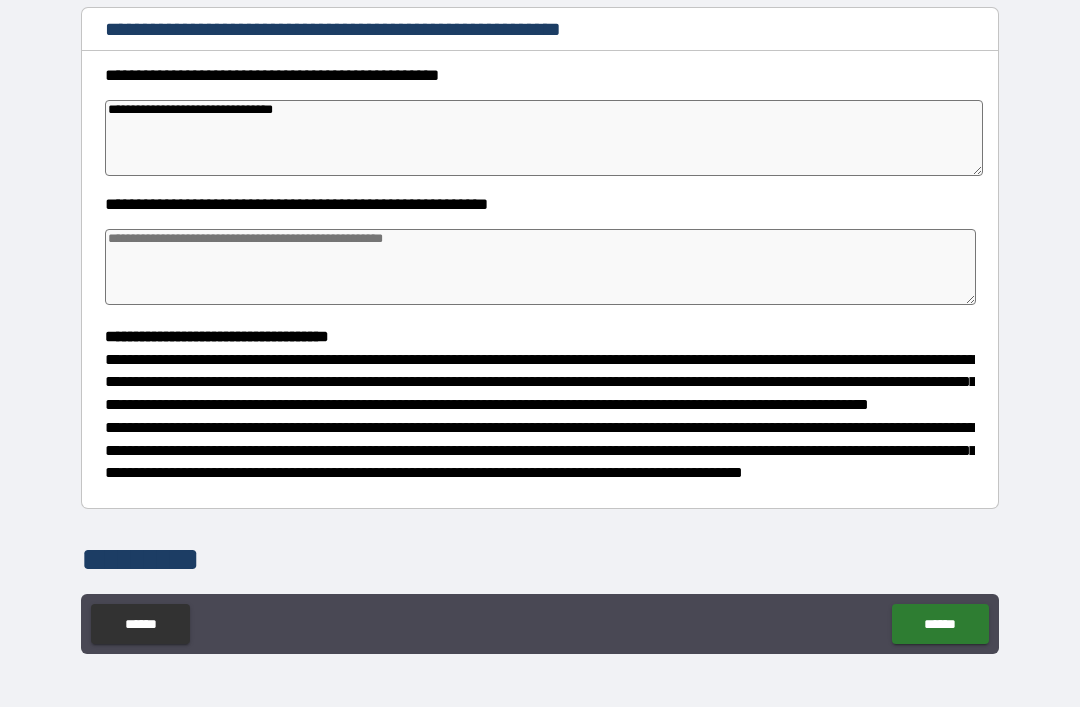 type on "*" 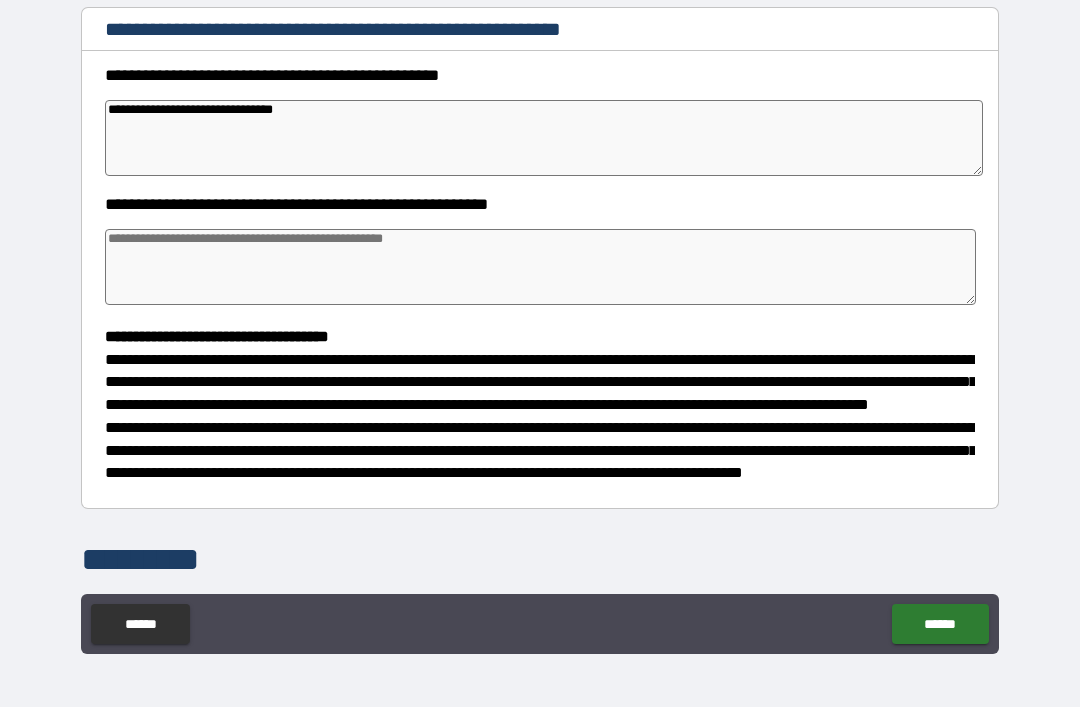 type on "*" 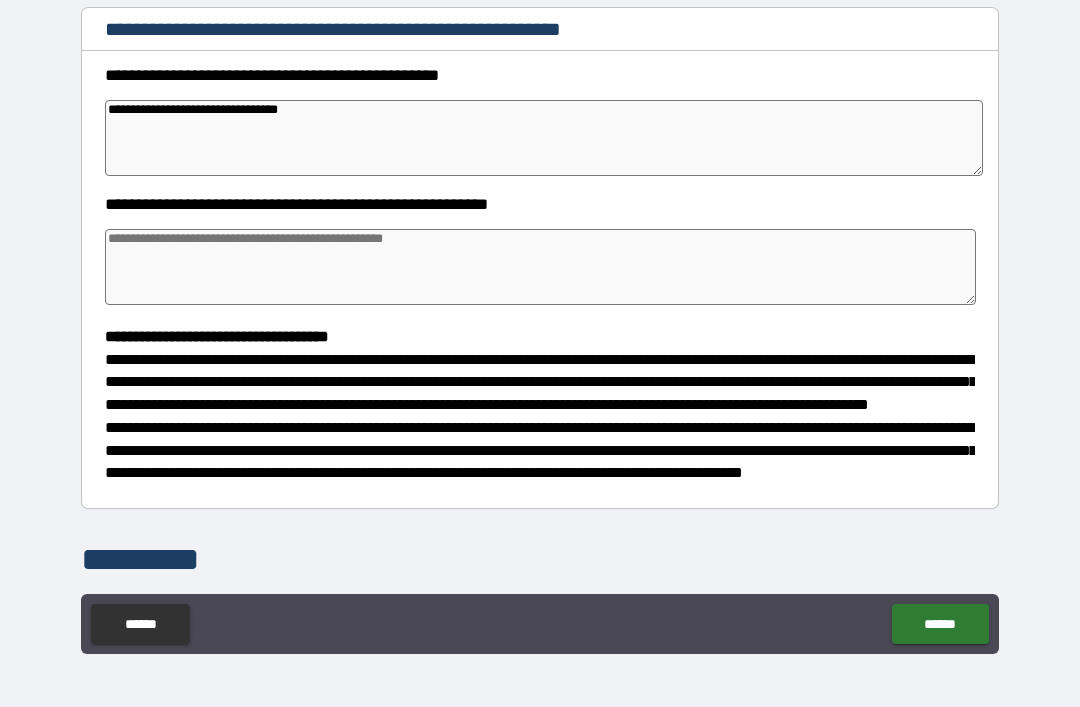 type on "*" 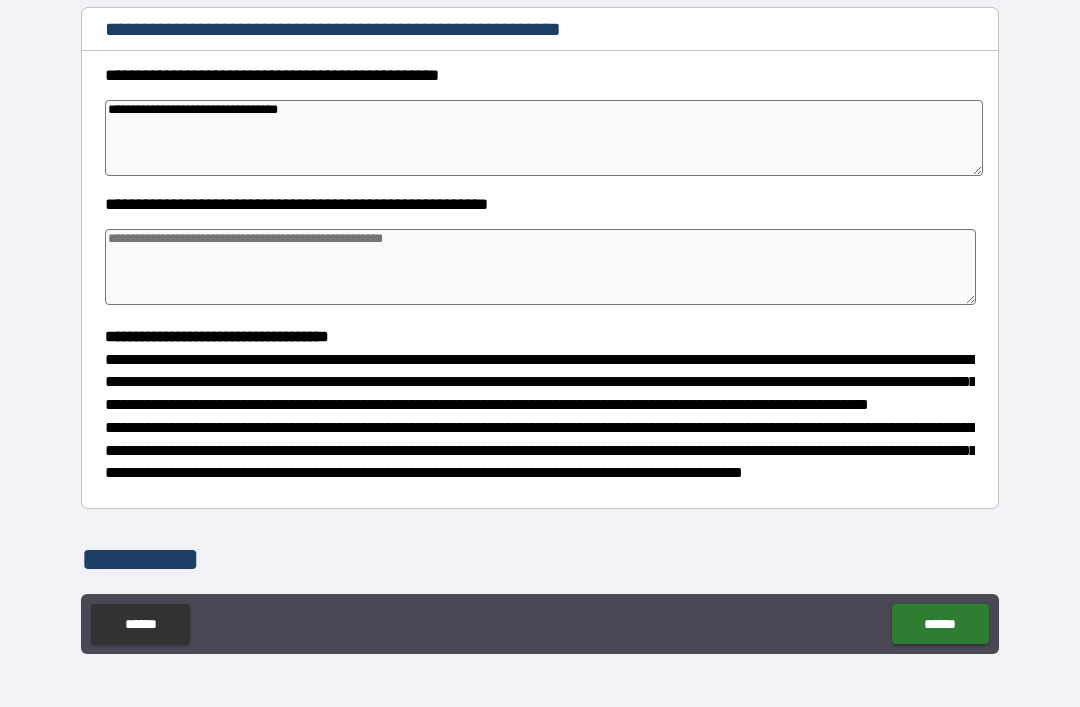 type on "*" 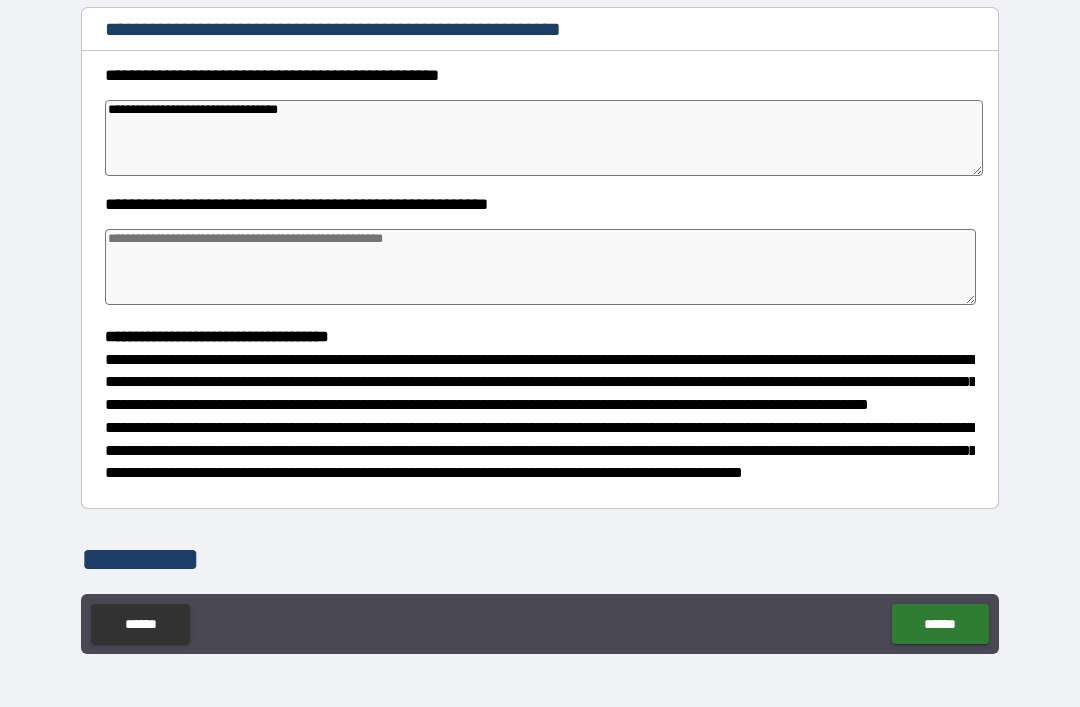 type on "*" 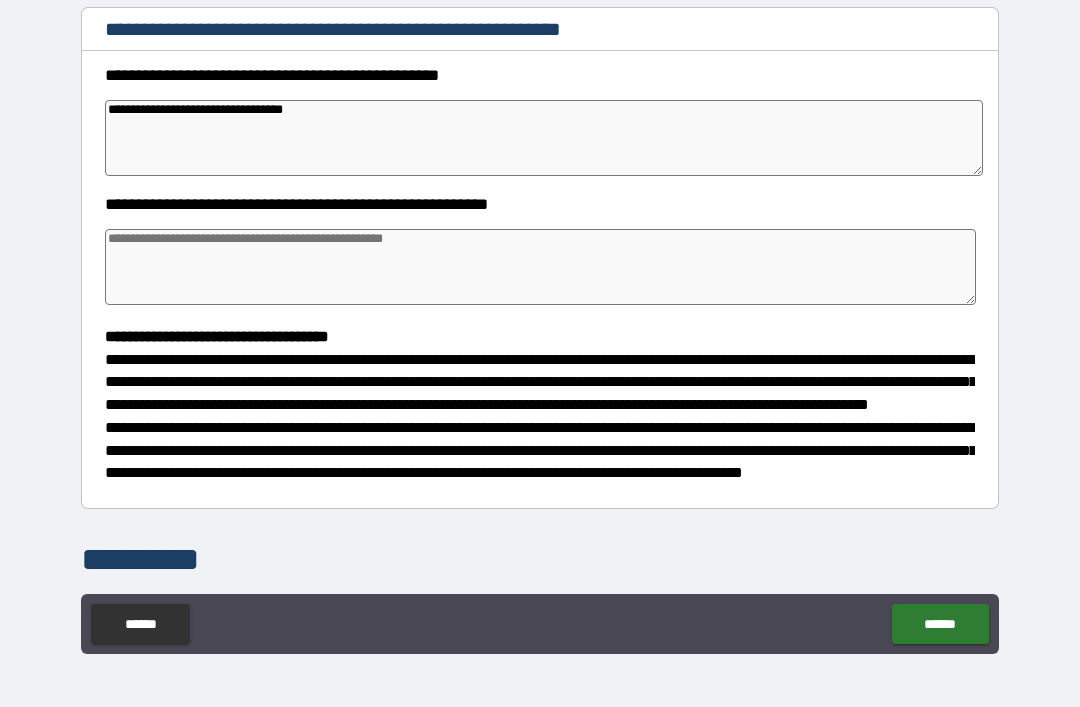 type on "*" 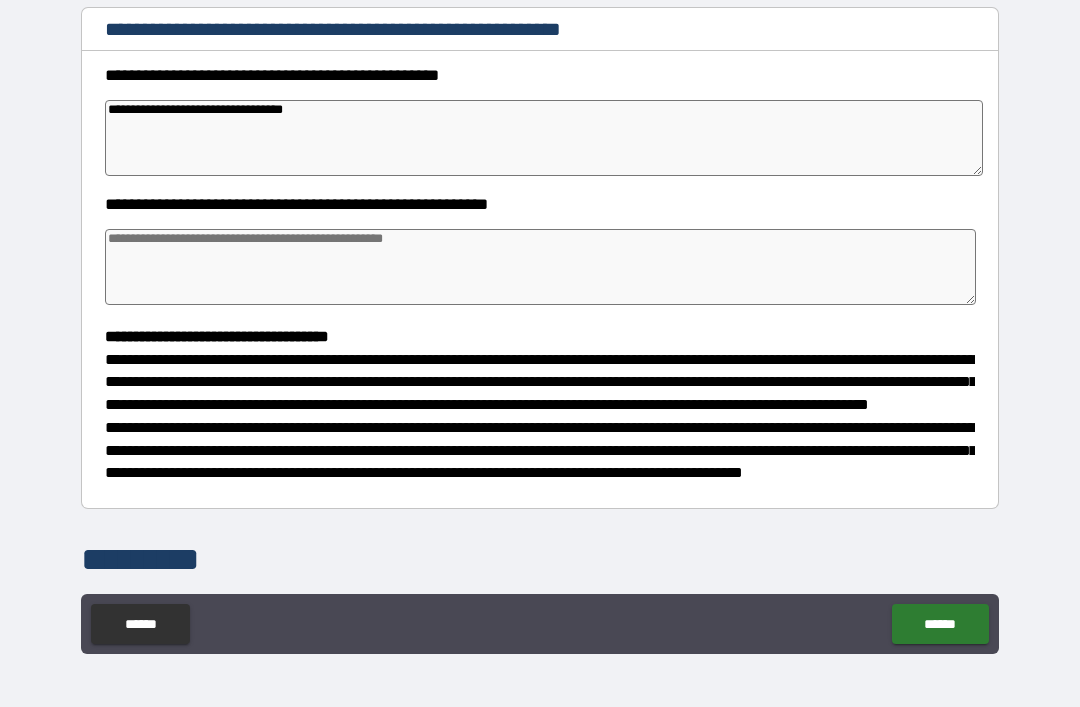 type on "*" 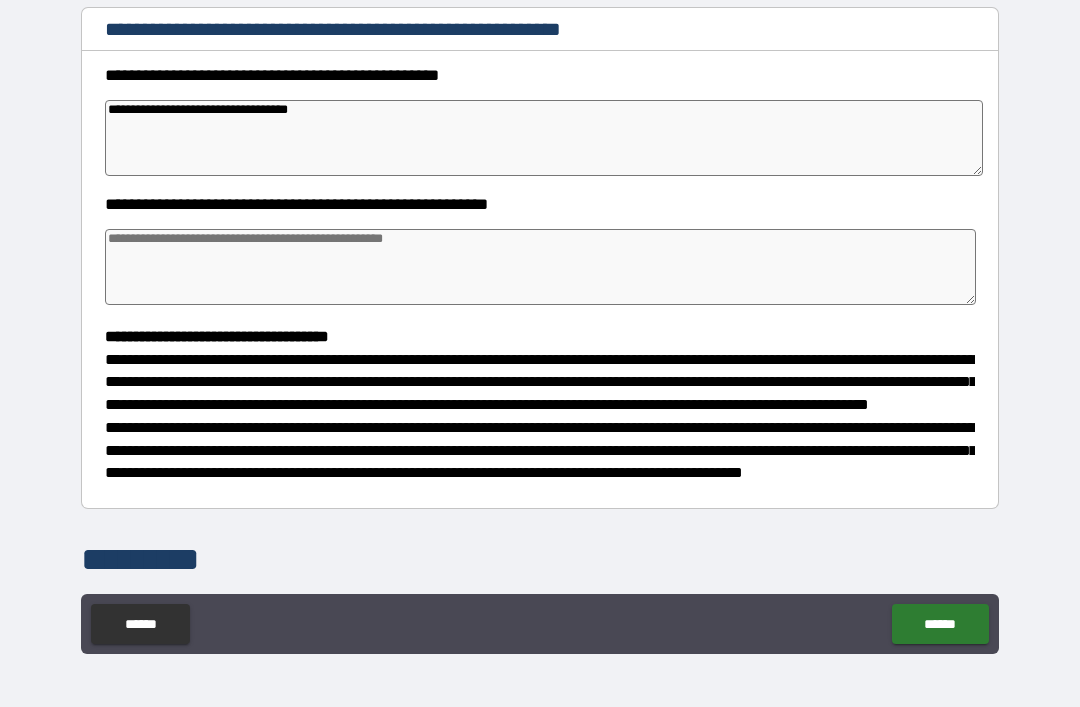 type on "*" 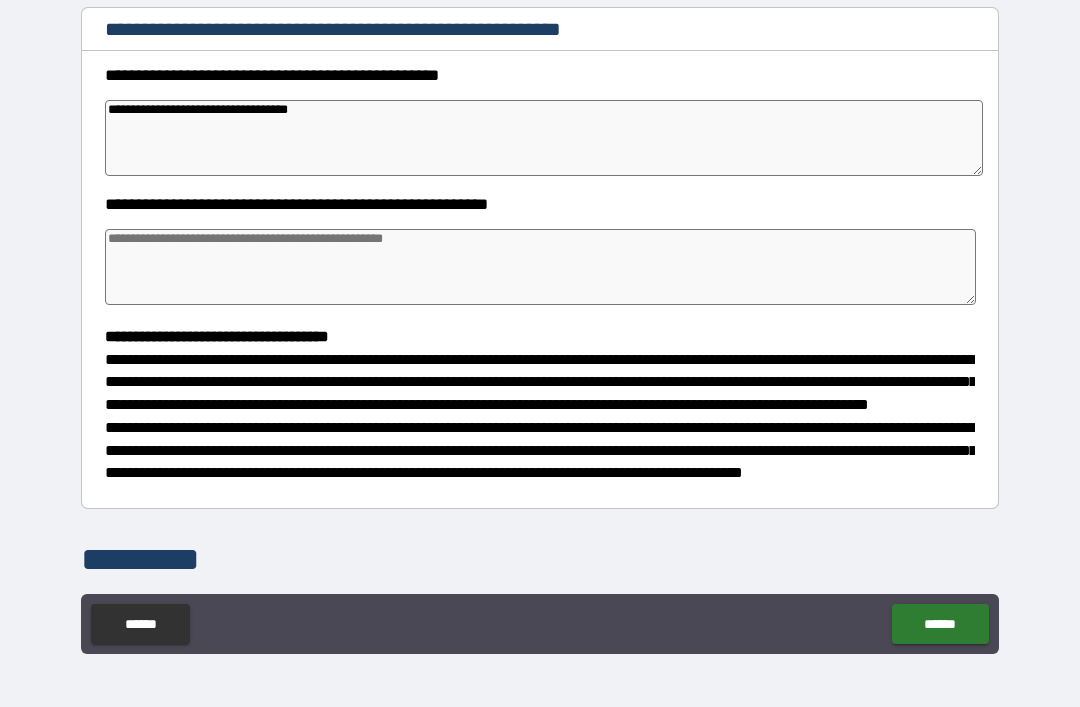 type on "*" 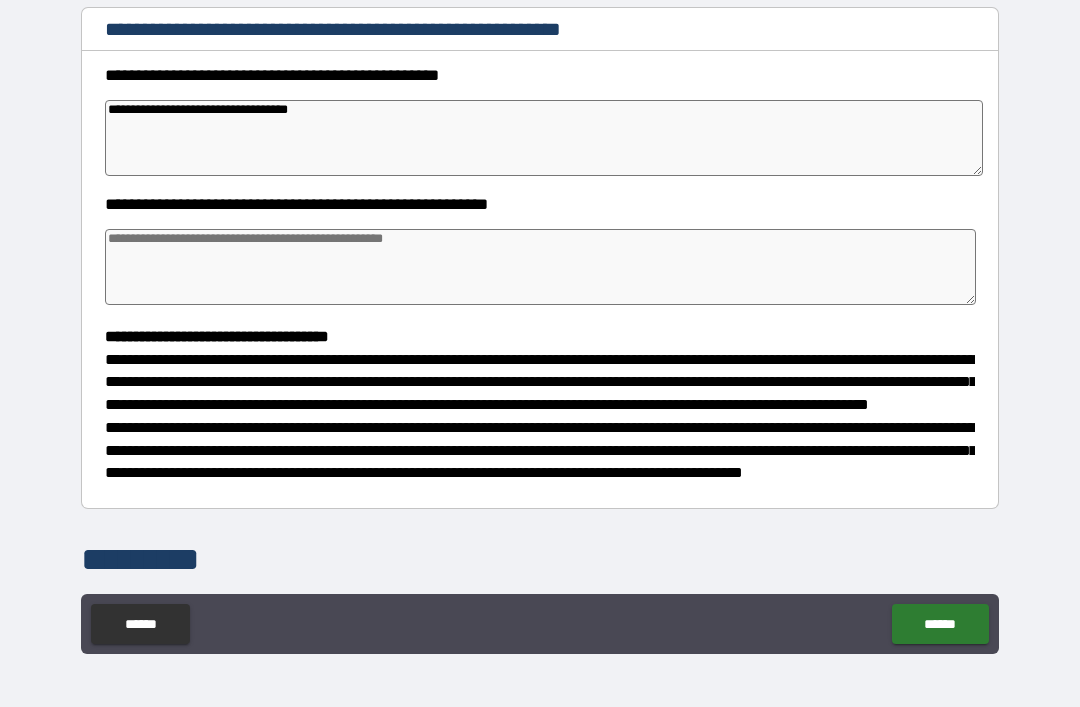 type on "*" 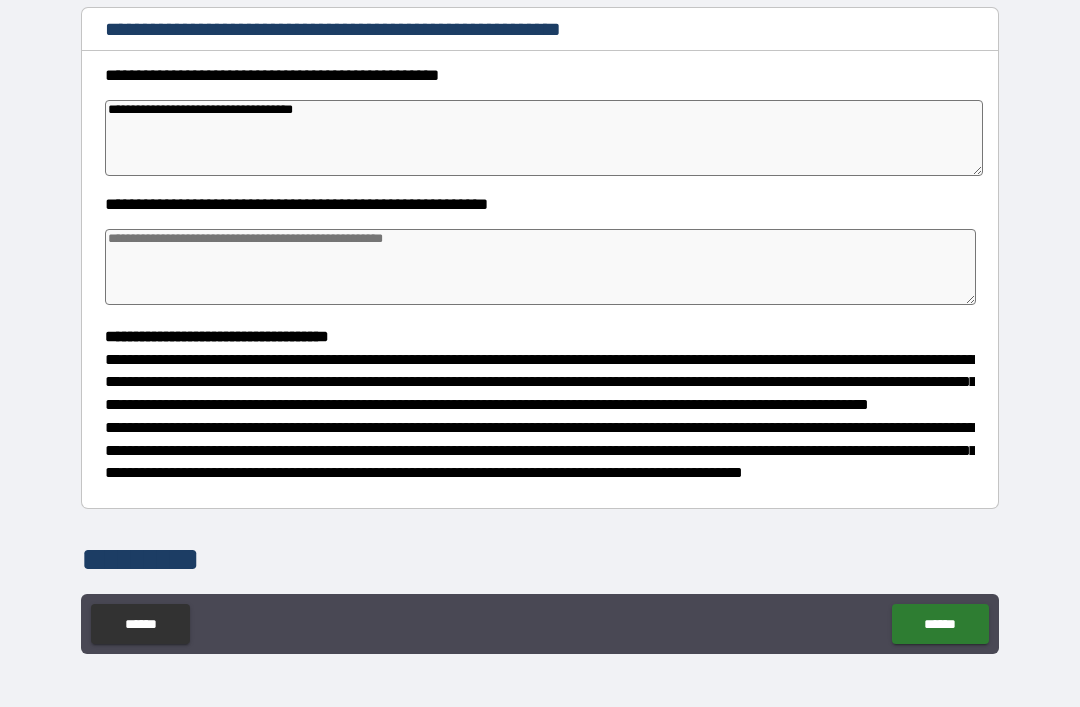 type on "*" 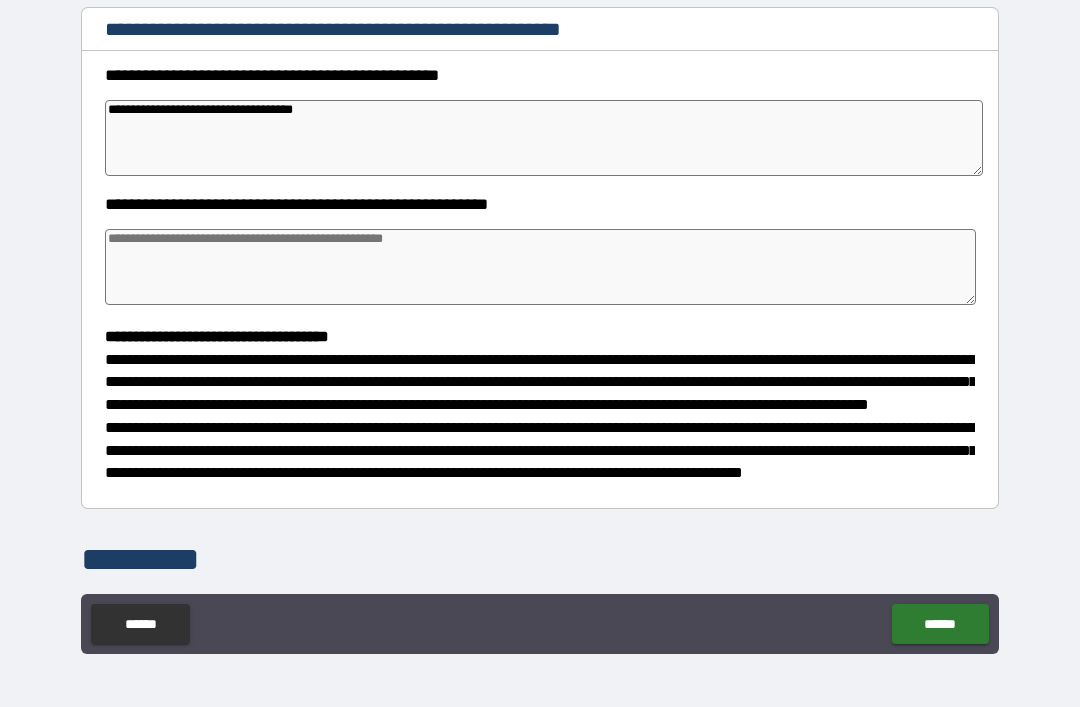type on "*" 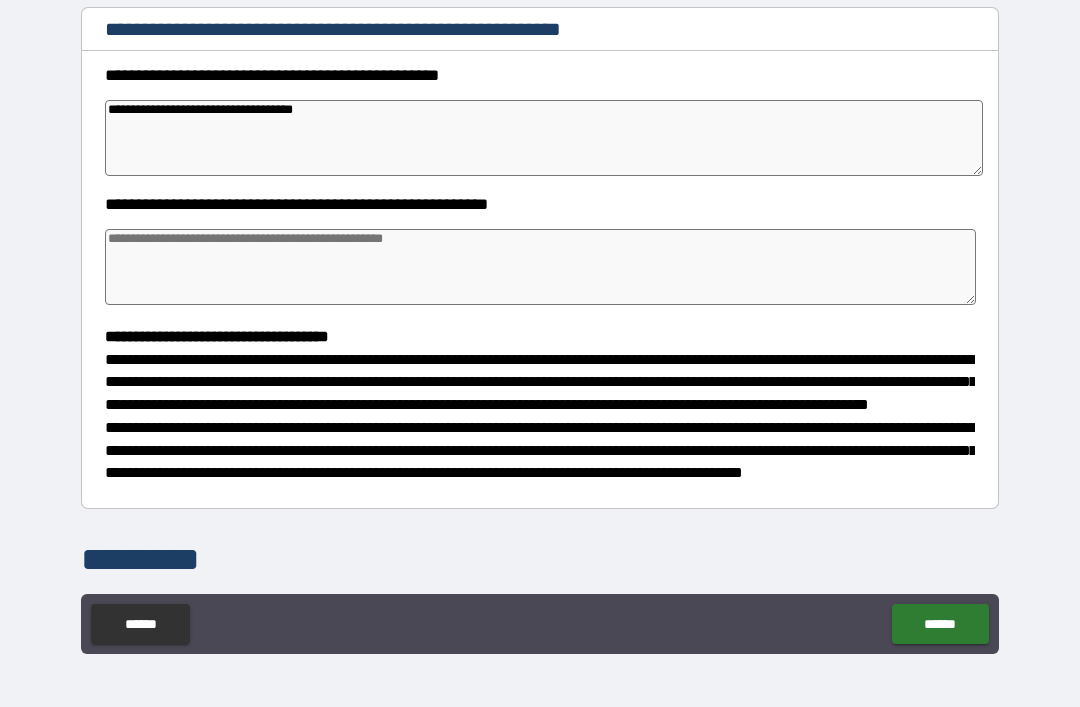 type on "**********" 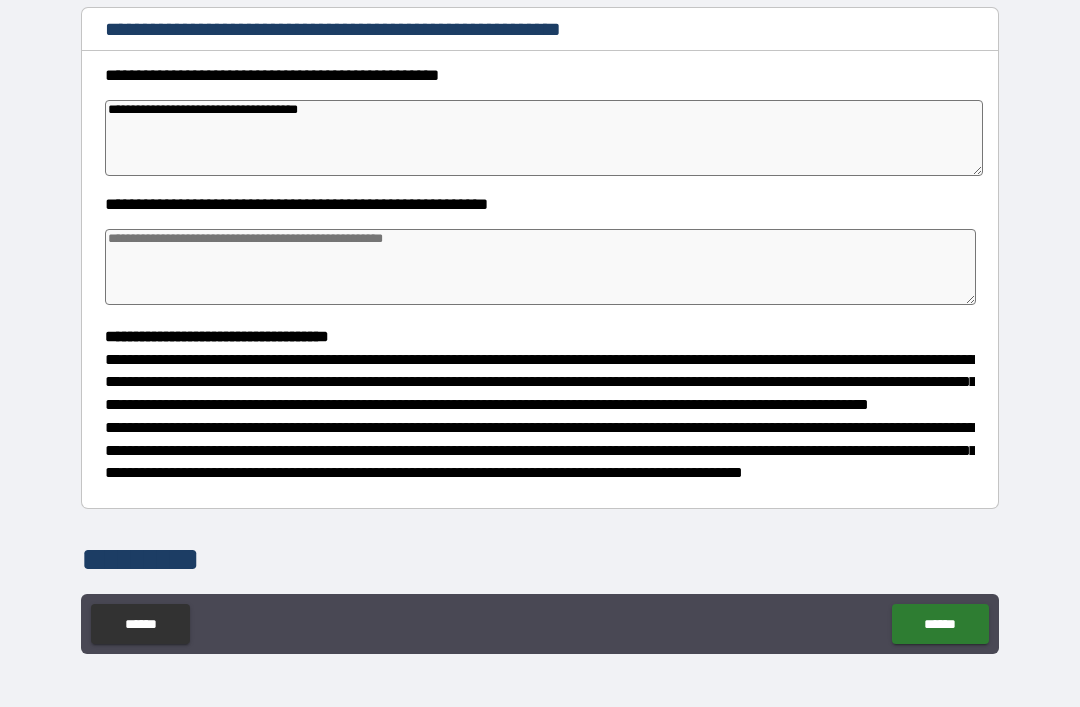 type on "*" 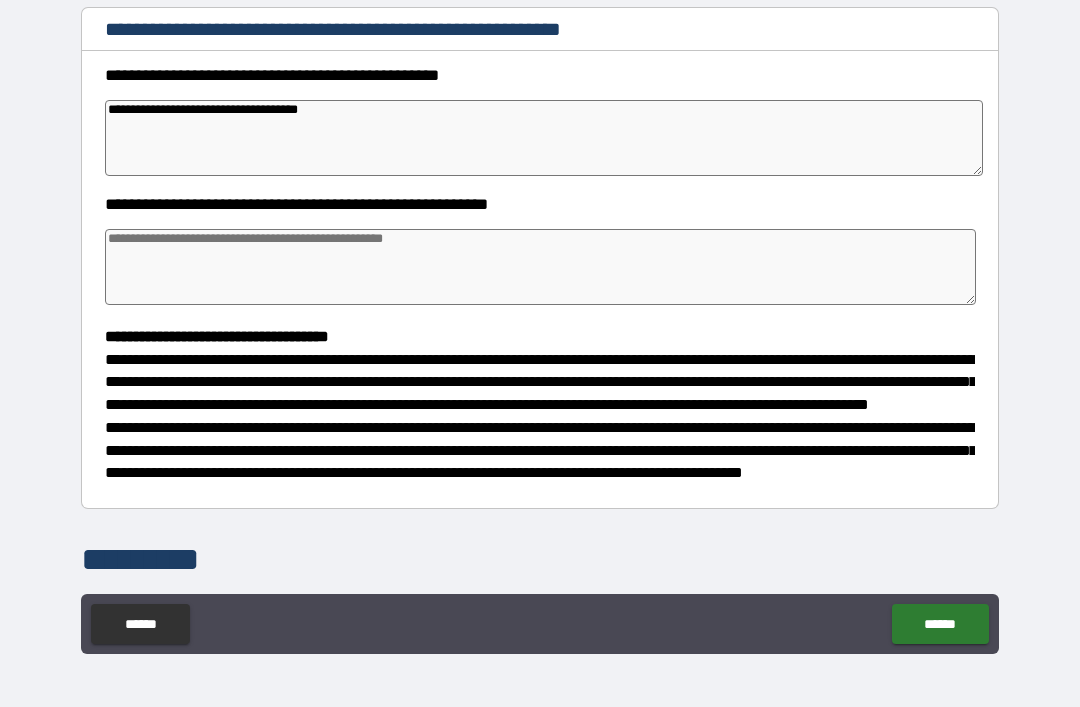 type on "*" 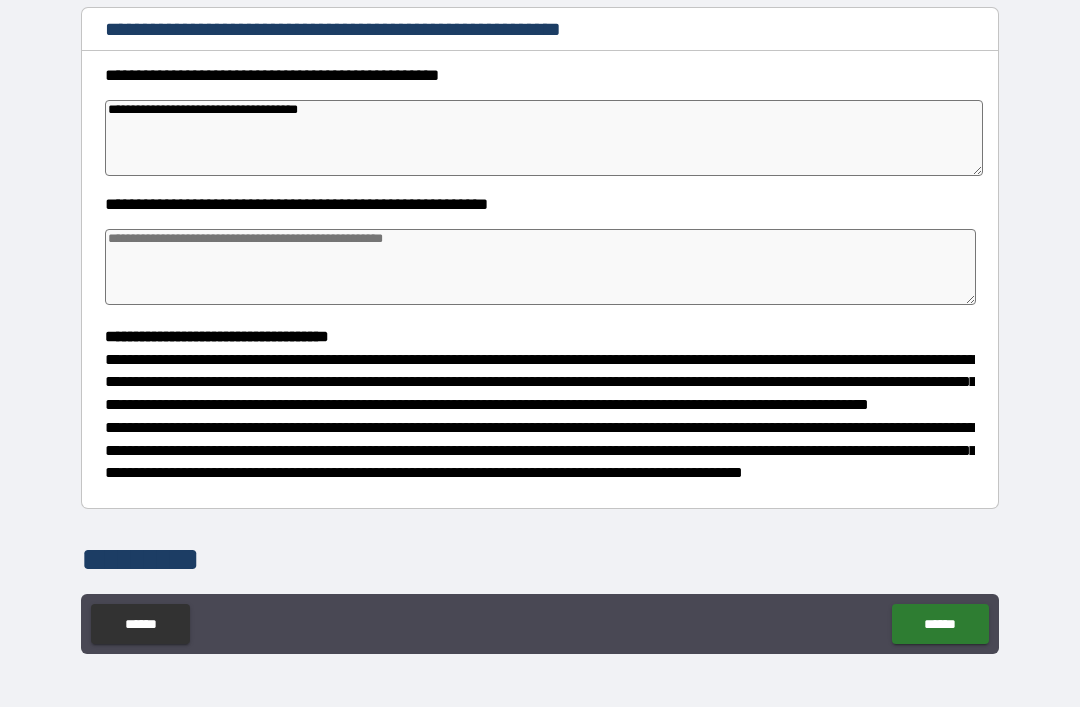 type on "*" 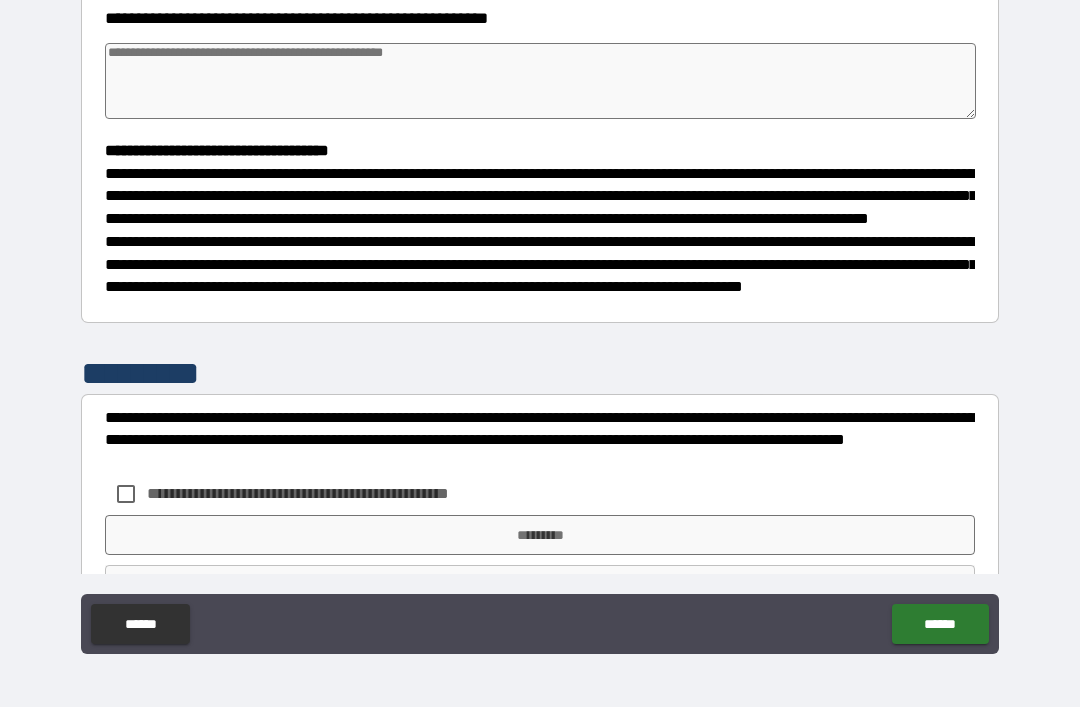 scroll, scrollTop: 425, scrollLeft: 0, axis: vertical 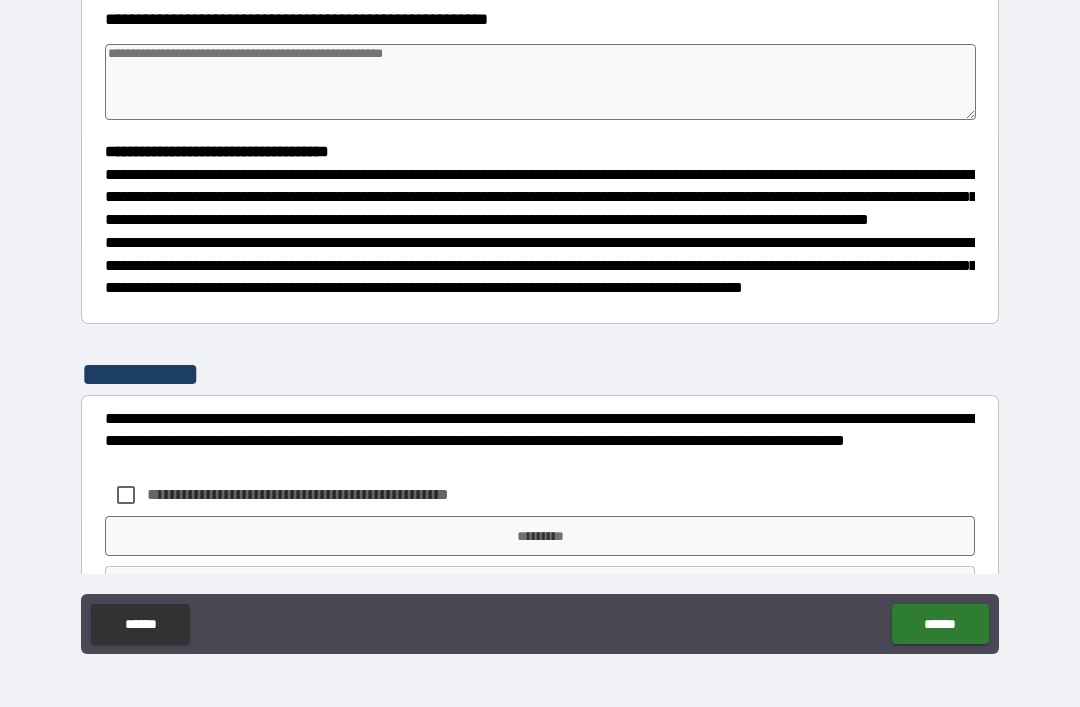 type 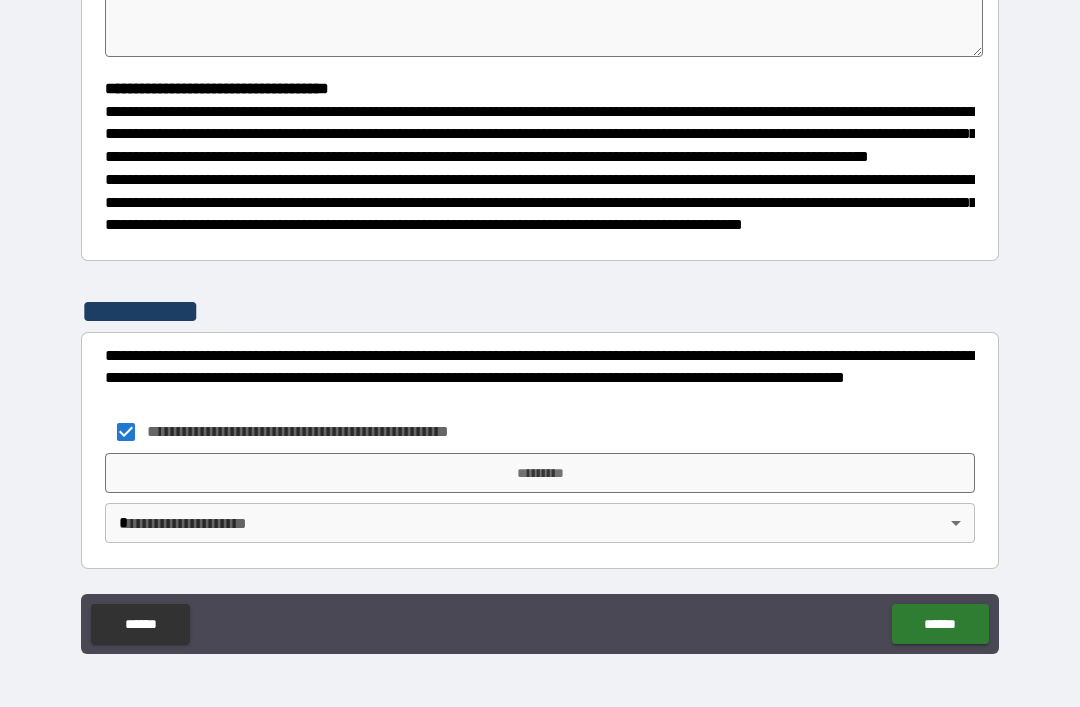 scroll, scrollTop: 526, scrollLeft: 0, axis: vertical 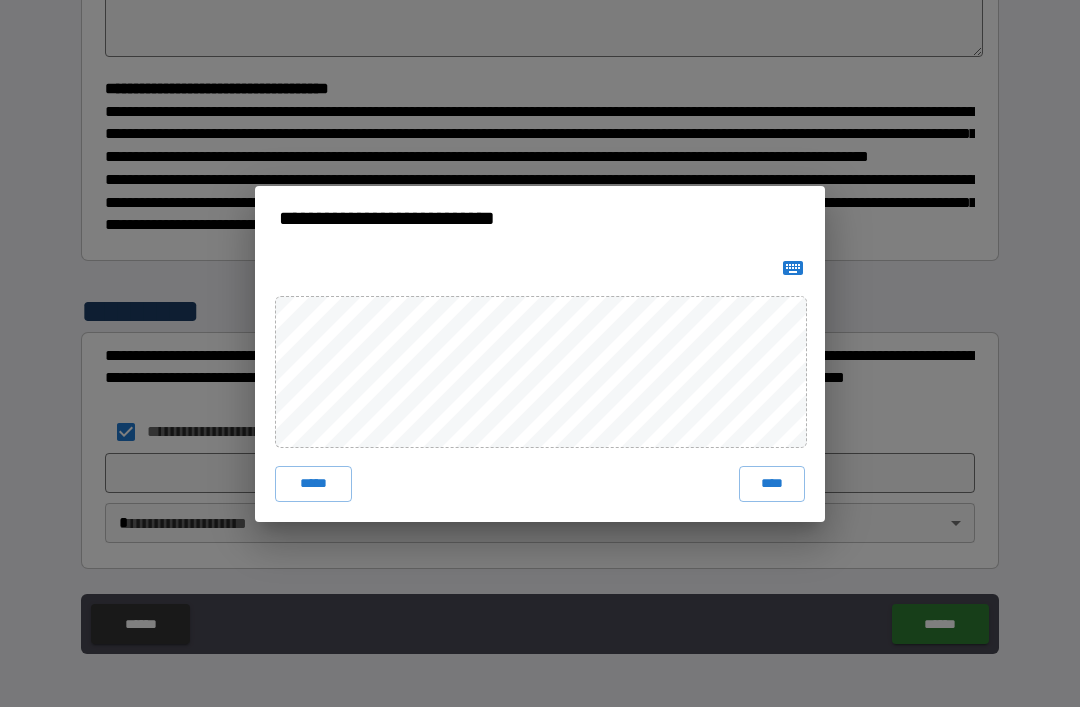 click on "****" at bounding box center [772, 484] 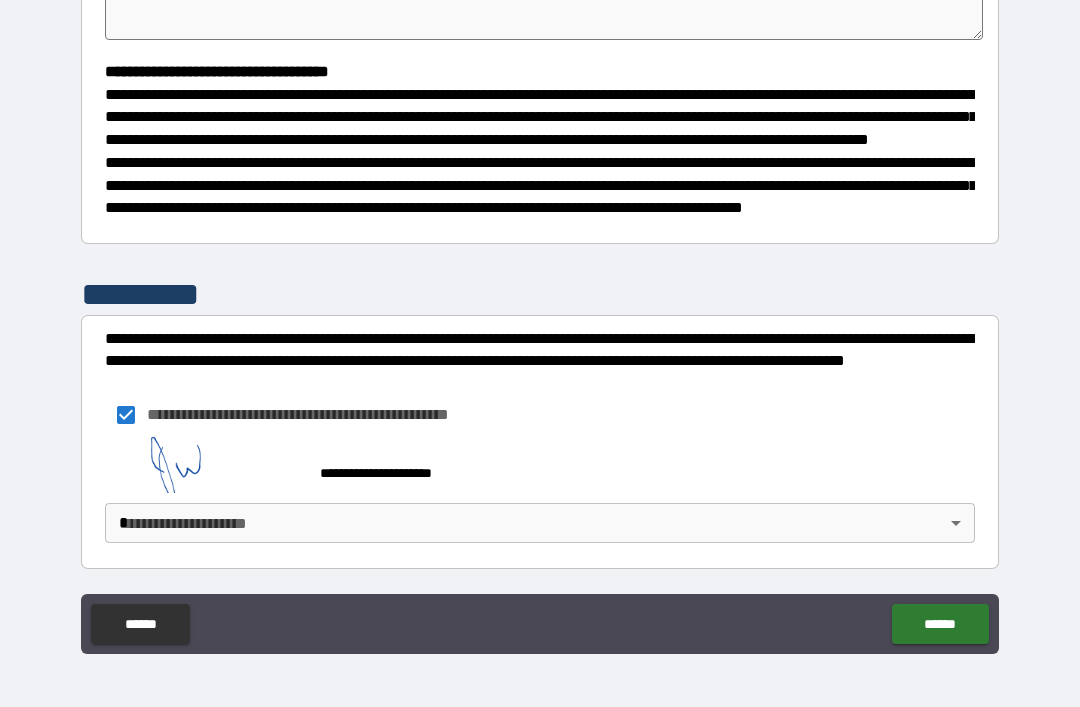 scroll, scrollTop: 543, scrollLeft: 0, axis: vertical 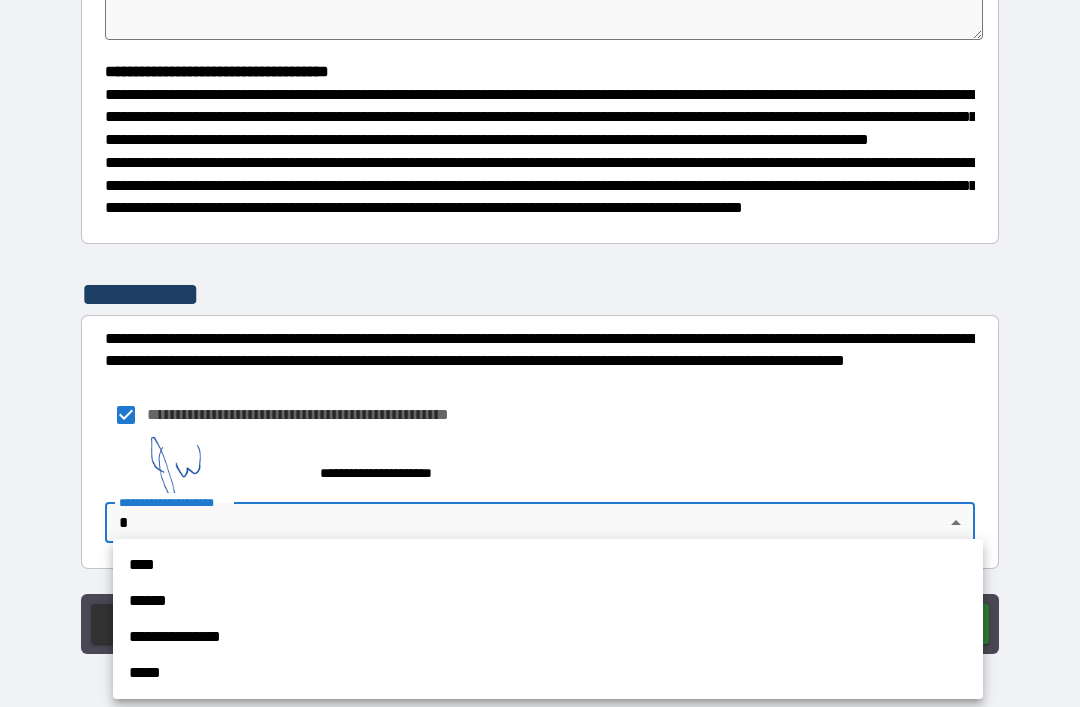 click on "****" at bounding box center (548, 565) 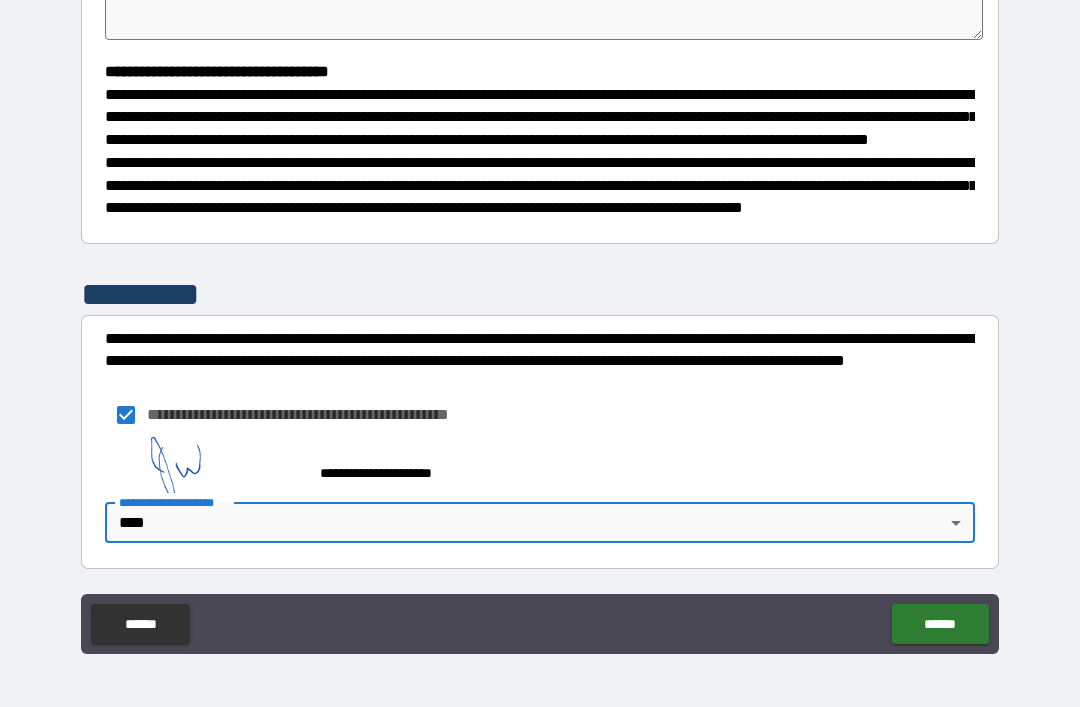 click on "******" at bounding box center (940, 624) 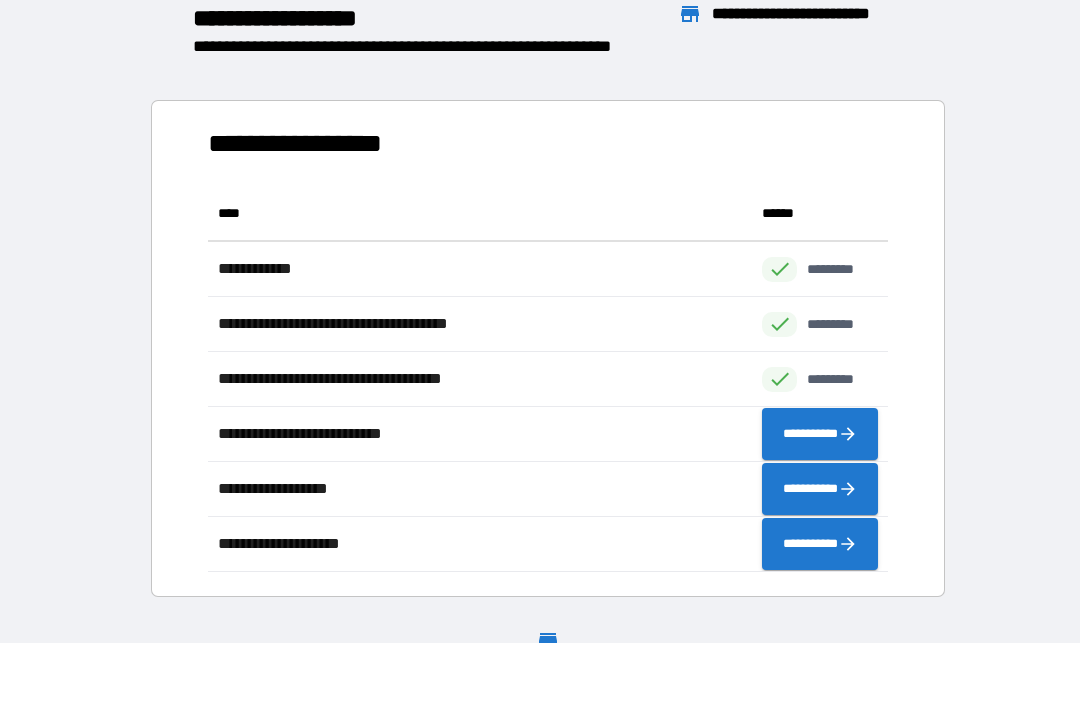 scroll, scrollTop: 1, scrollLeft: 1, axis: both 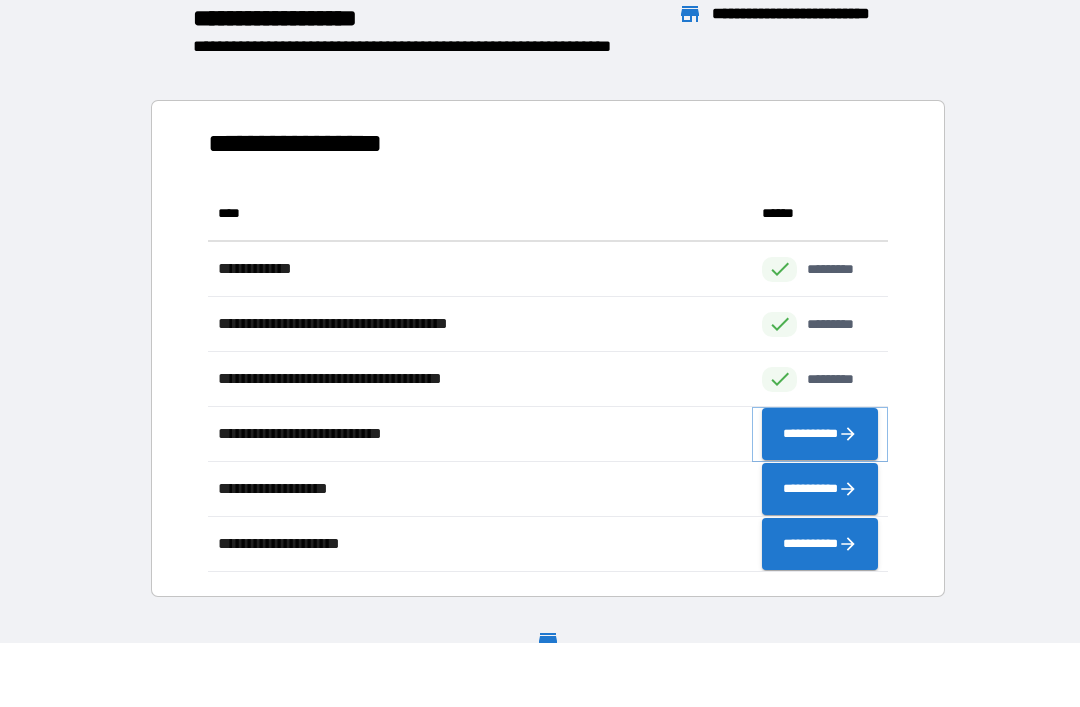 click 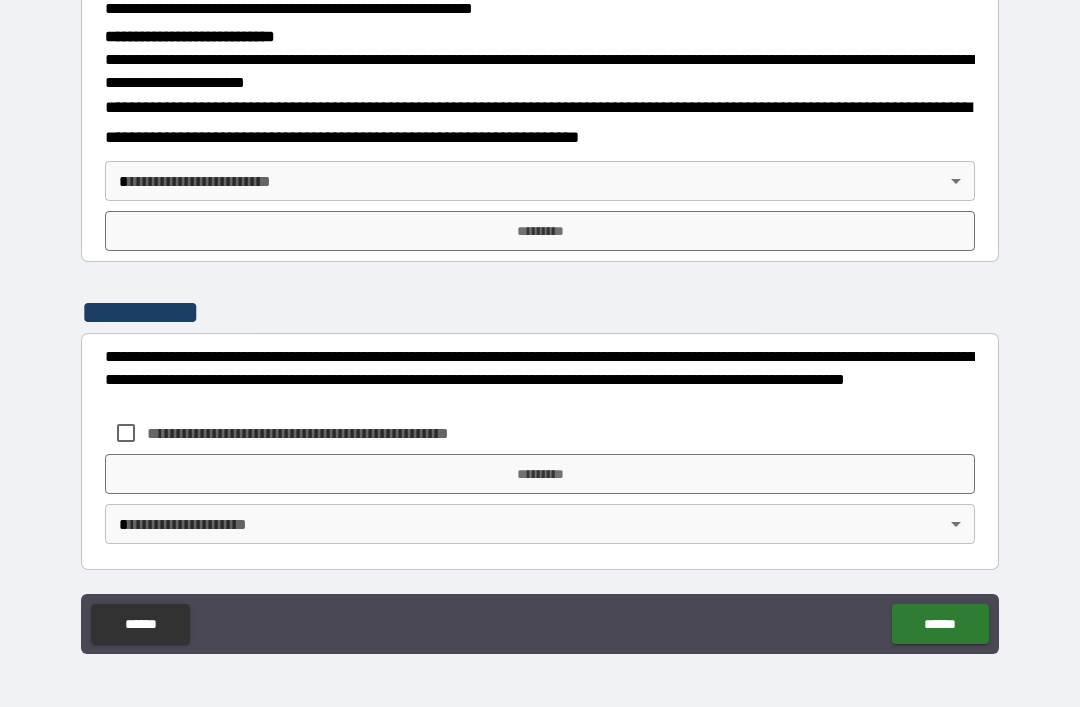 scroll, scrollTop: 633, scrollLeft: 0, axis: vertical 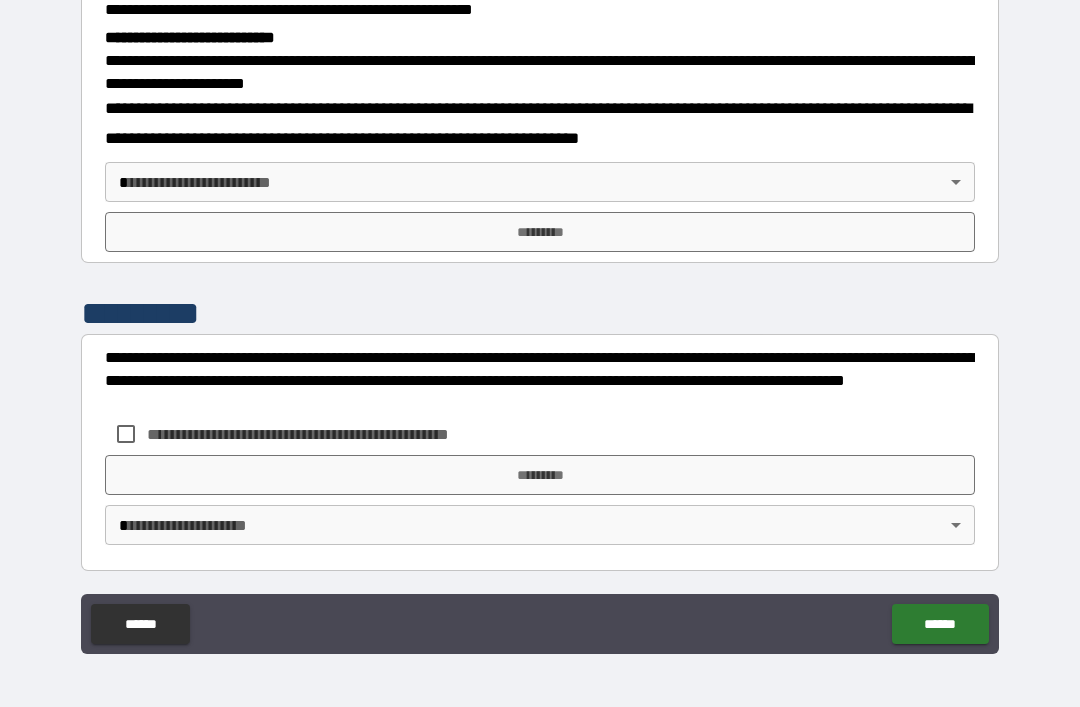 click on "**********" at bounding box center (540, 321) 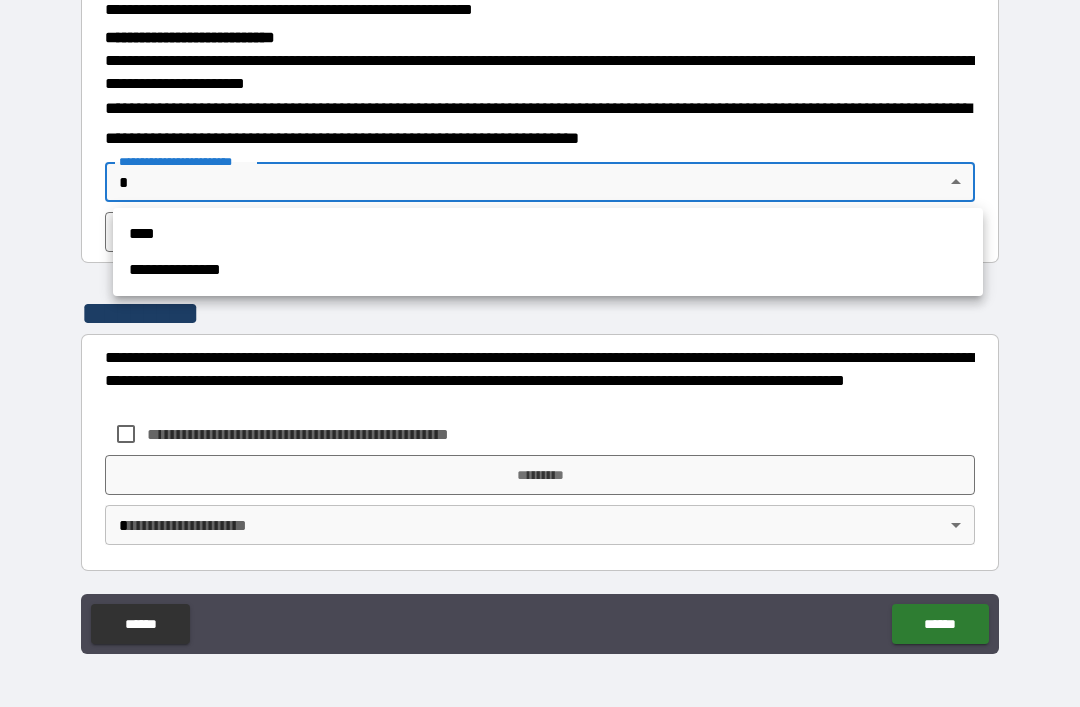 click on "****" at bounding box center (548, 234) 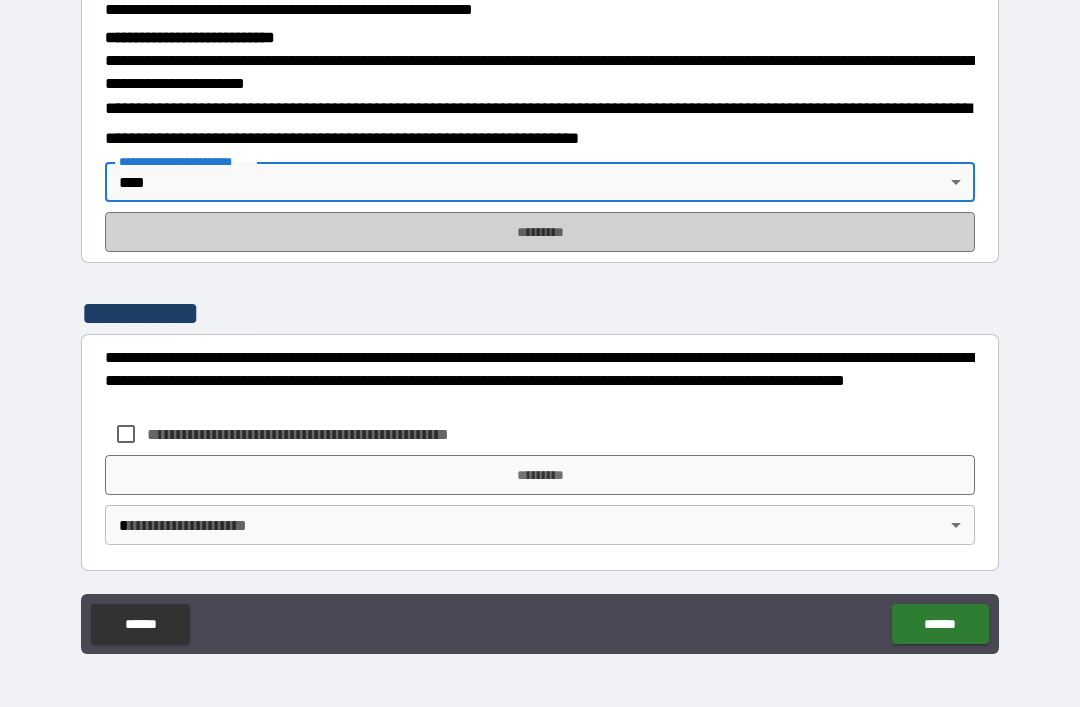 click on "*********" at bounding box center (540, 232) 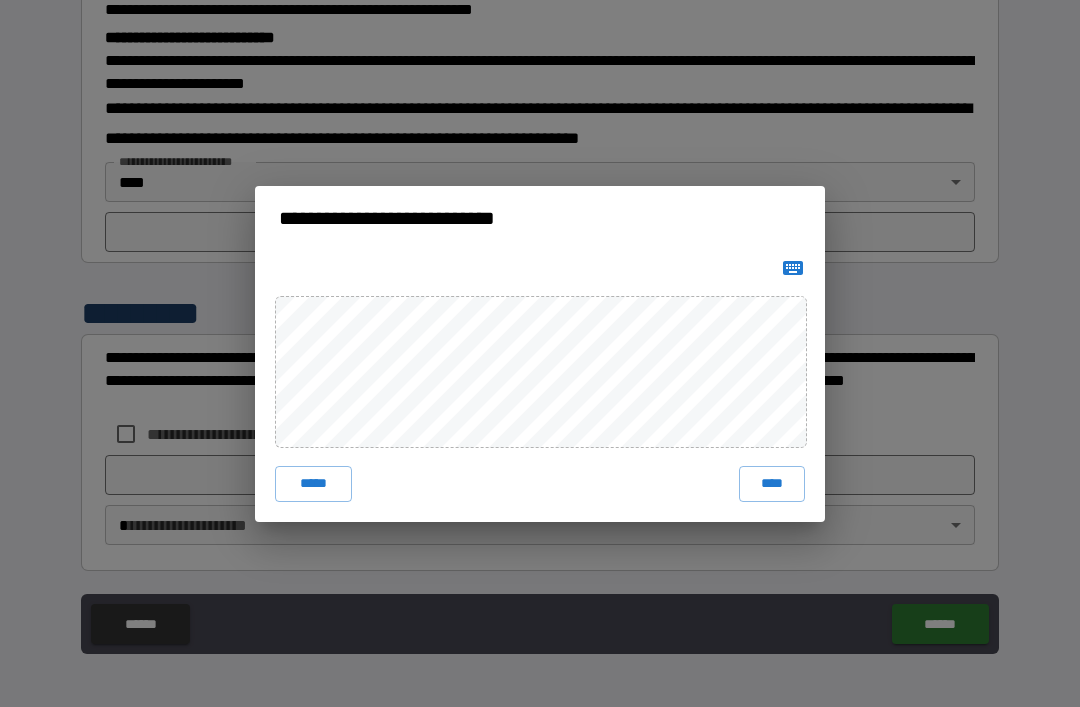 click on "****" at bounding box center (772, 484) 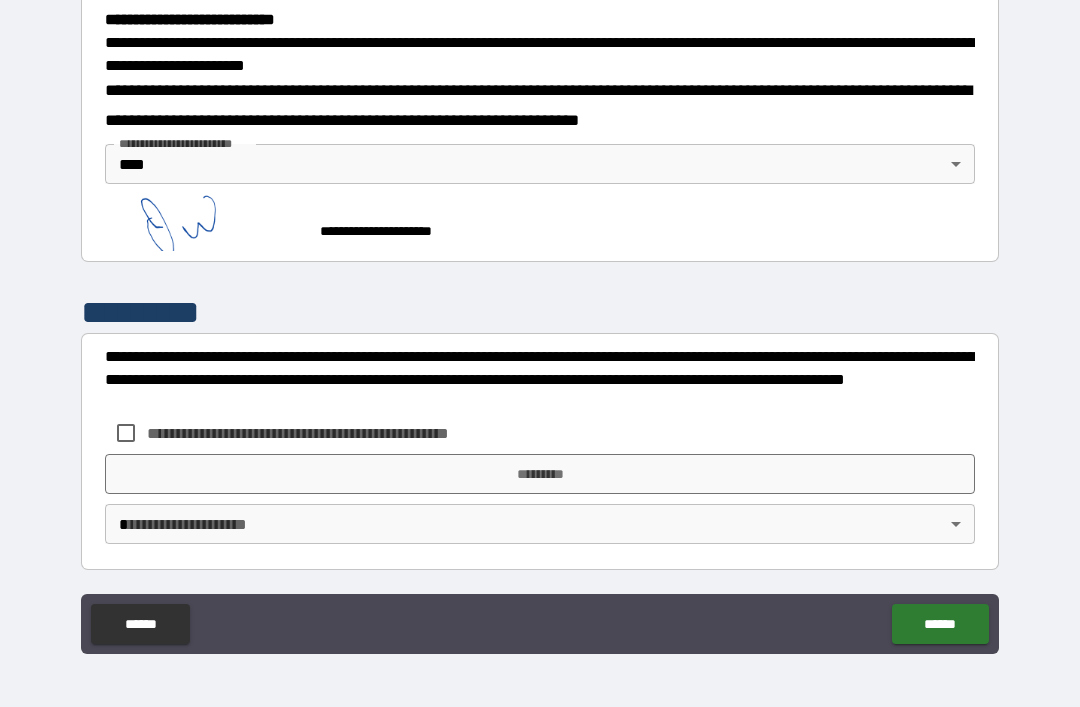 scroll, scrollTop: 650, scrollLeft: 0, axis: vertical 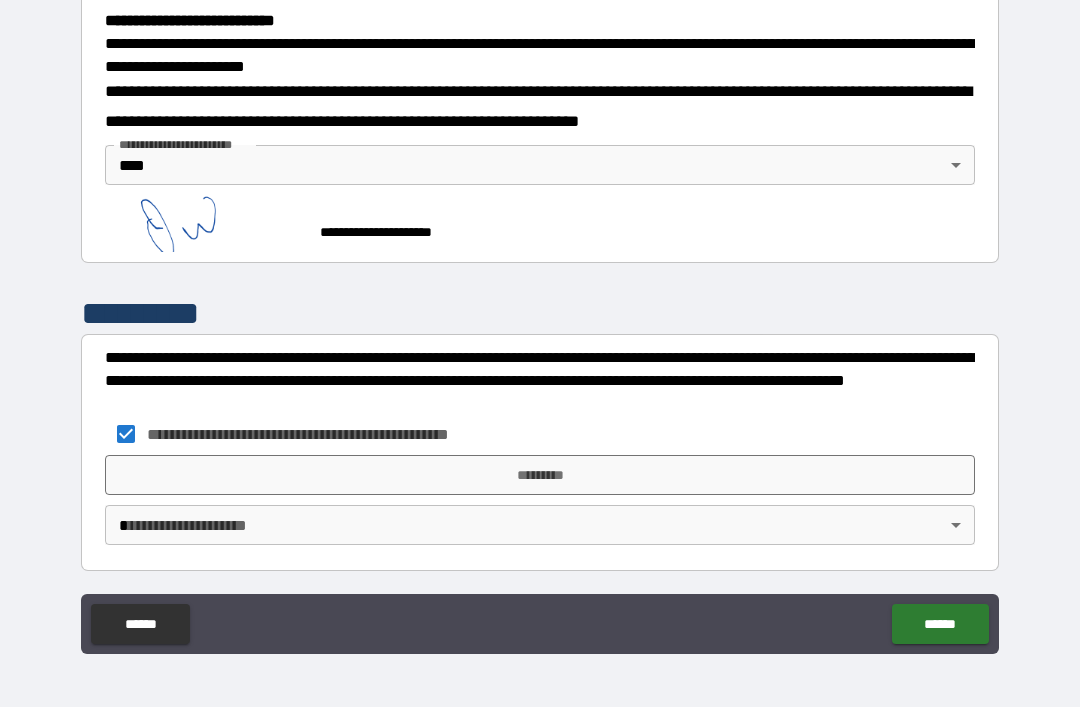 click on "*********" at bounding box center (540, 475) 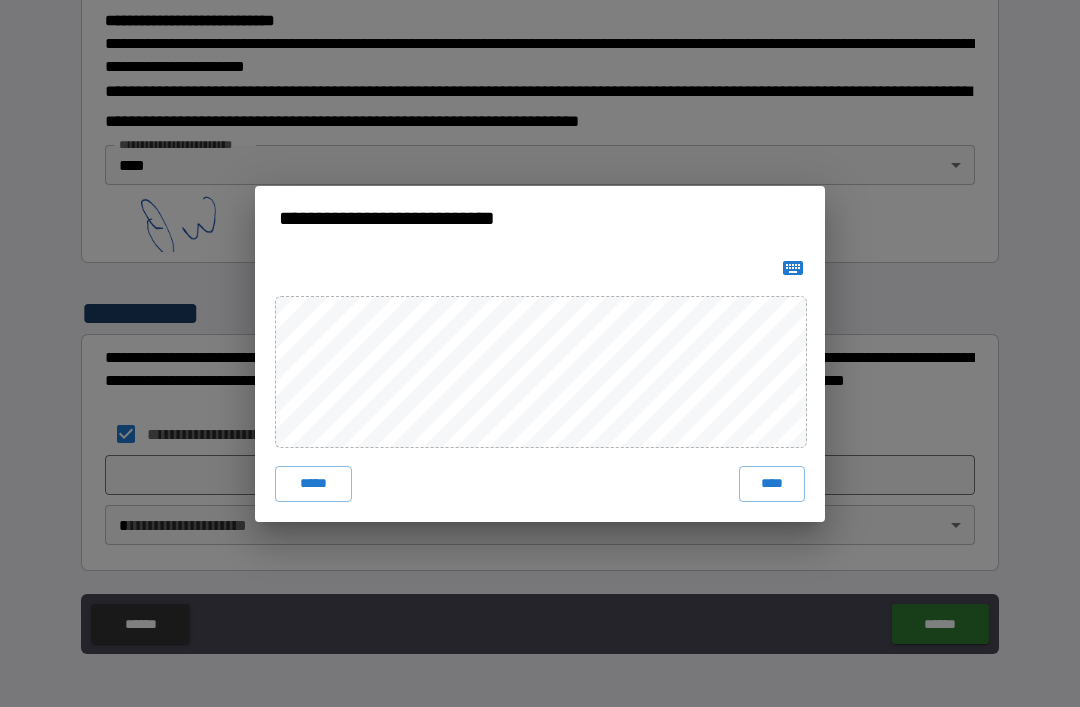 click on "****" at bounding box center (772, 484) 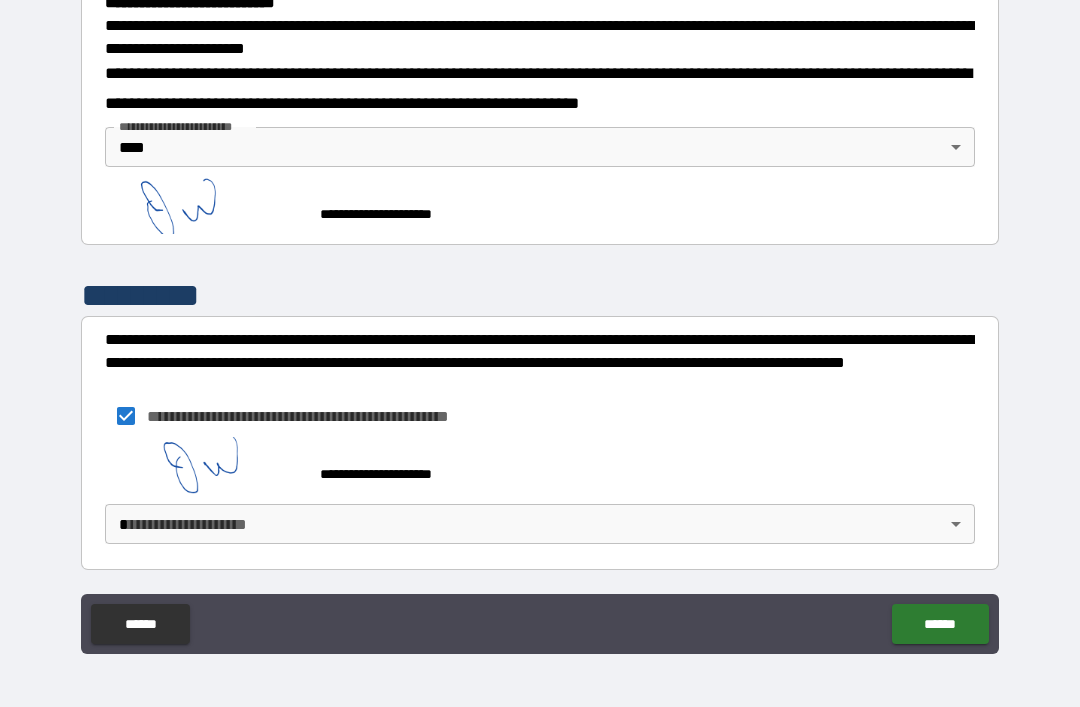 scroll, scrollTop: 667, scrollLeft: 0, axis: vertical 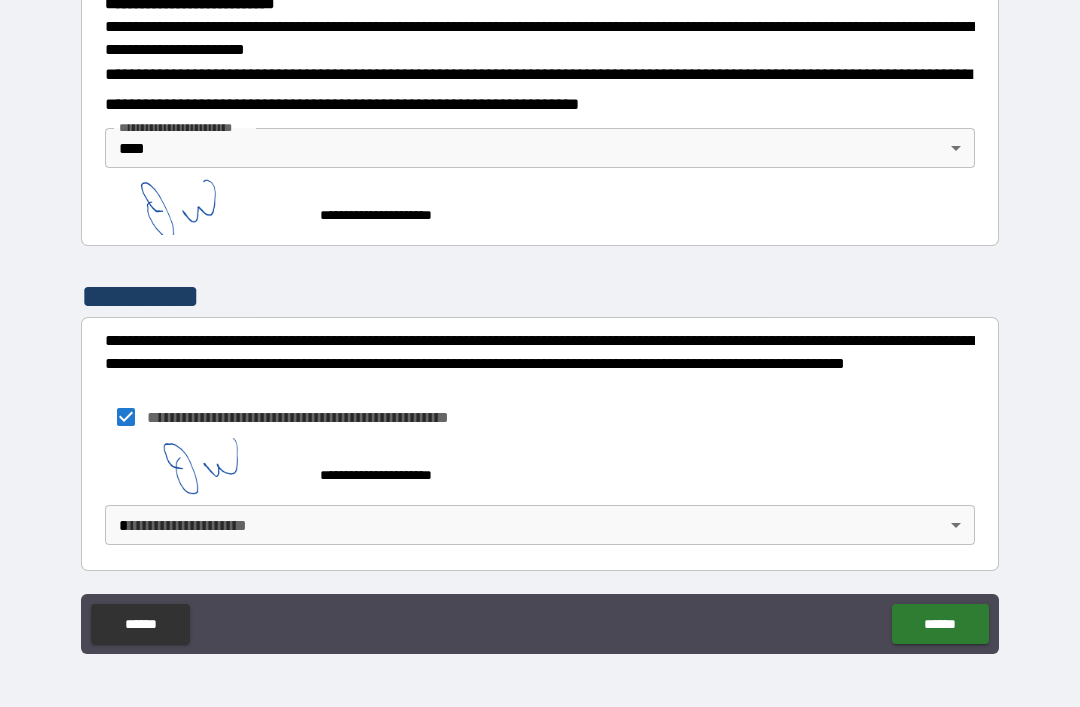 click on "**********" at bounding box center (540, 321) 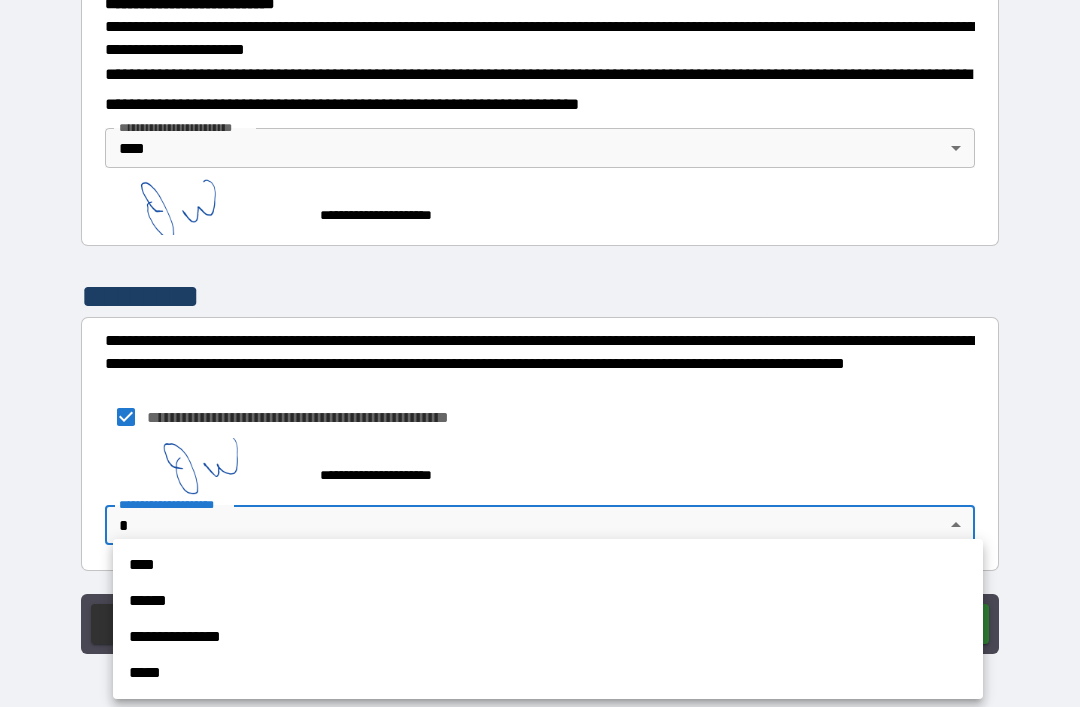 click on "****" at bounding box center (548, 565) 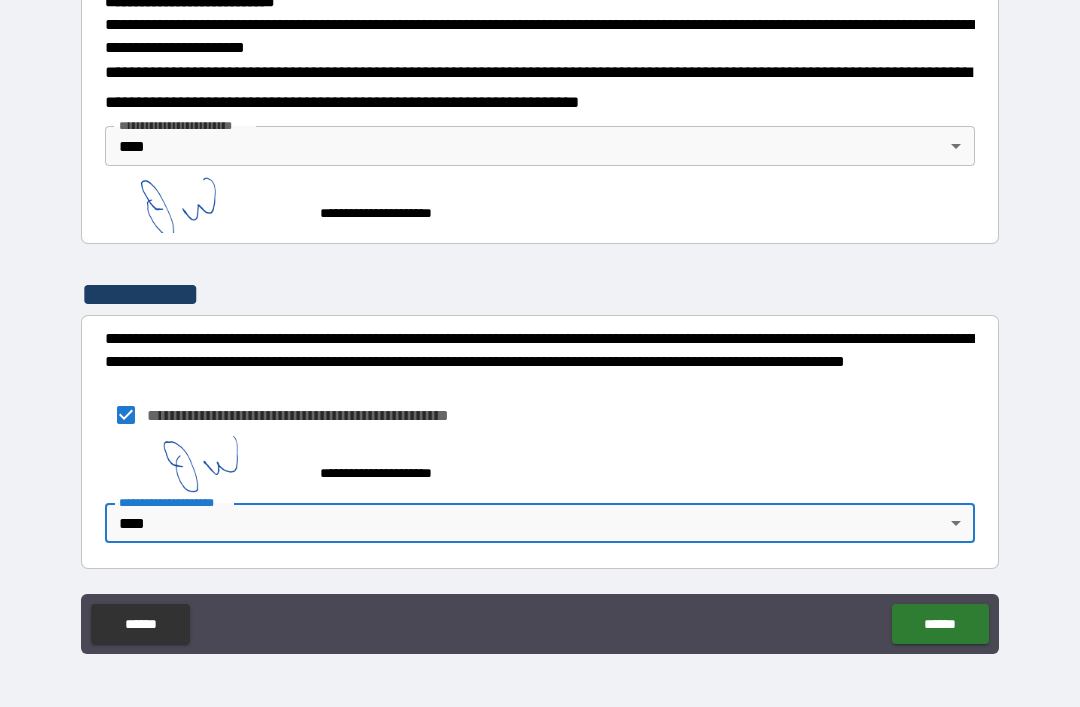 scroll, scrollTop: 0, scrollLeft: 0, axis: both 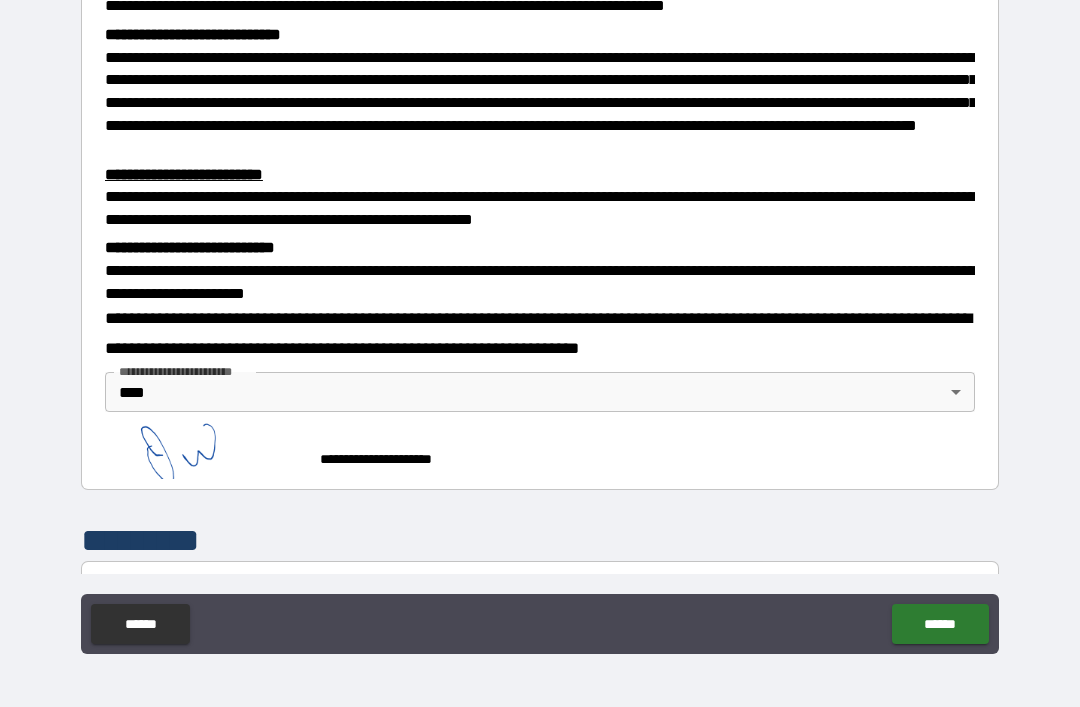 click on "******" at bounding box center (940, 624) 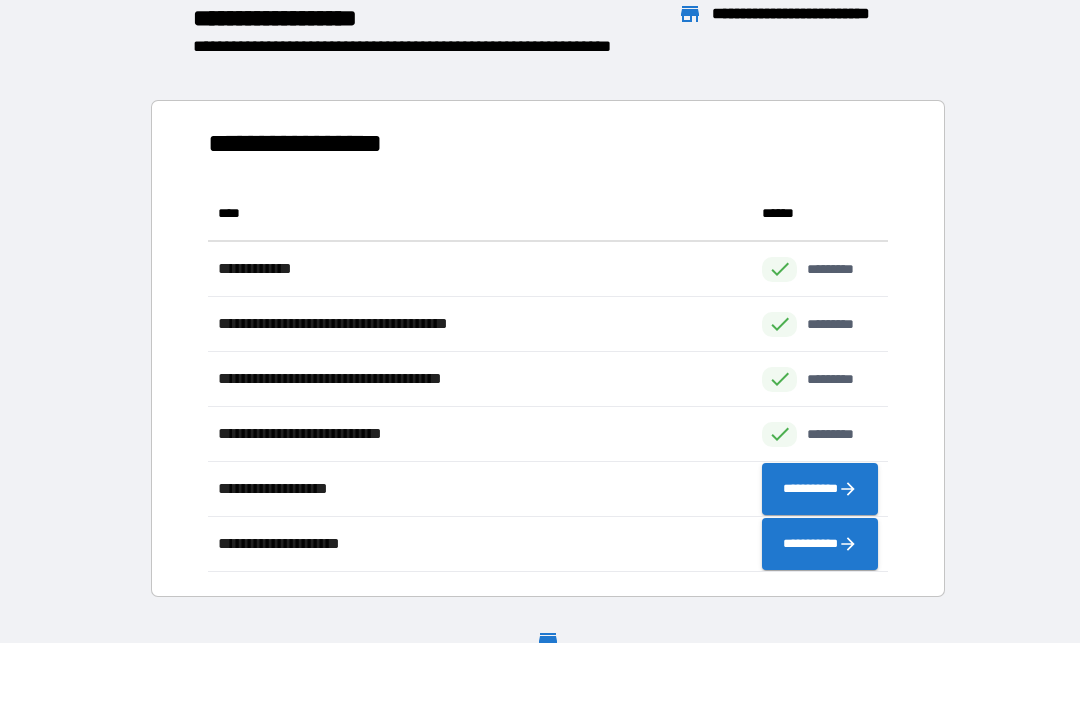 scroll, scrollTop: 386, scrollLeft: 680, axis: both 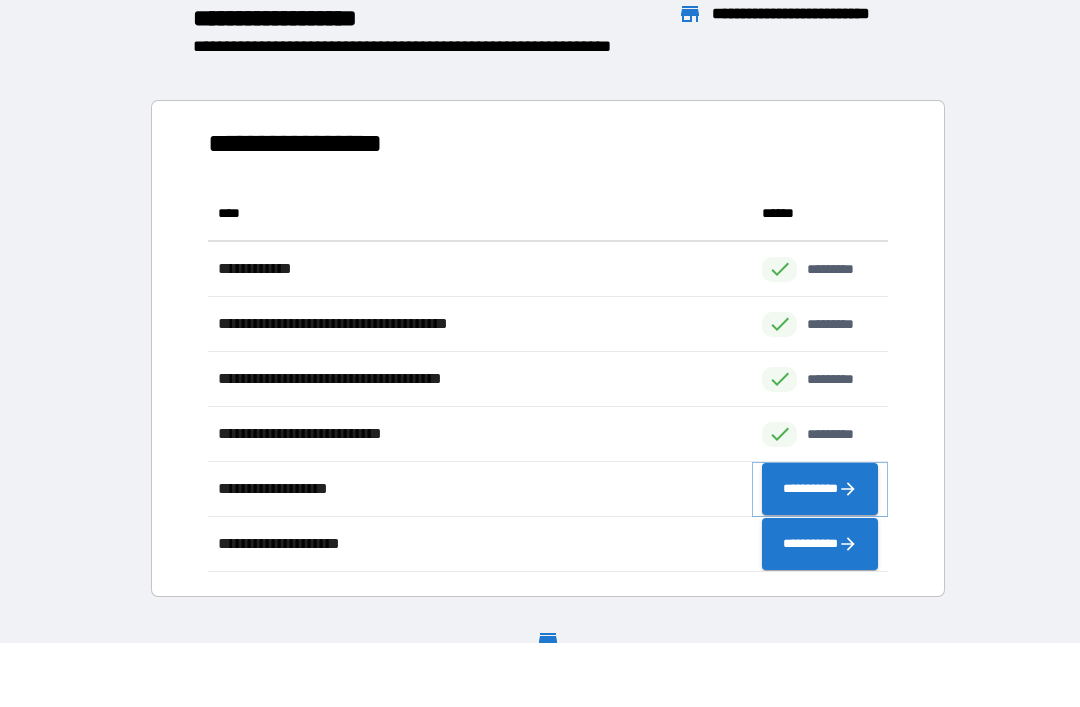 click on "**********" at bounding box center (820, 489) 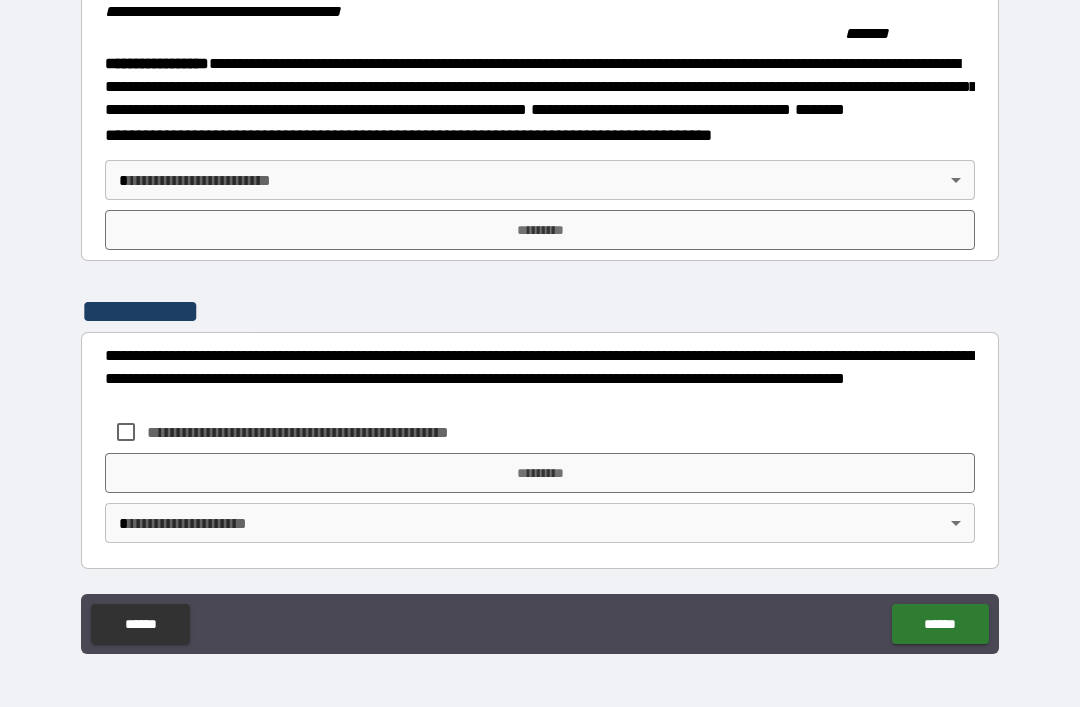 scroll, scrollTop: 2237, scrollLeft: 0, axis: vertical 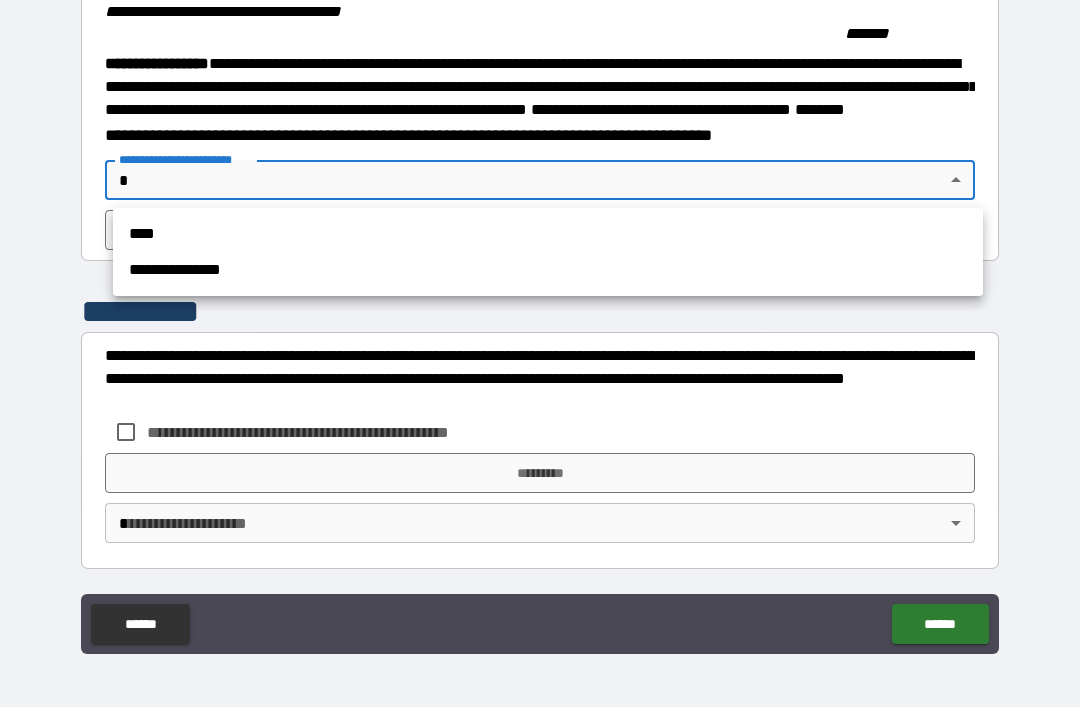 click on "****" at bounding box center (548, 234) 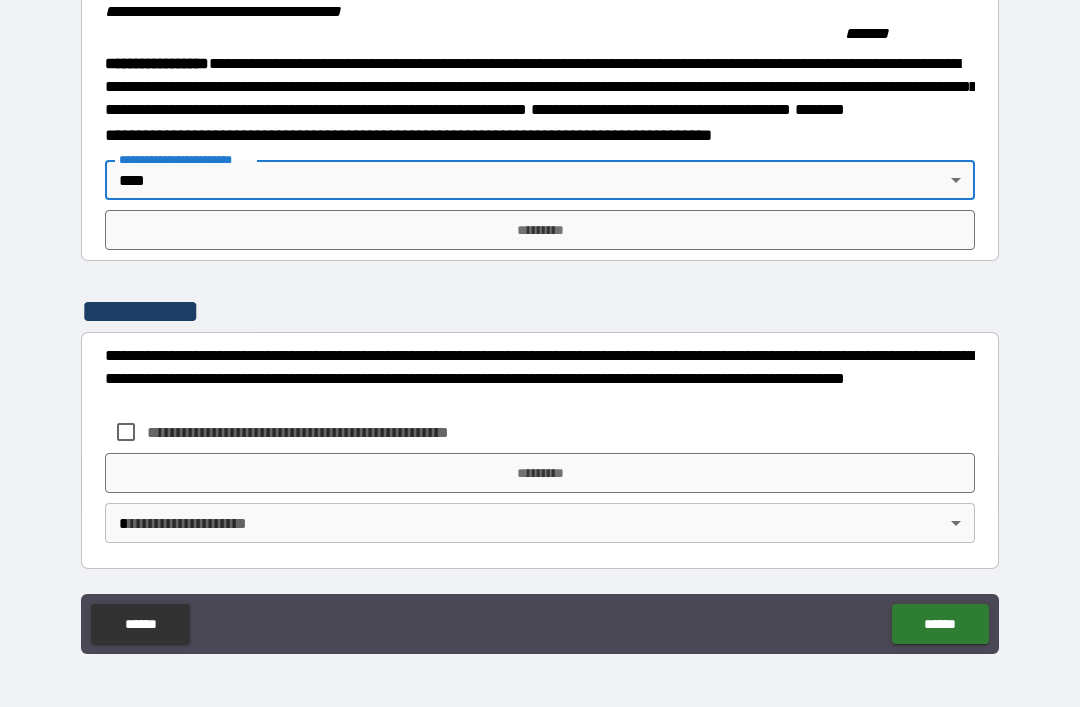click on "*********" at bounding box center (540, 230) 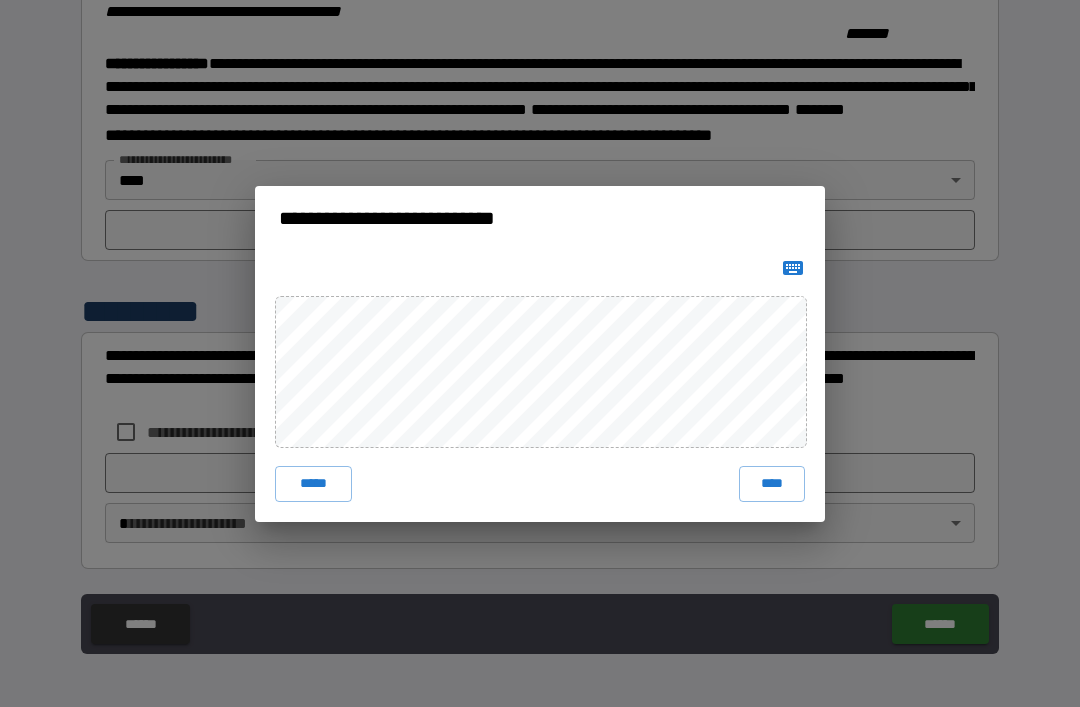 click on "****" at bounding box center [772, 484] 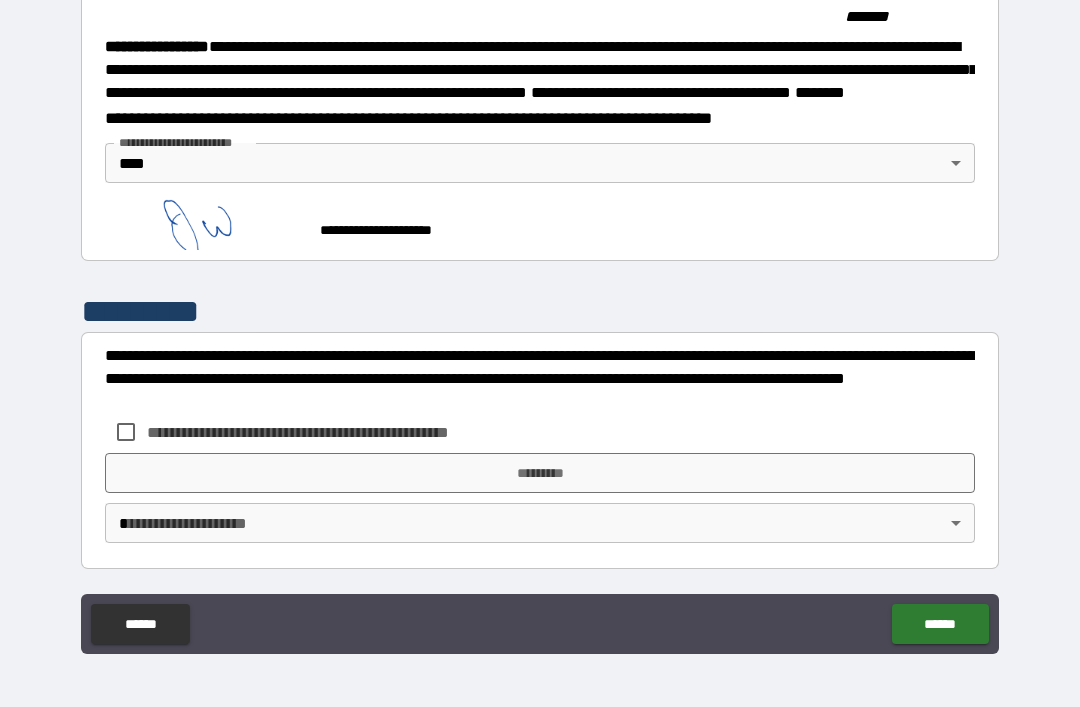scroll, scrollTop: 2254, scrollLeft: 0, axis: vertical 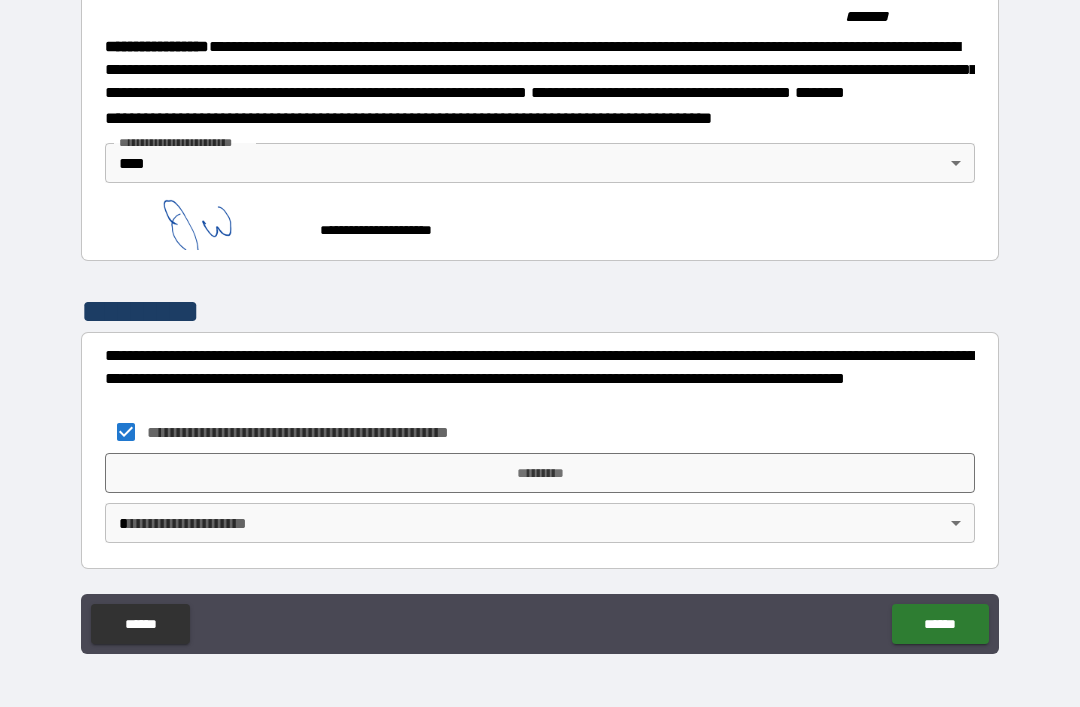 click on "*********" at bounding box center [540, 473] 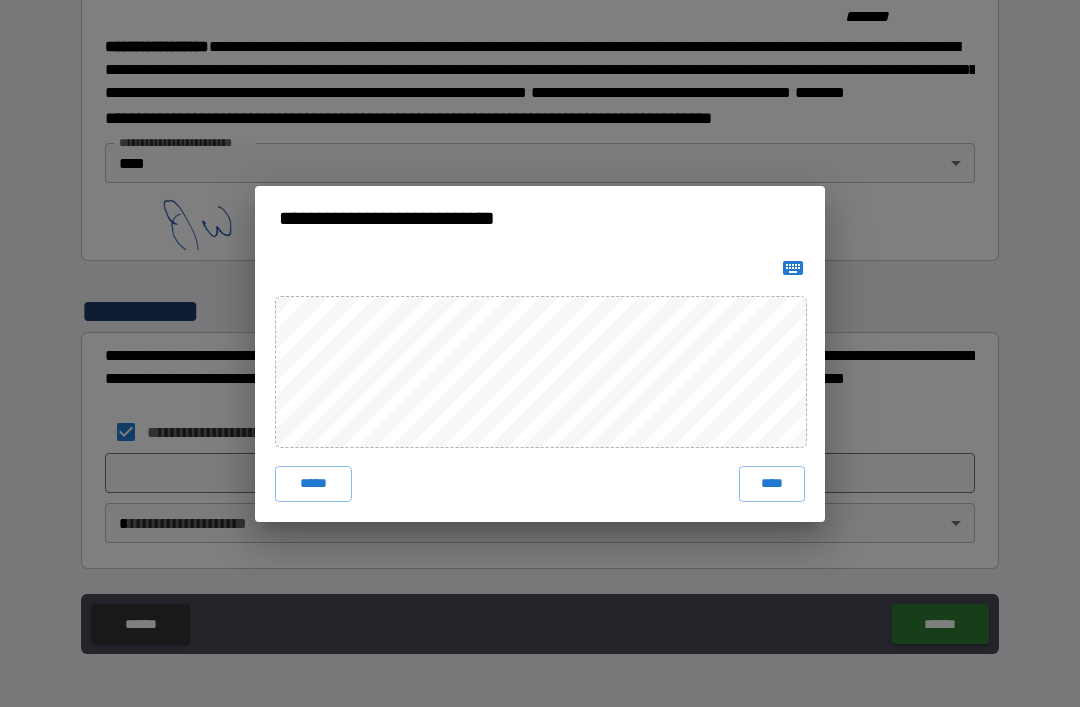 click on "****" at bounding box center (772, 484) 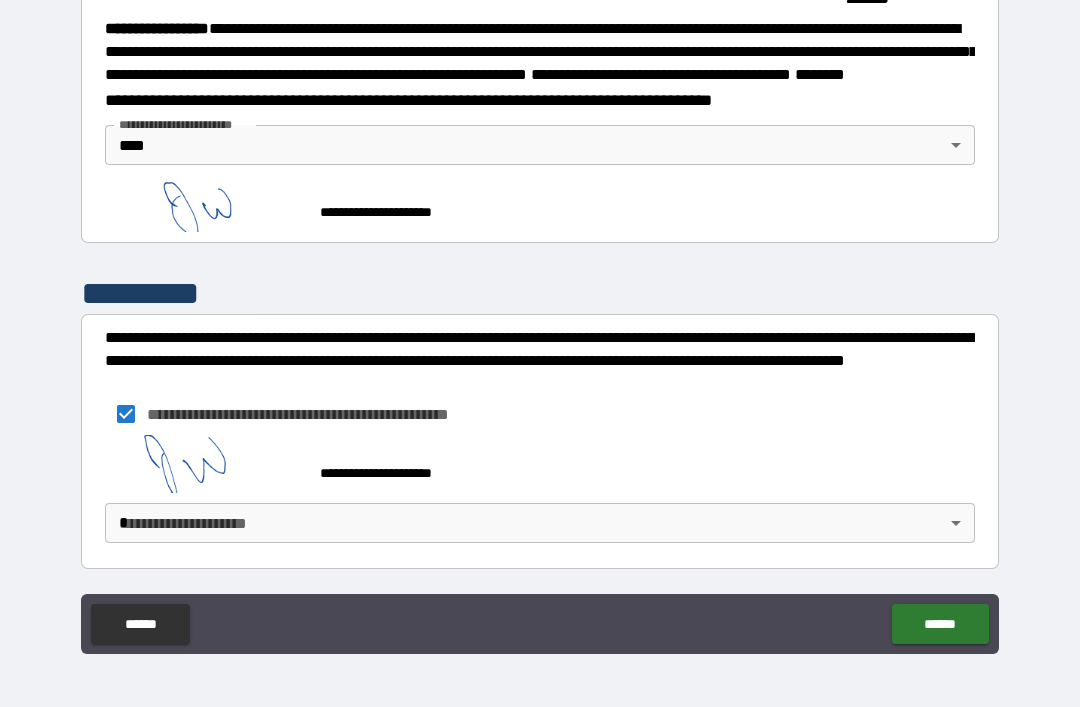scroll, scrollTop: 2271, scrollLeft: 0, axis: vertical 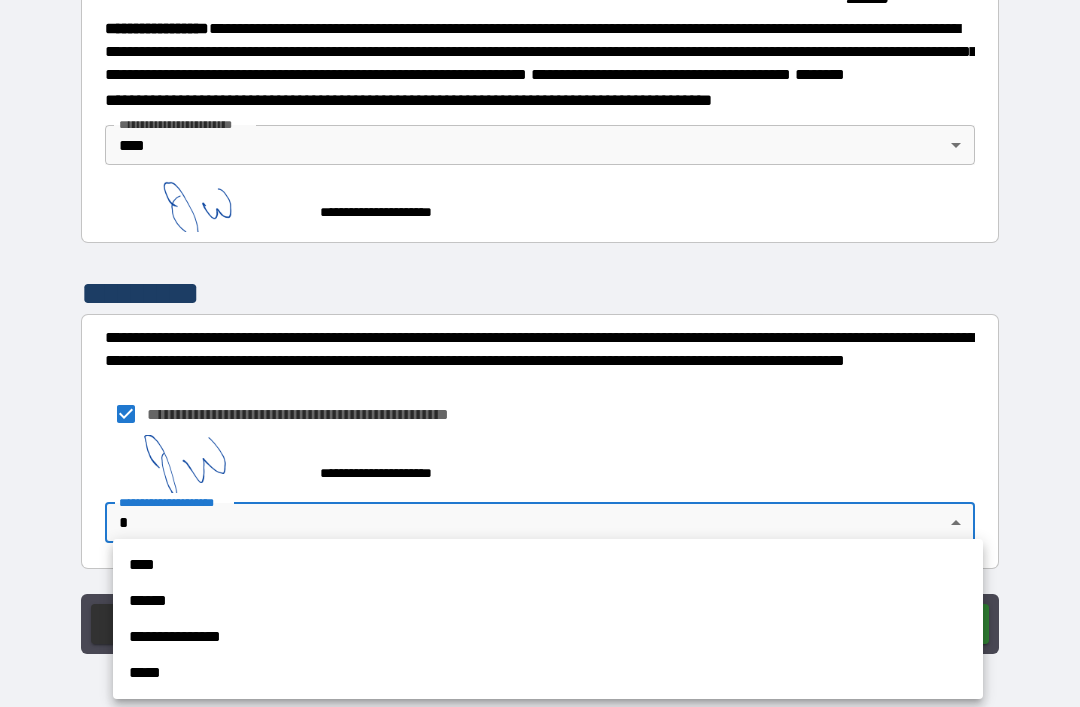 click on "****" at bounding box center [548, 565] 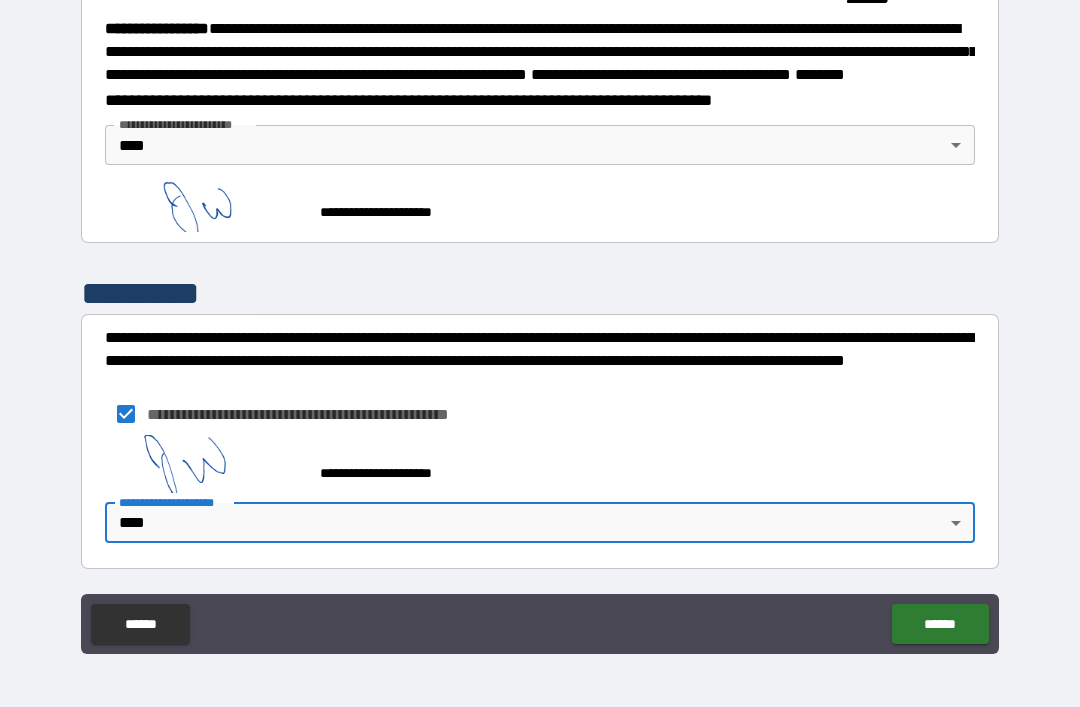 scroll, scrollTop: 0, scrollLeft: 0, axis: both 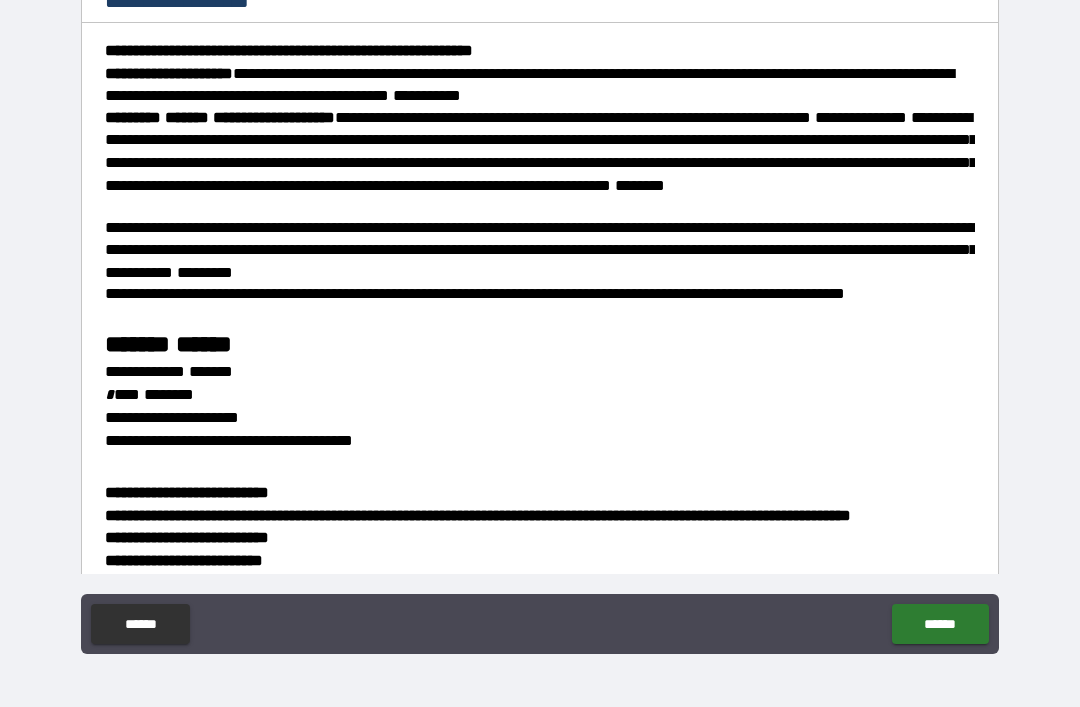 click on "******" at bounding box center (940, 624) 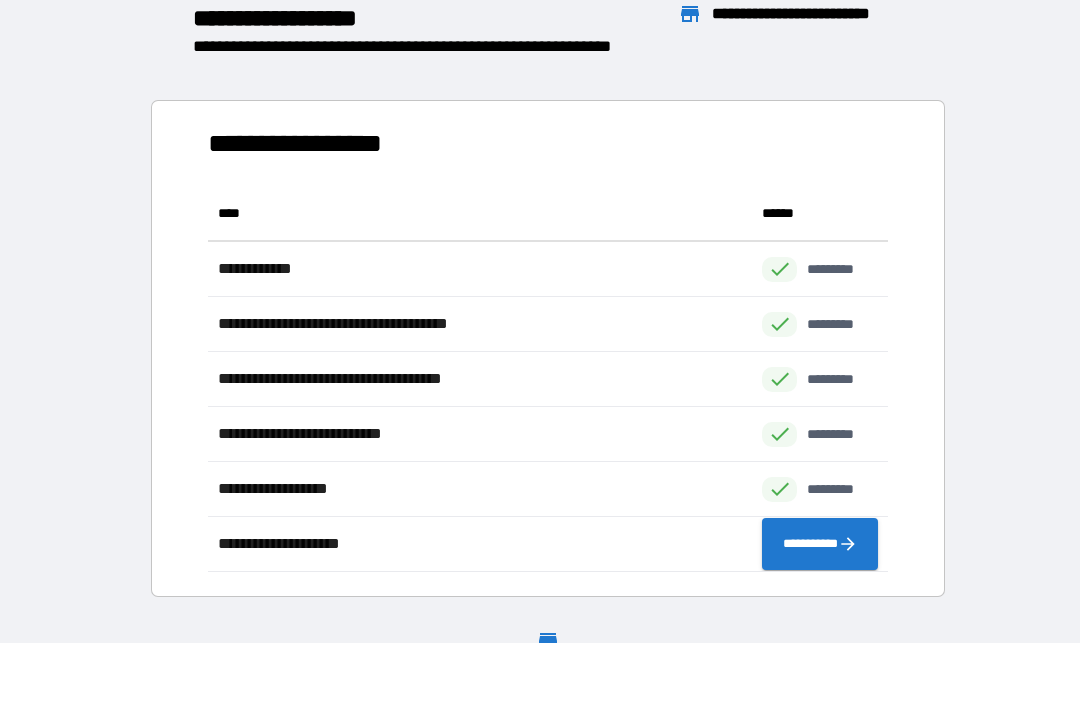 scroll, scrollTop: 386, scrollLeft: 680, axis: both 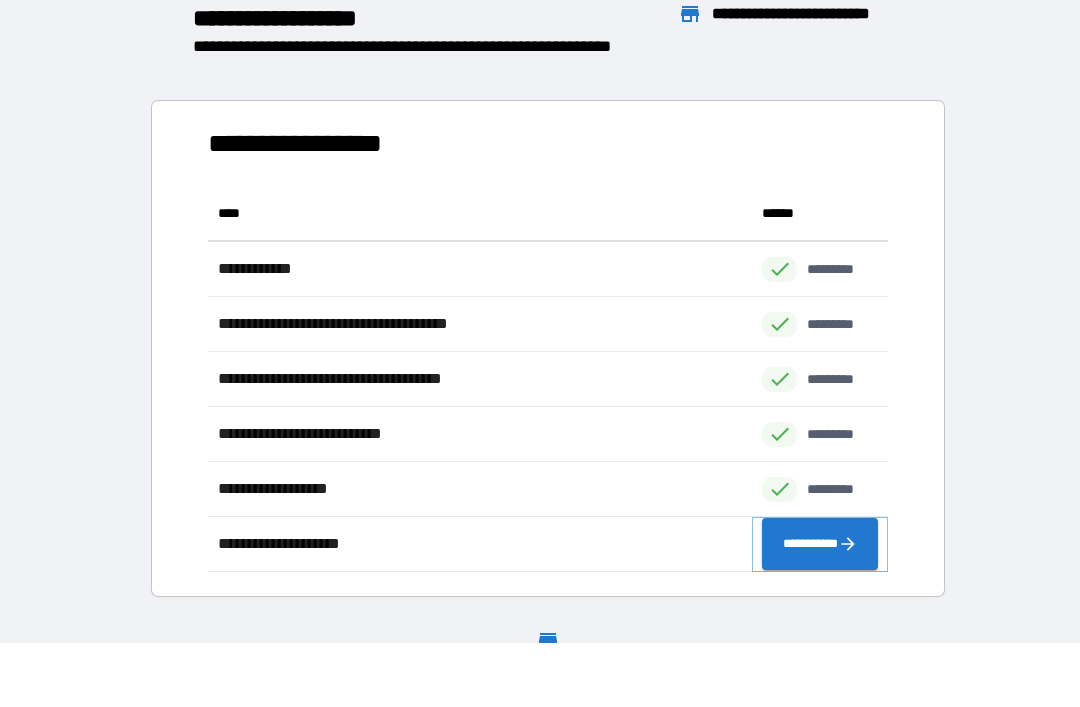 click on "**********" at bounding box center [820, 544] 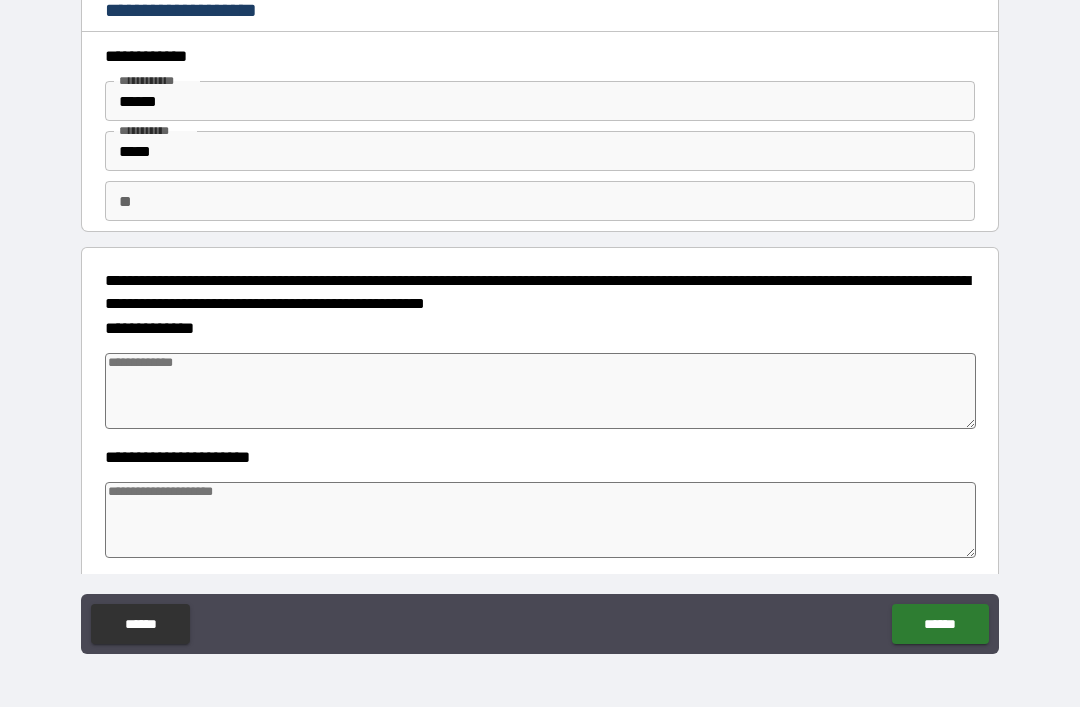 click at bounding box center (540, 391) 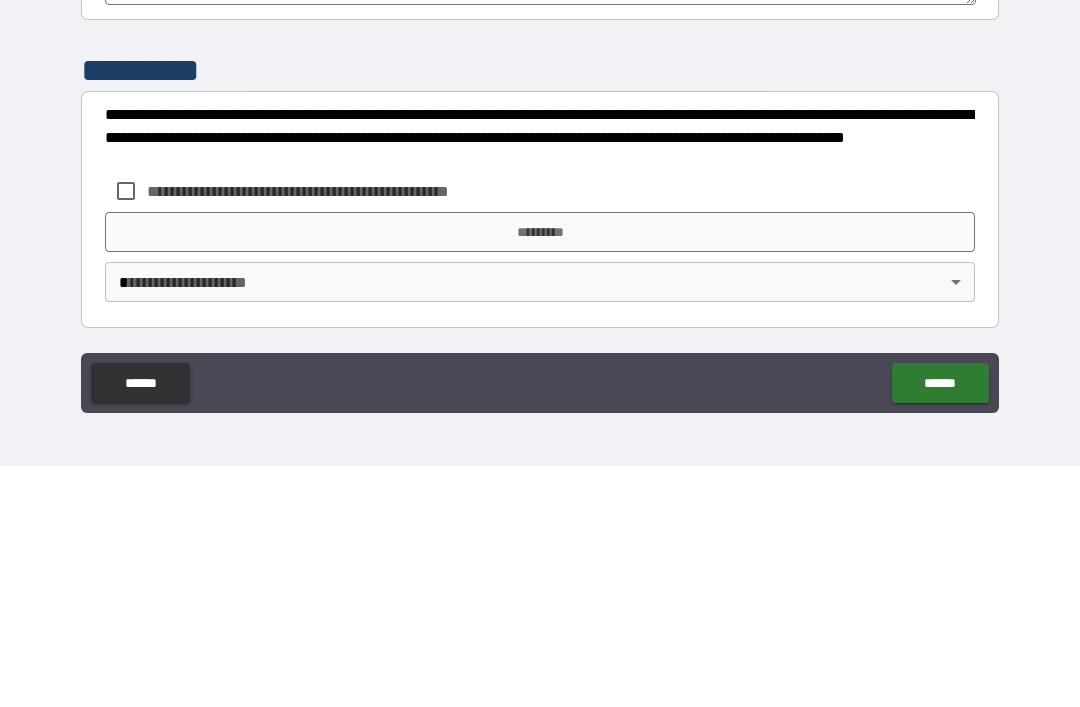scroll, scrollTop: 570, scrollLeft: 0, axis: vertical 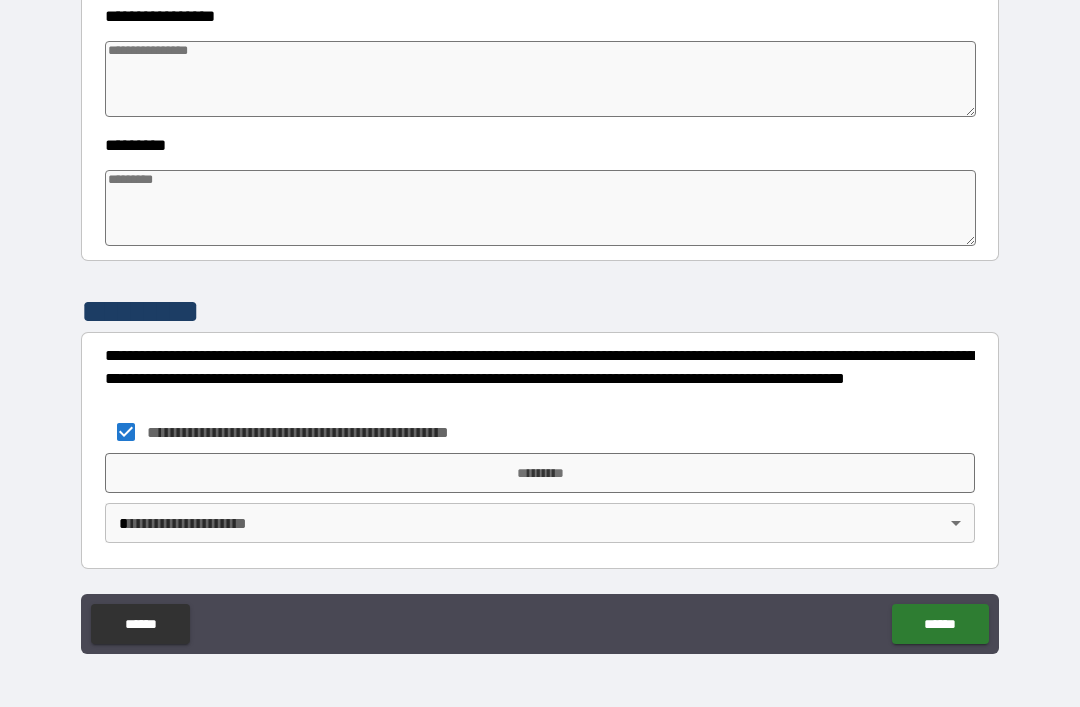 click on "*********" at bounding box center [540, 473] 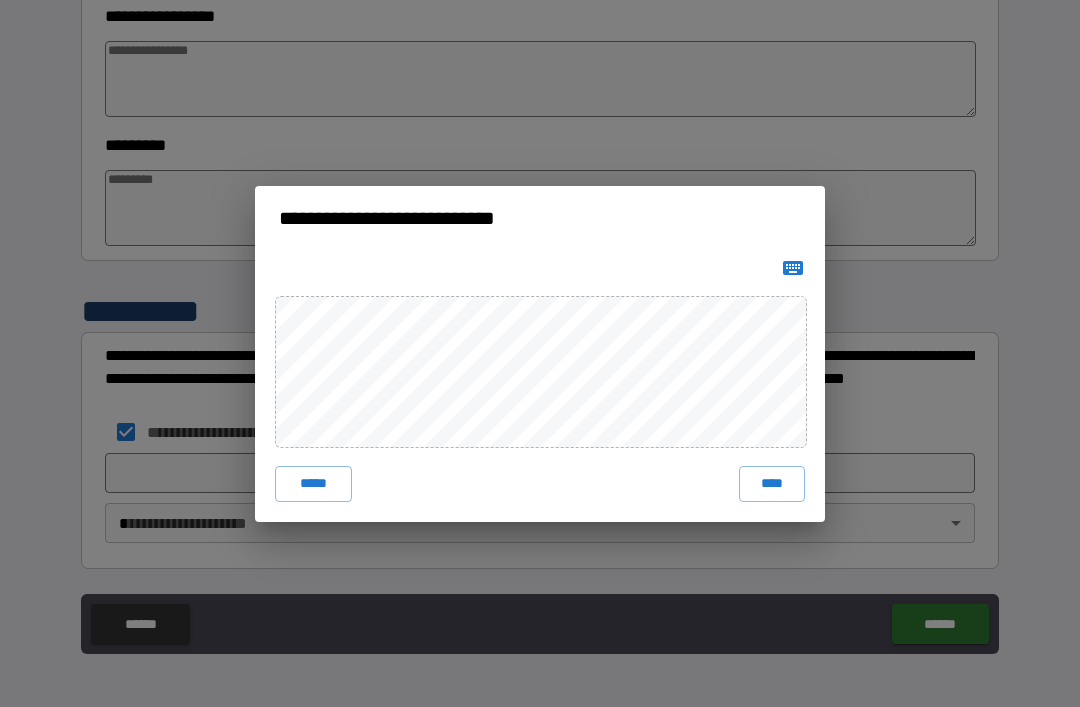 click on "****" at bounding box center [772, 484] 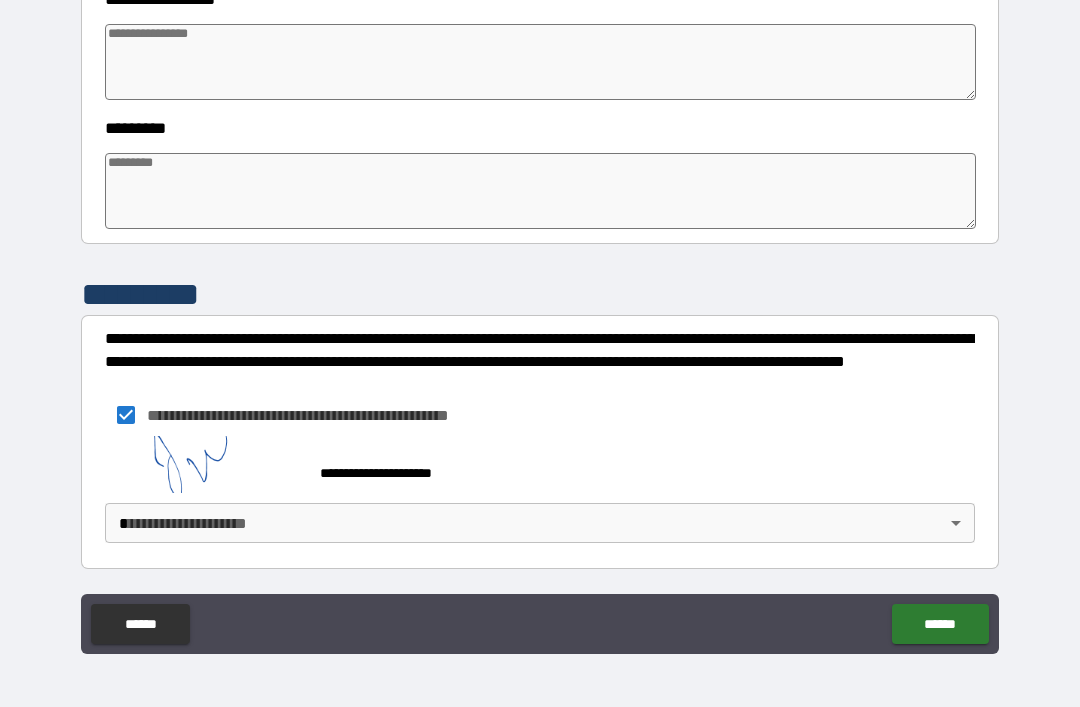 scroll, scrollTop: 587, scrollLeft: 0, axis: vertical 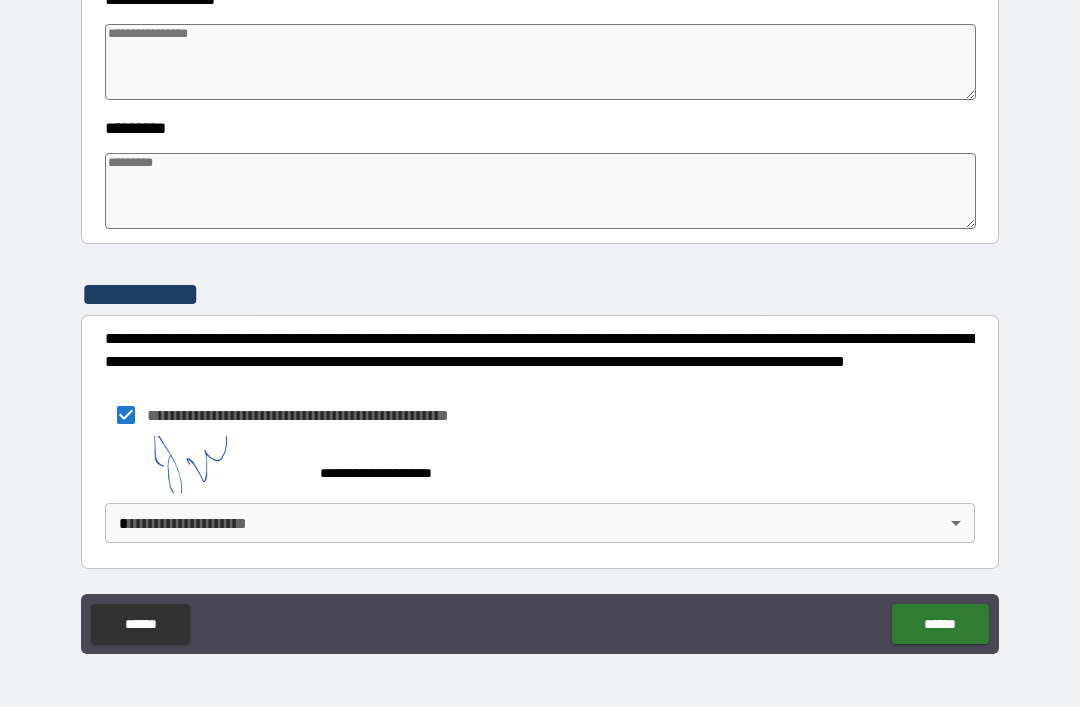 click on "**********" at bounding box center [540, 321] 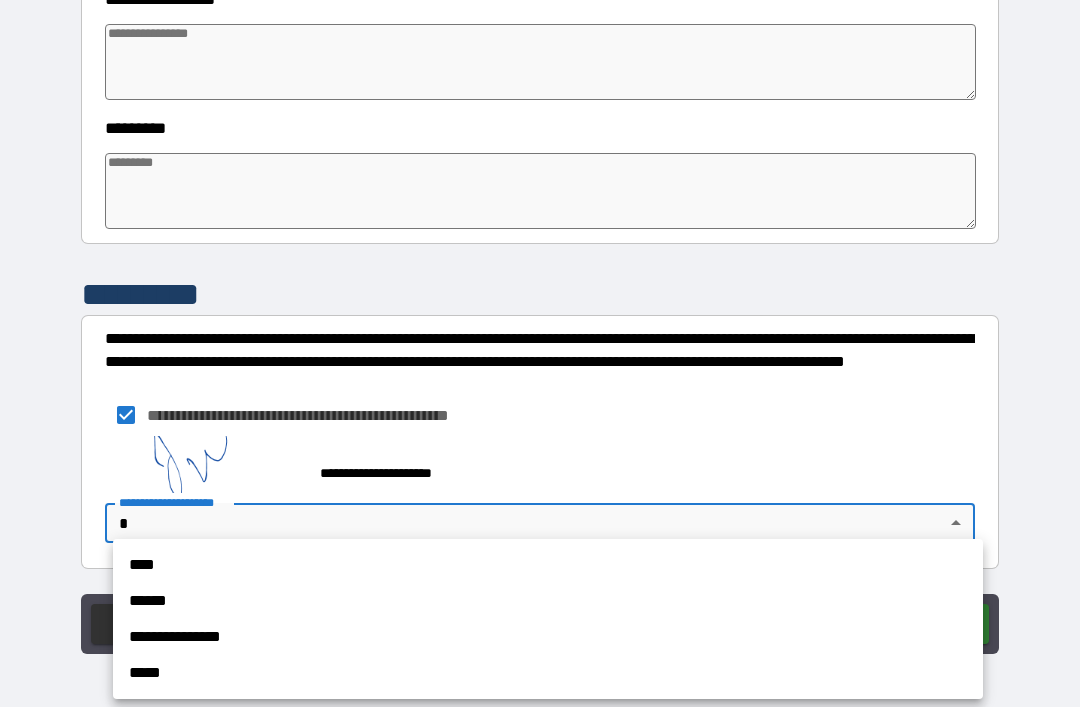 click on "****" at bounding box center [548, 565] 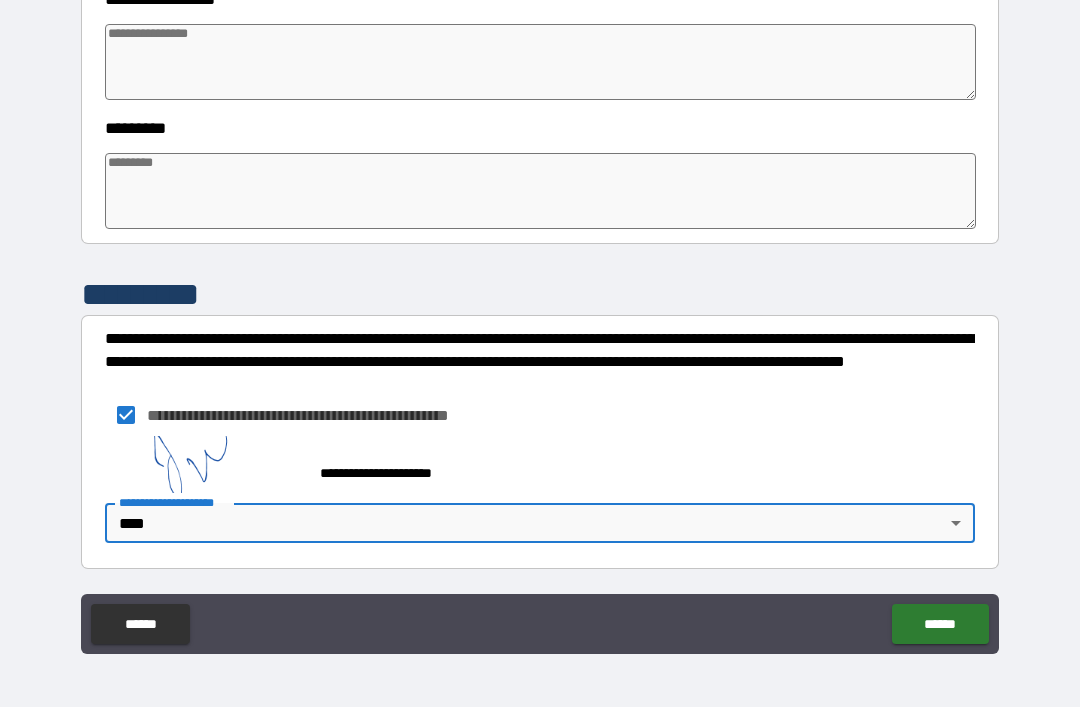 click on "******" at bounding box center [940, 624] 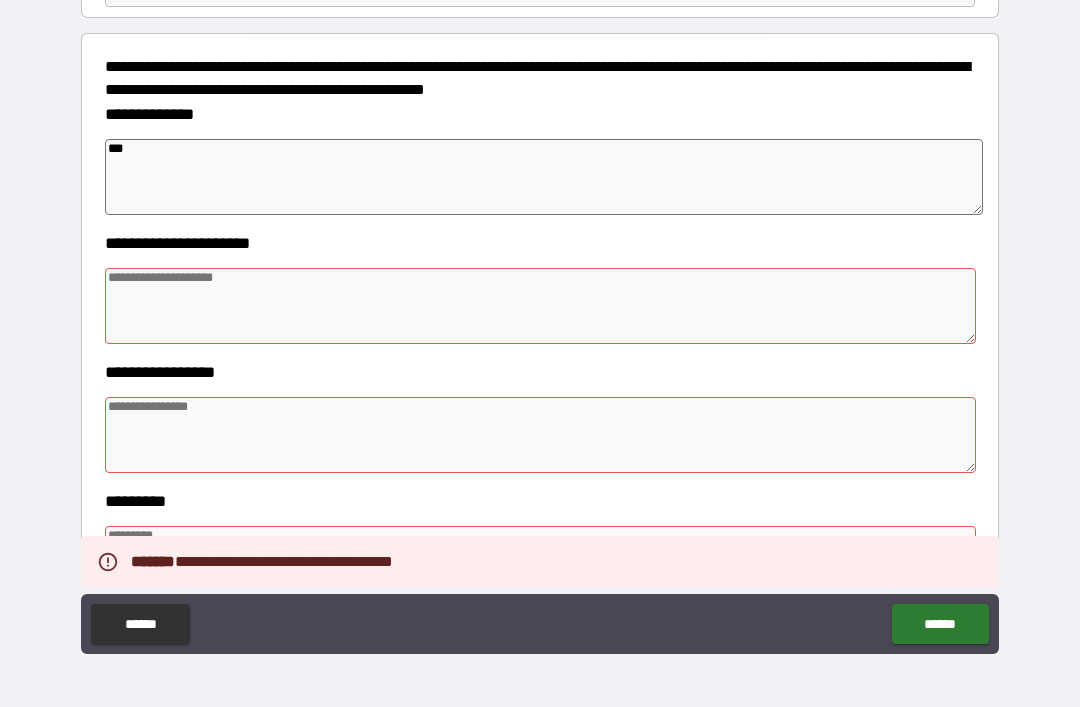 scroll, scrollTop: 206, scrollLeft: 0, axis: vertical 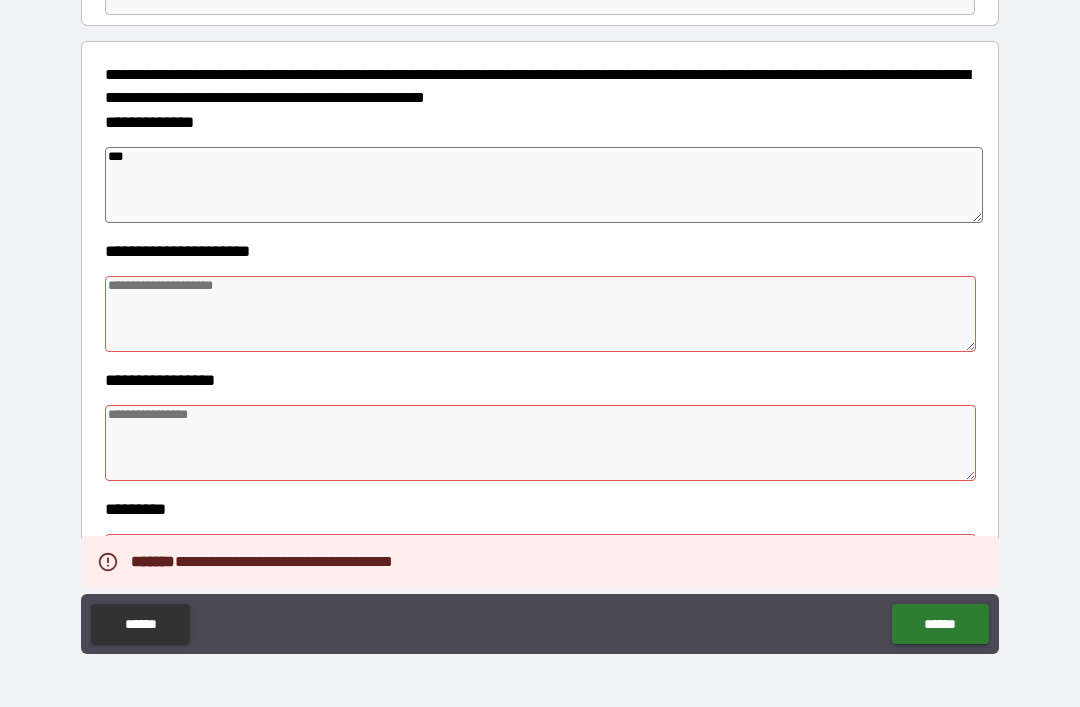 click at bounding box center (540, 314) 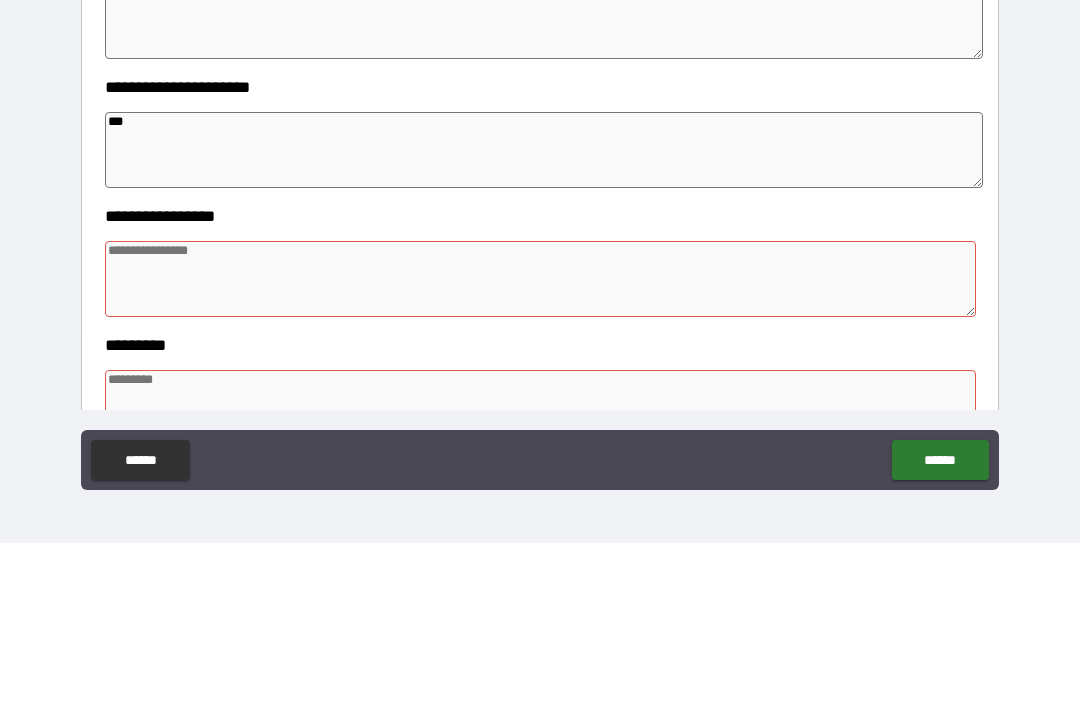click at bounding box center (540, 443) 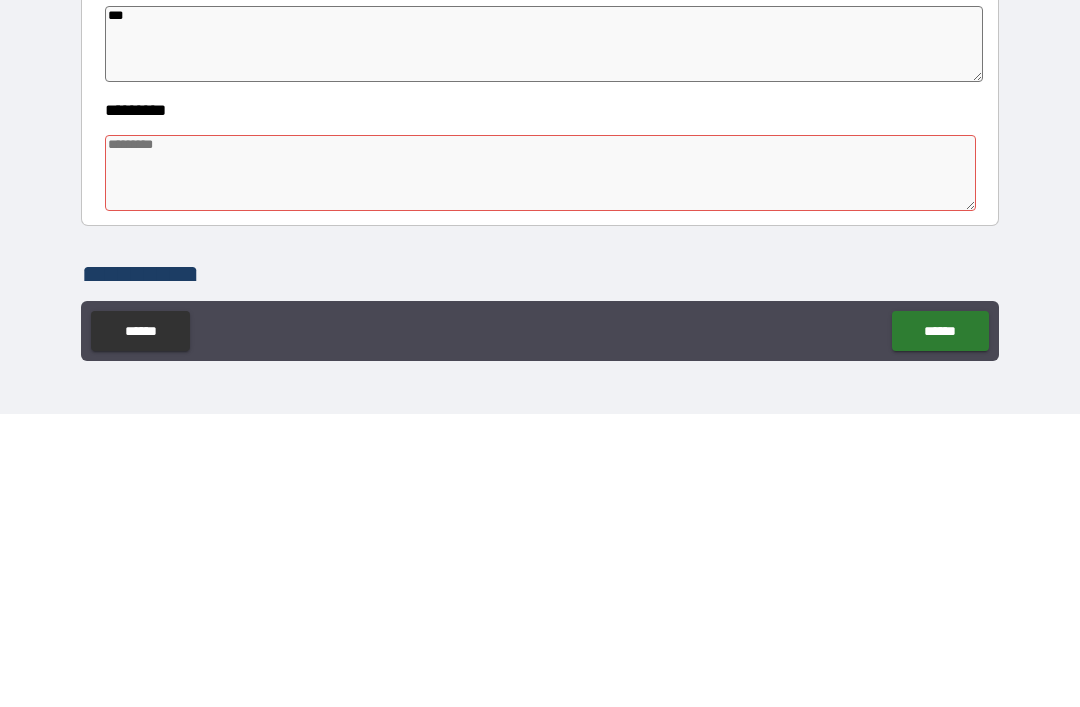 scroll, scrollTop: 316, scrollLeft: 0, axis: vertical 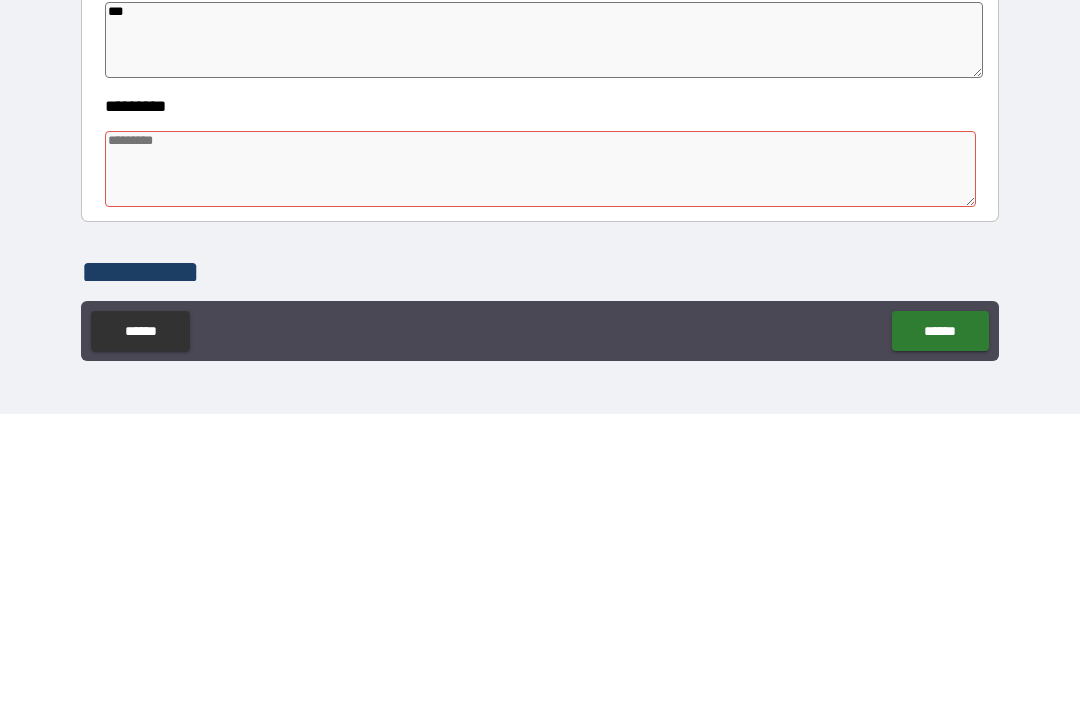 click at bounding box center [540, 462] 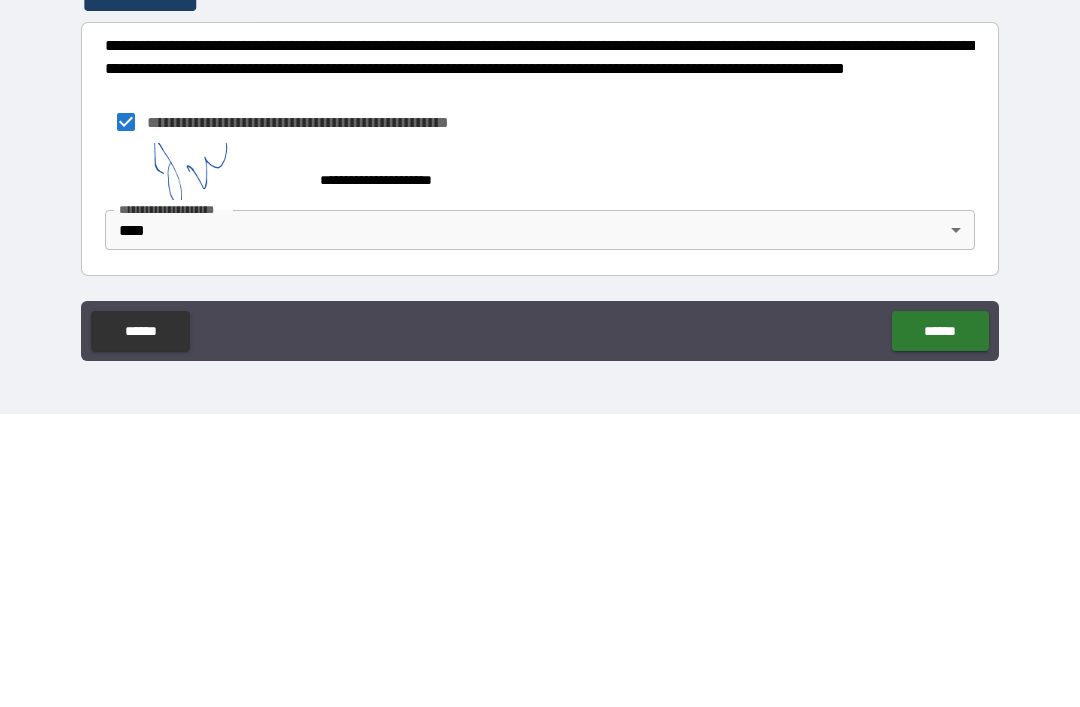 scroll, scrollTop: 587, scrollLeft: 0, axis: vertical 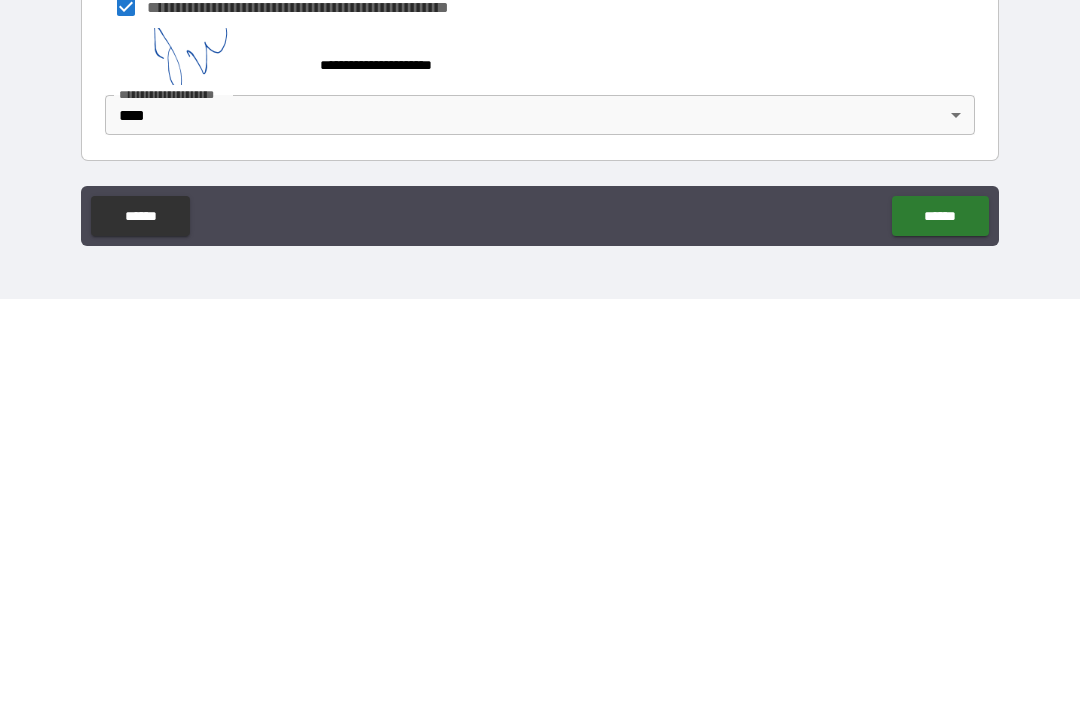 click on "******" at bounding box center [940, 624] 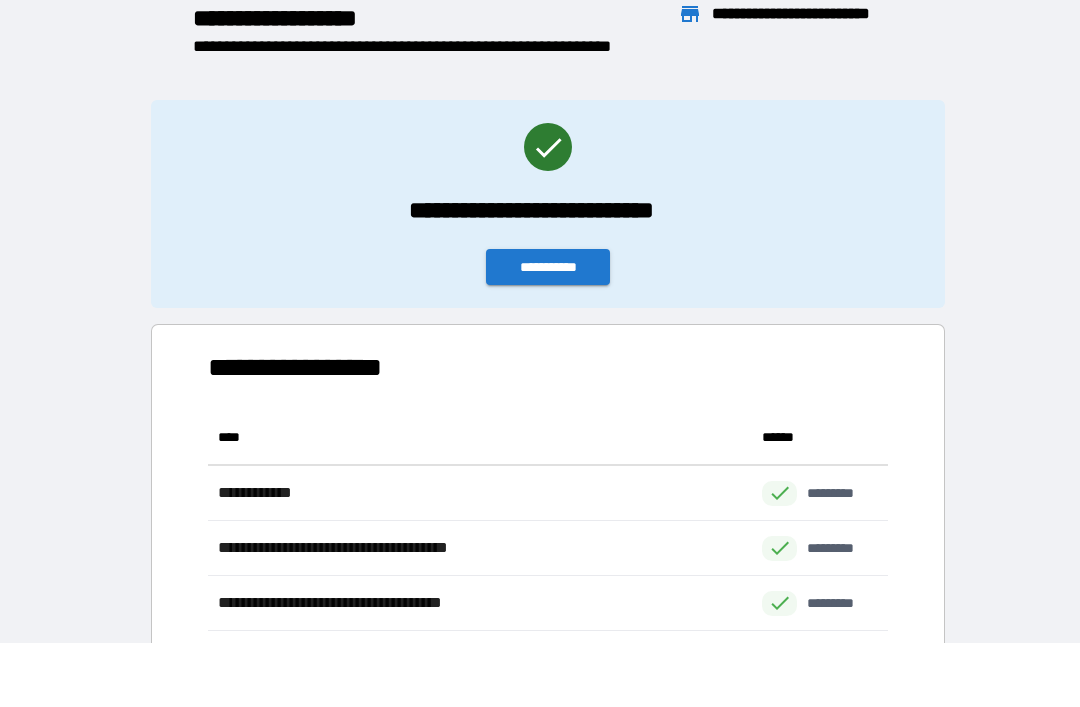scroll, scrollTop: 1, scrollLeft: 1, axis: both 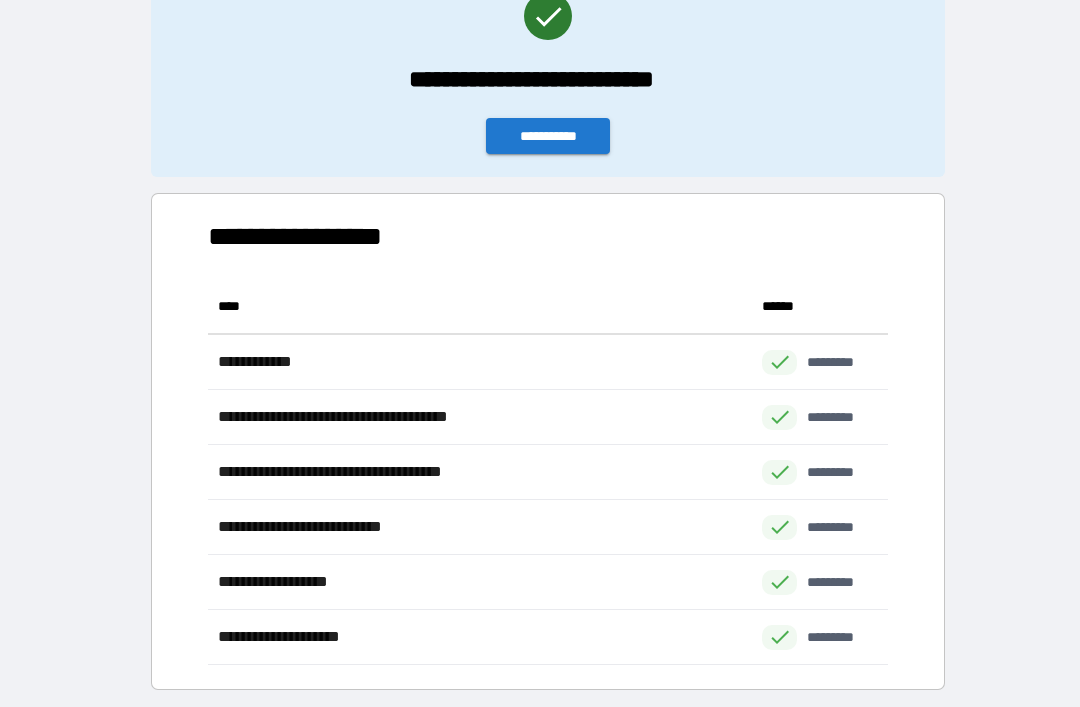 click on "**********" at bounding box center (548, 136) 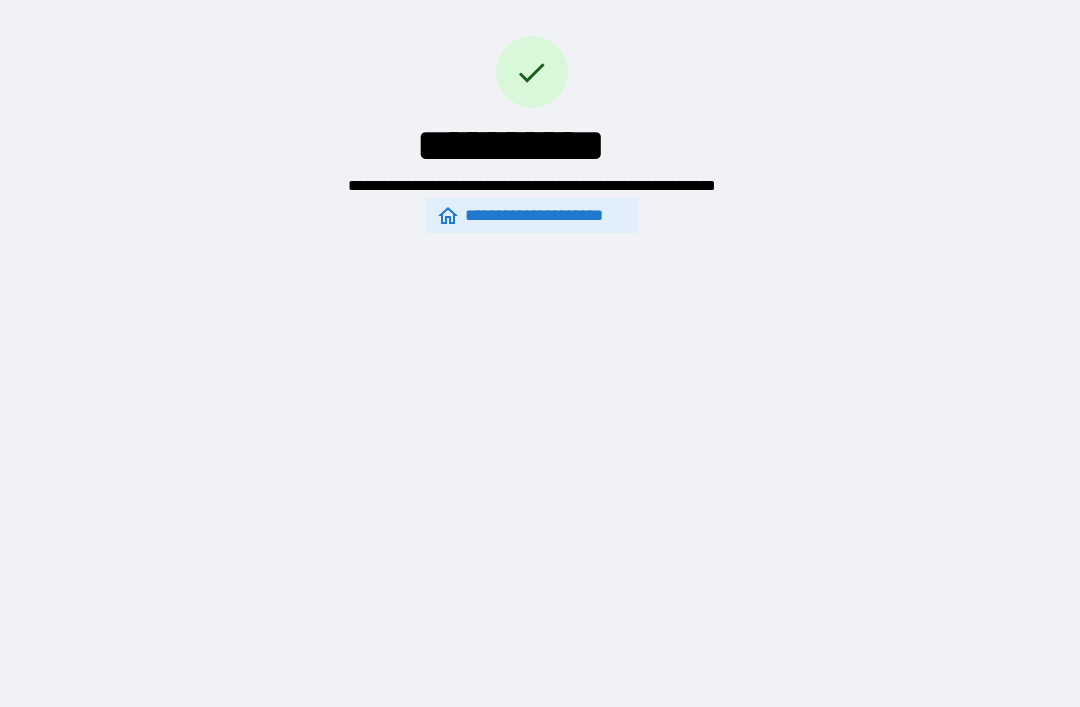 scroll, scrollTop: 0, scrollLeft: 0, axis: both 